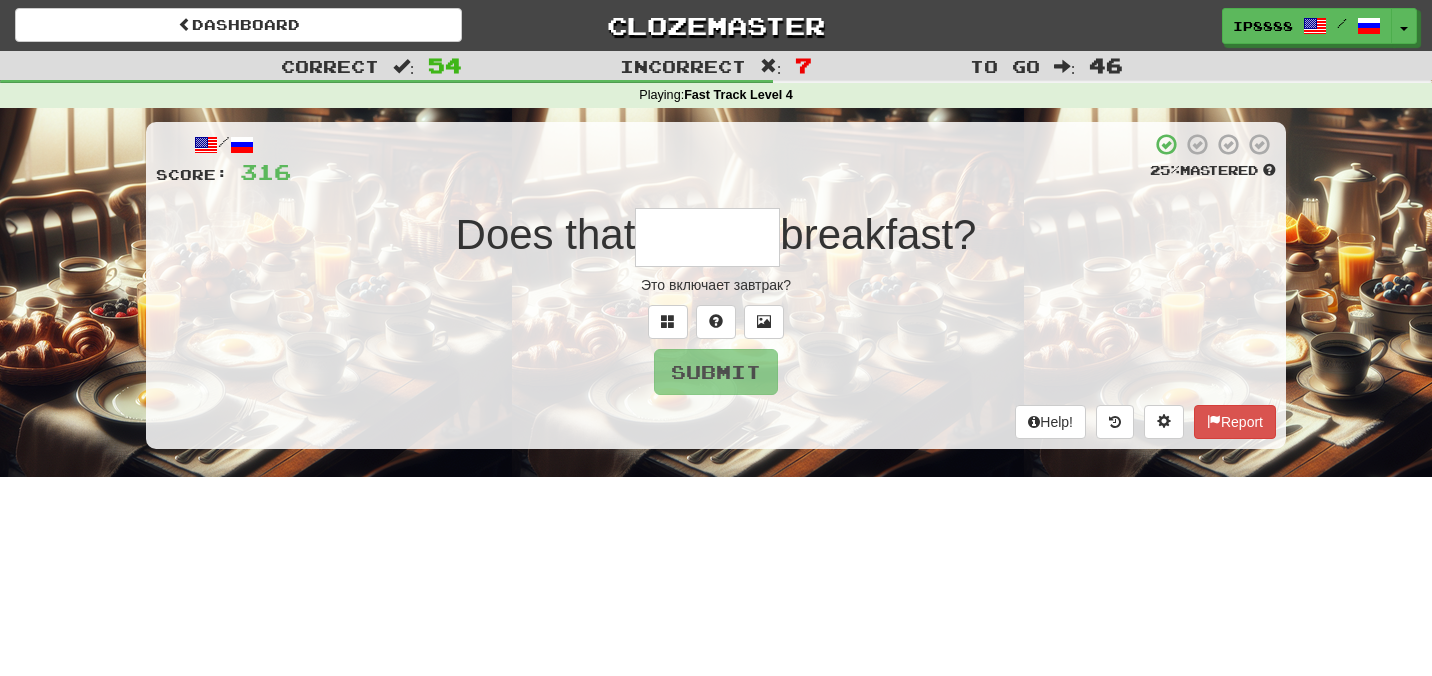 scroll, scrollTop: 0, scrollLeft: 0, axis: both 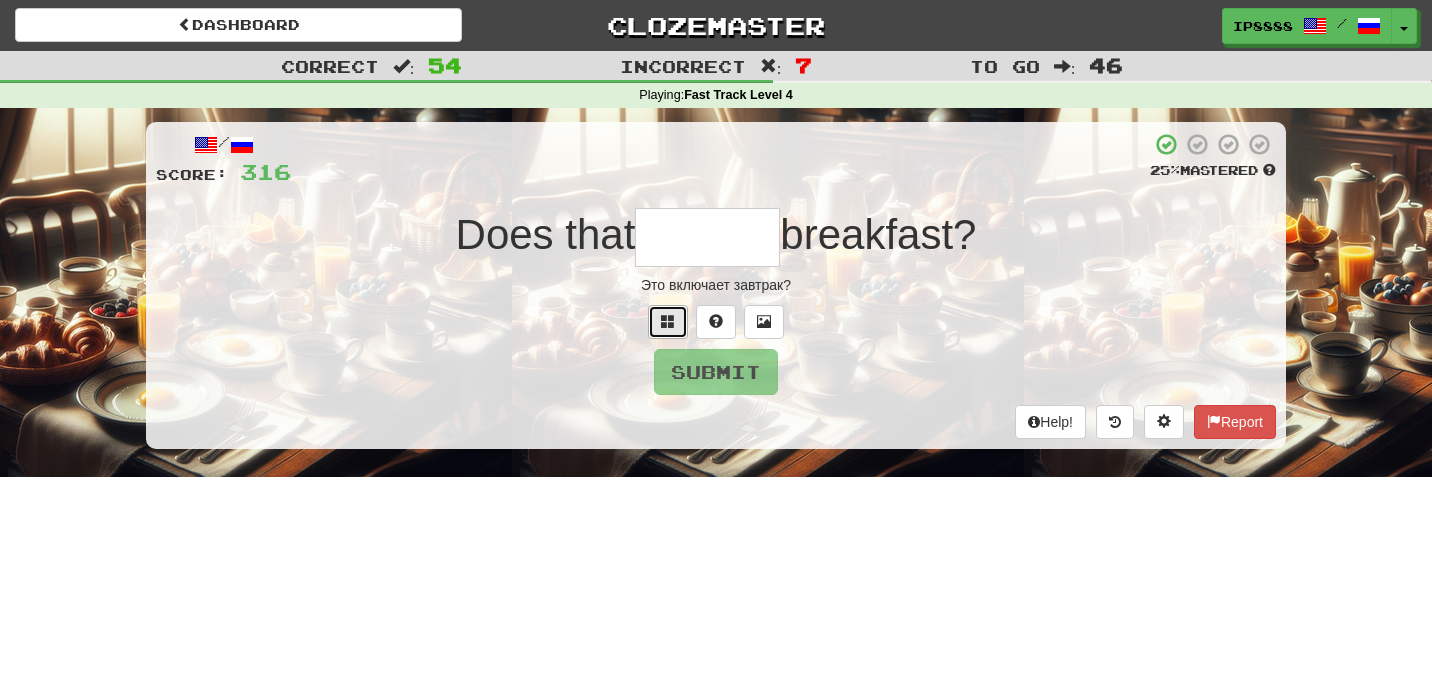 click at bounding box center [668, 322] 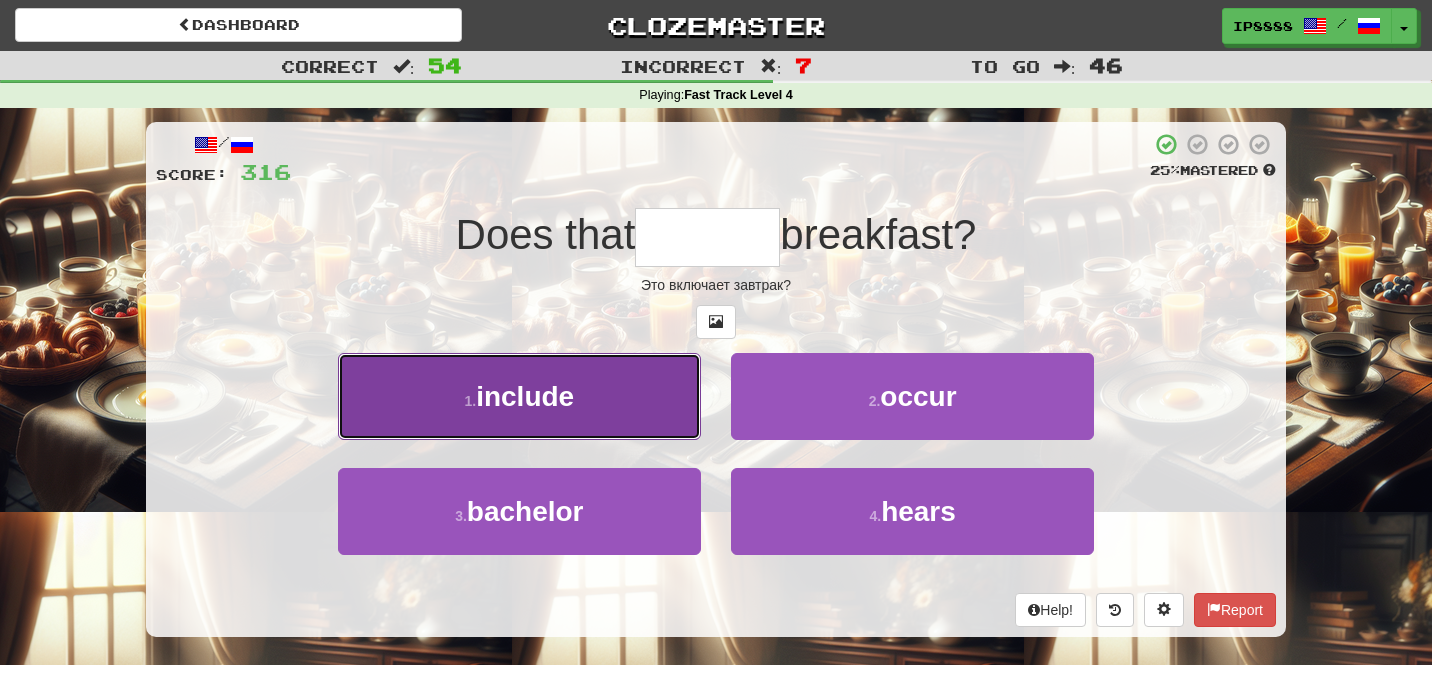 click on "1 .  include" at bounding box center (519, 396) 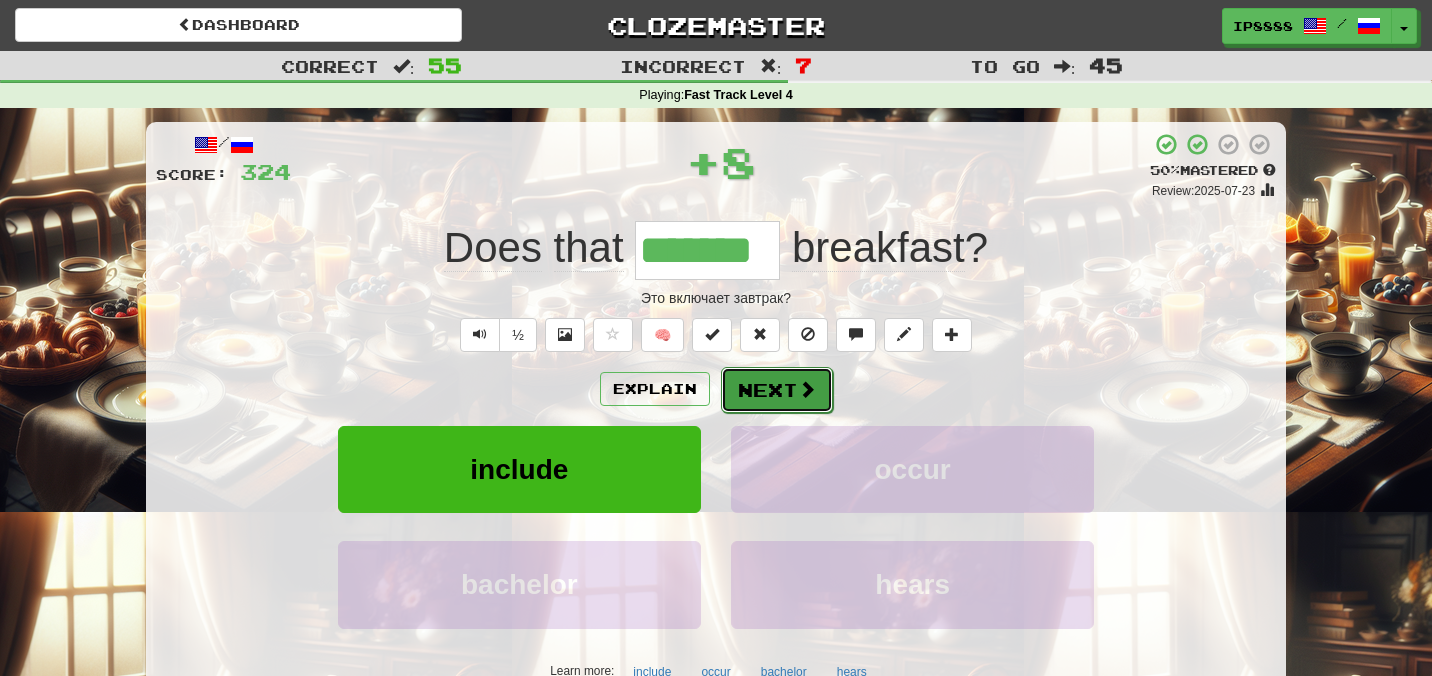 click on "Next" at bounding box center (777, 390) 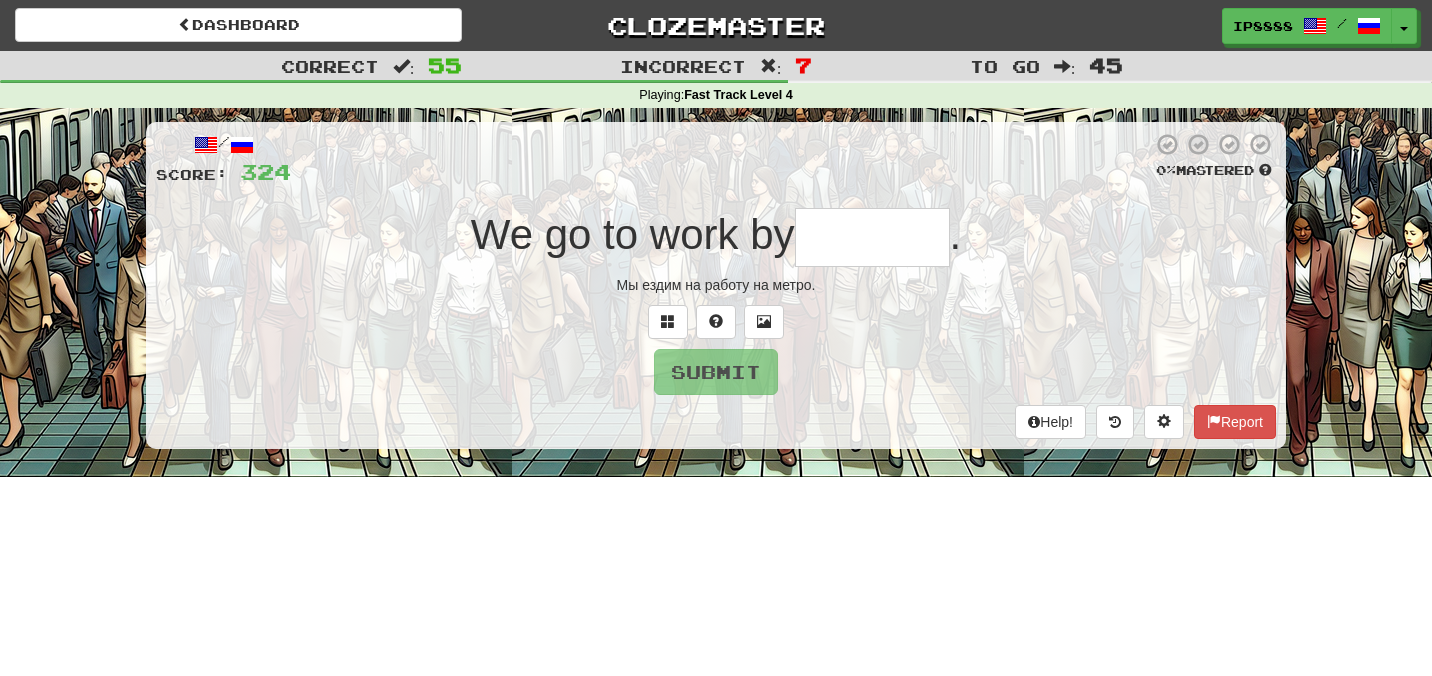 click at bounding box center (872, 237) 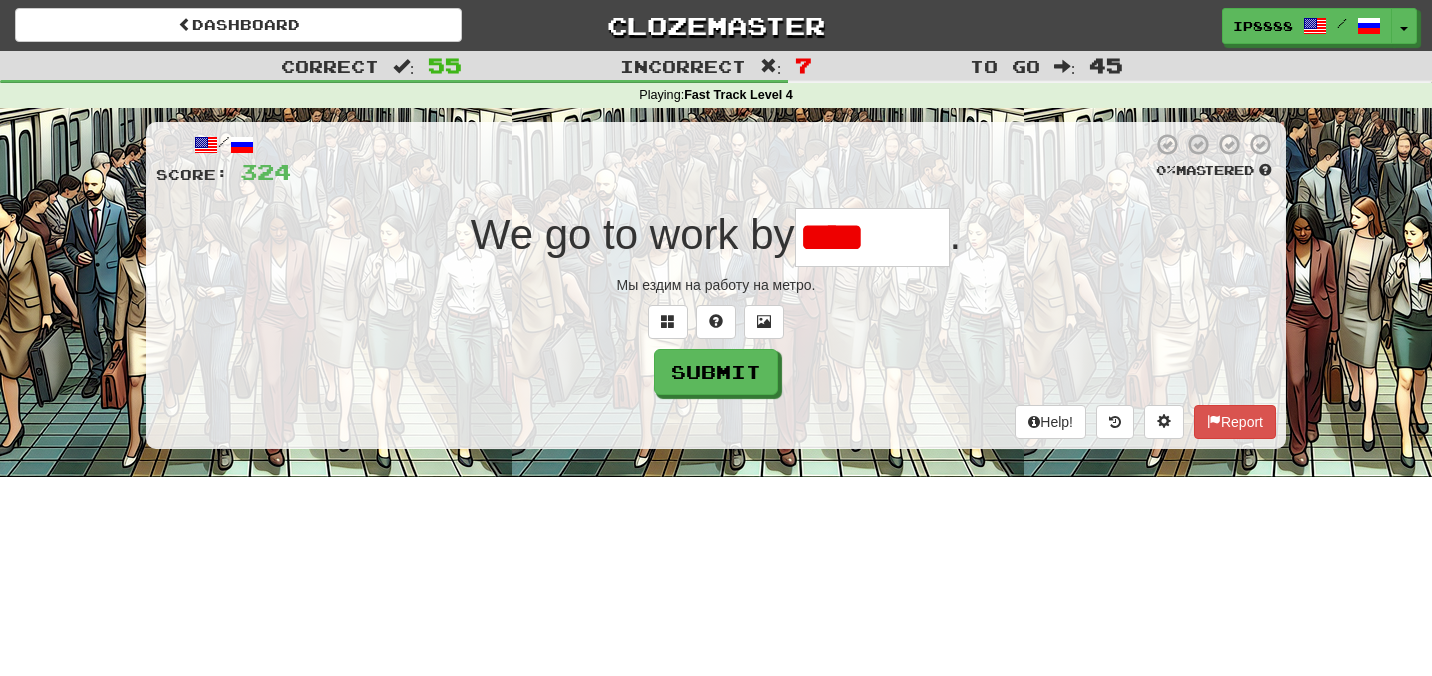 type on "*****" 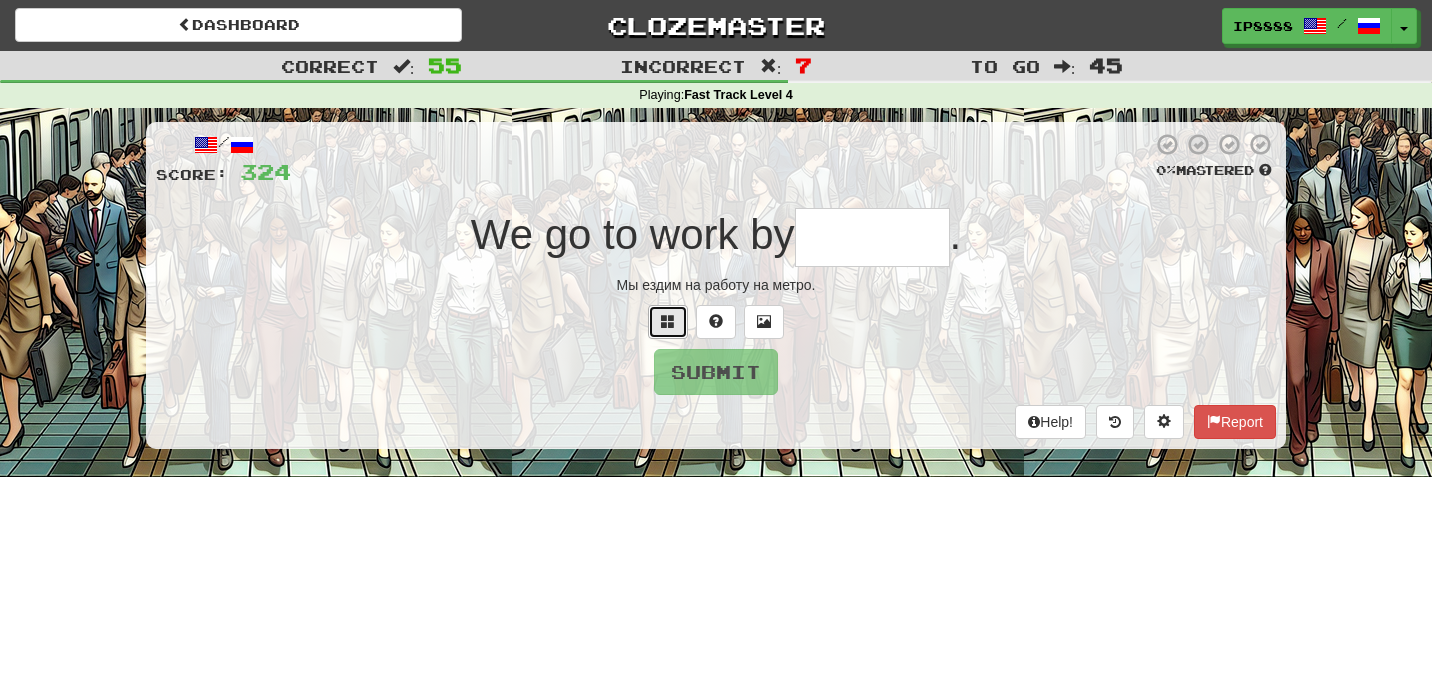 click at bounding box center (668, 322) 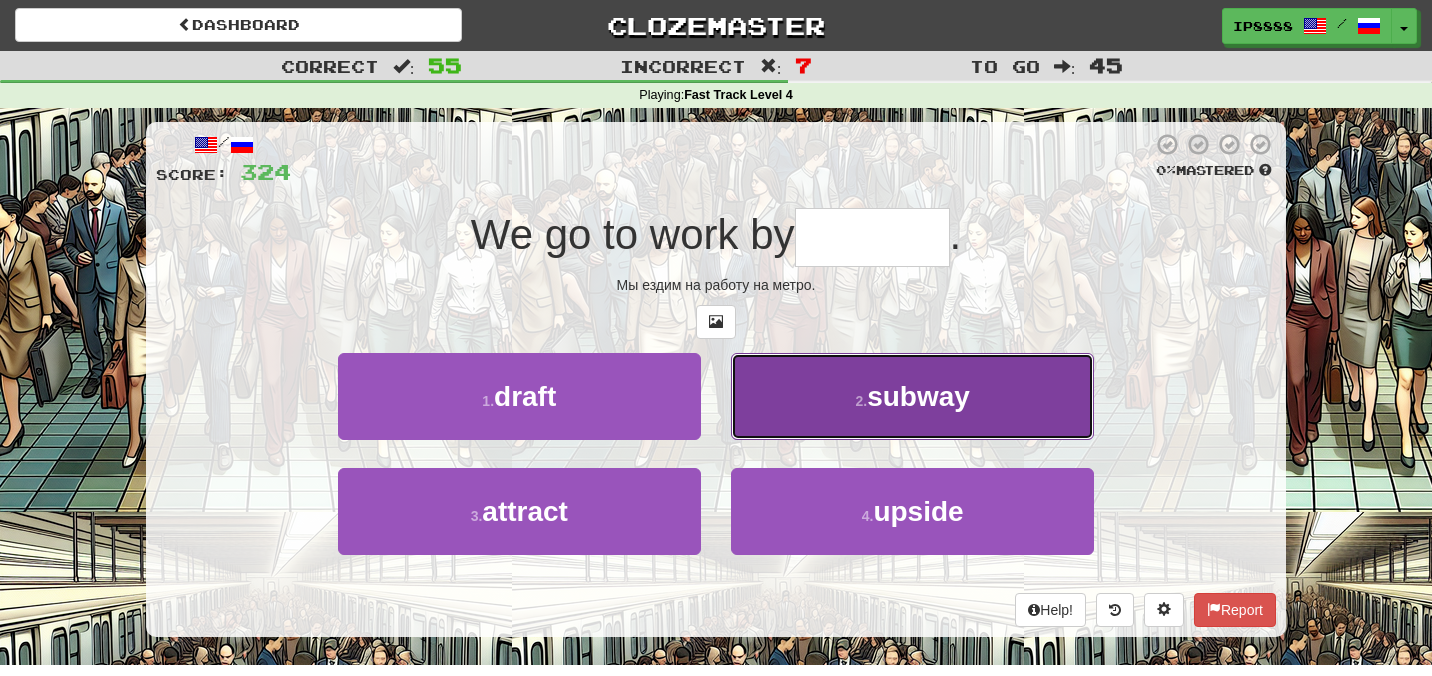 click on "2 .  subway" at bounding box center (912, 396) 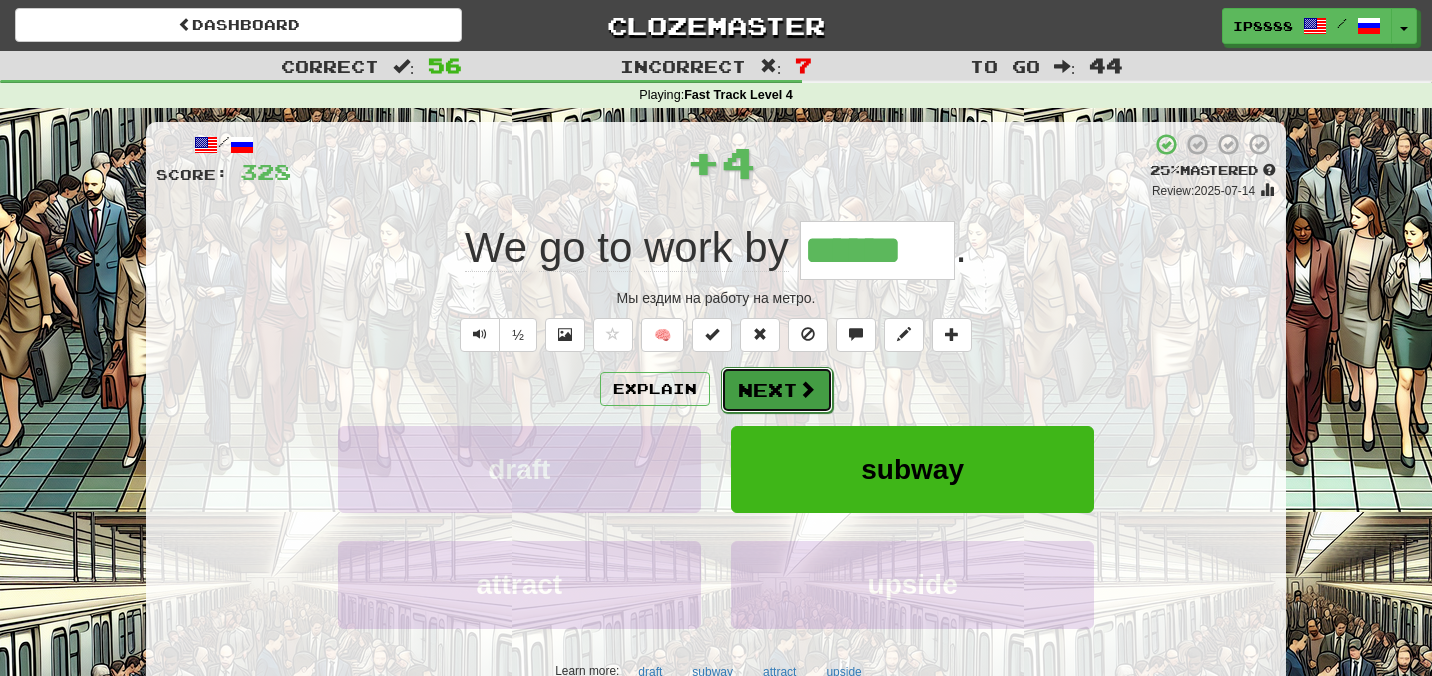 click on "Next" at bounding box center [777, 390] 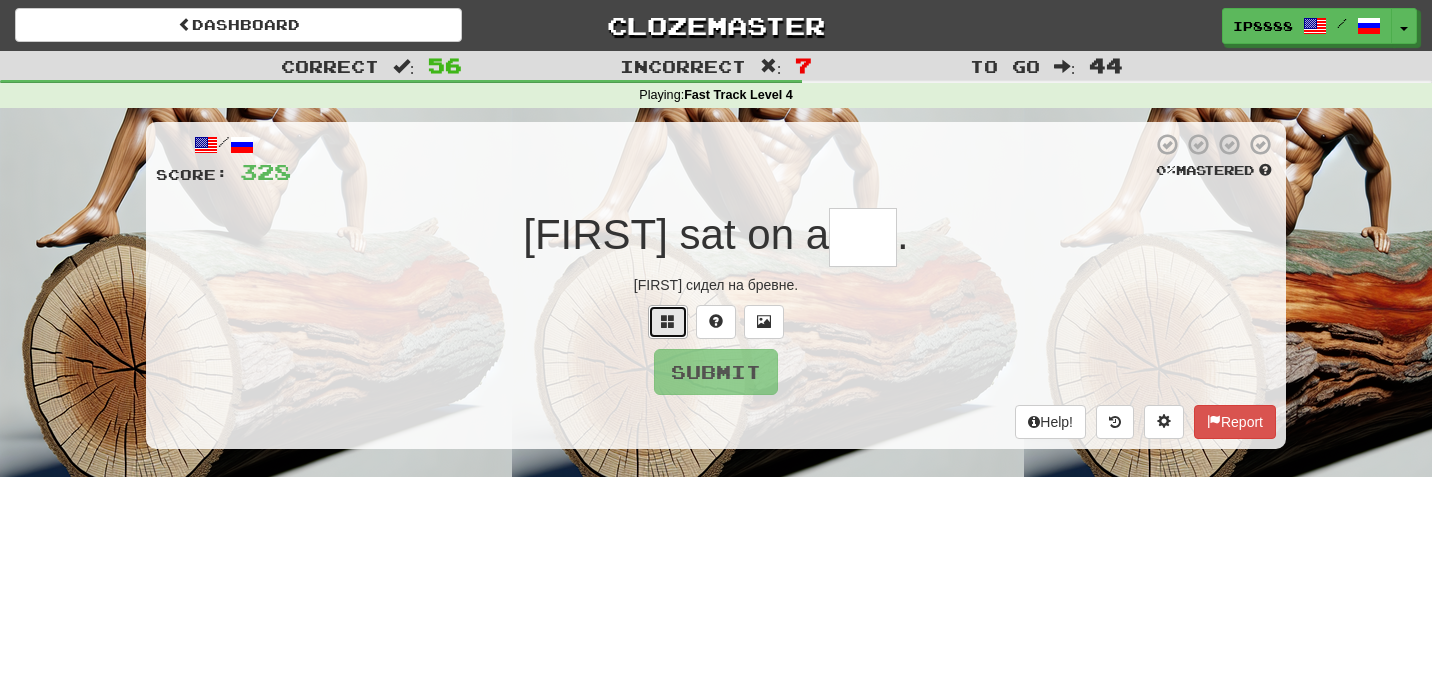 click at bounding box center (668, 321) 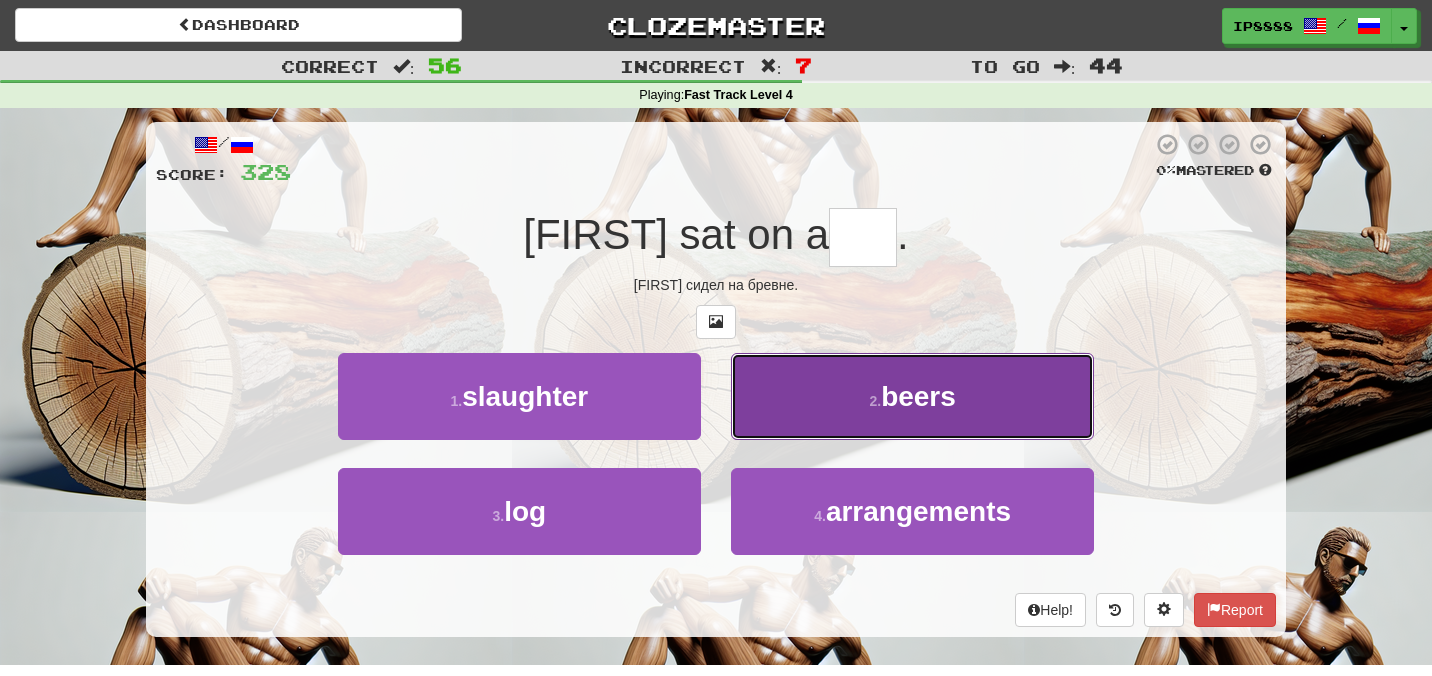 click on "2 .  beers" at bounding box center [912, 396] 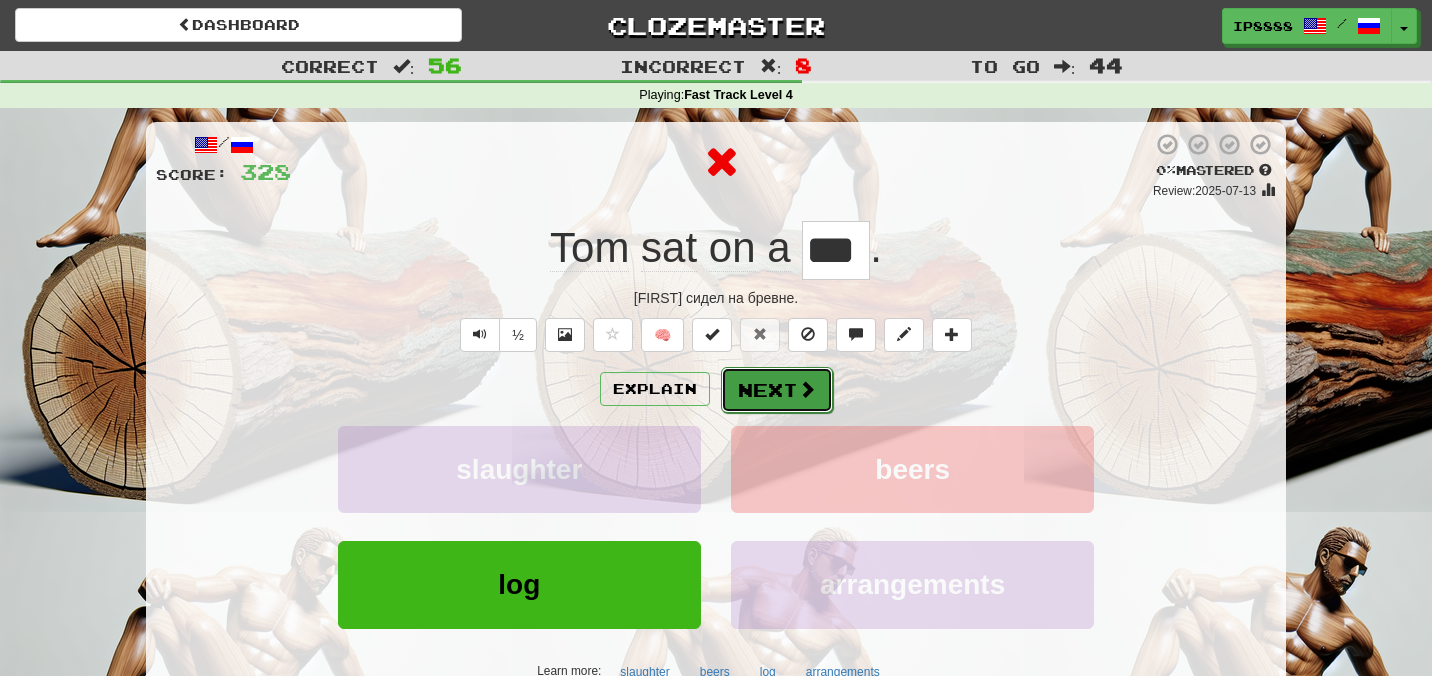 click on "Next" at bounding box center [777, 390] 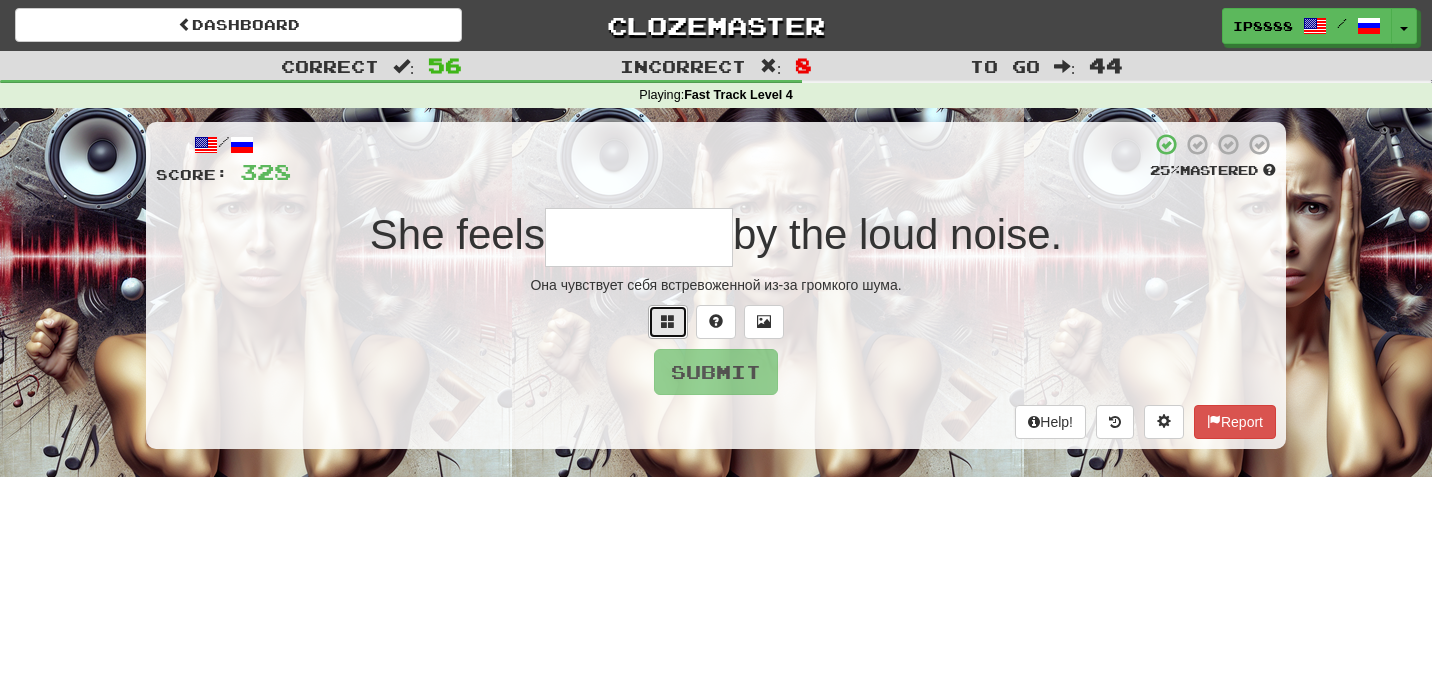 click at bounding box center (668, 321) 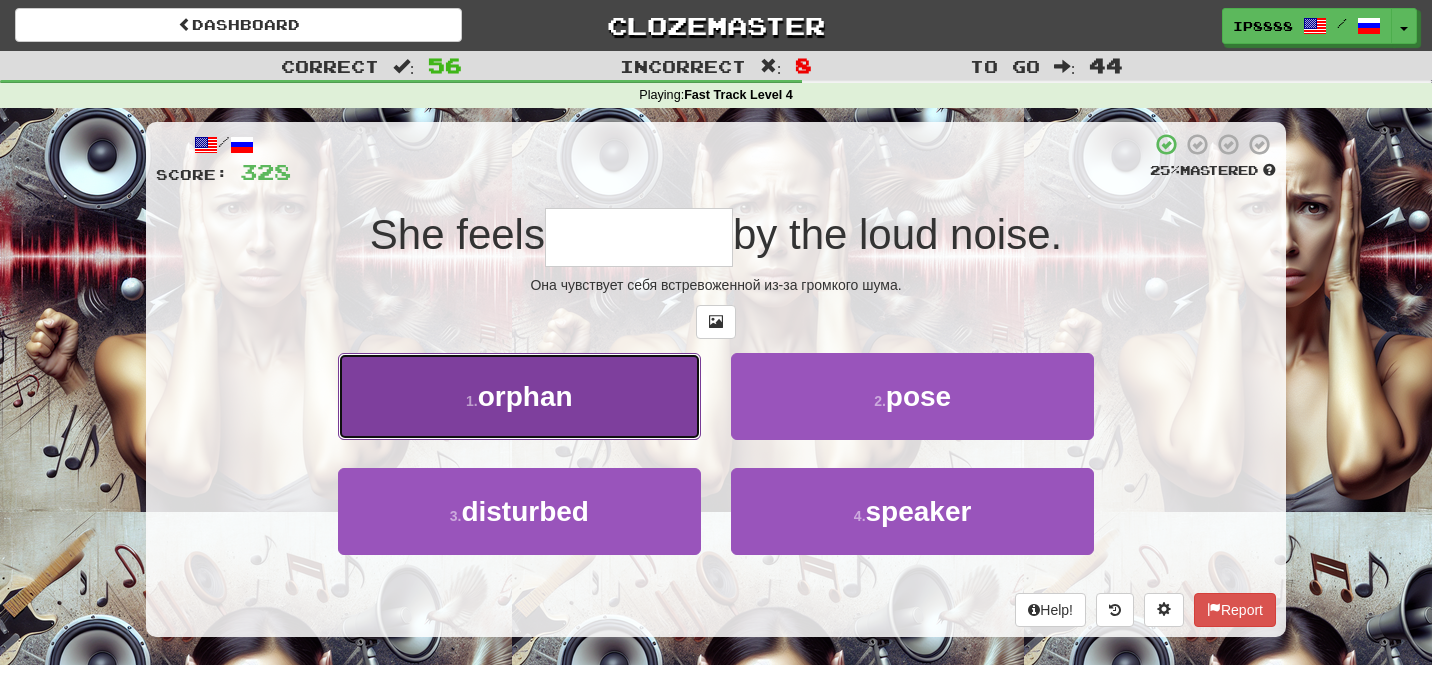 click on "1 .  orphan" at bounding box center (519, 396) 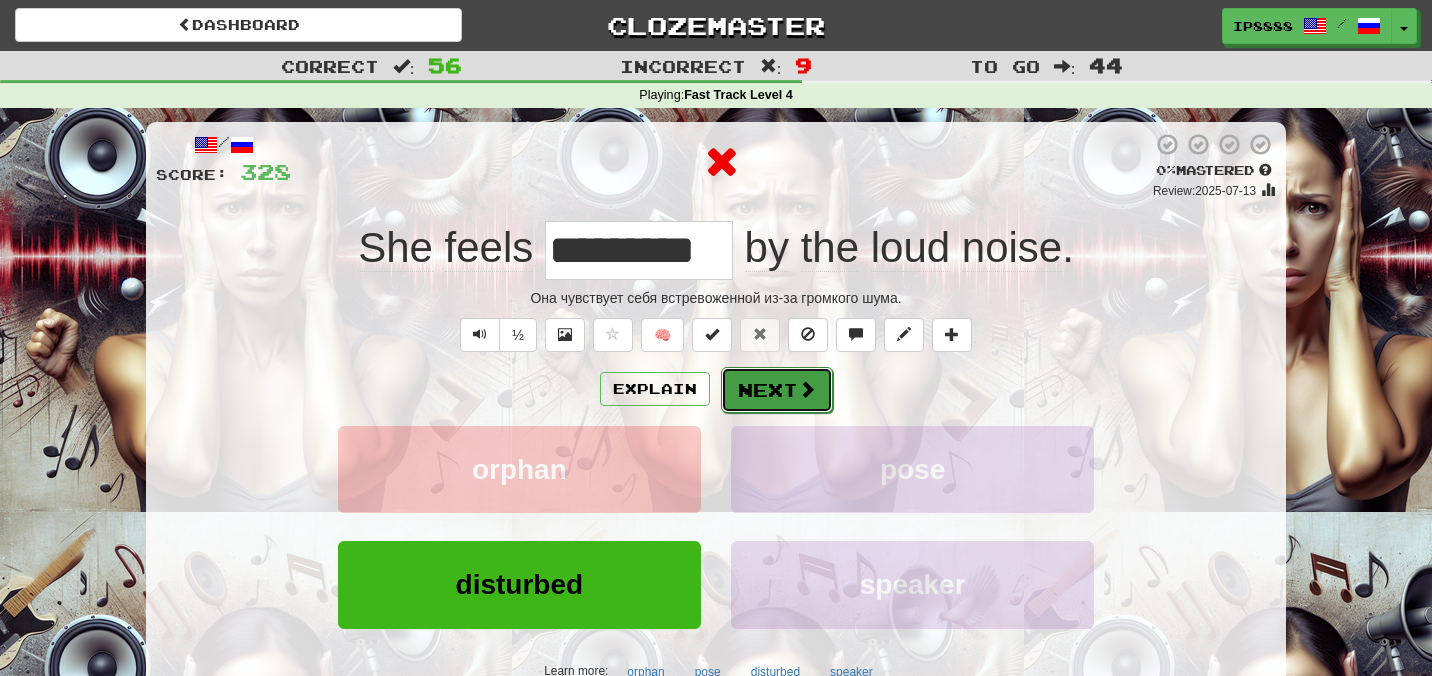 click on "Next" at bounding box center (777, 390) 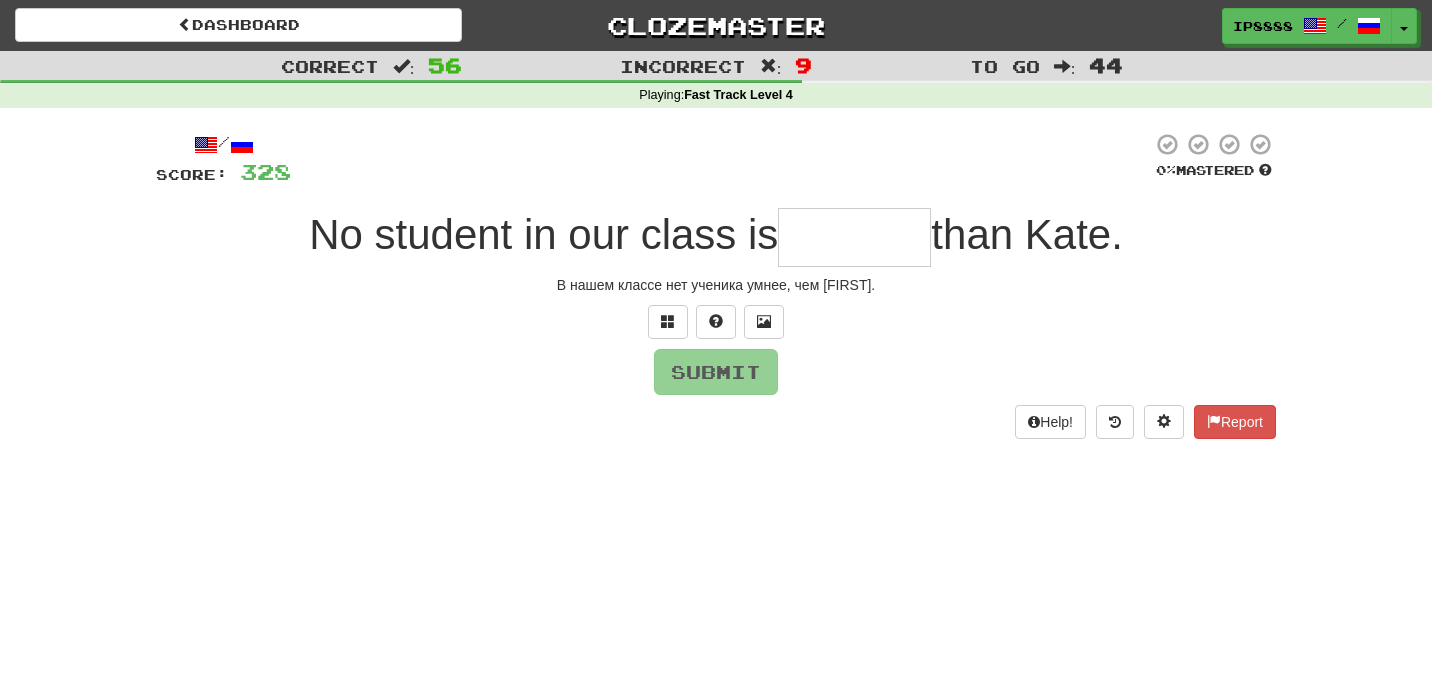 click at bounding box center [854, 237] 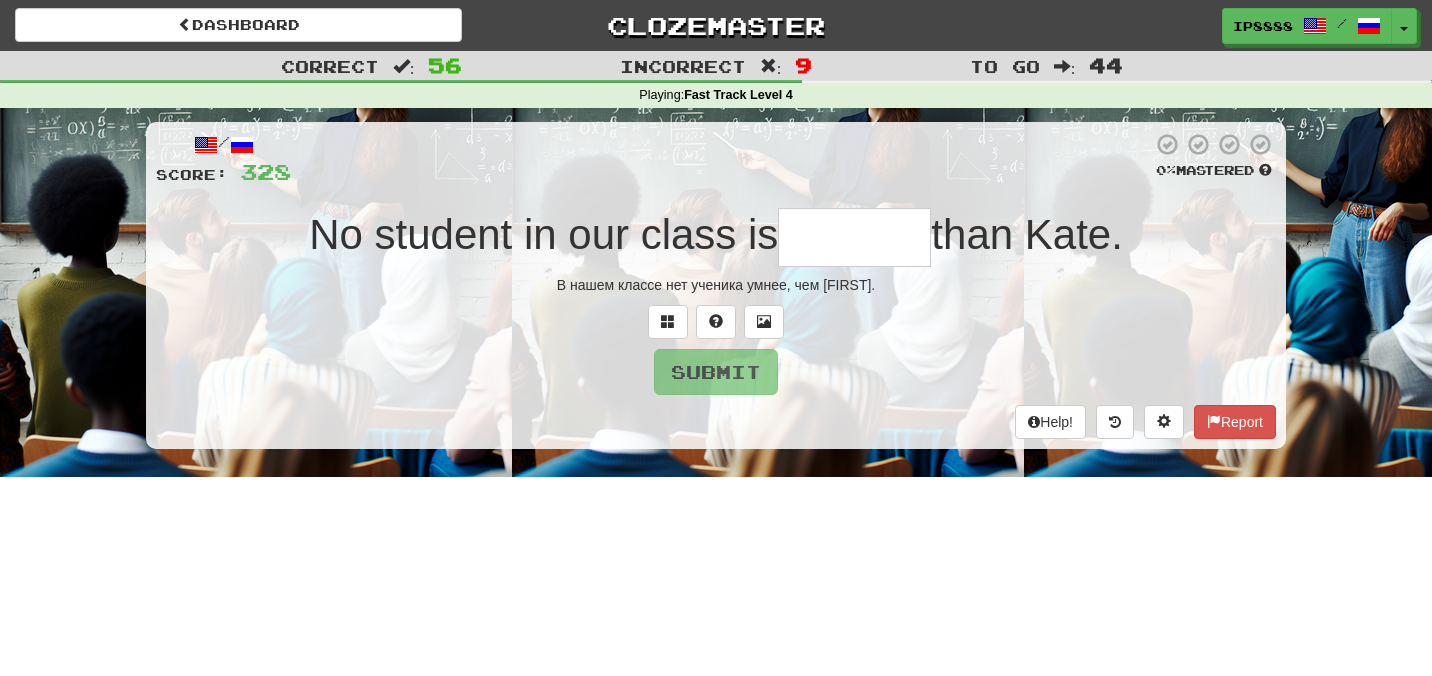 click at bounding box center (854, 237) 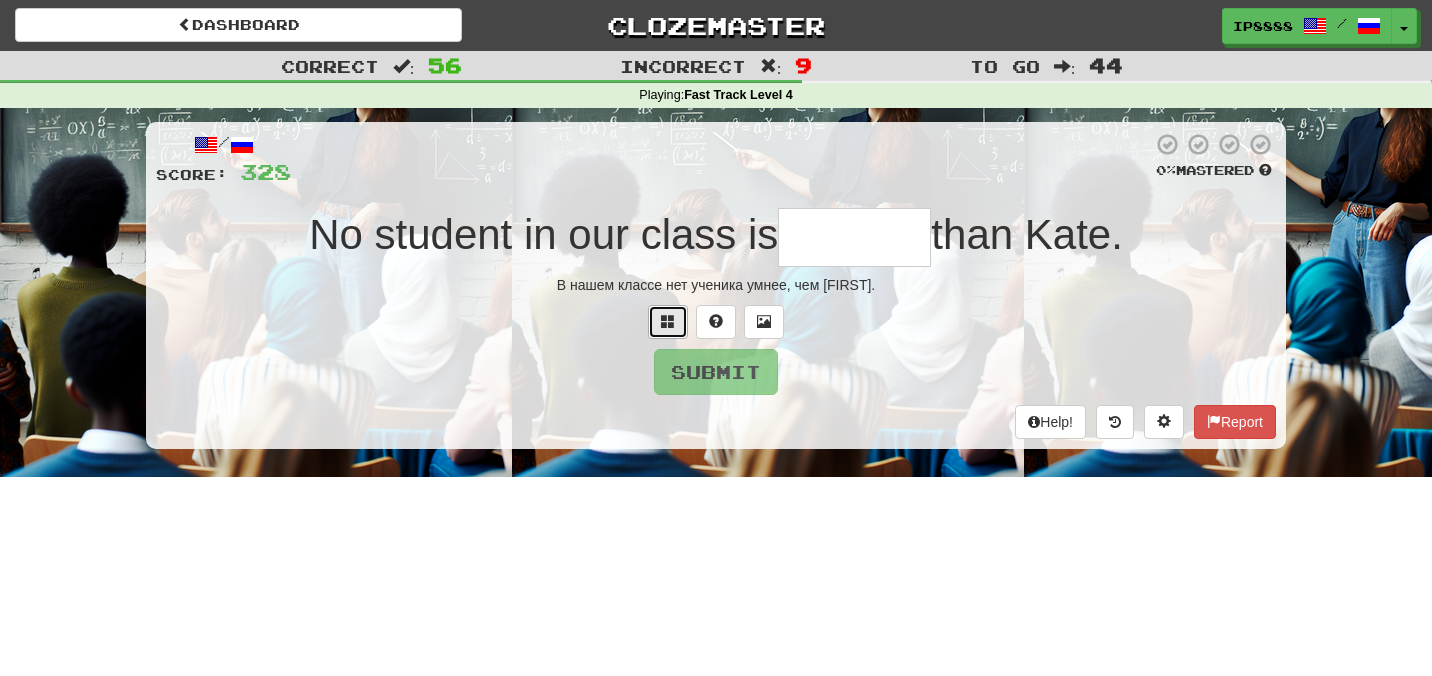 click at bounding box center (668, 322) 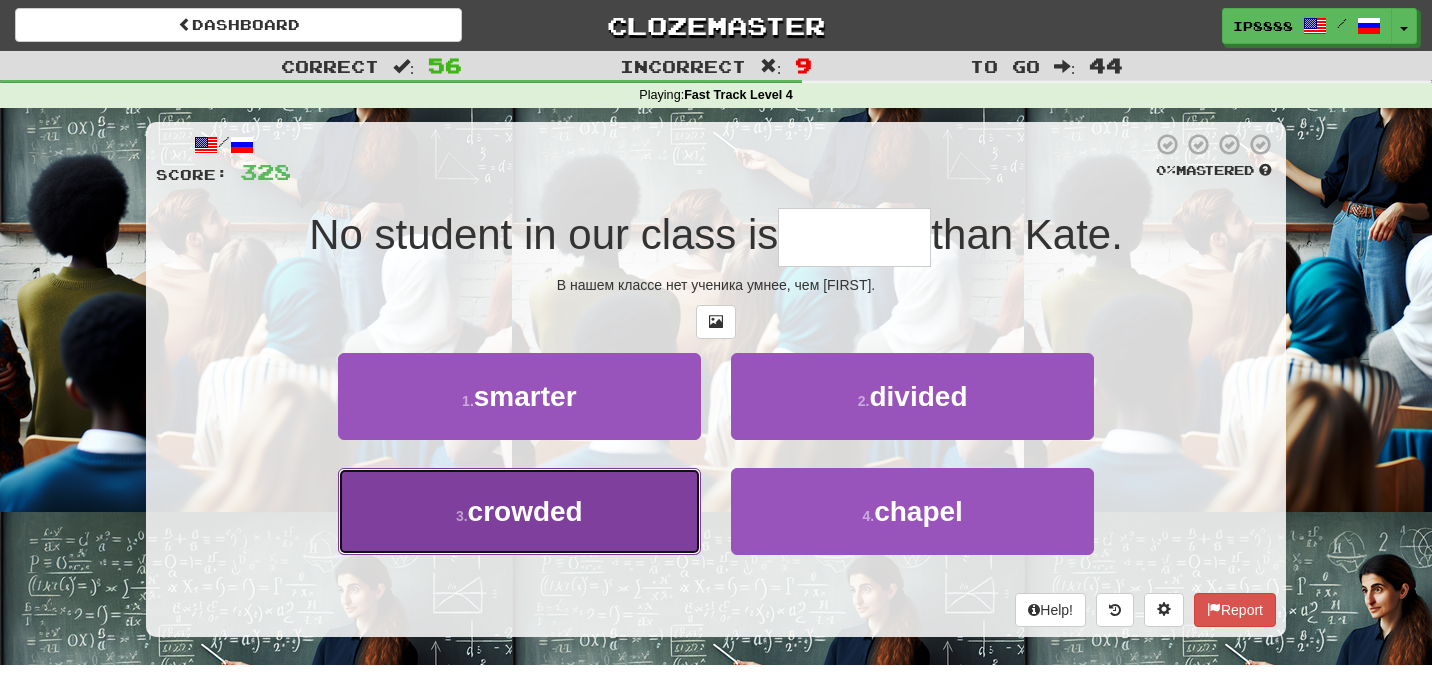 click on "3 .  crowded" at bounding box center (519, 511) 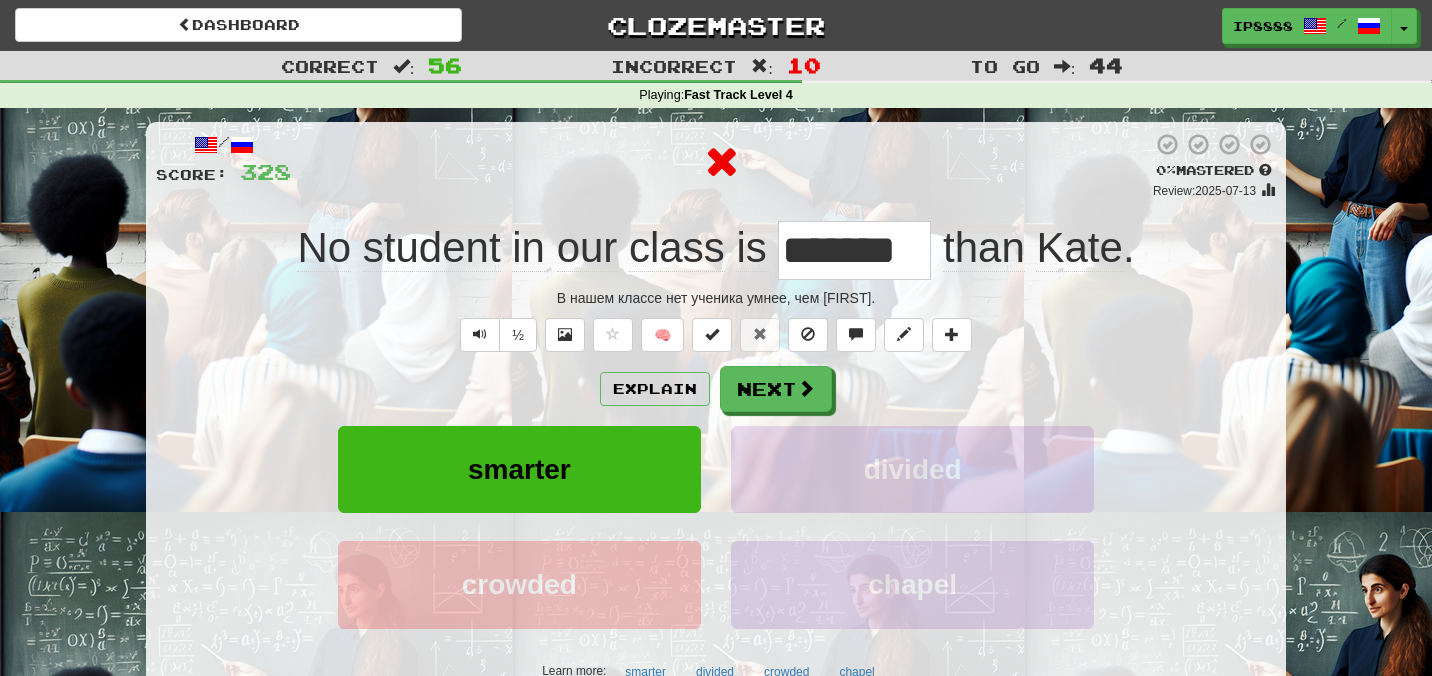 click on "Explain Next smarter divided crowded chapel Learn more: smarter divided crowded chapel" at bounding box center [716, 526] 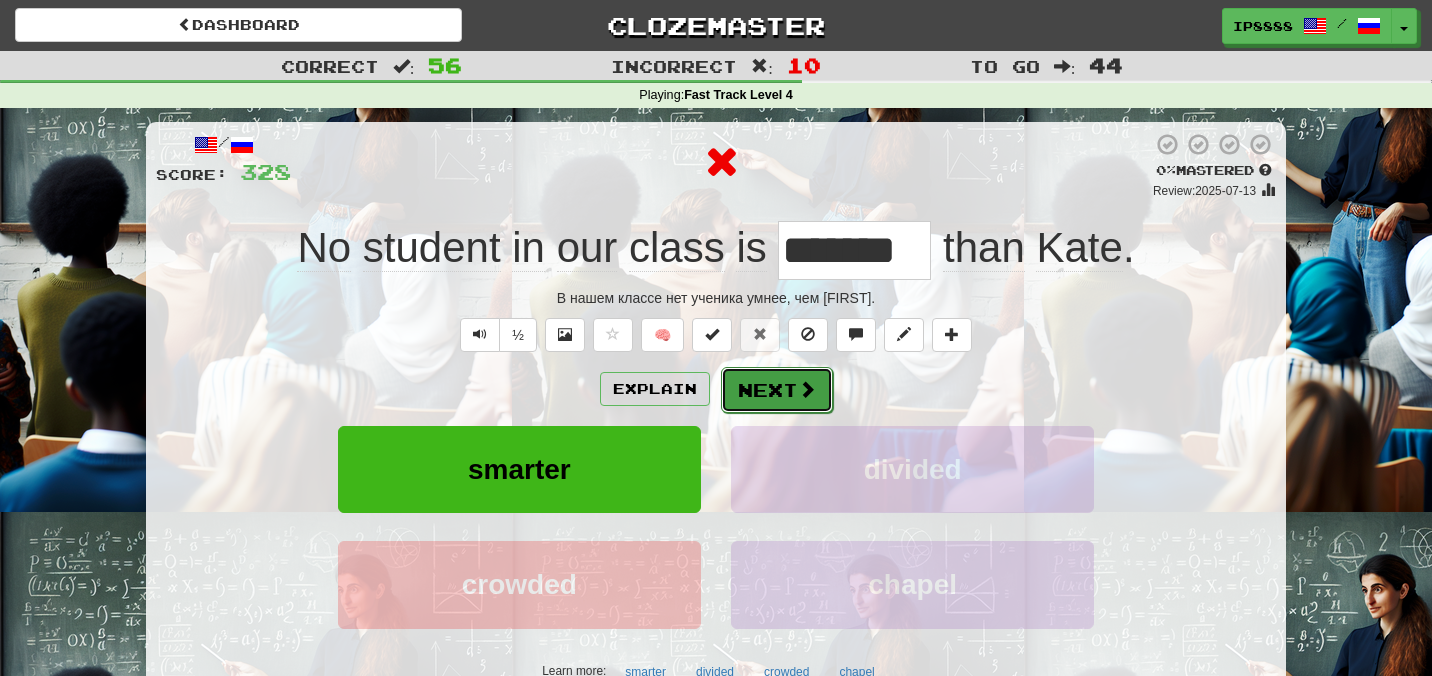 click on "Next" at bounding box center [777, 390] 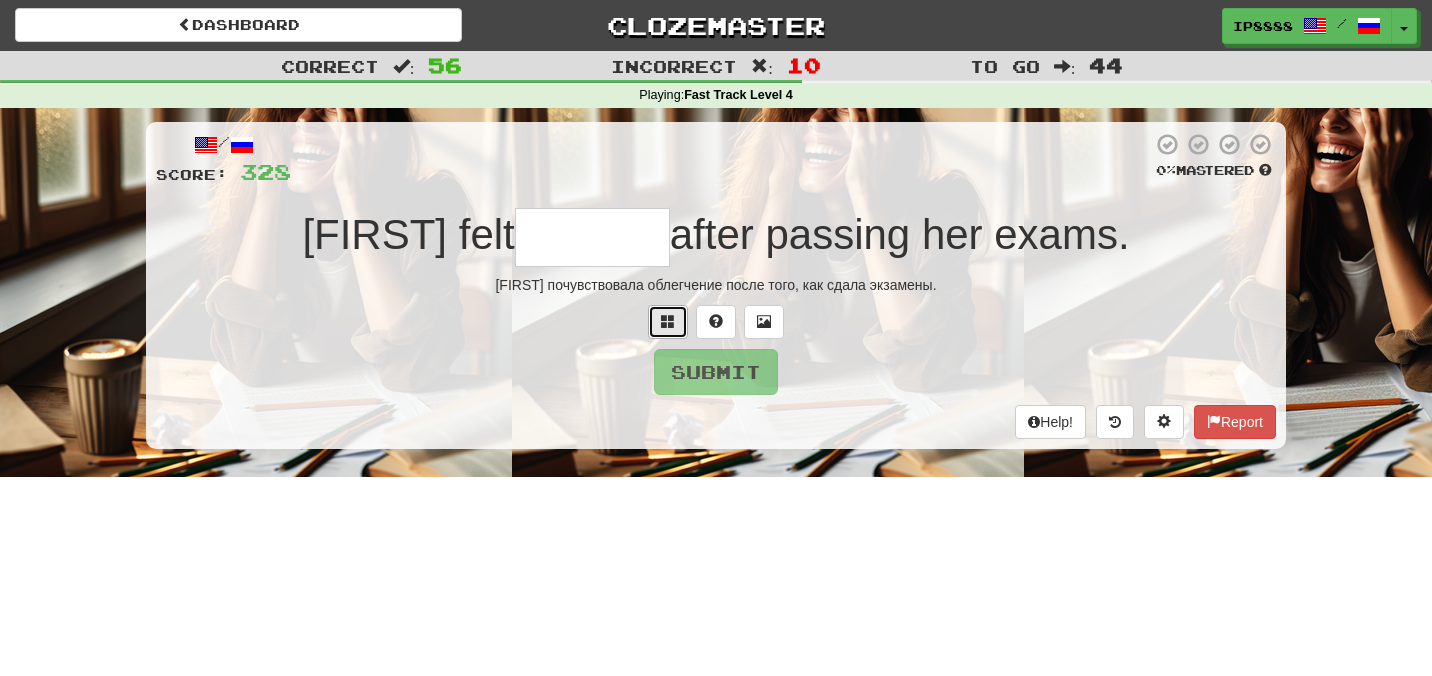 click at bounding box center [668, 321] 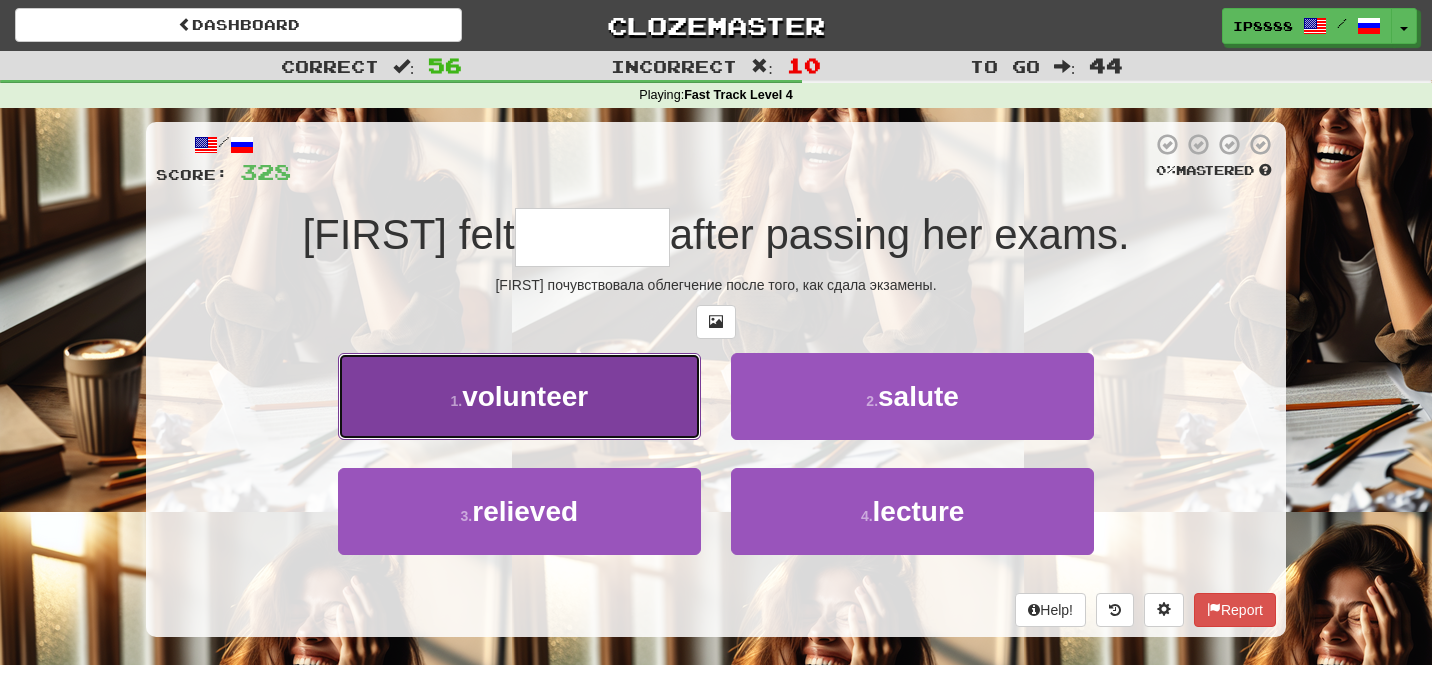 click on "1 .  volunteer" at bounding box center [519, 396] 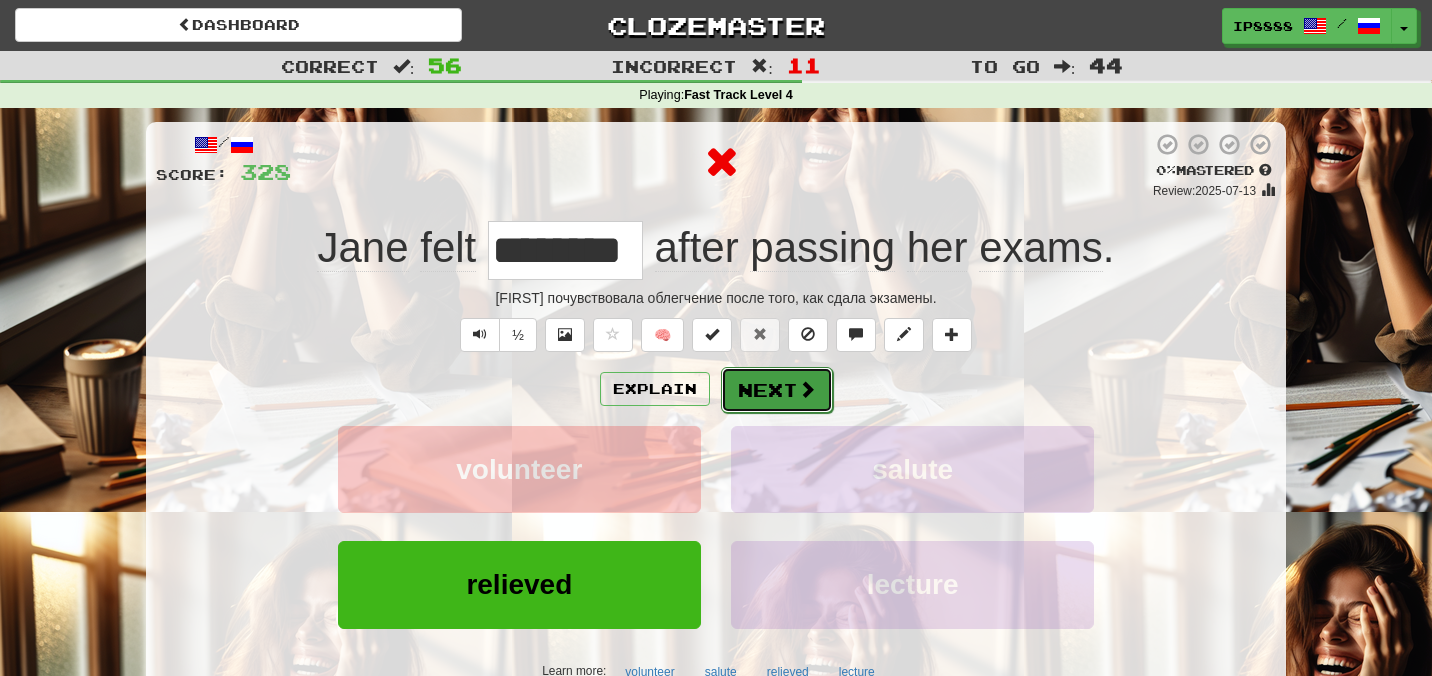 click on "Next" at bounding box center [777, 390] 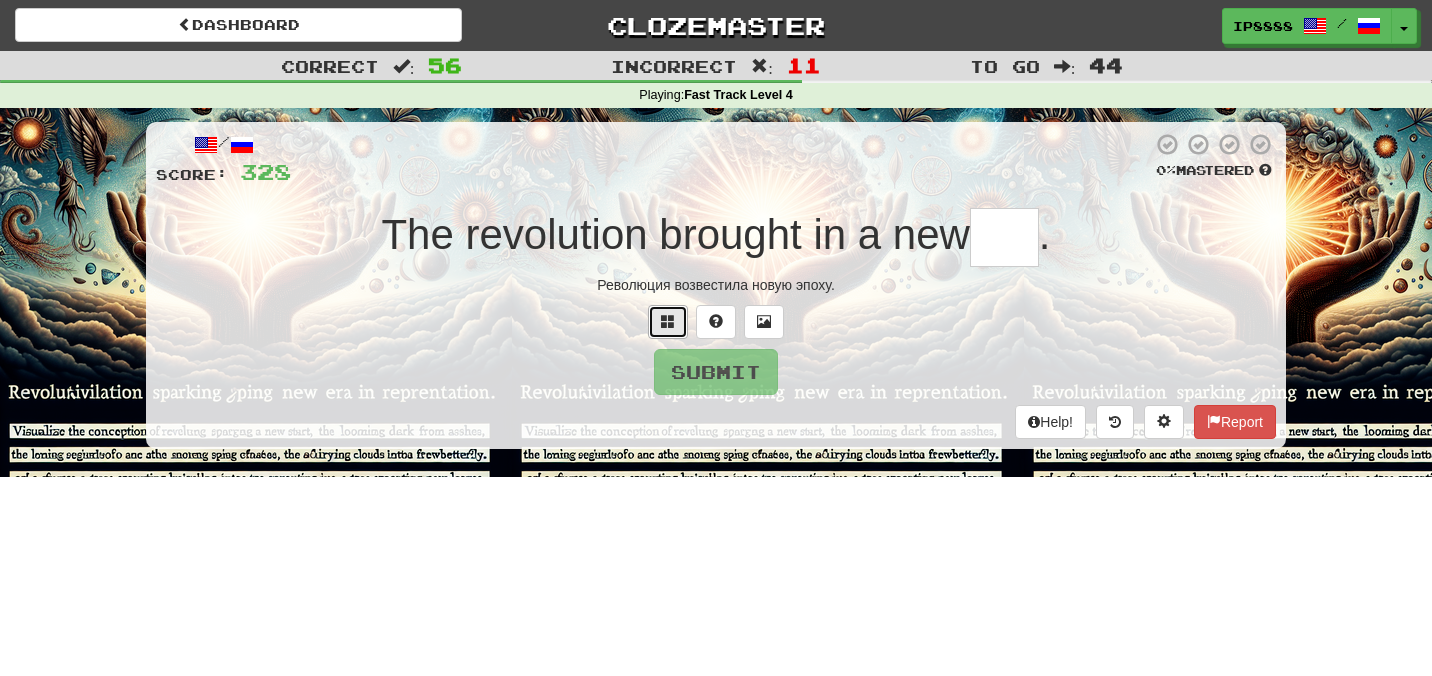click at bounding box center [668, 321] 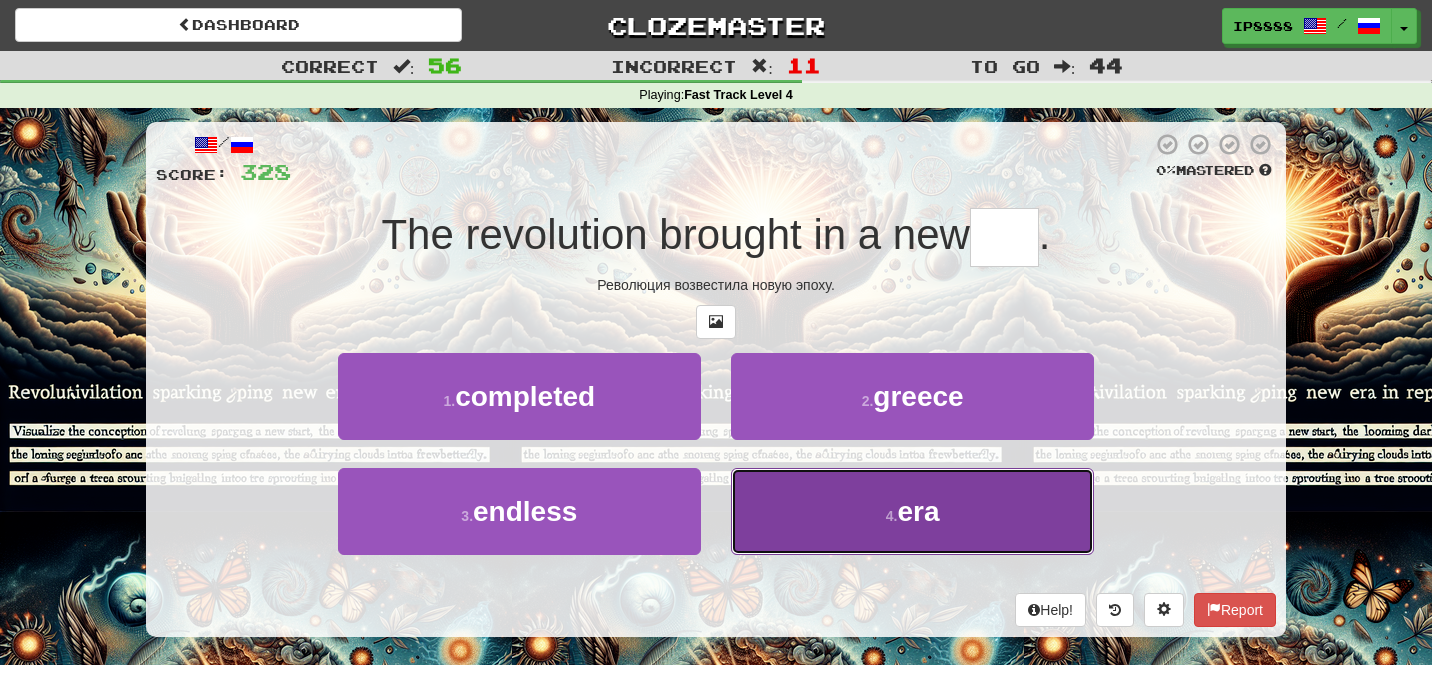 click on "4 .  era" at bounding box center (912, 511) 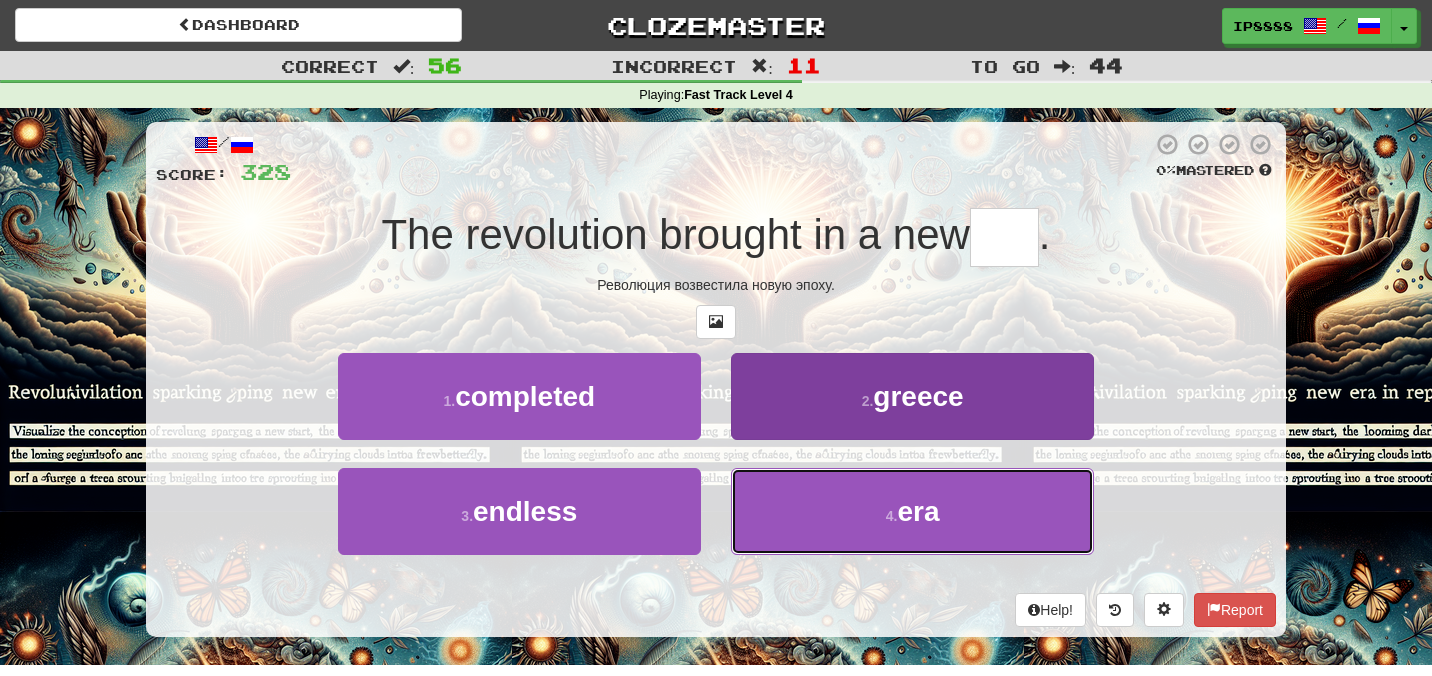 type on "***" 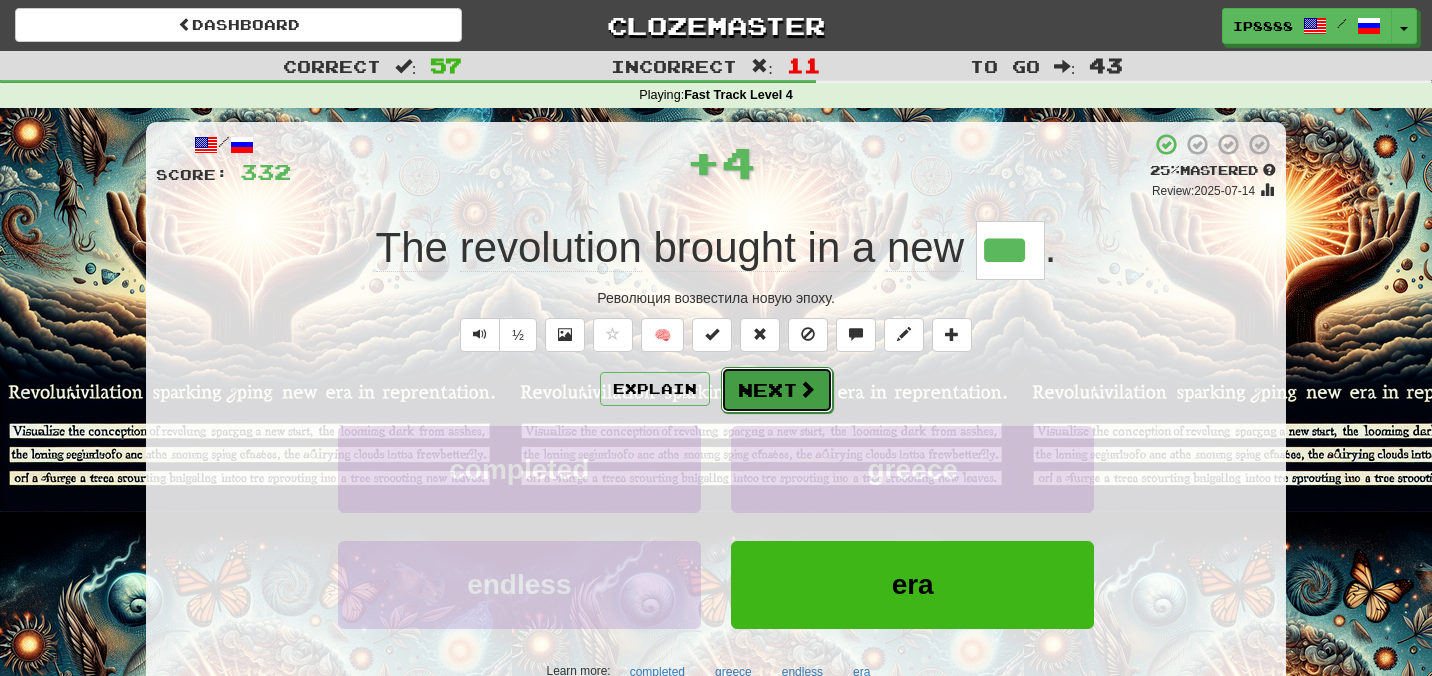 click on "Next" at bounding box center [777, 390] 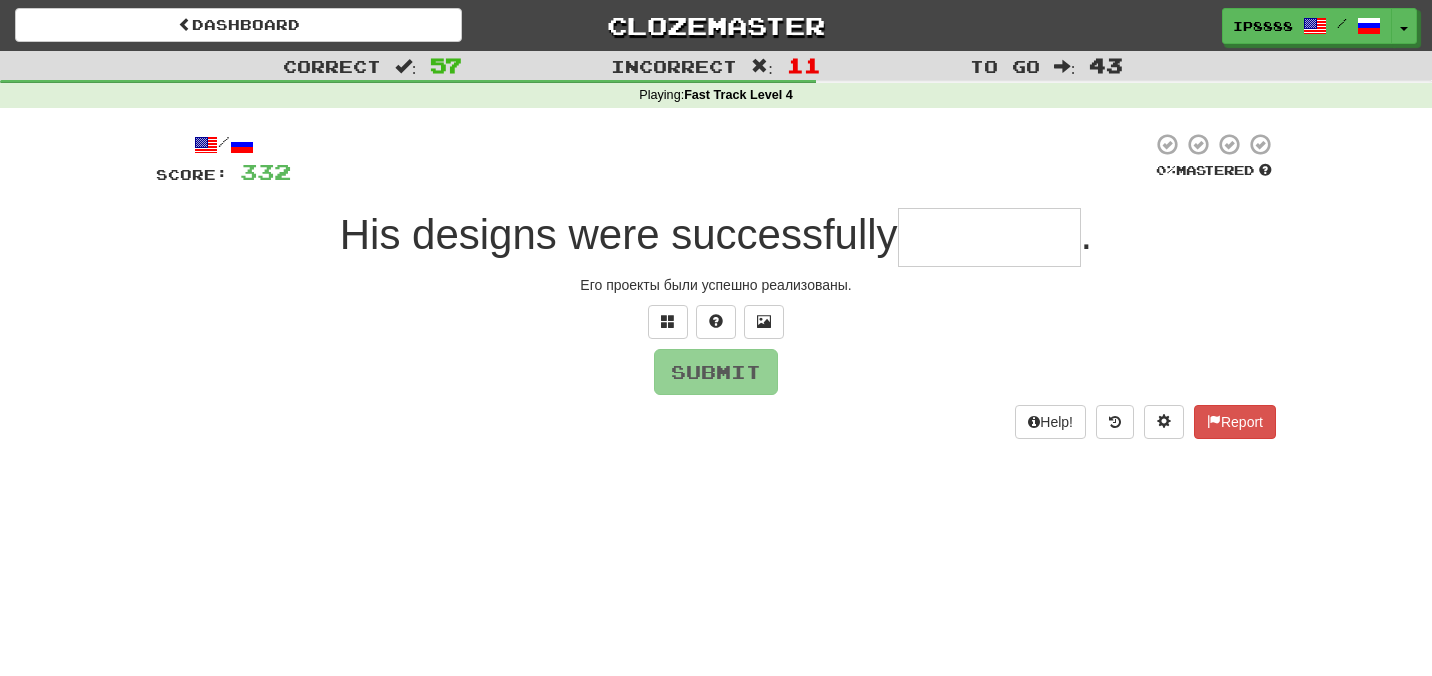 click at bounding box center (989, 237) 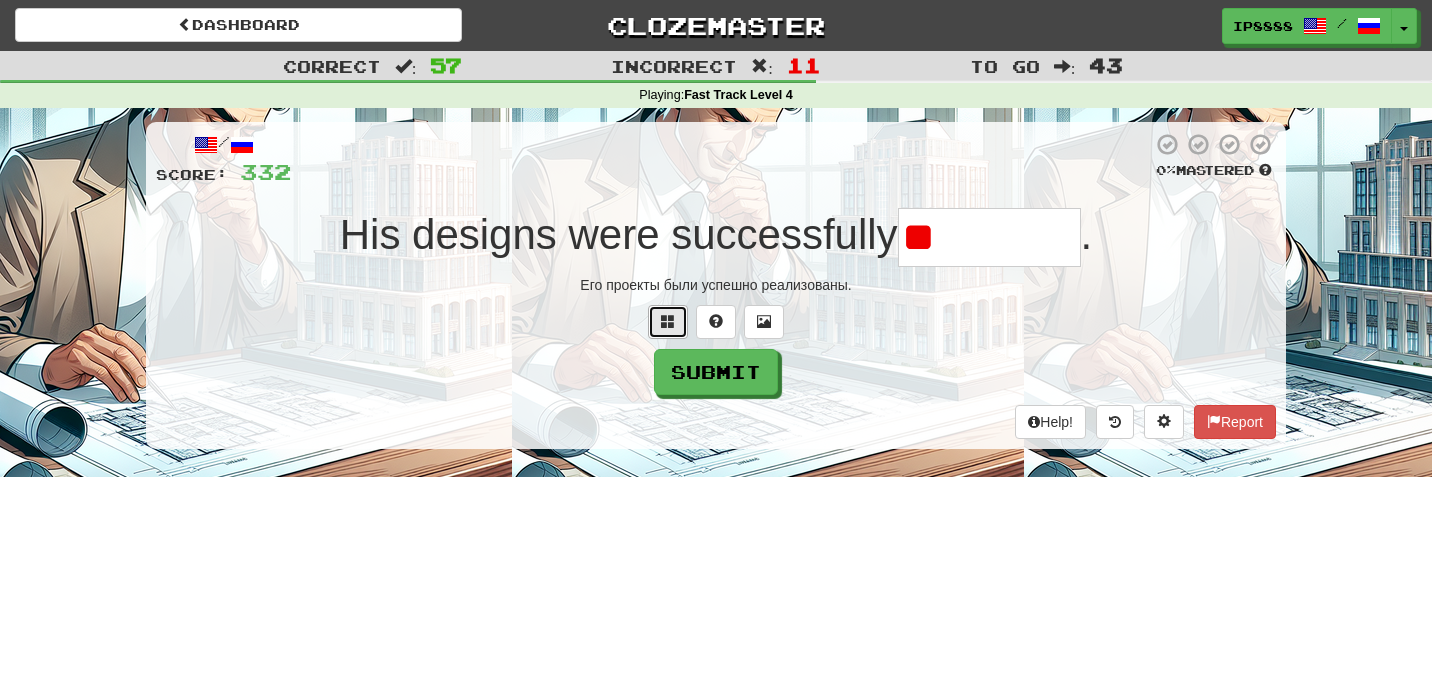 click at bounding box center [668, 321] 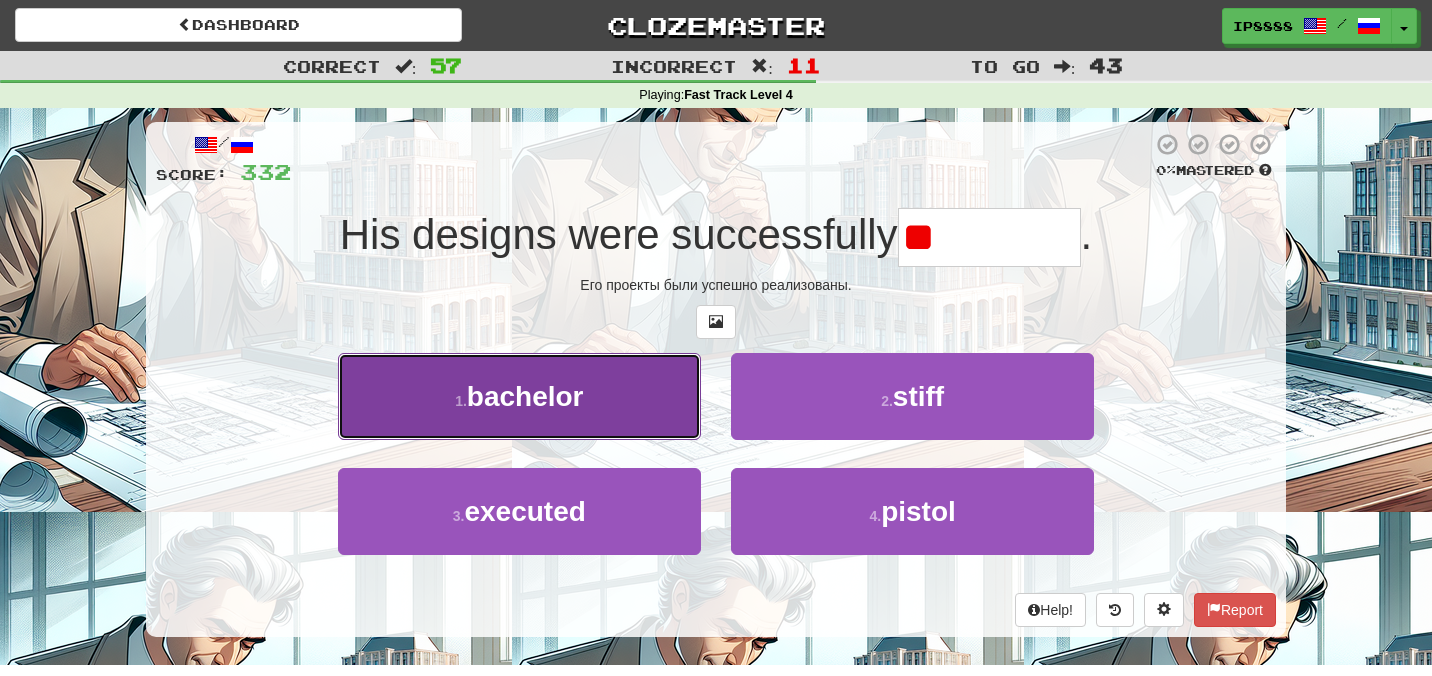 click on "1 .  bachelor" at bounding box center (519, 396) 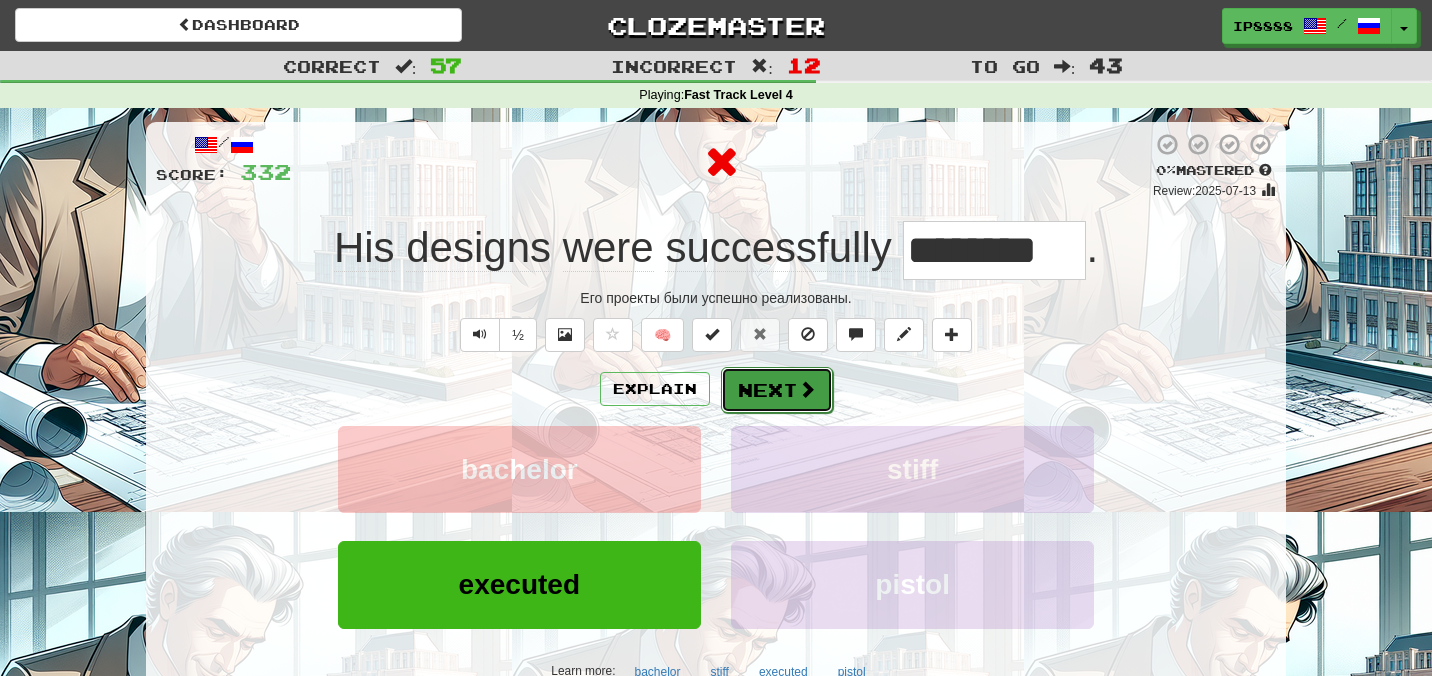 click on "Next" at bounding box center [777, 390] 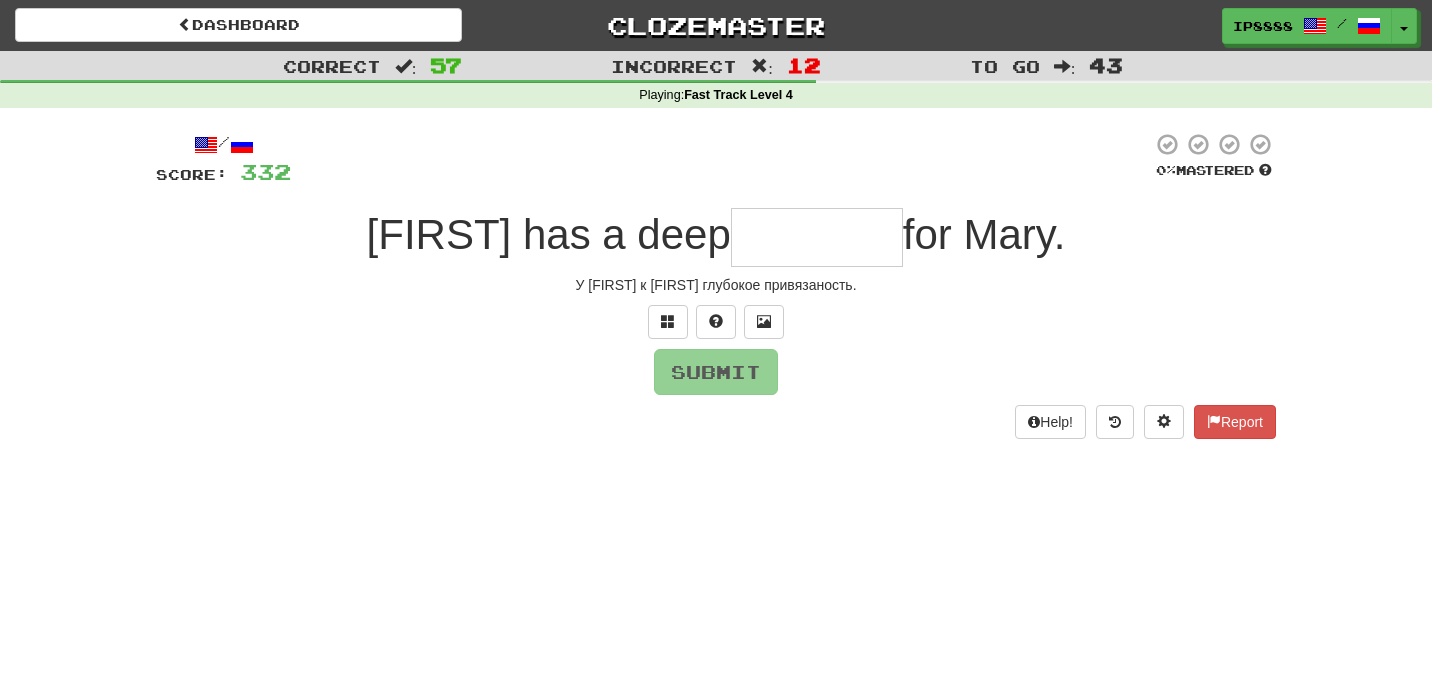 click at bounding box center [817, 237] 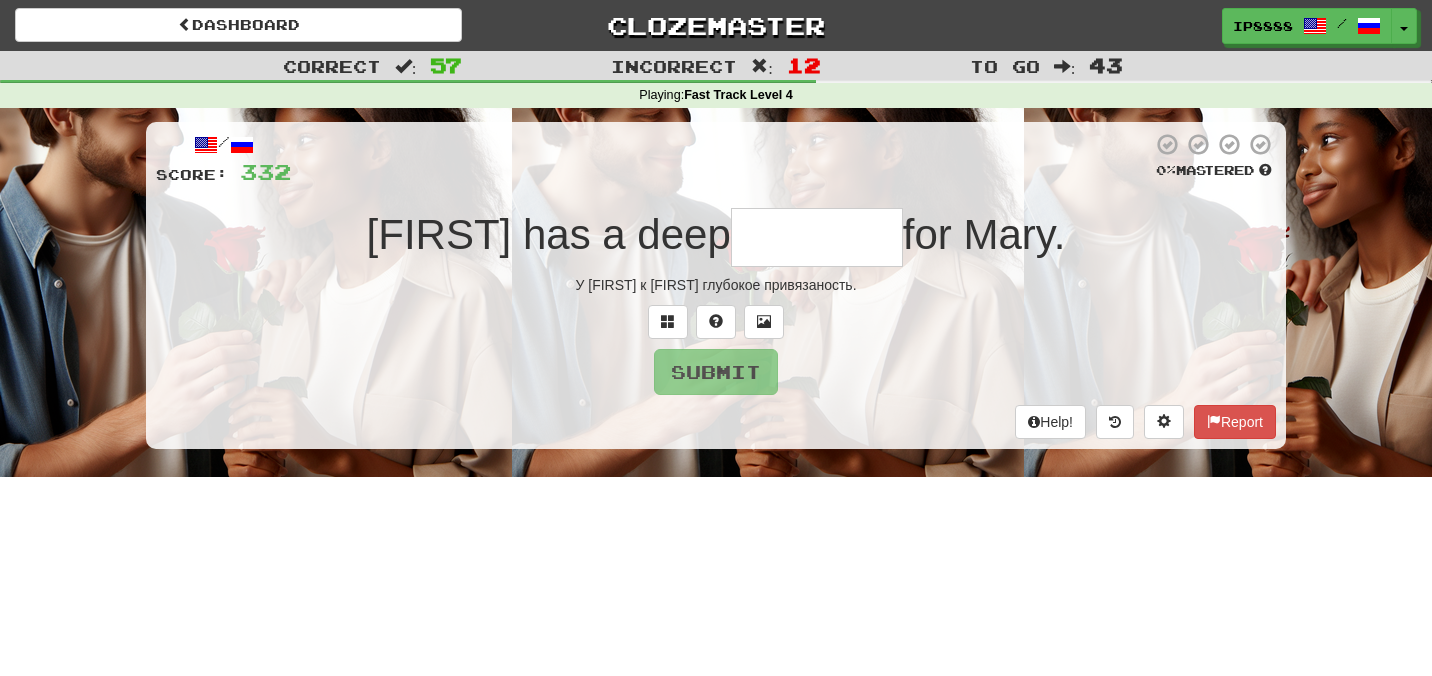 click at bounding box center (817, 237) 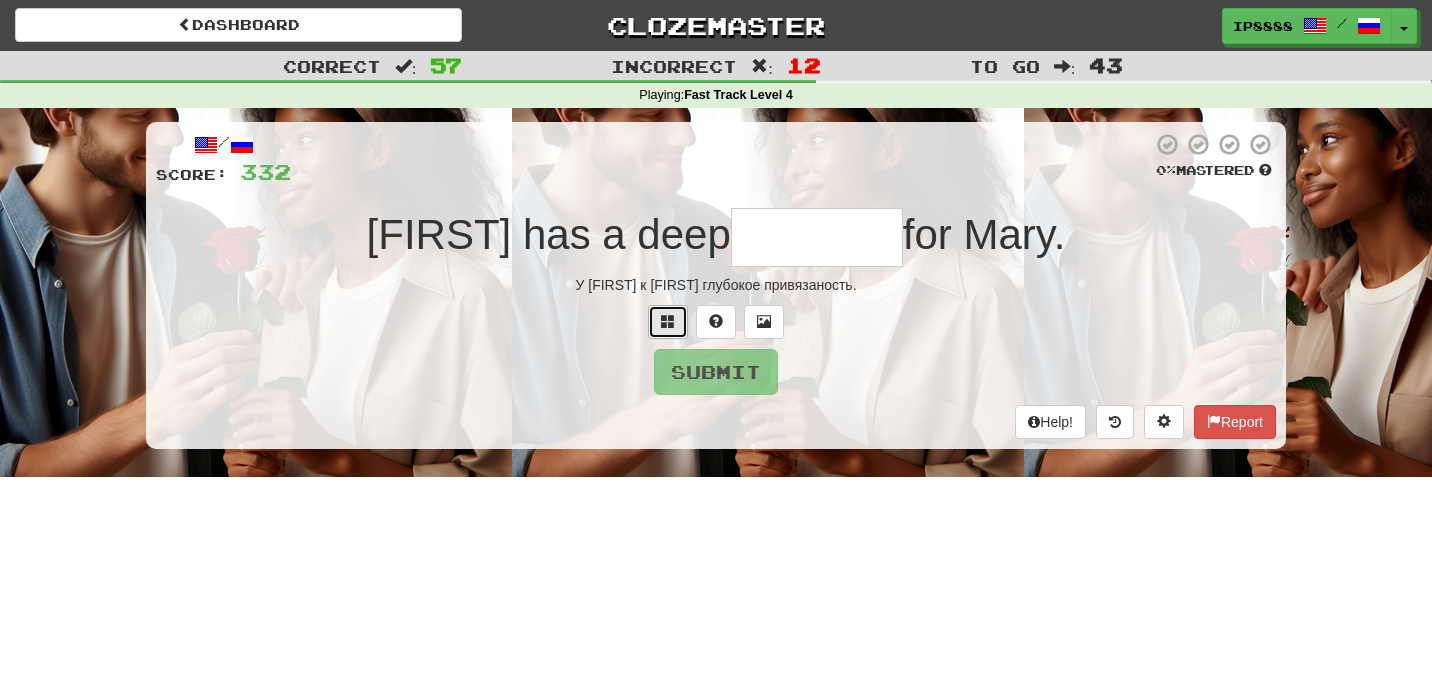 click at bounding box center (668, 322) 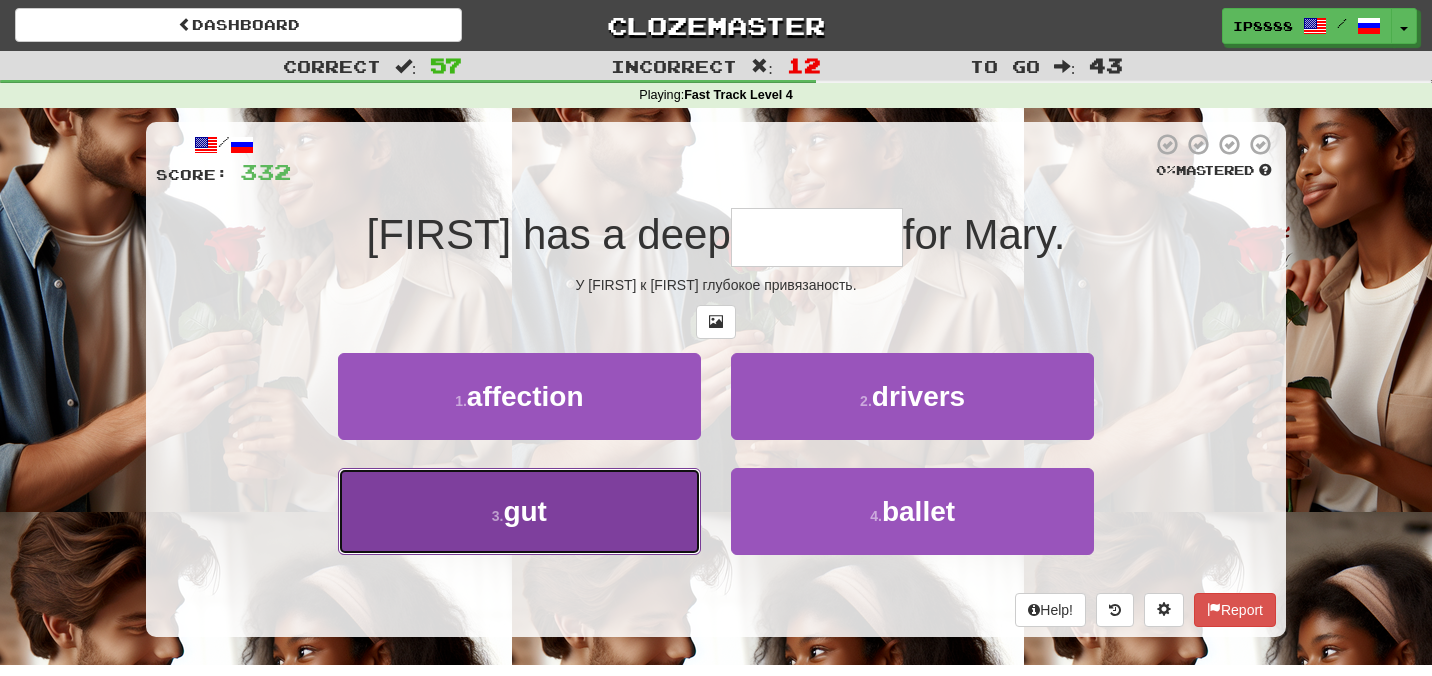 click on "3 .  gut" at bounding box center (519, 511) 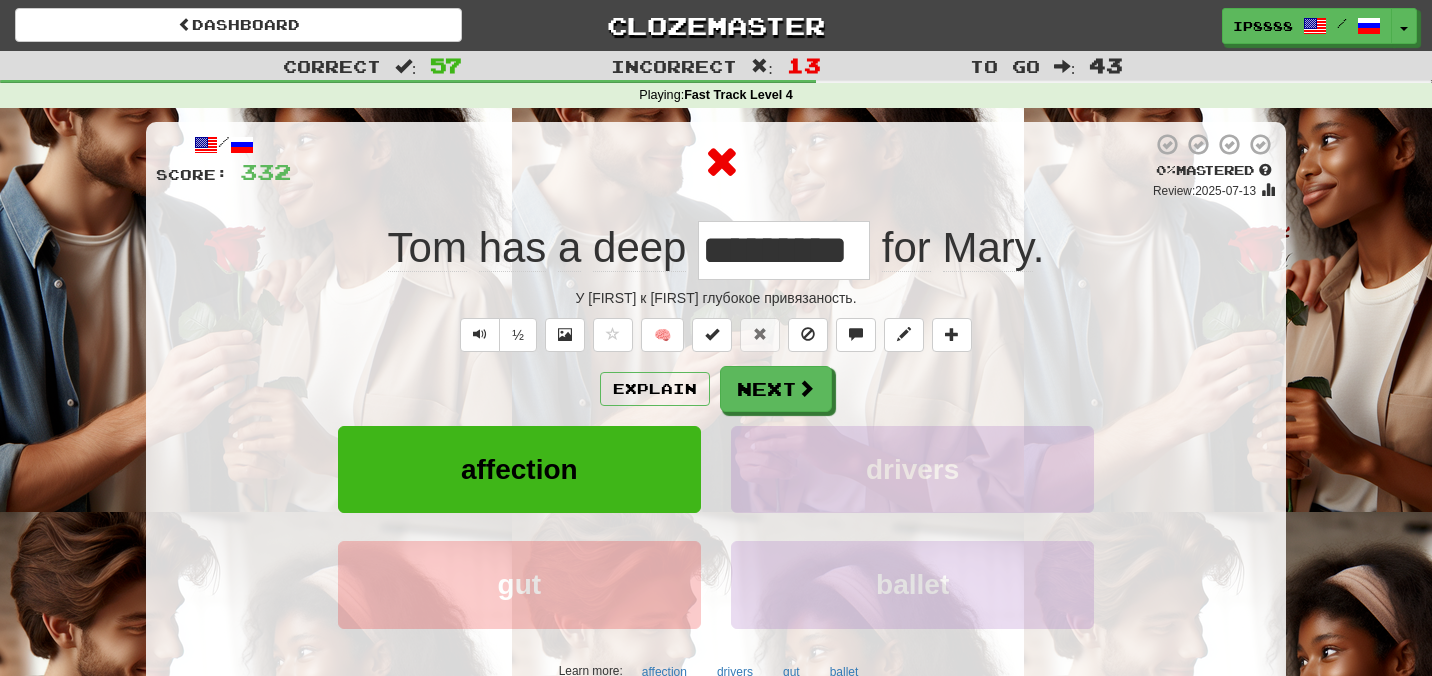 click on "/  Score:   332 0 %  Mastered Review:  2025-07-13 Tom   has   a   deep   *********   for   Mary . У Тома к Мэри глубокое привязаность. ½ 🧠 Explain Next affection drivers gut ballet Learn more: affection drivers gut ballet  Help!  Report" at bounding box center (716, 431) 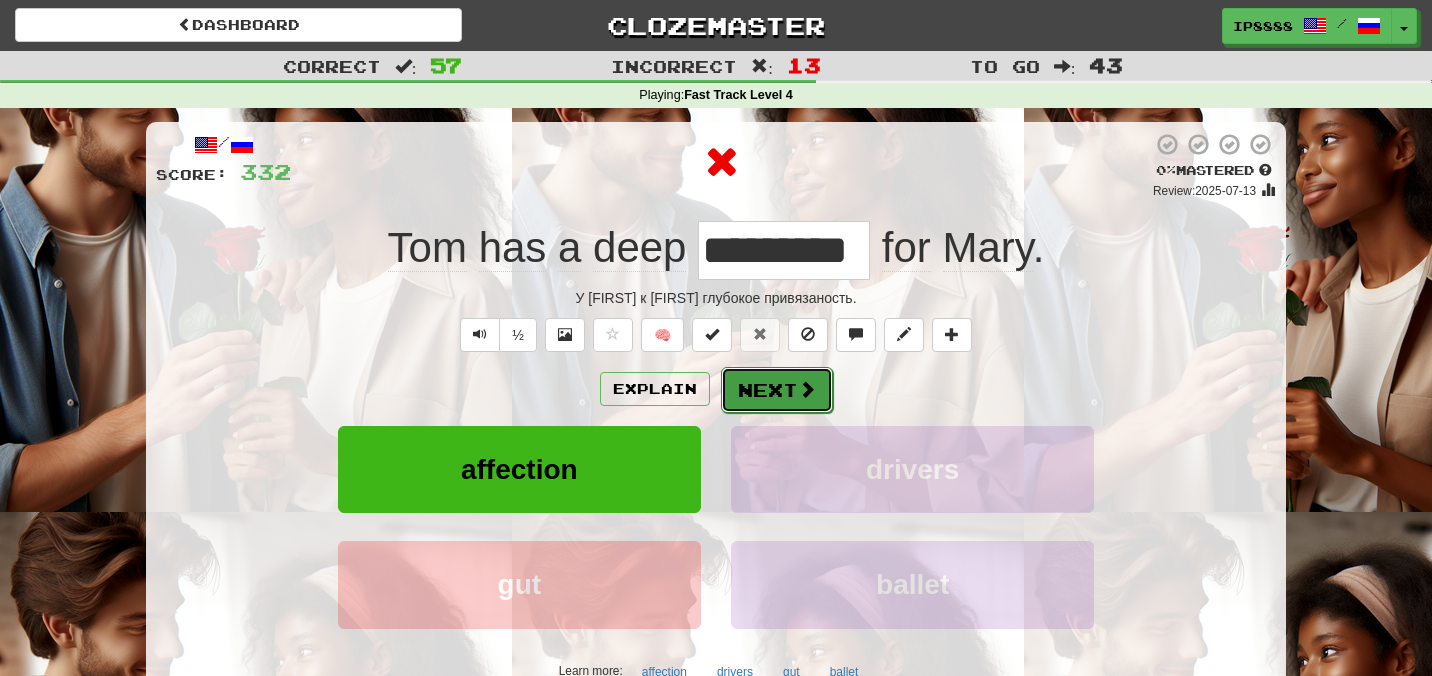 click on "Next" at bounding box center [777, 390] 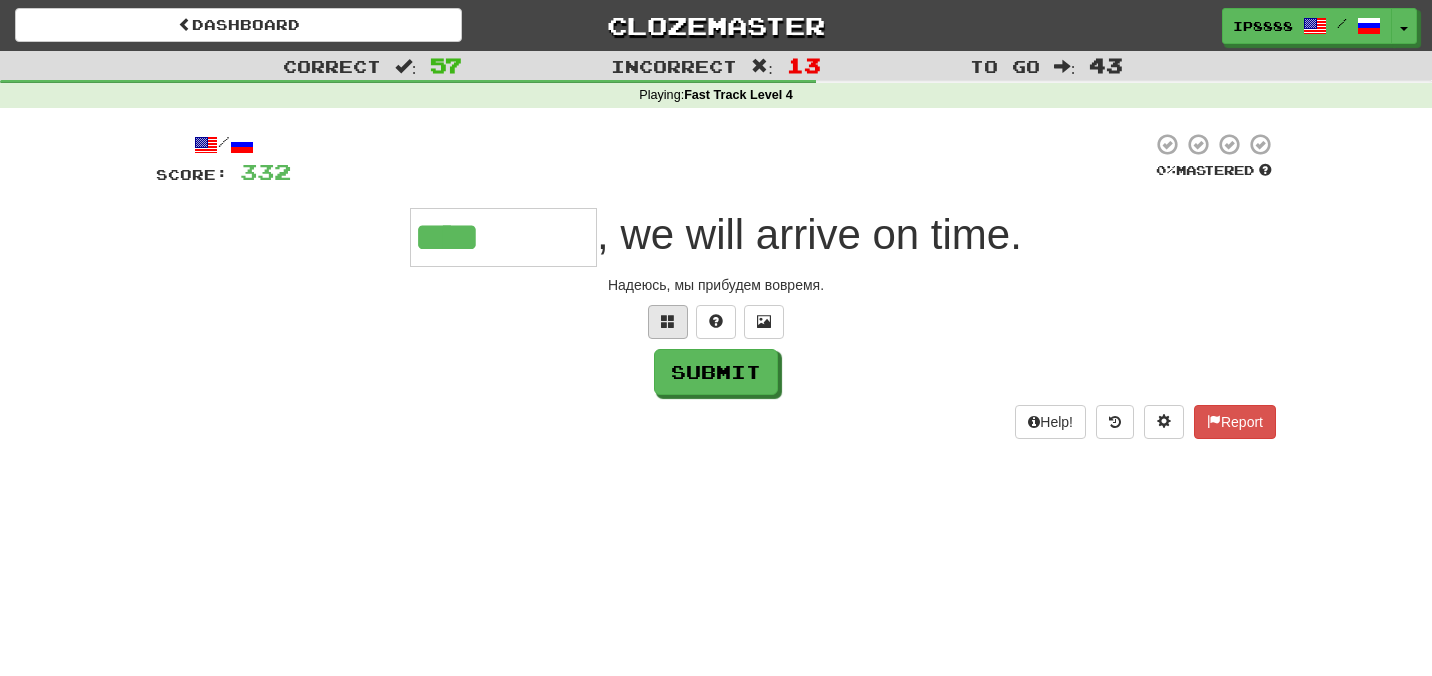 type on "*********" 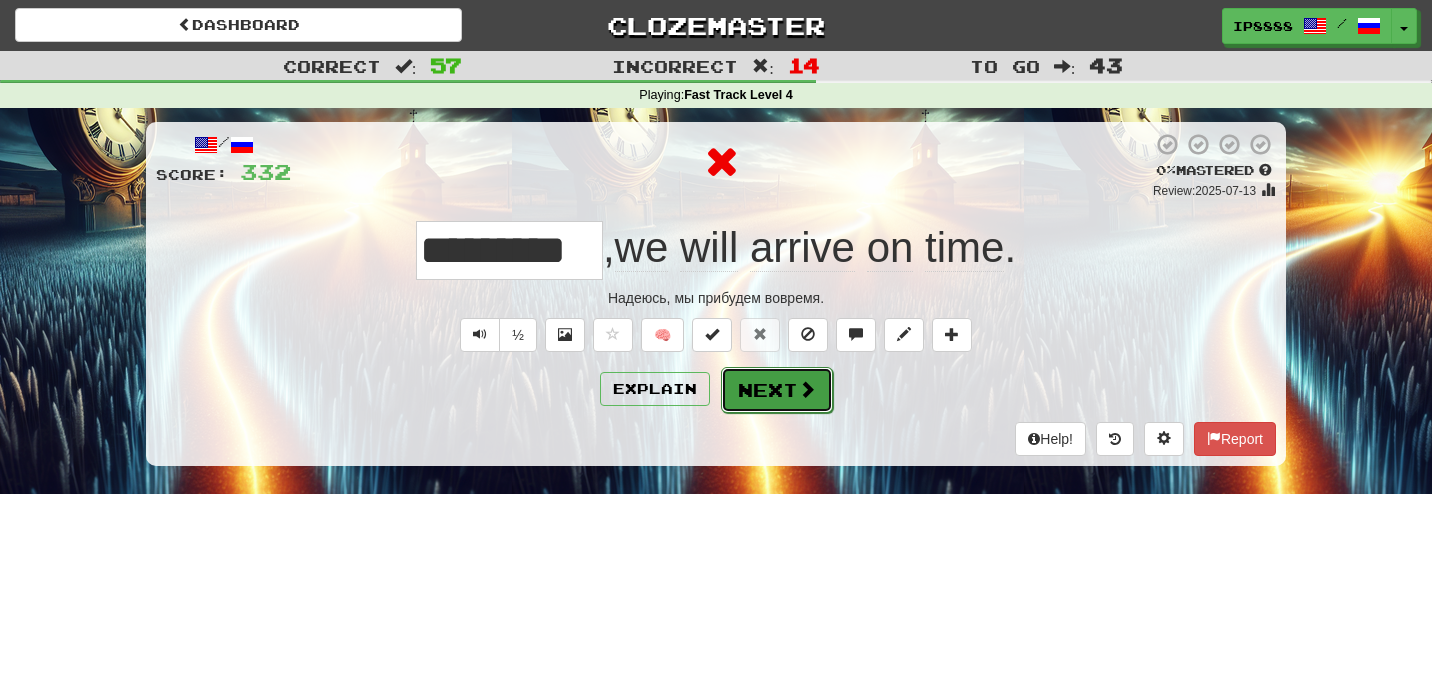 click on "Next" at bounding box center [777, 390] 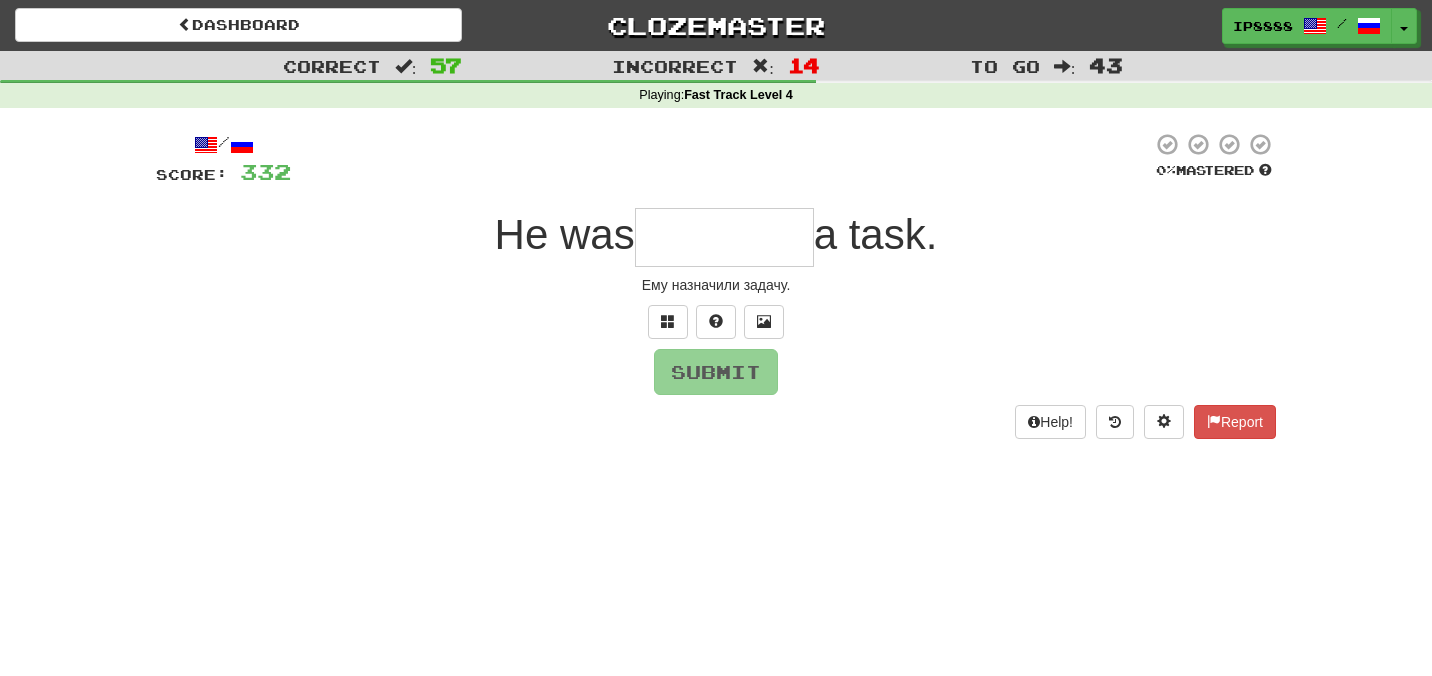 click on "/  Score:   332 0 %  Mastered He was   a task. Ему назначили задачу. Submit  Help!  Report" at bounding box center (716, 285) 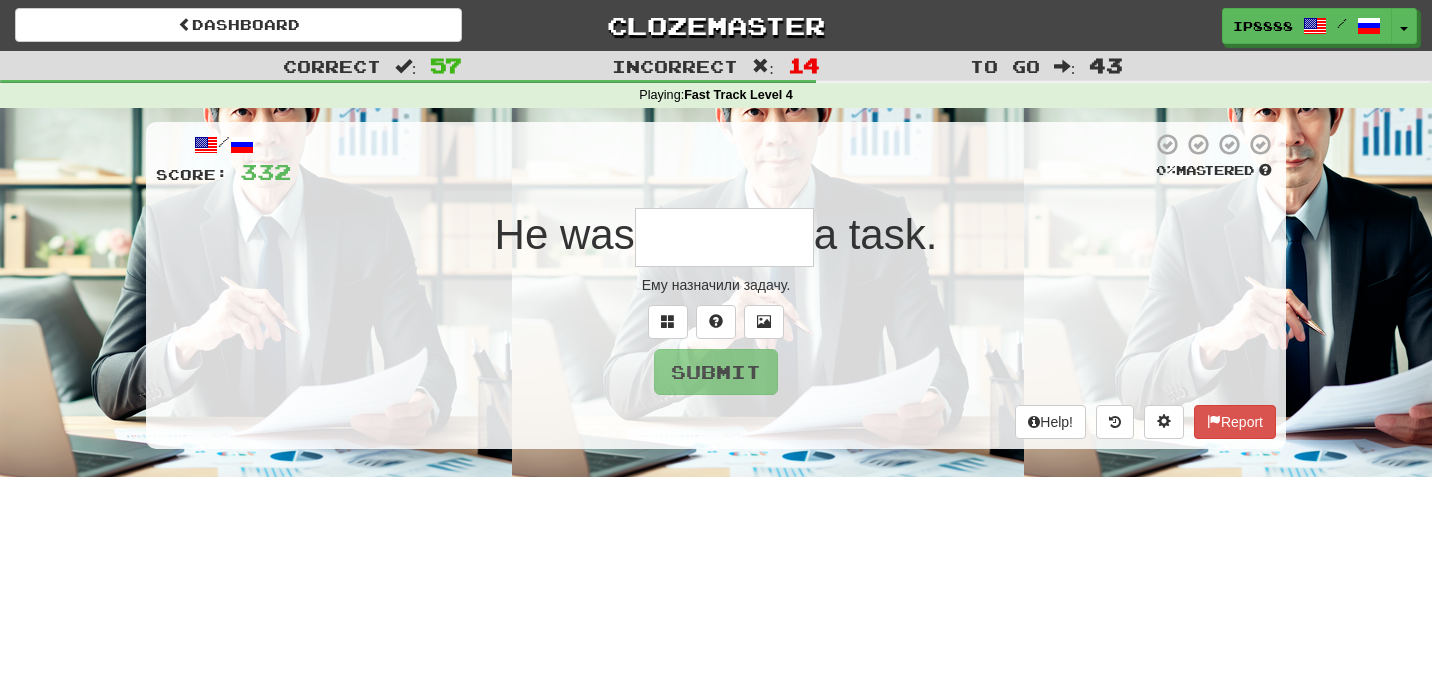 click at bounding box center [724, 237] 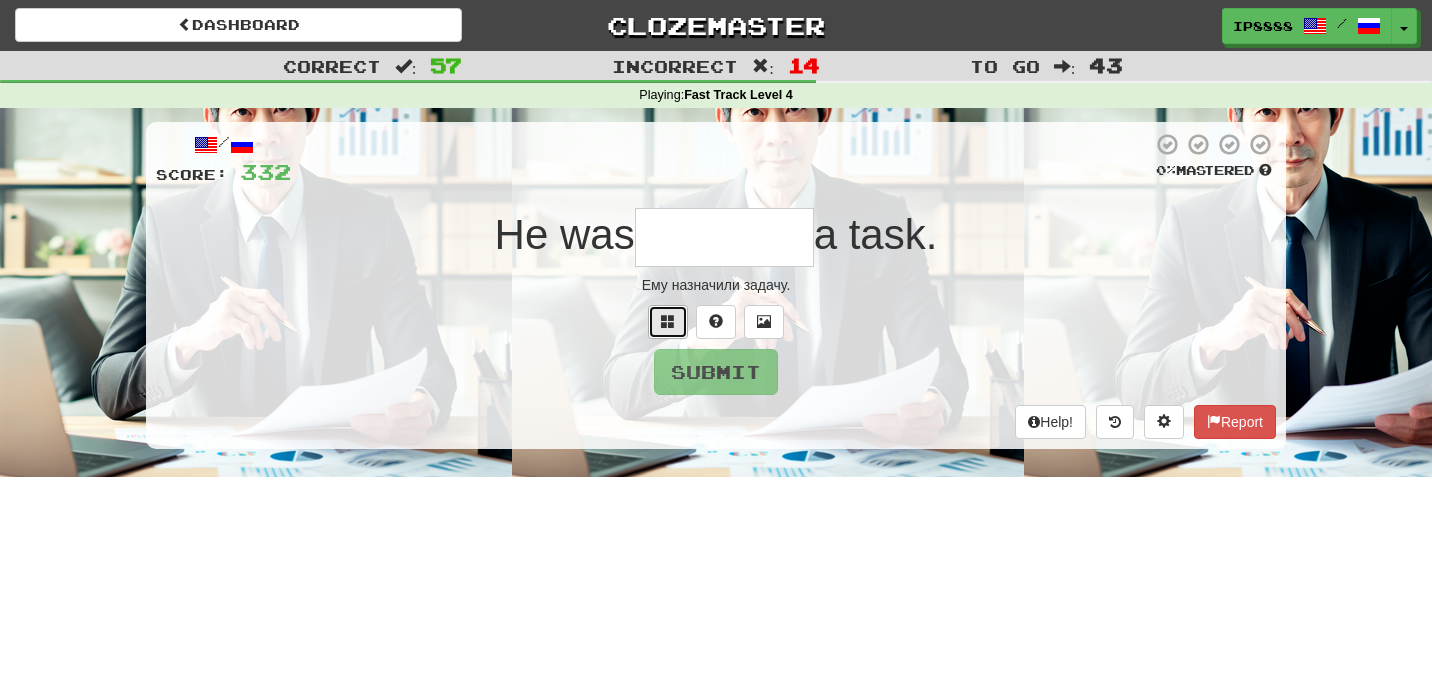 click at bounding box center (668, 322) 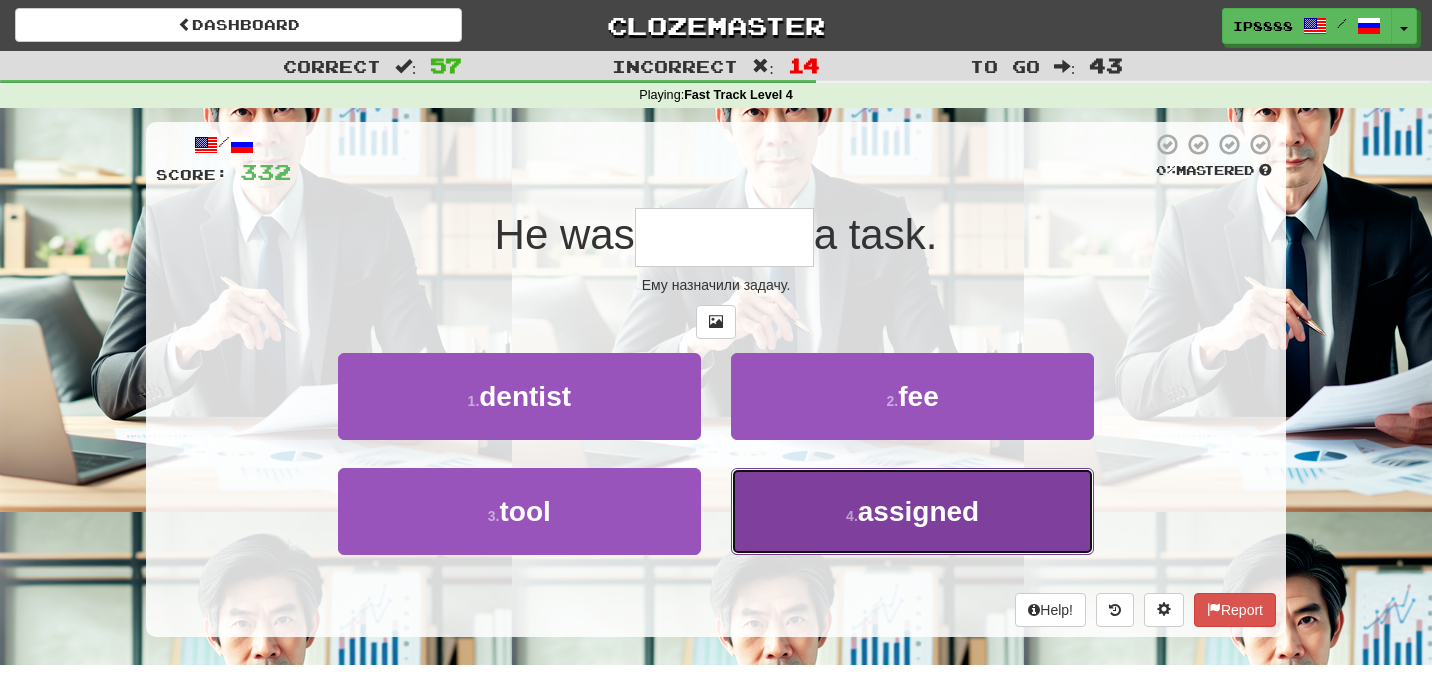 click on "4 .  assigned" at bounding box center [912, 511] 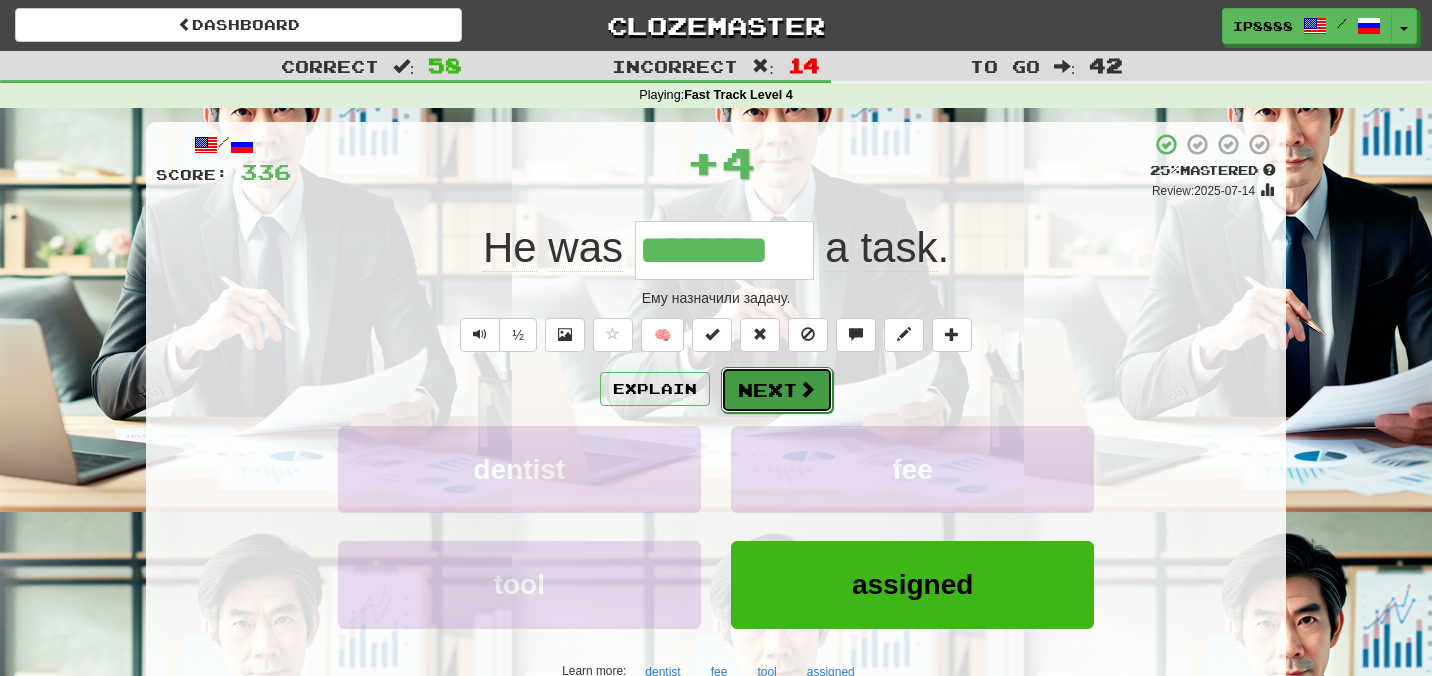 click on "Next" at bounding box center (777, 390) 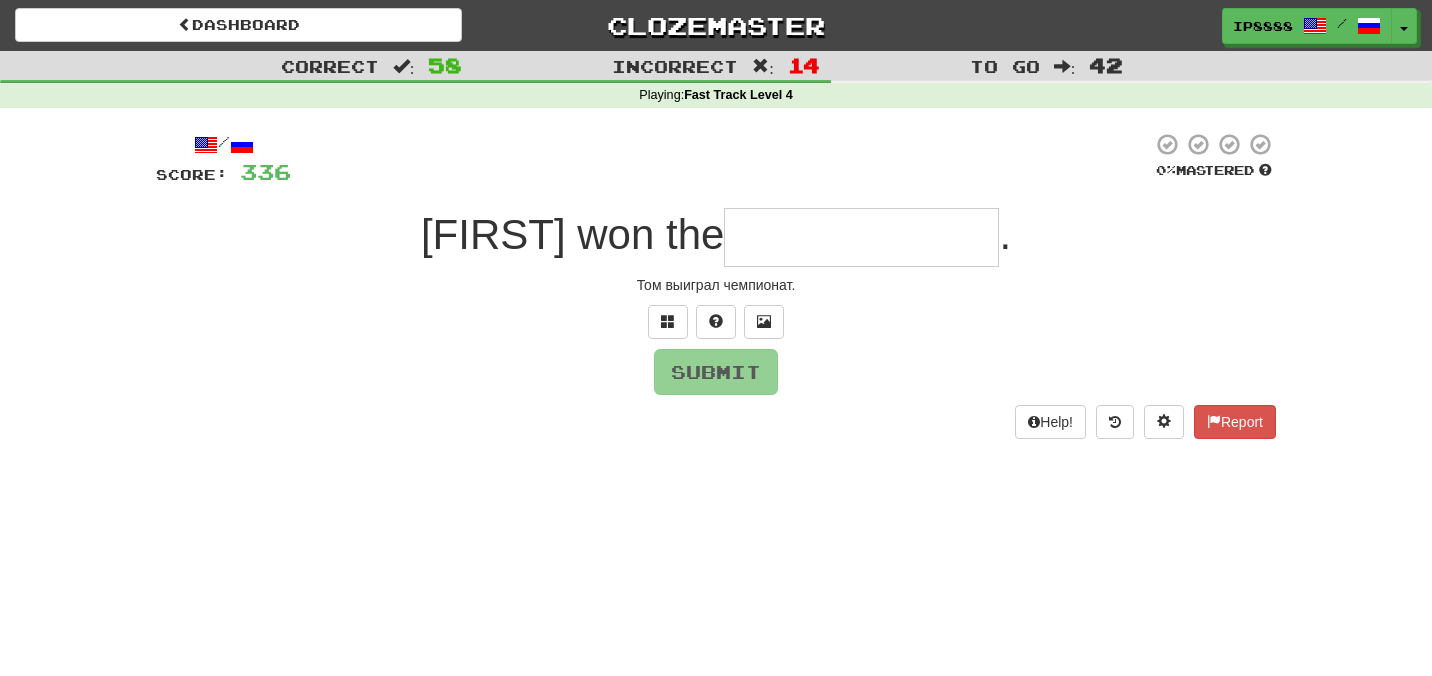click at bounding box center [861, 237] 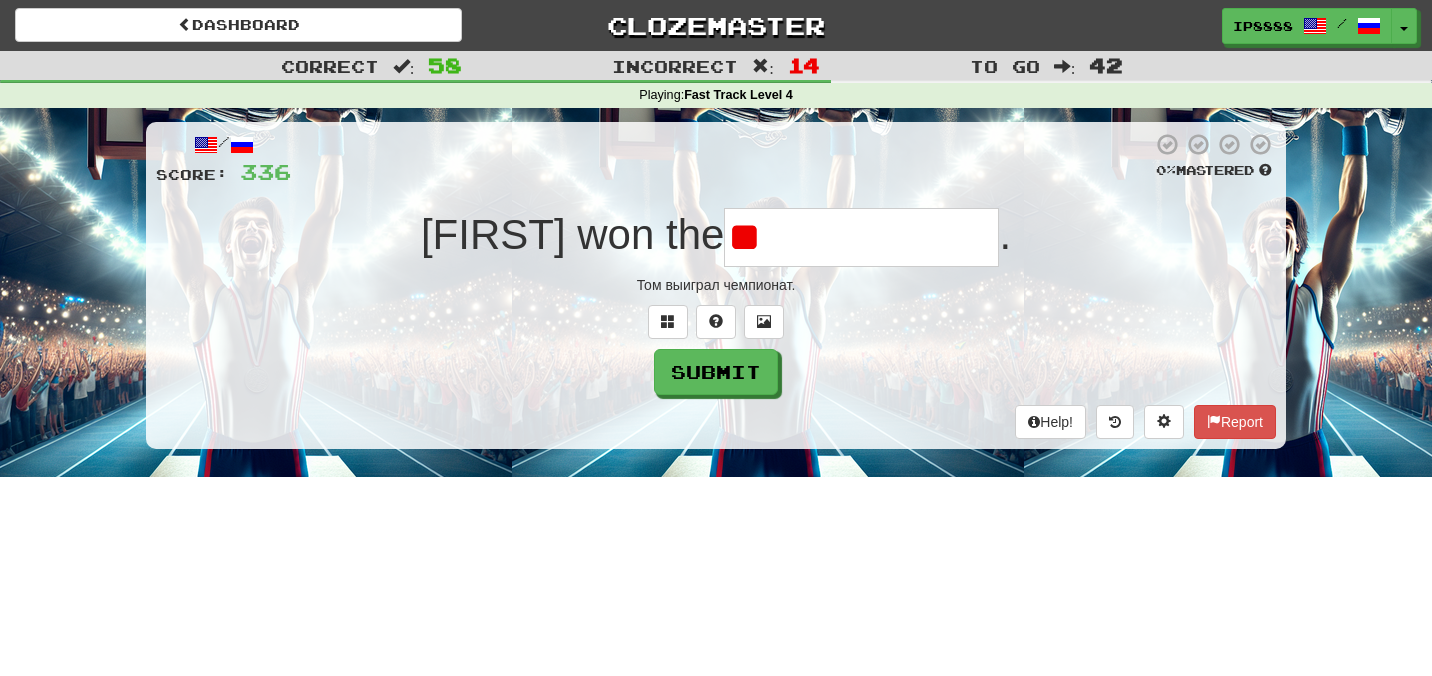 type on "*" 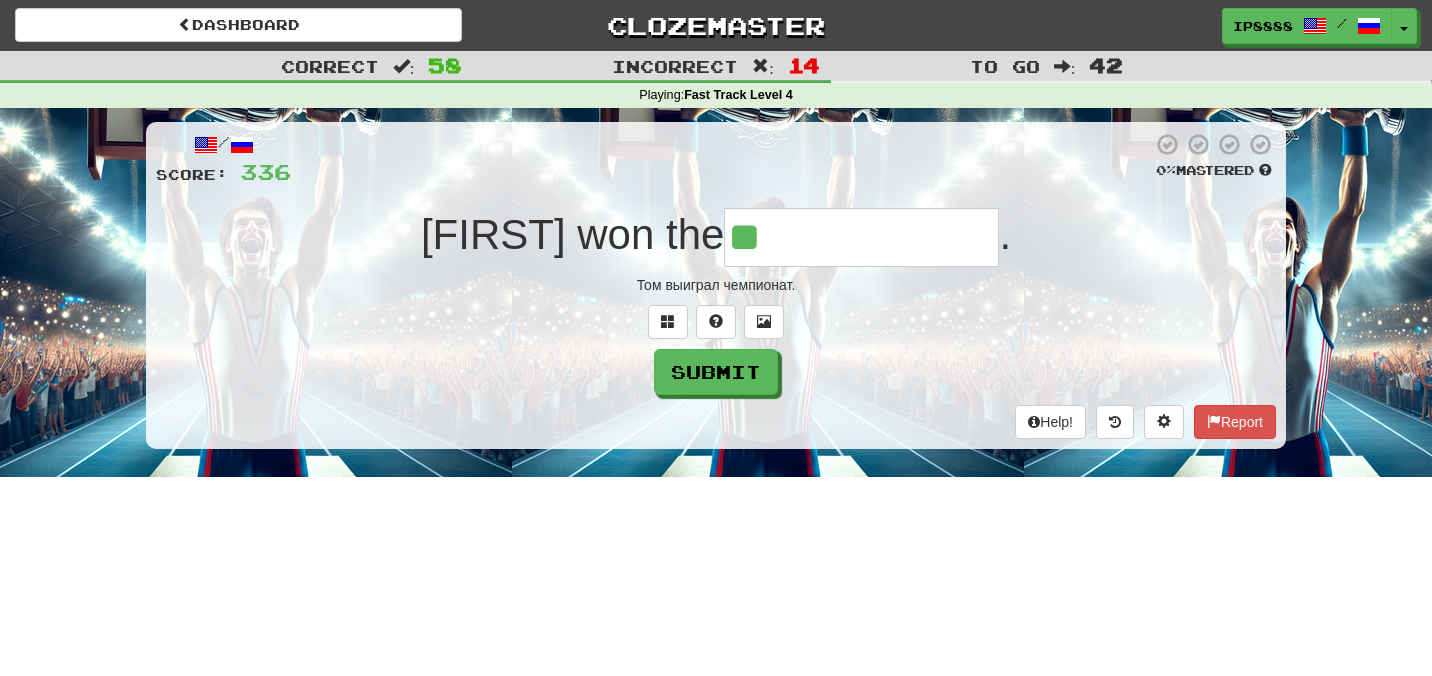 type on "***" 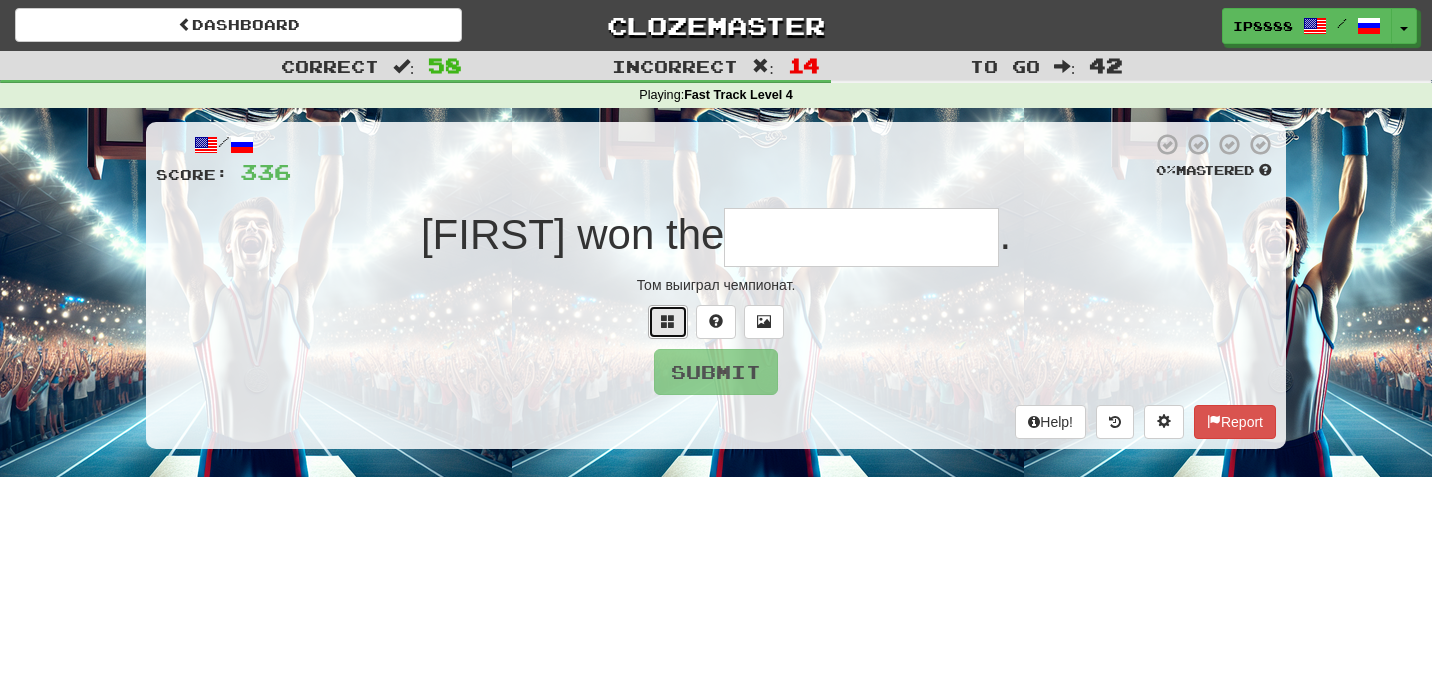 click at bounding box center [668, 322] 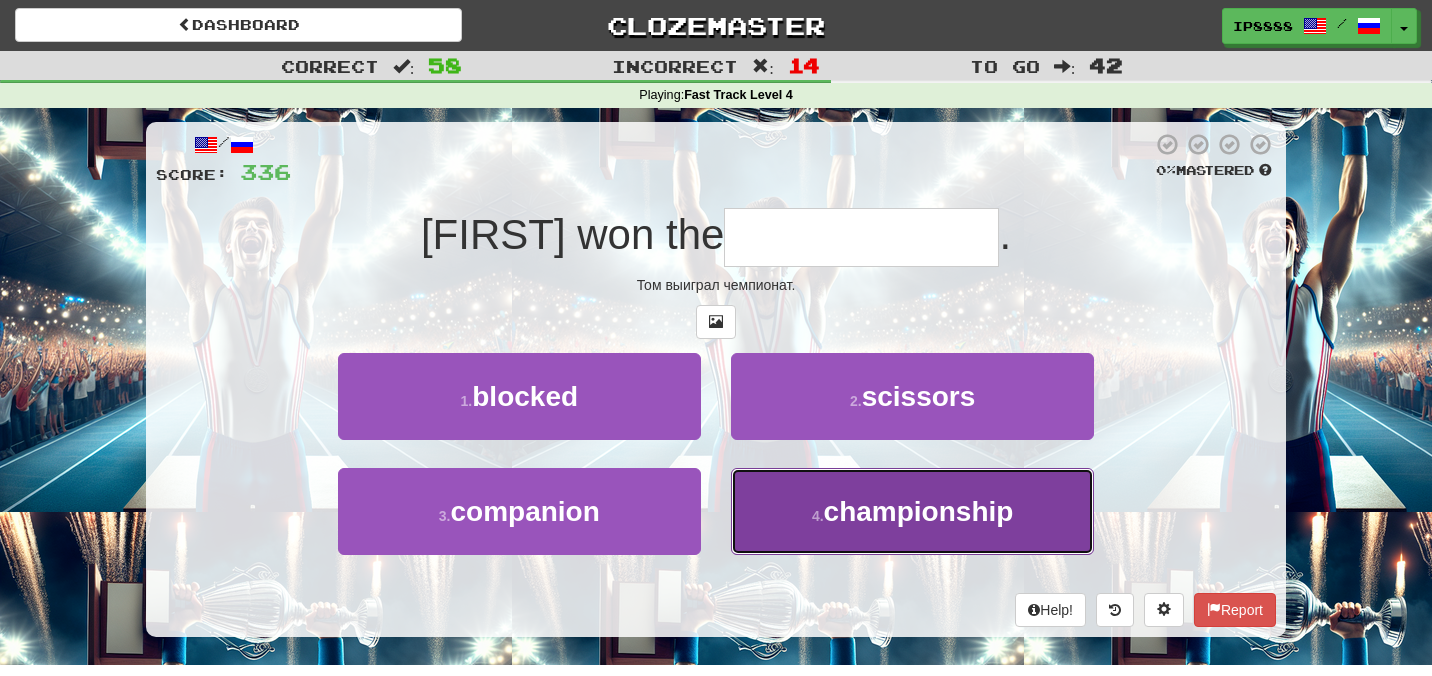 click on "4 .  championship" at bounding box center [912, 511] 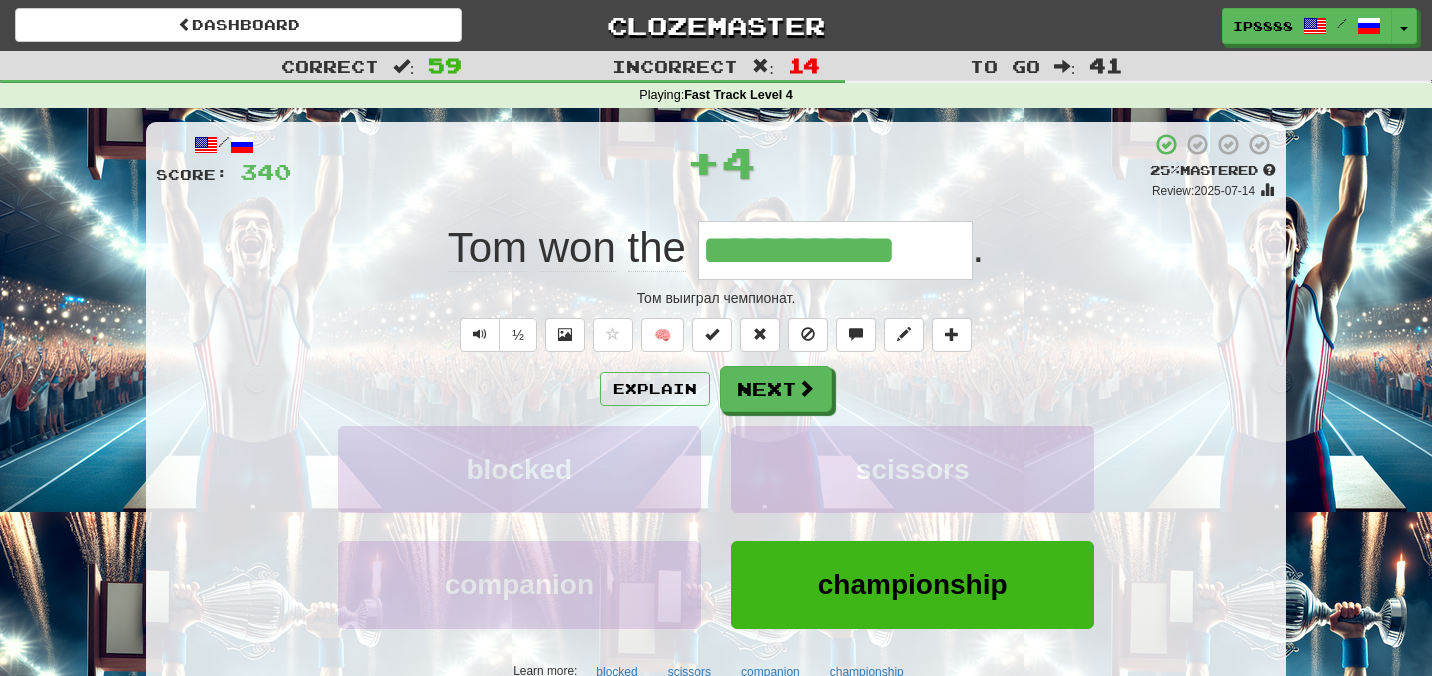 click on "Explain Next blocked scissors companion championship Learn more: blocked scissors companion championship" at bounding box center (716, 526) 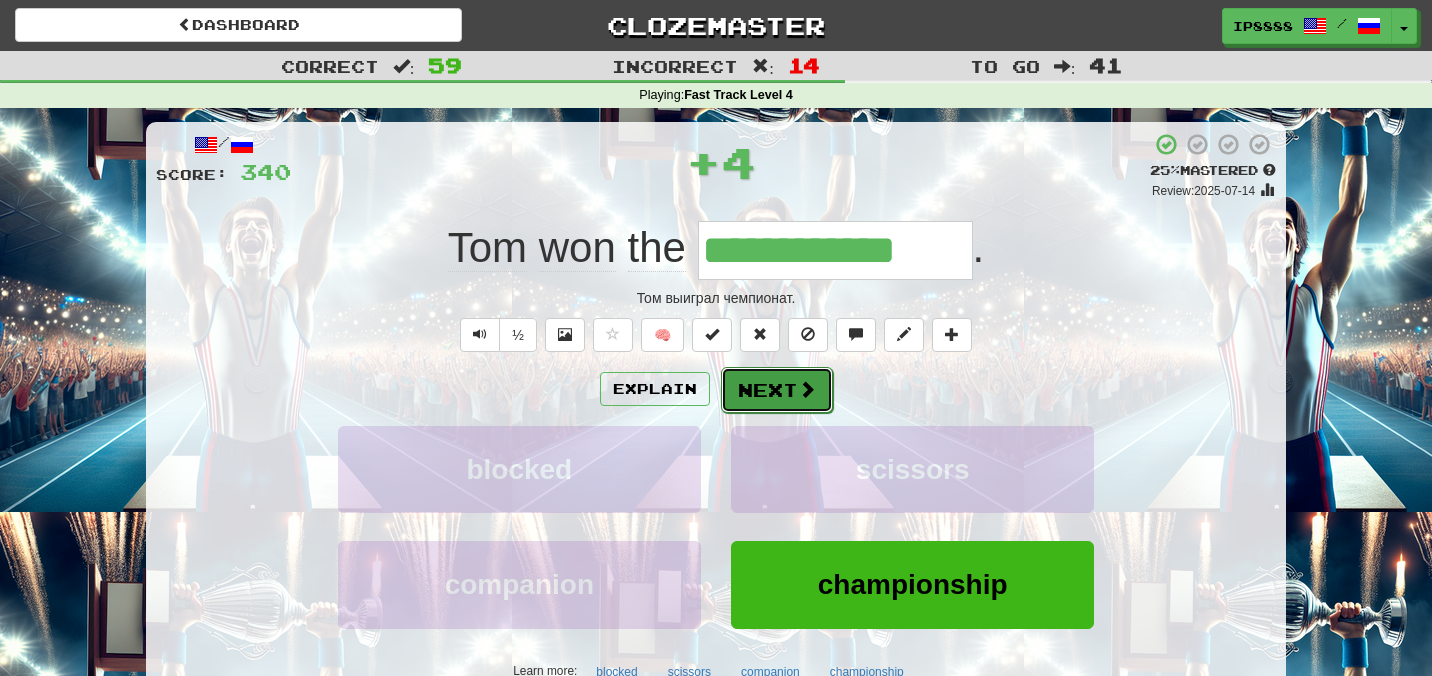 click on "Next" at bounding box center (777, 390) 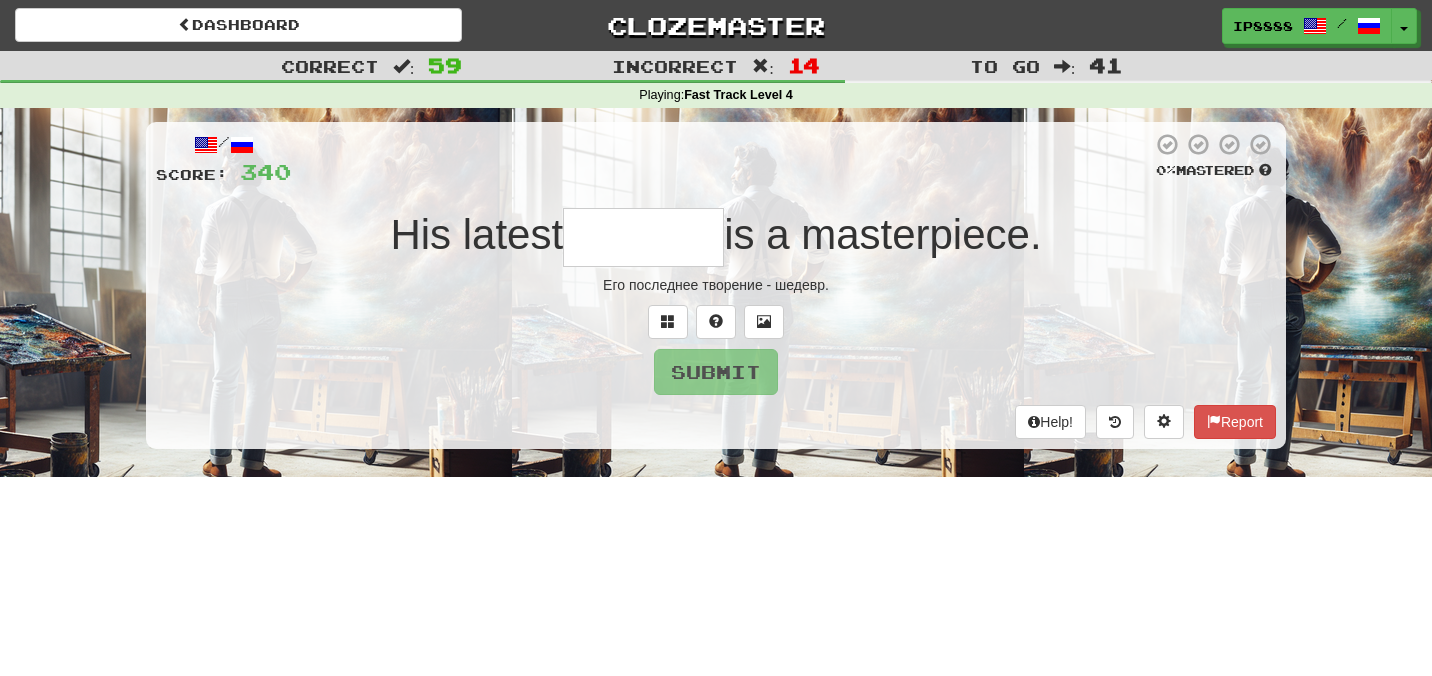 click at bounding box center [643, 237] 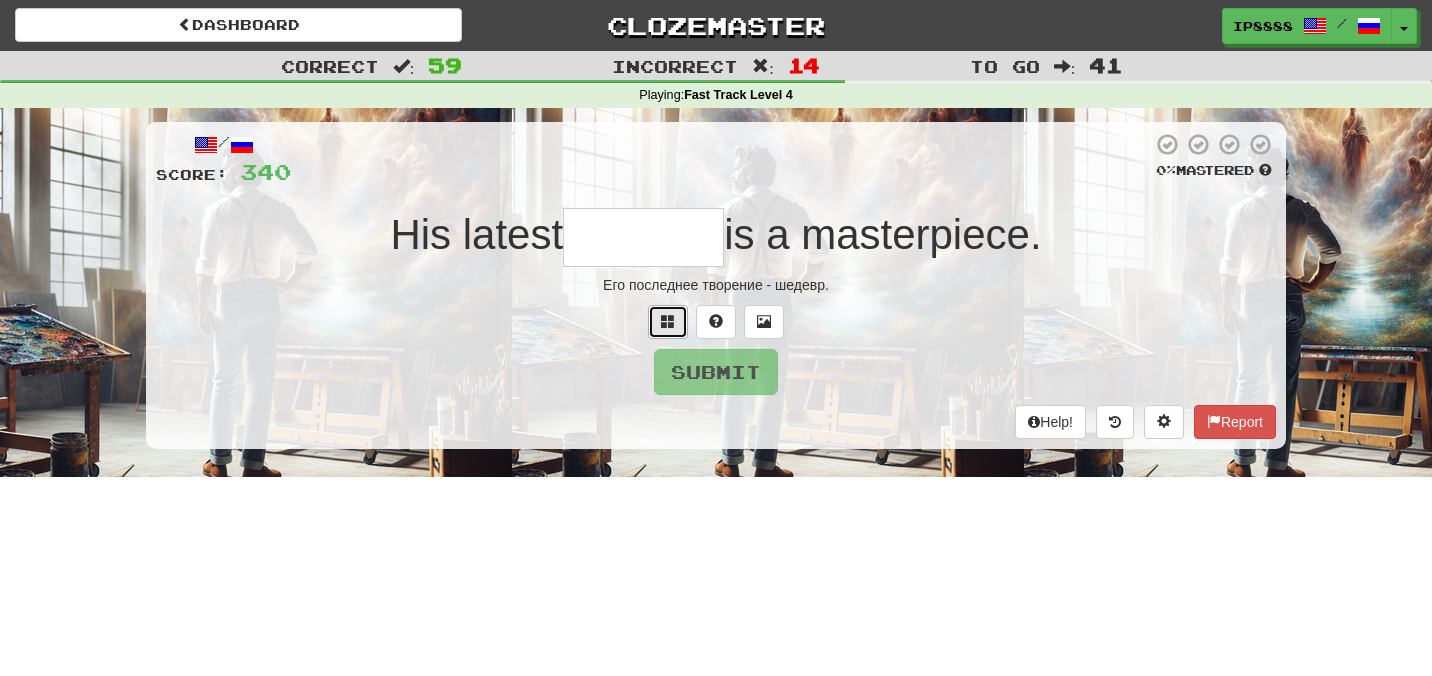 click at bounding box center (668, 322) 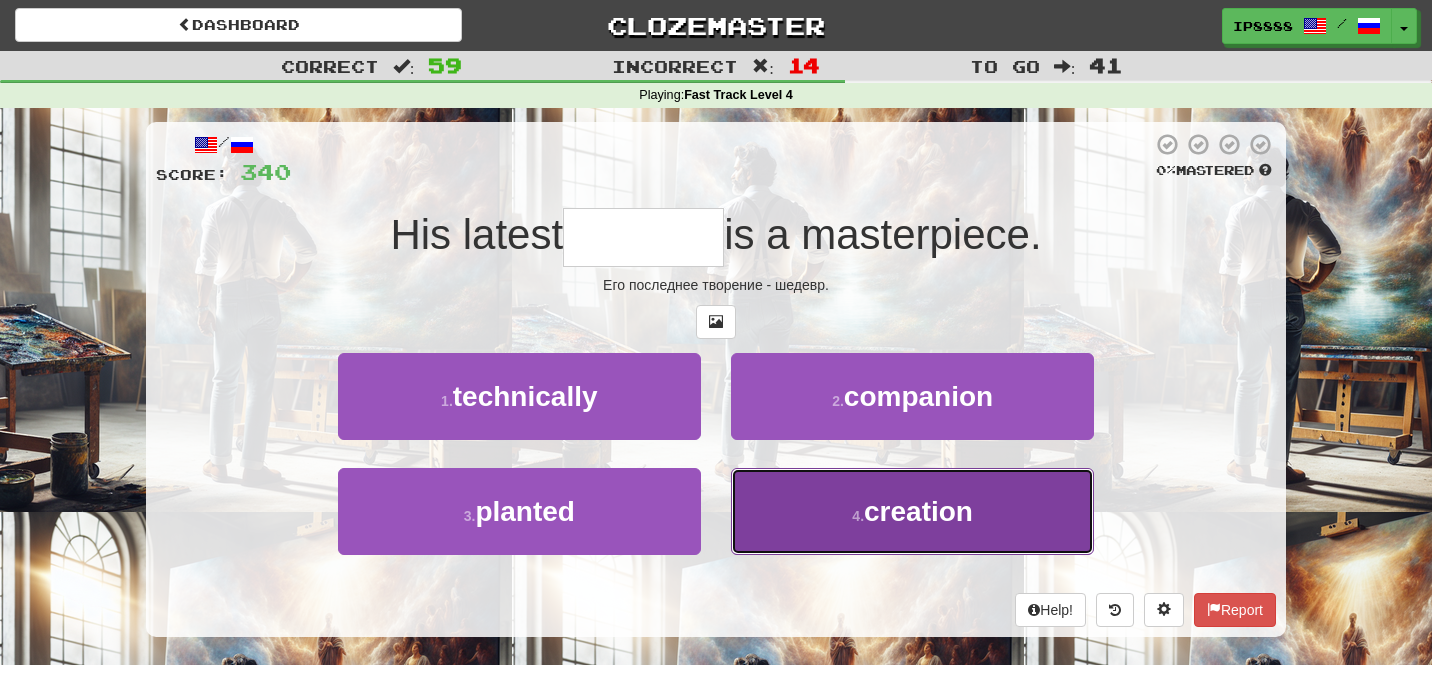 click on "4 .  creation" at bounding box center (912, 511) 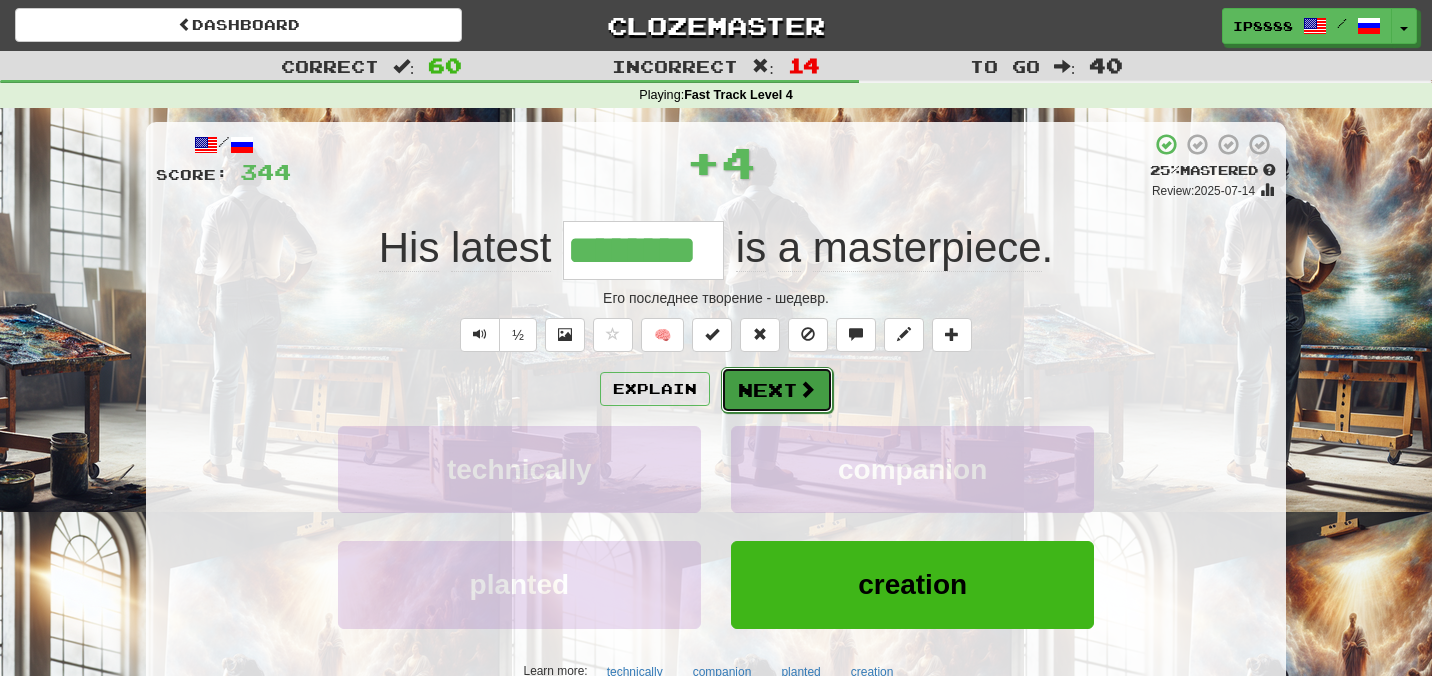 click on "Next" at bounding box center (777, 390) 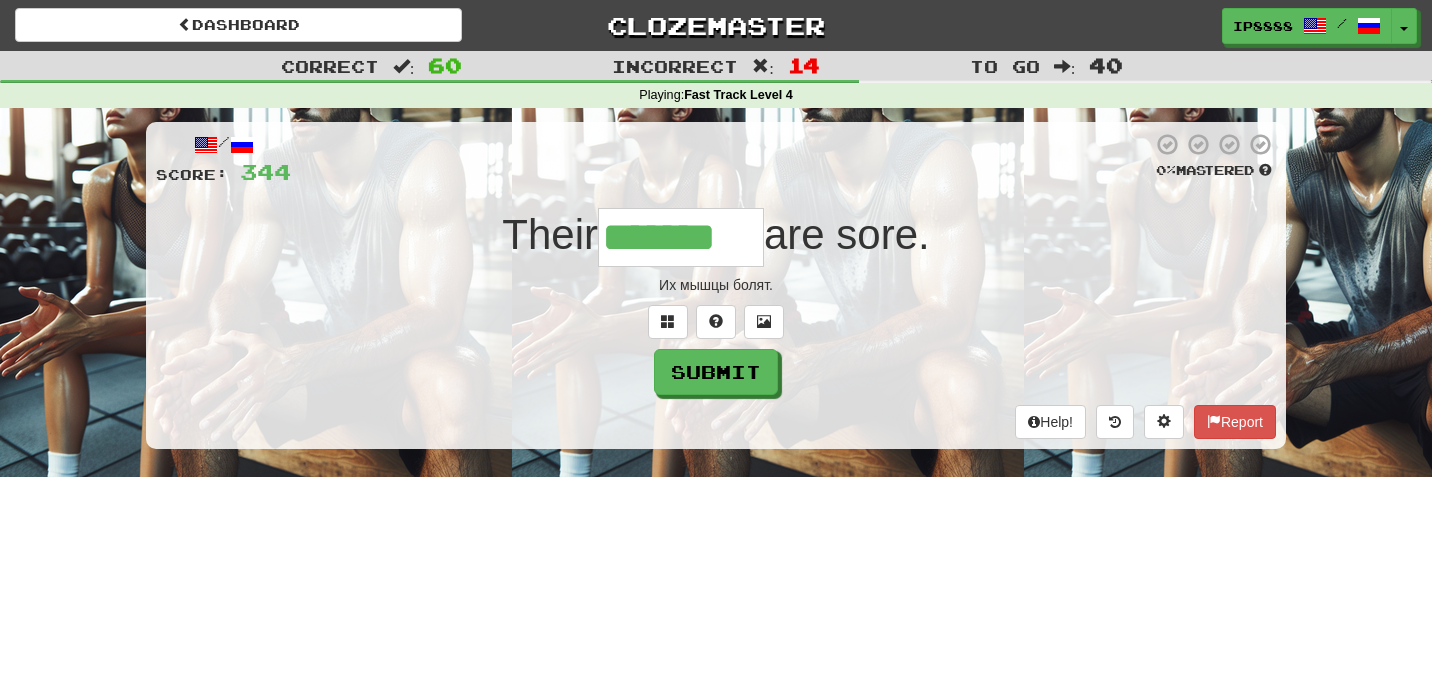 type on "*******" 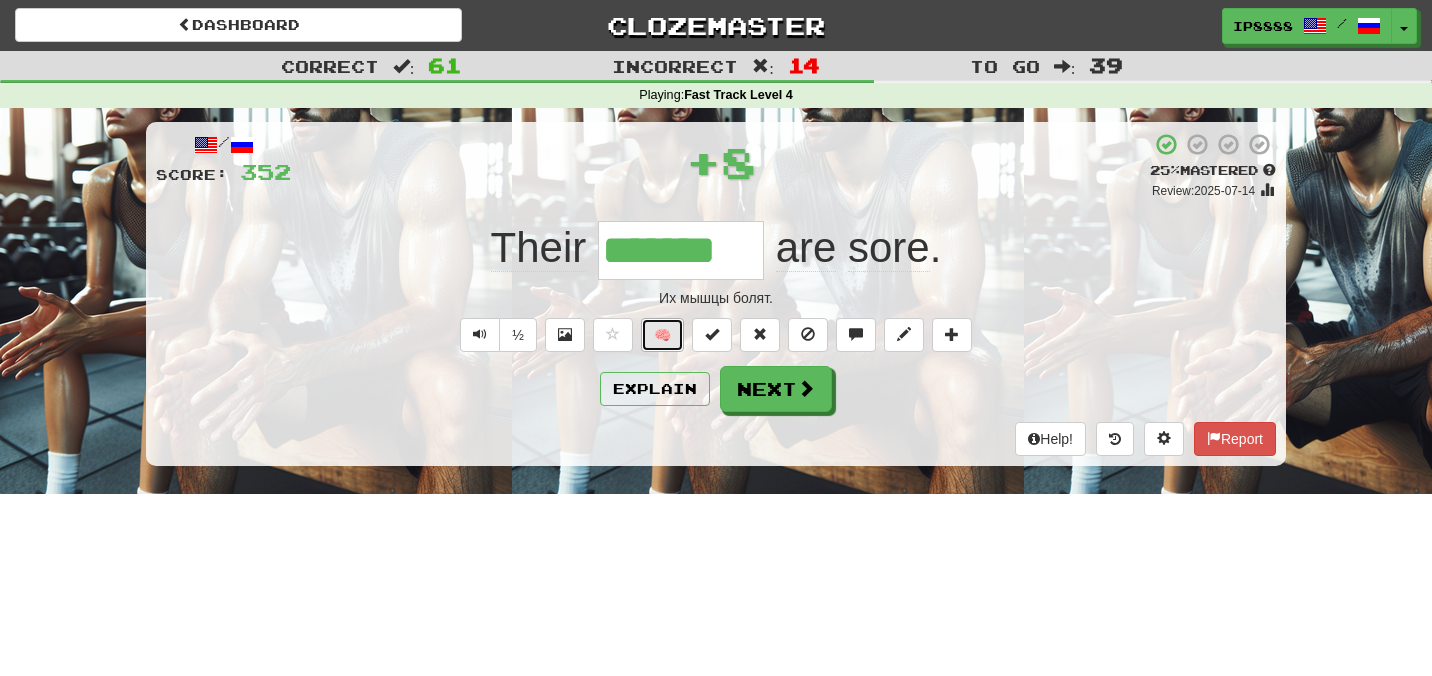 click on "🧠" at bounding box center [662, 335] 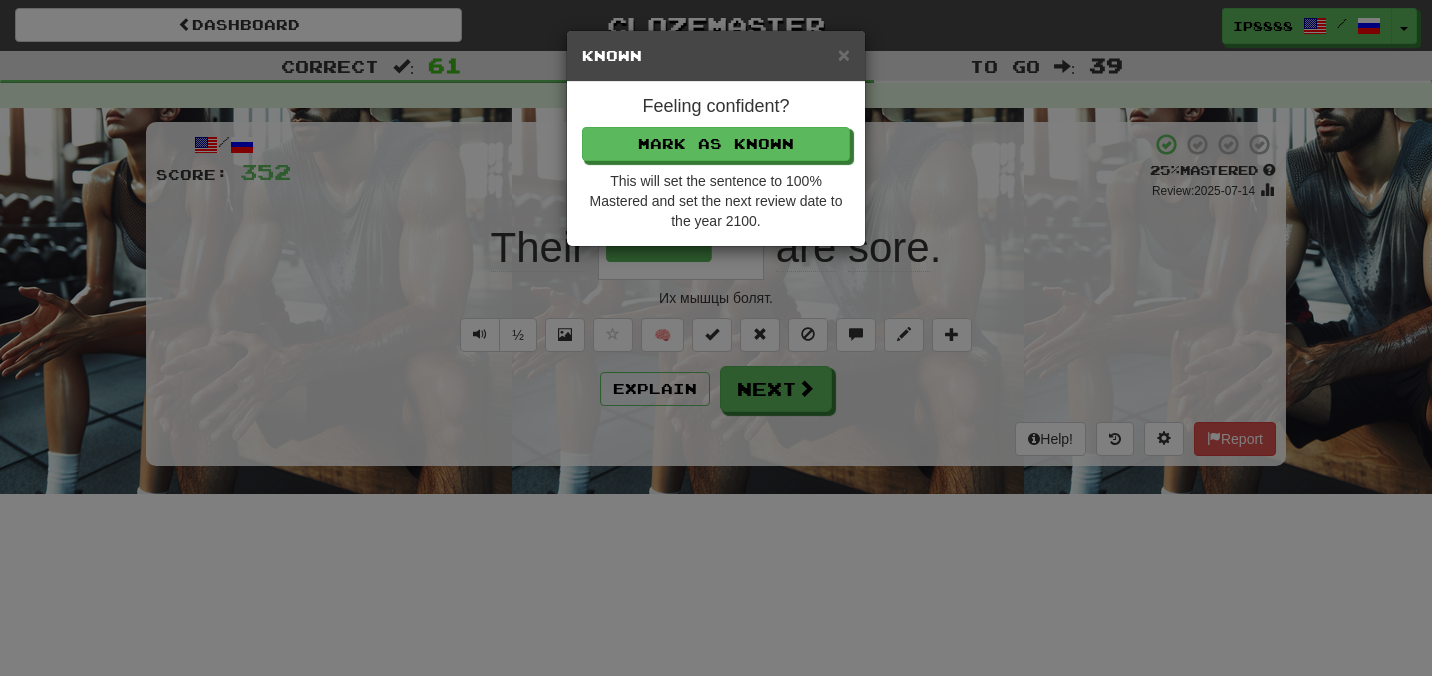 click on "Feeling confident? Mark as Known This will set the sentence to 100% Mastered and set the next review date to the year 2100." at bounding box center (716, 164) 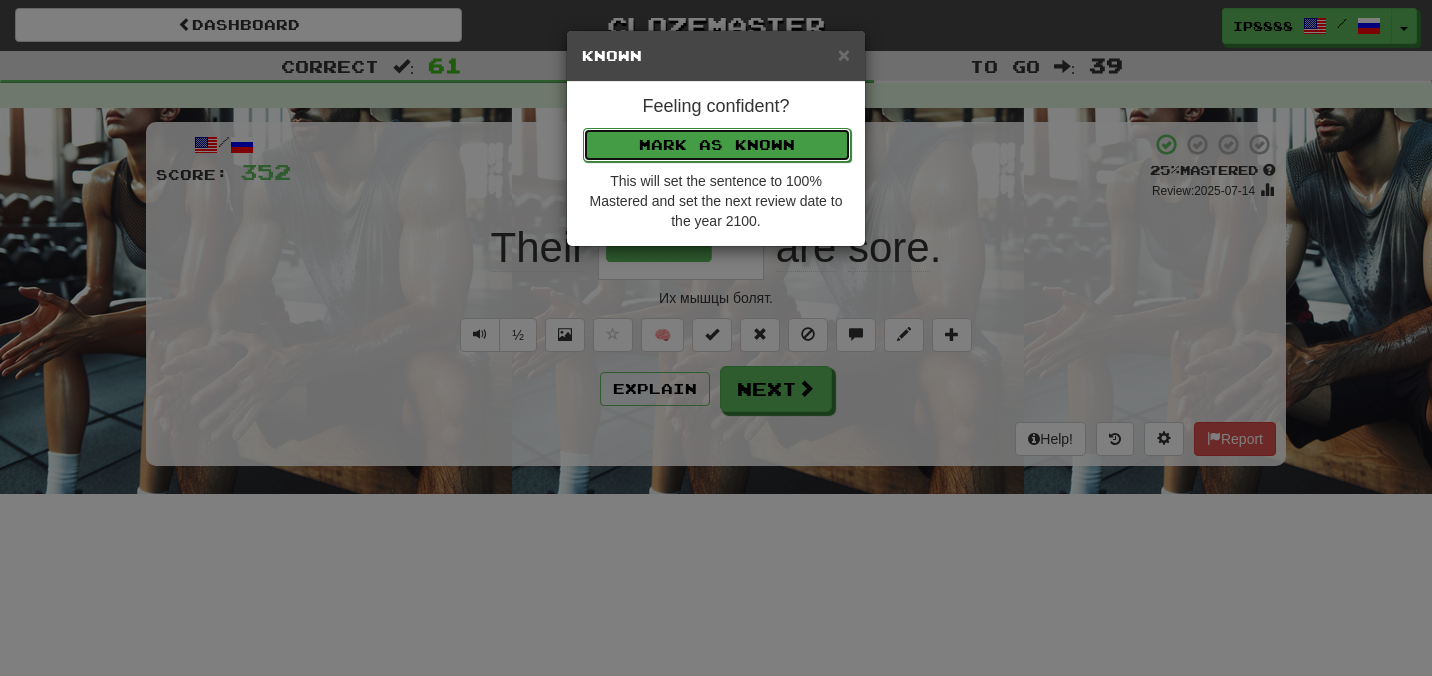 click on "Mark as Known" at bounding box center (717, 145) 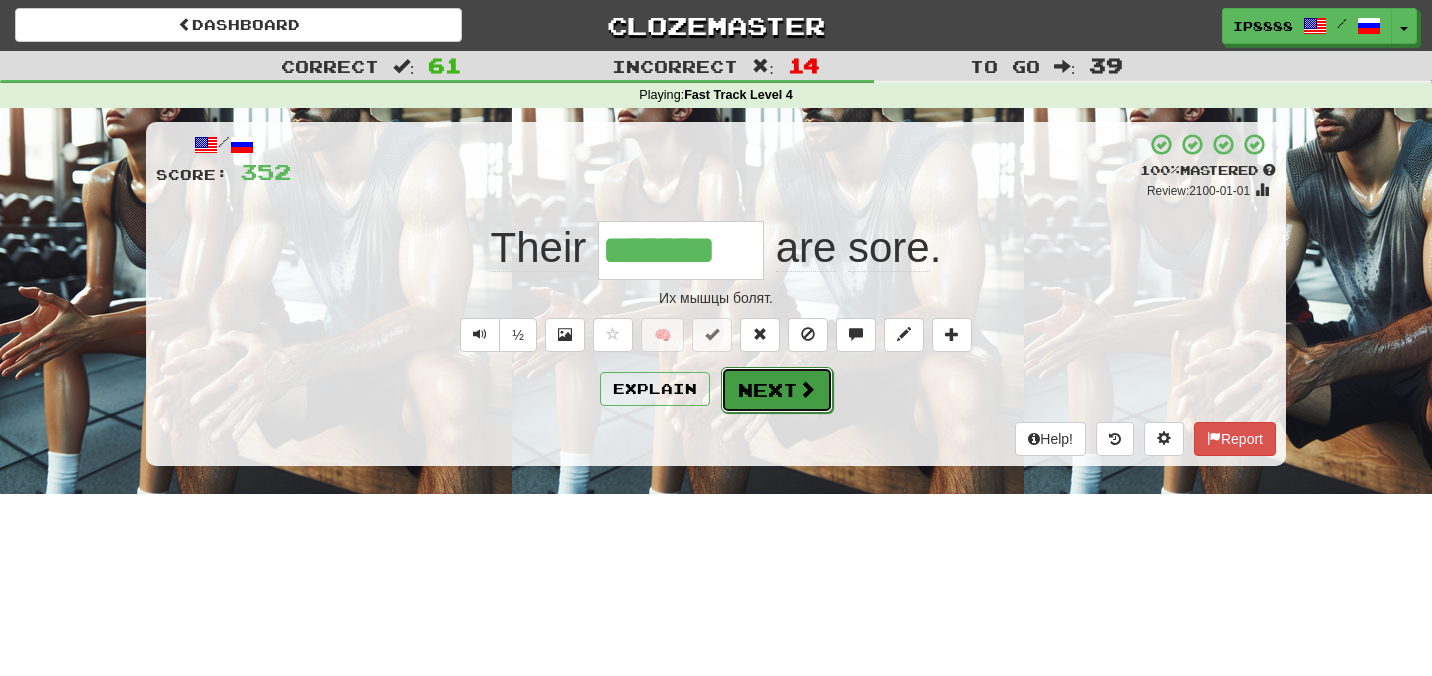click on "Next" at bounding box center (777, 390) 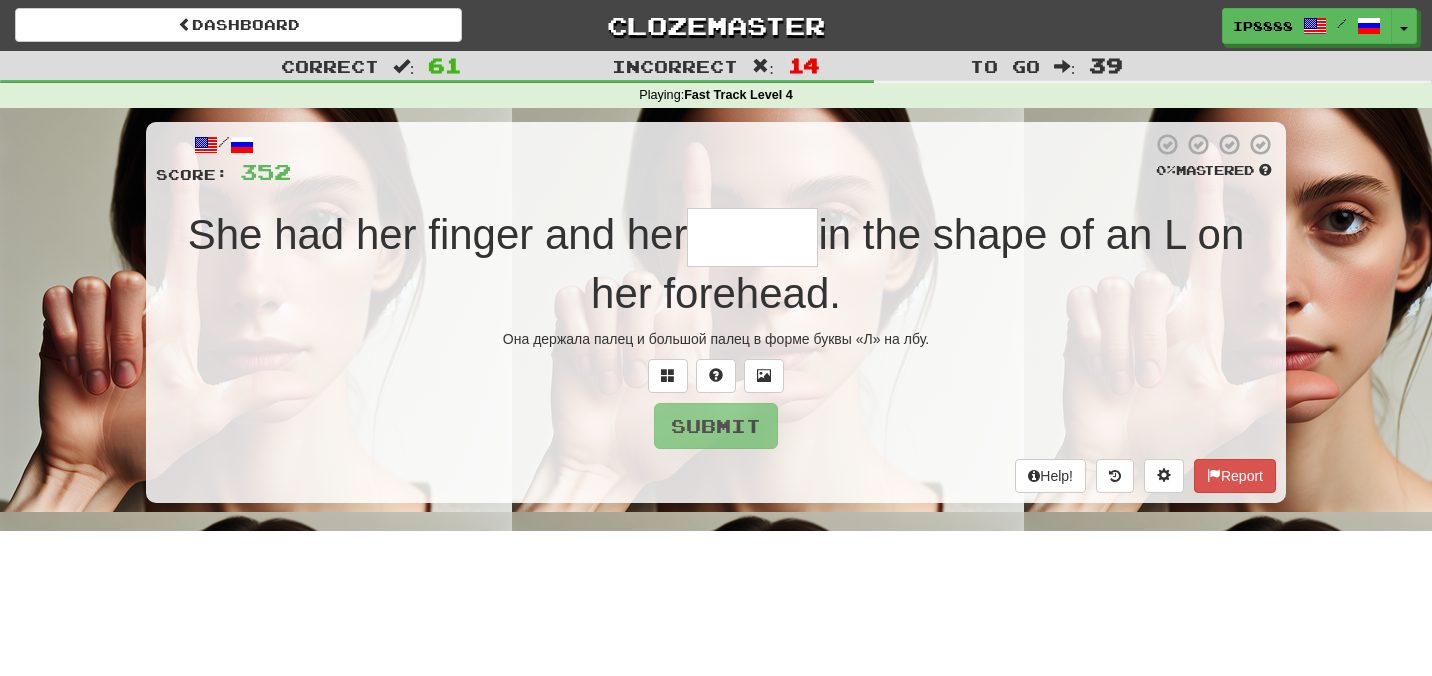click at bounding box center [752, 237] 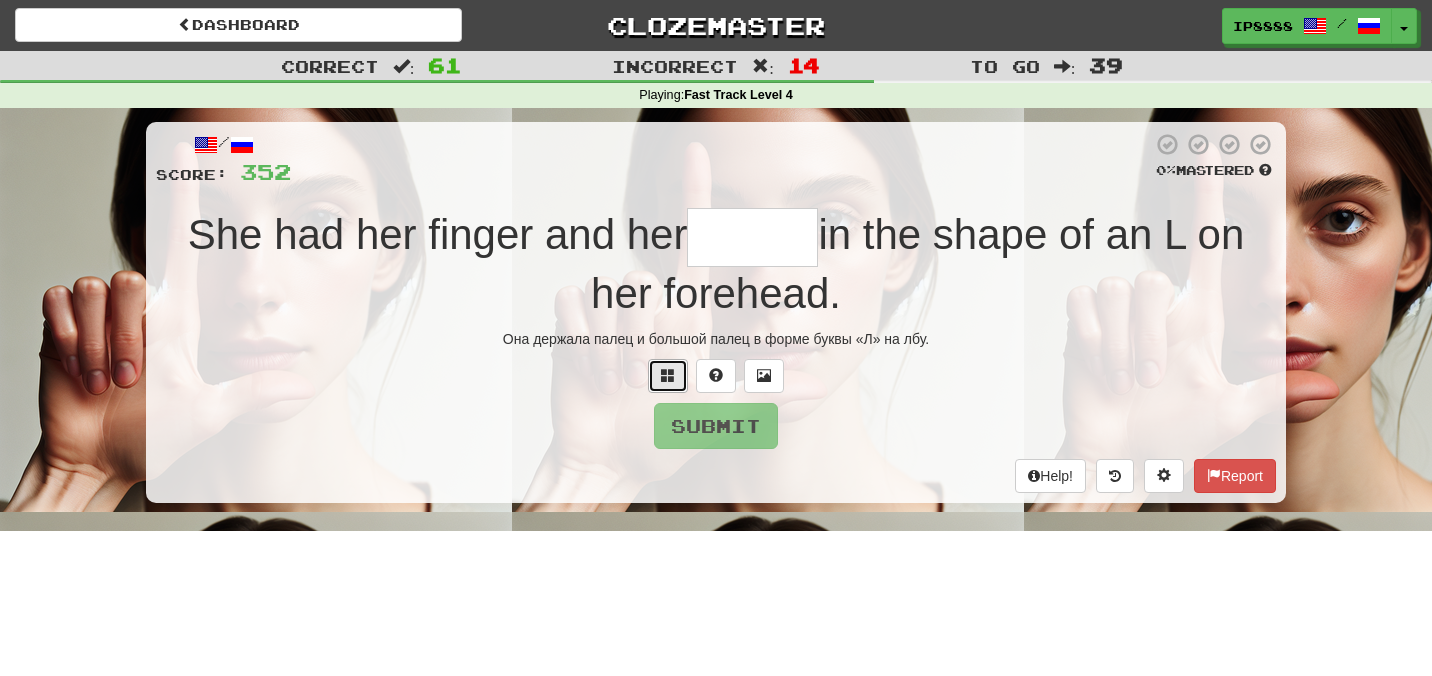 click at bounding box center [668, 376] 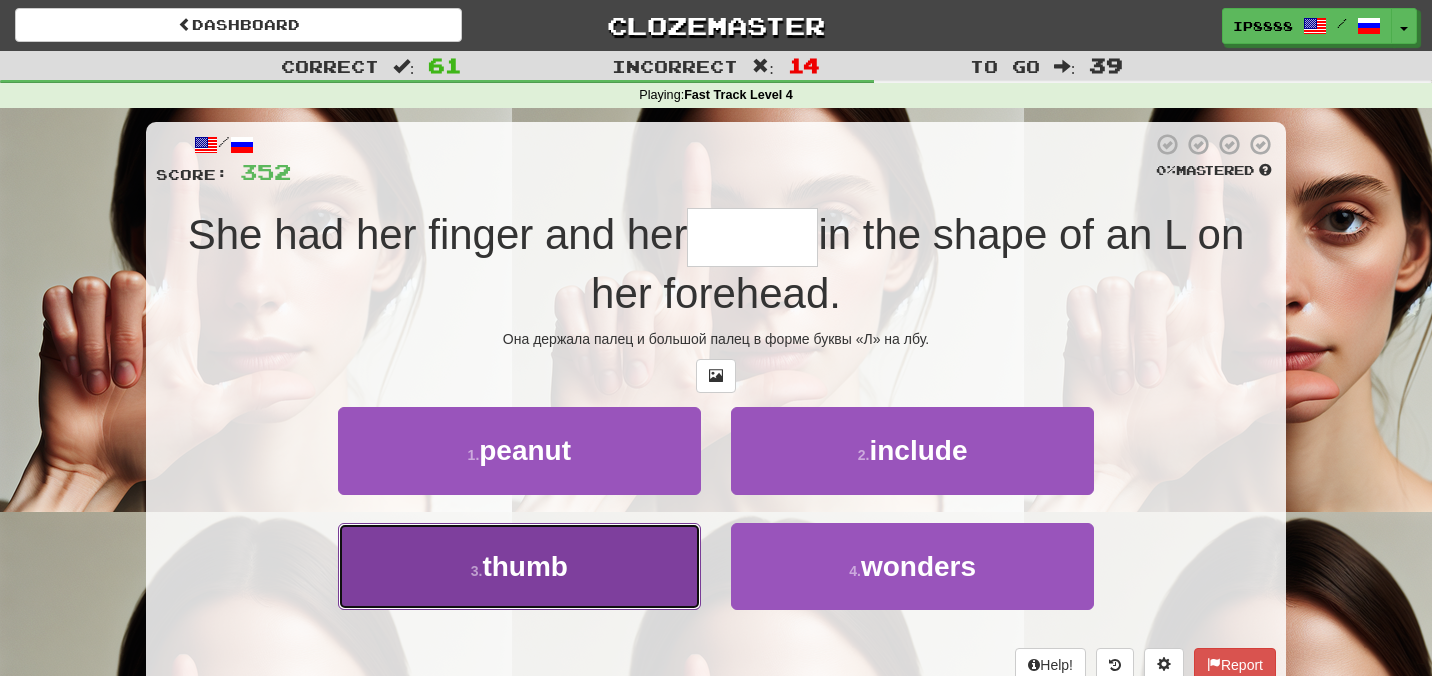 click on "3 .  thumb" at bounding box center [519, 566] 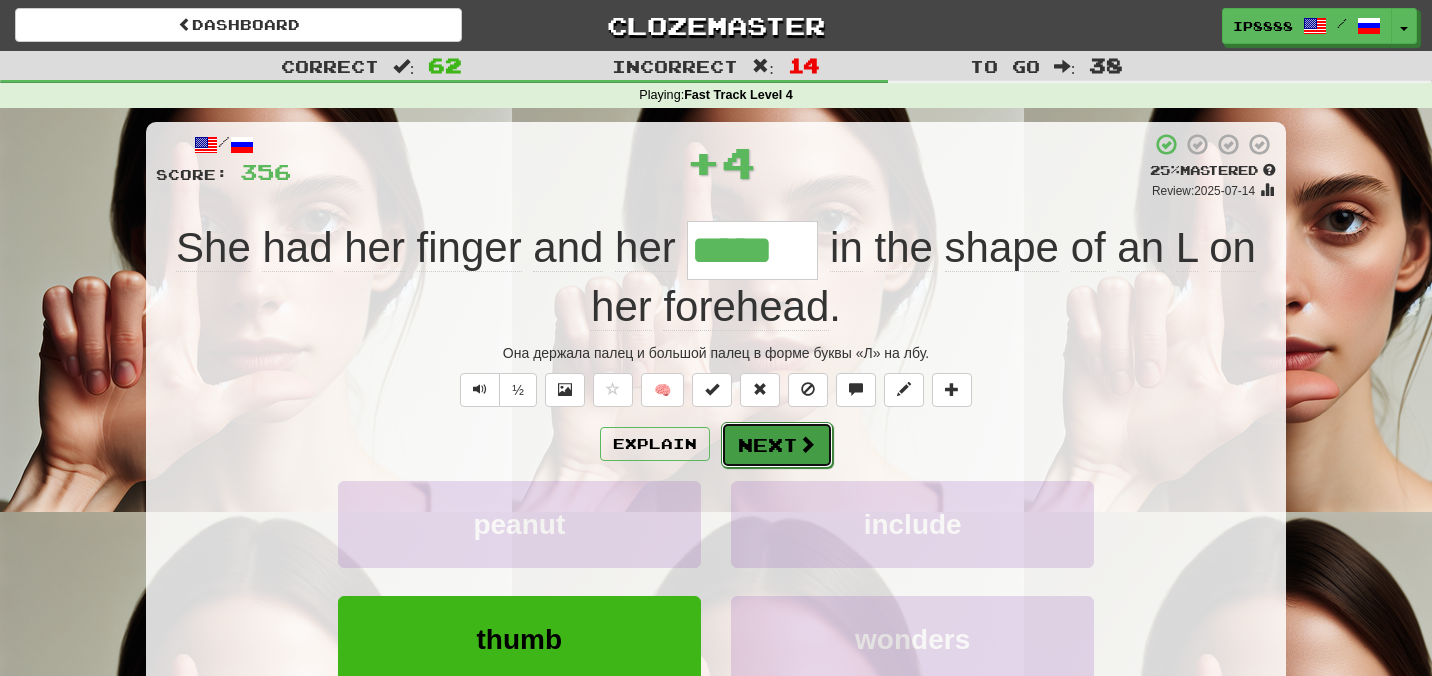 click on "Next" at bounding box center (777, 445) 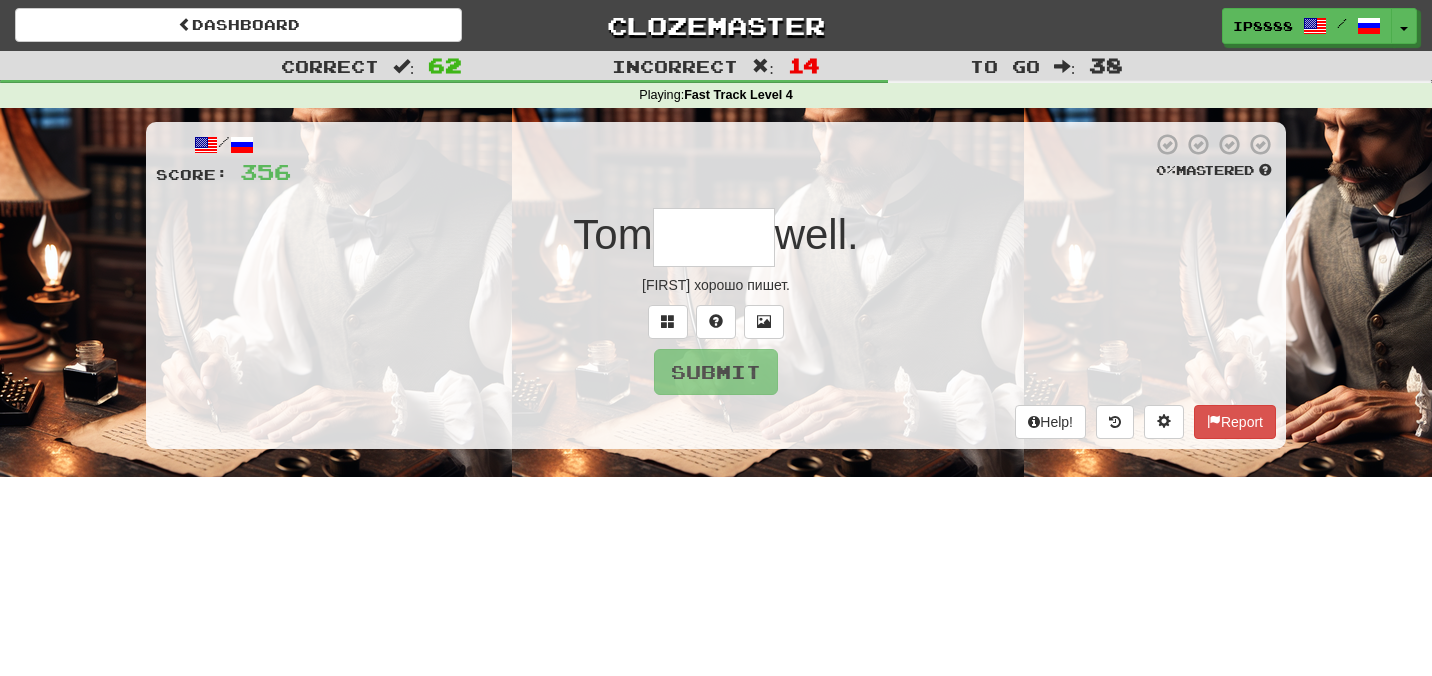 click at bounding box center (714, 237) 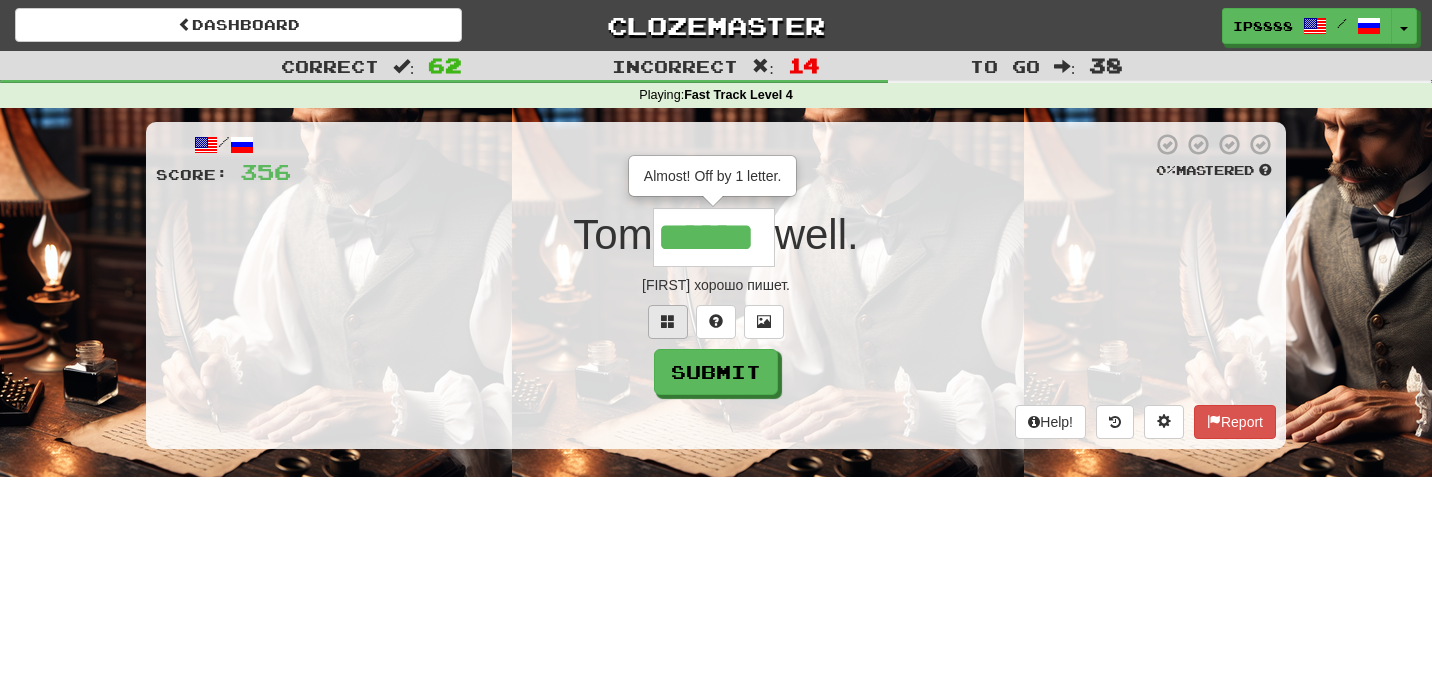 type on "******" 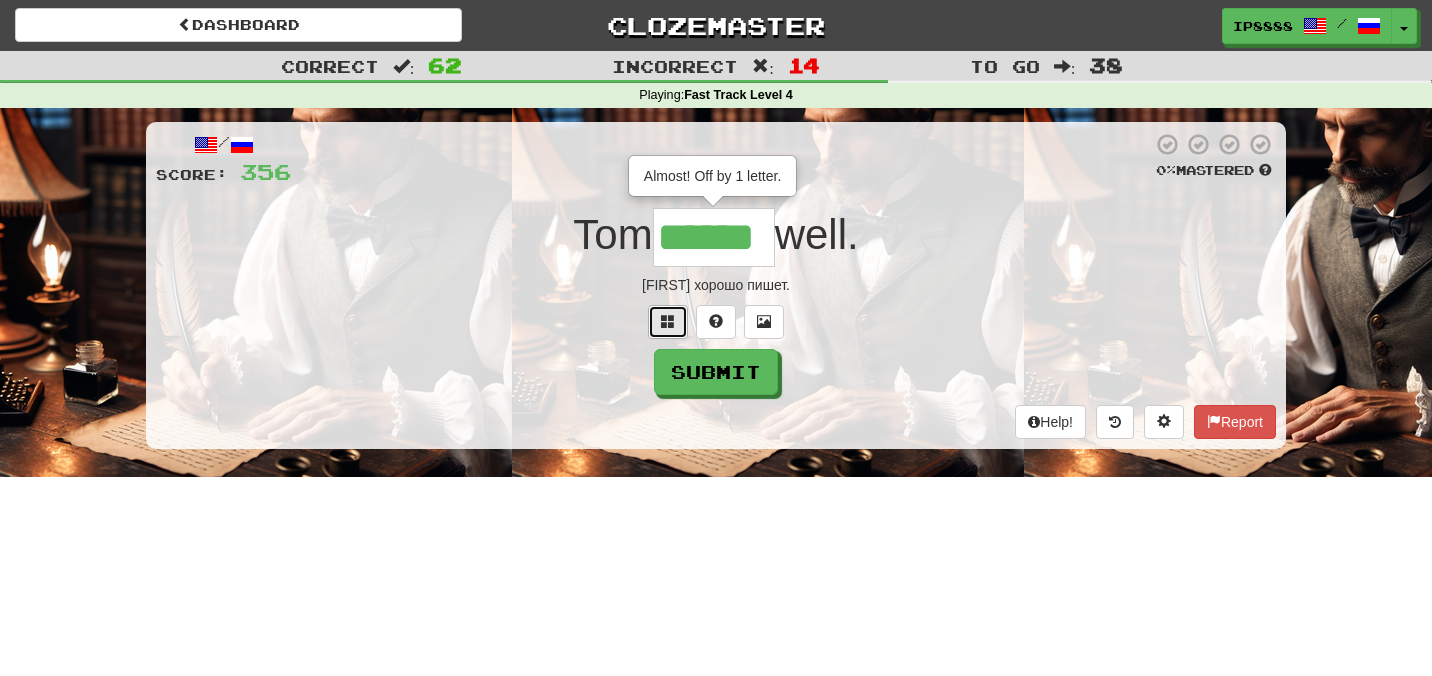 click at bounding box center [668, 321] 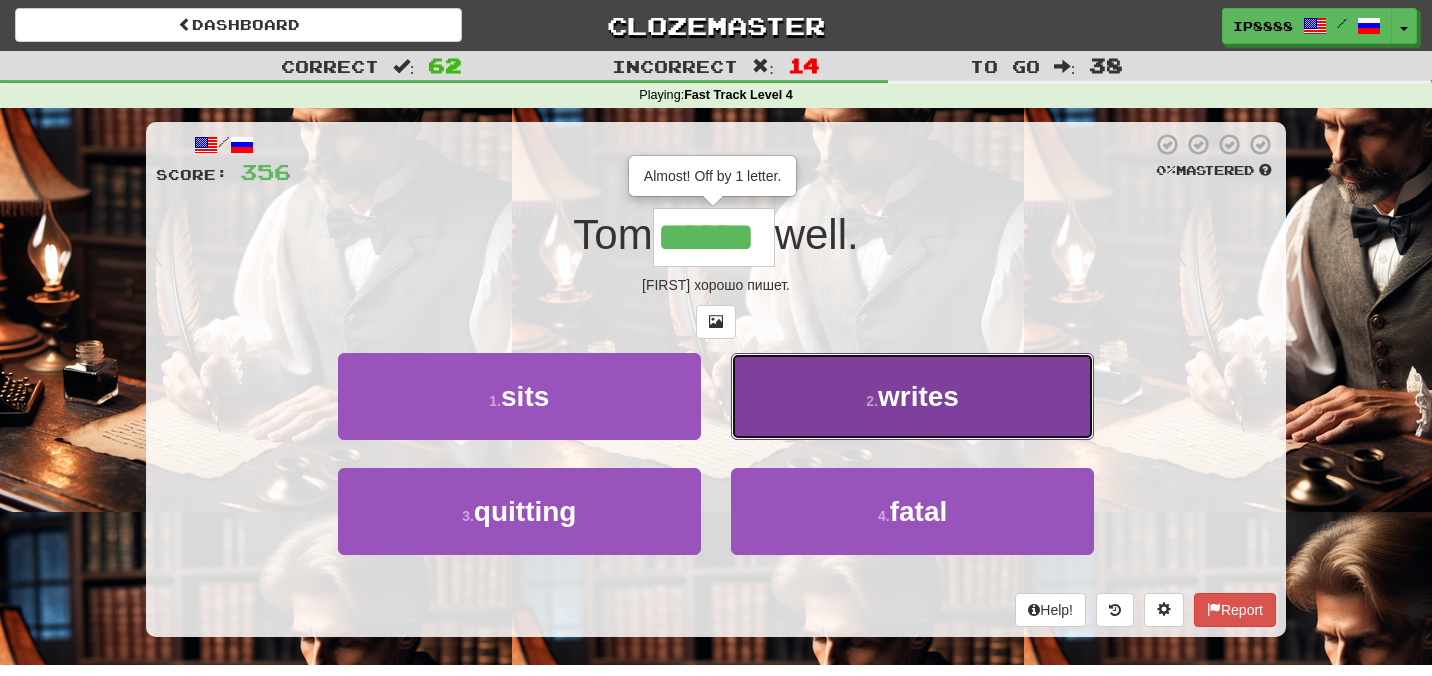 click on "2 .  writes" at bounding box center [912, 396] 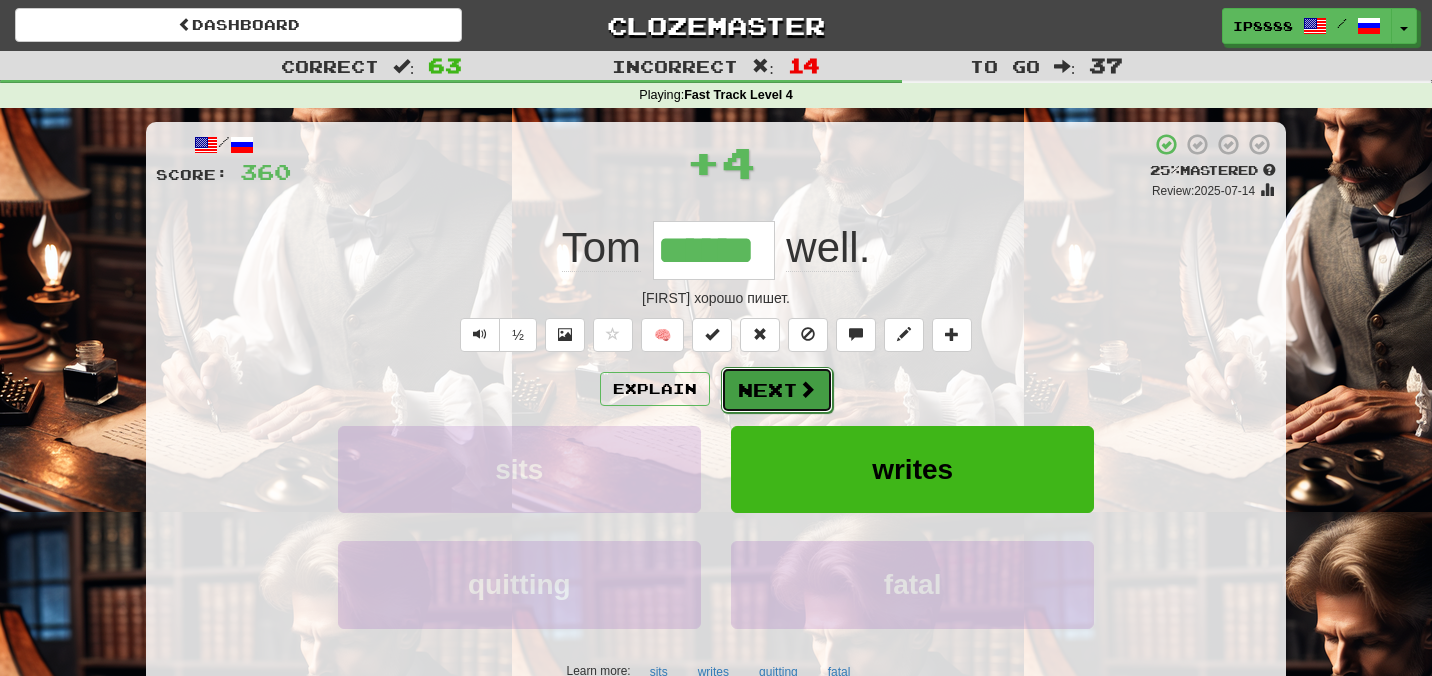 click at bounding box center (807, 389) 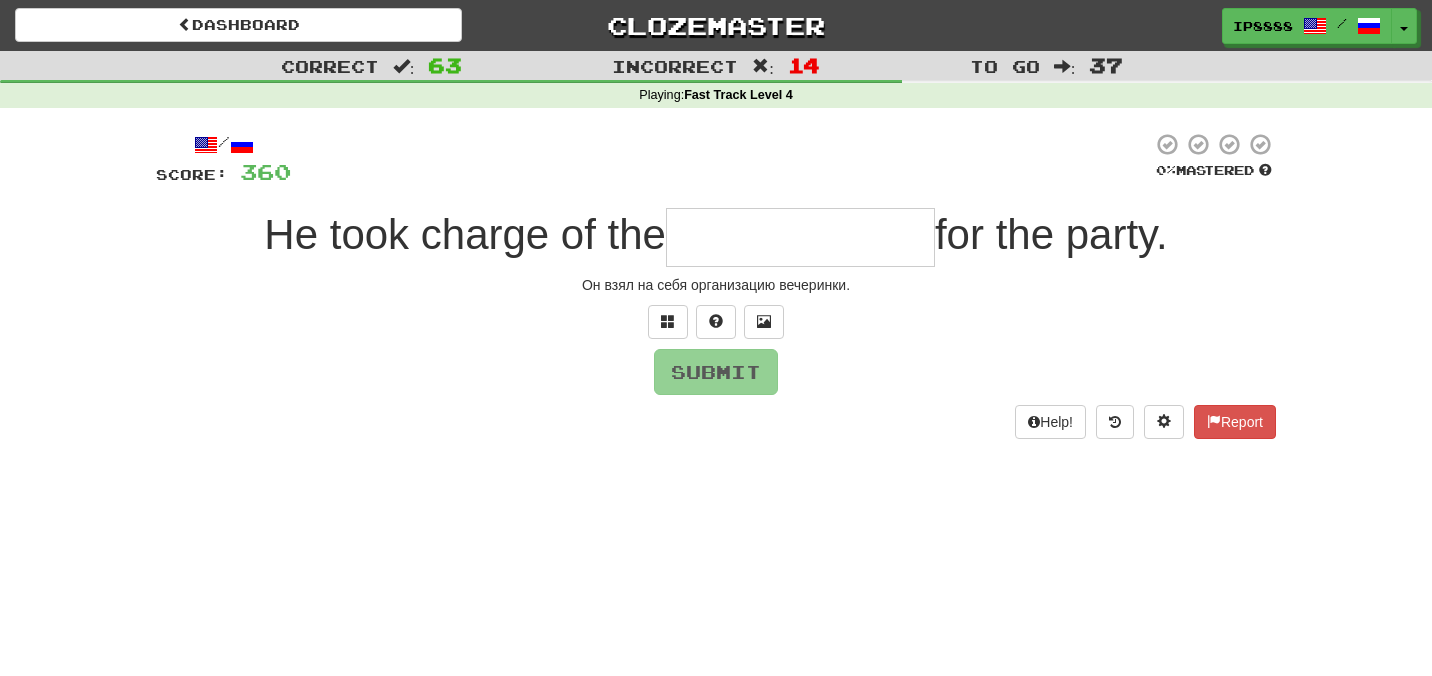 click at bounding box center [800, 237] 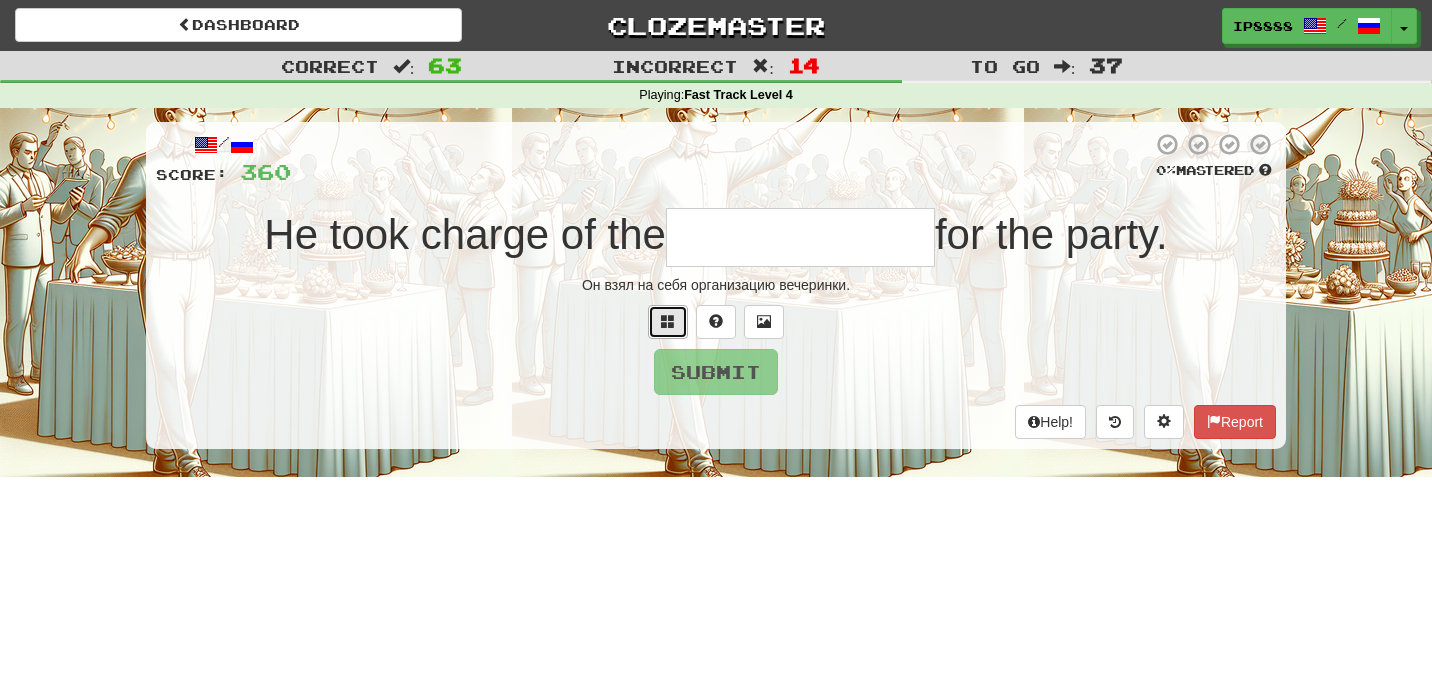click at bounding box center [668, 321] 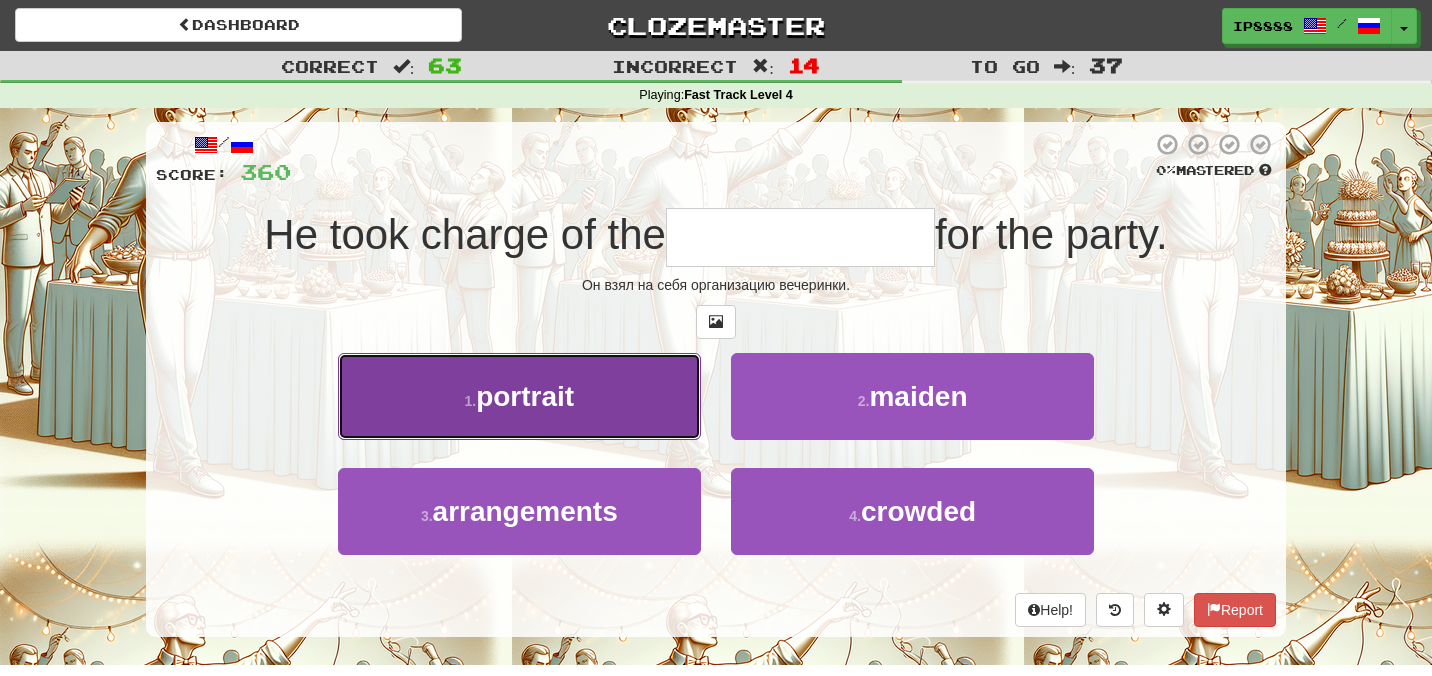 click on "1 .  portrait" at bounding box center (519, 396) 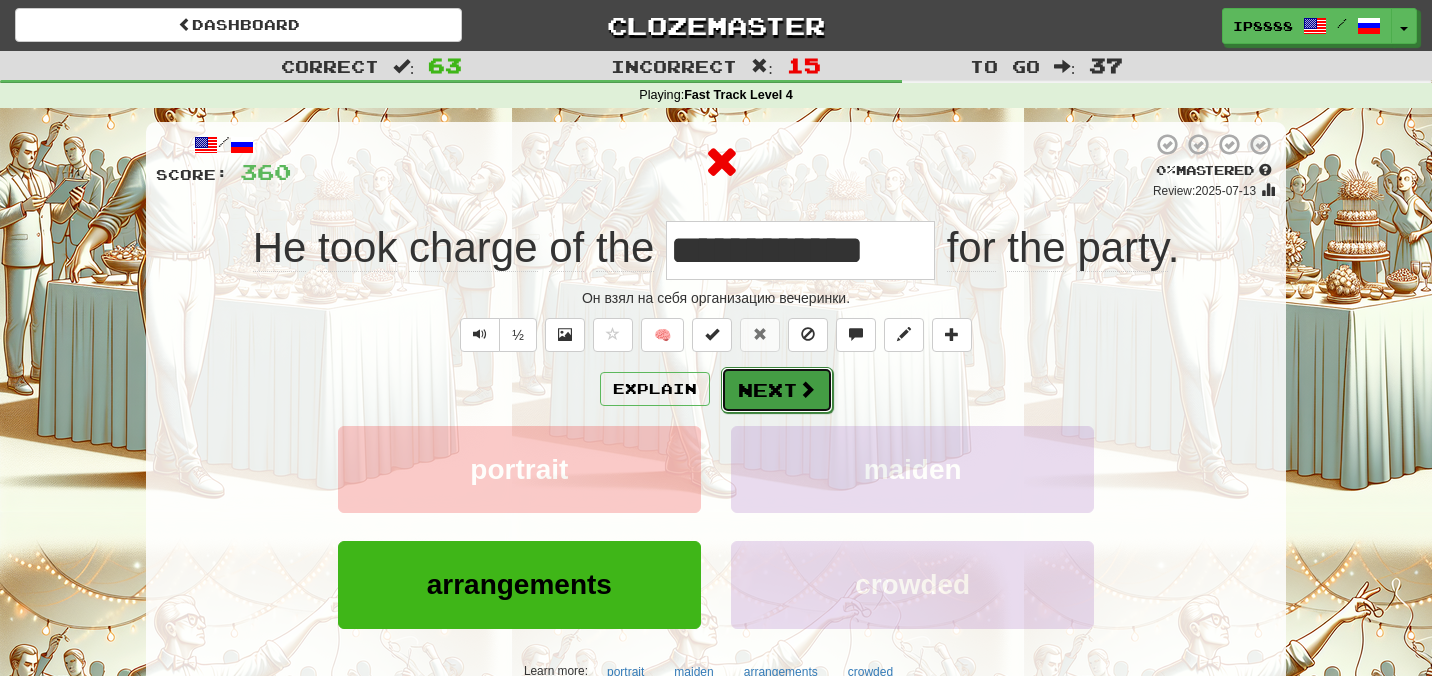 click on "Next" at bounding box center (777, 390) 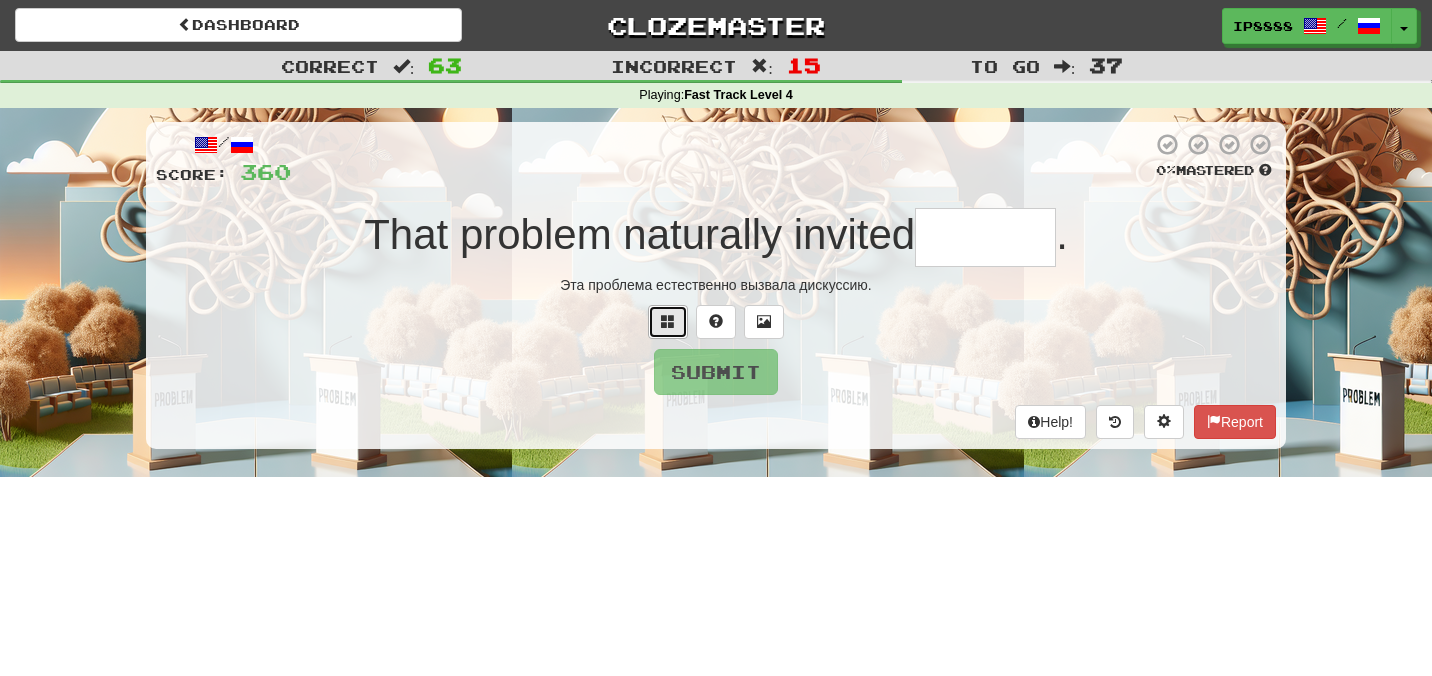 click at bounding box center (668, 322) 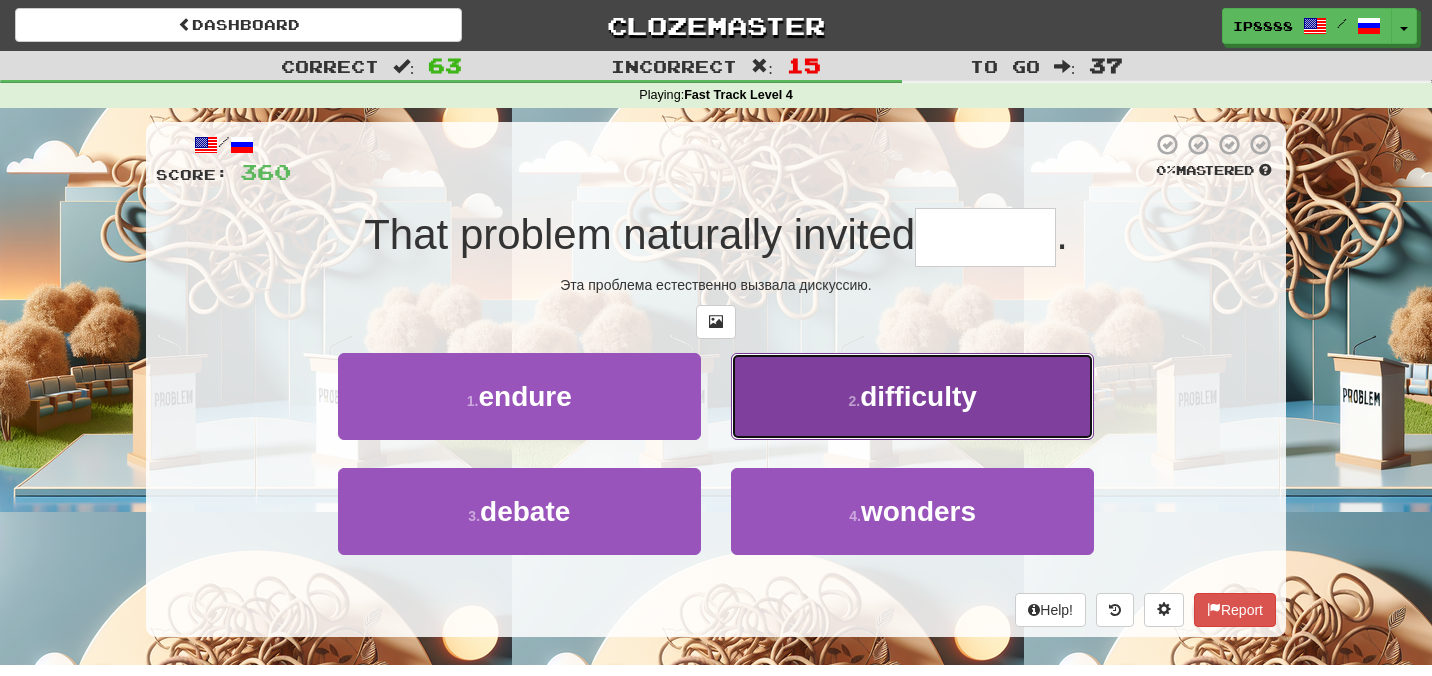 click on "2 .  difficulty" at bounding box center (912, 396) 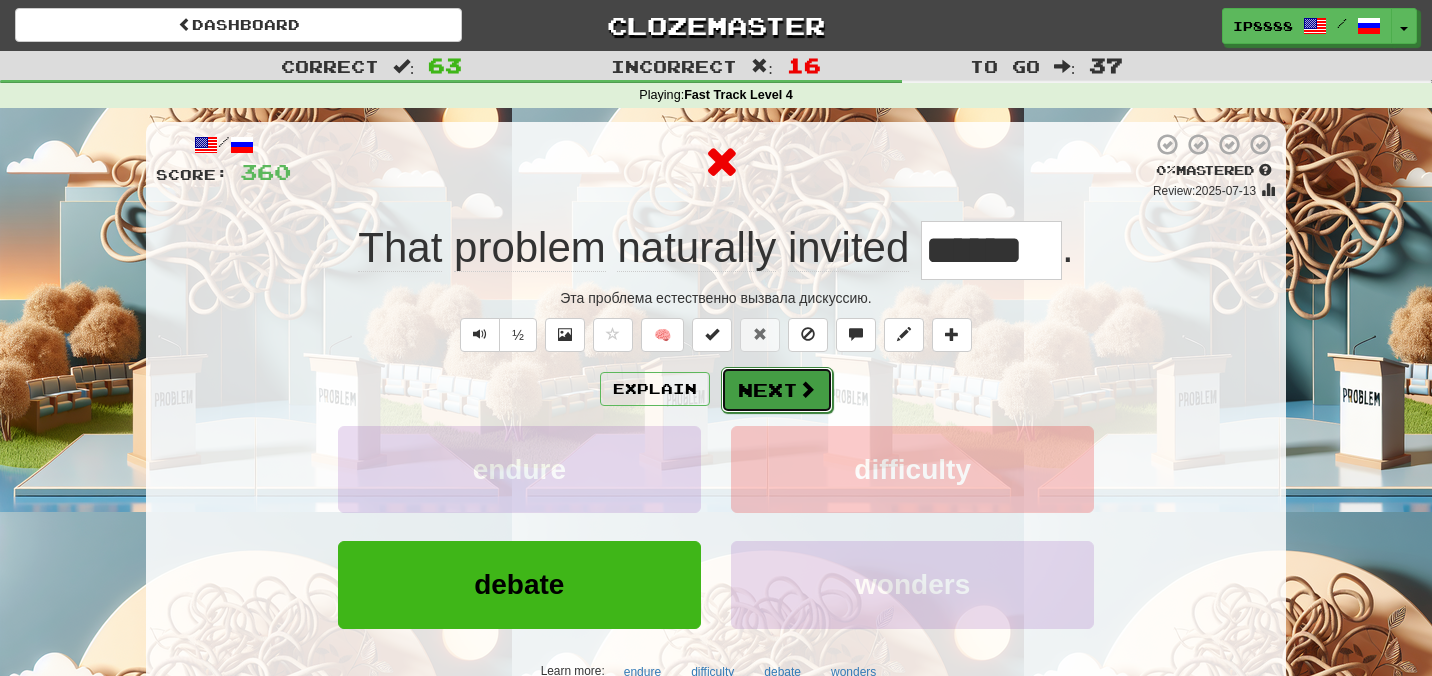 click on "Next" at bounding box center (777, 390) 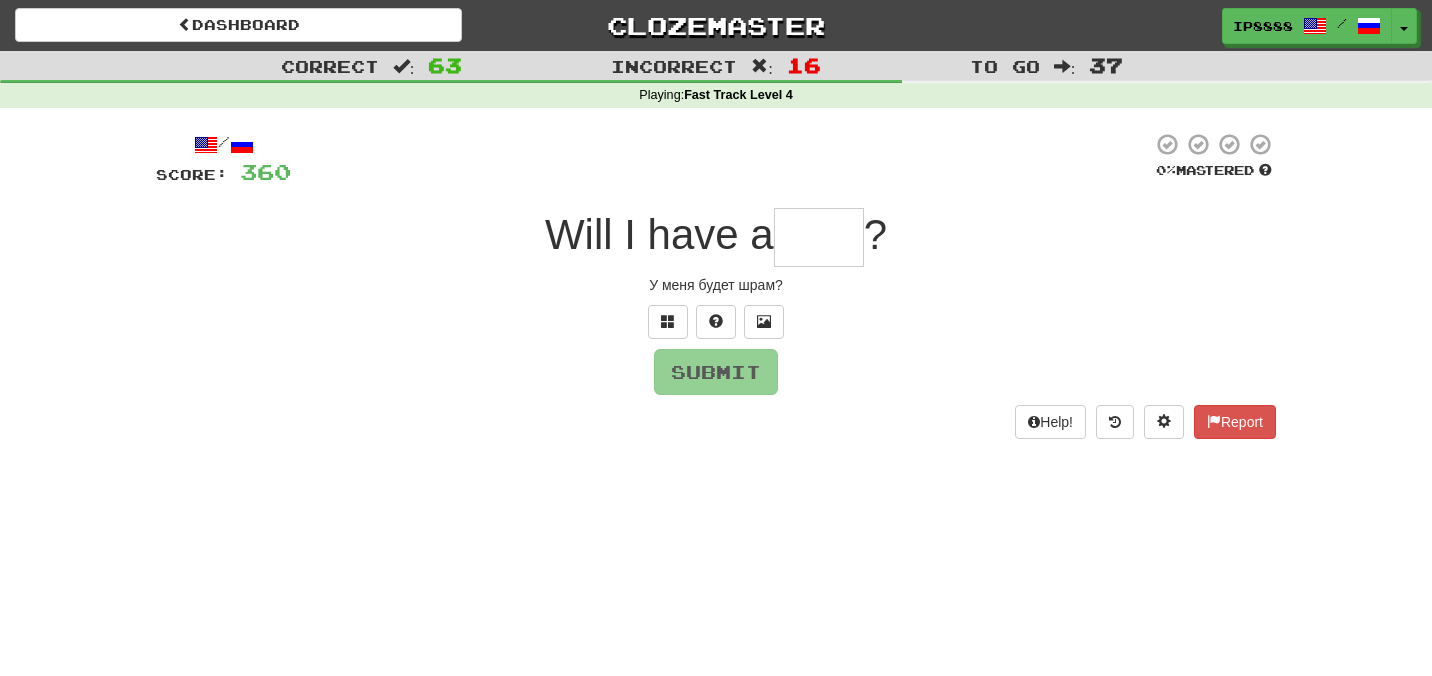 click at bounding box center (819, 237) 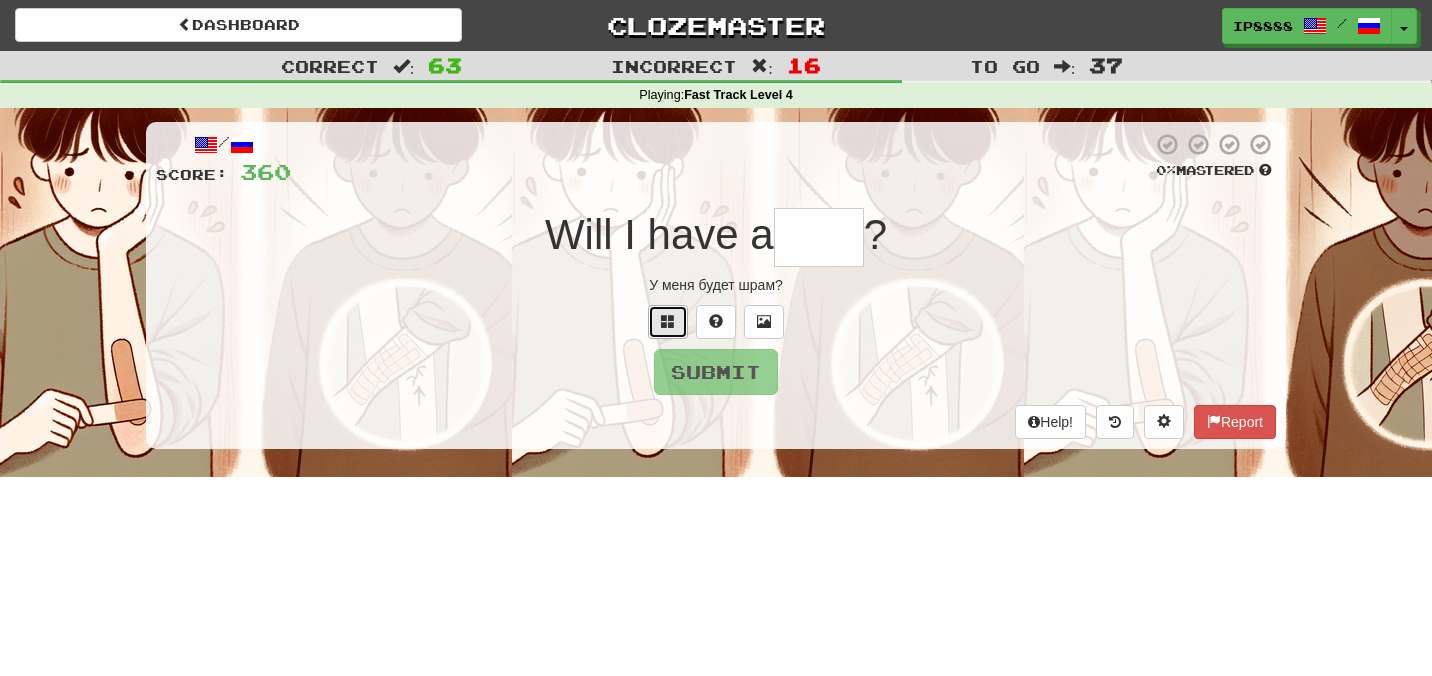 click at bounding box center (668, 321) 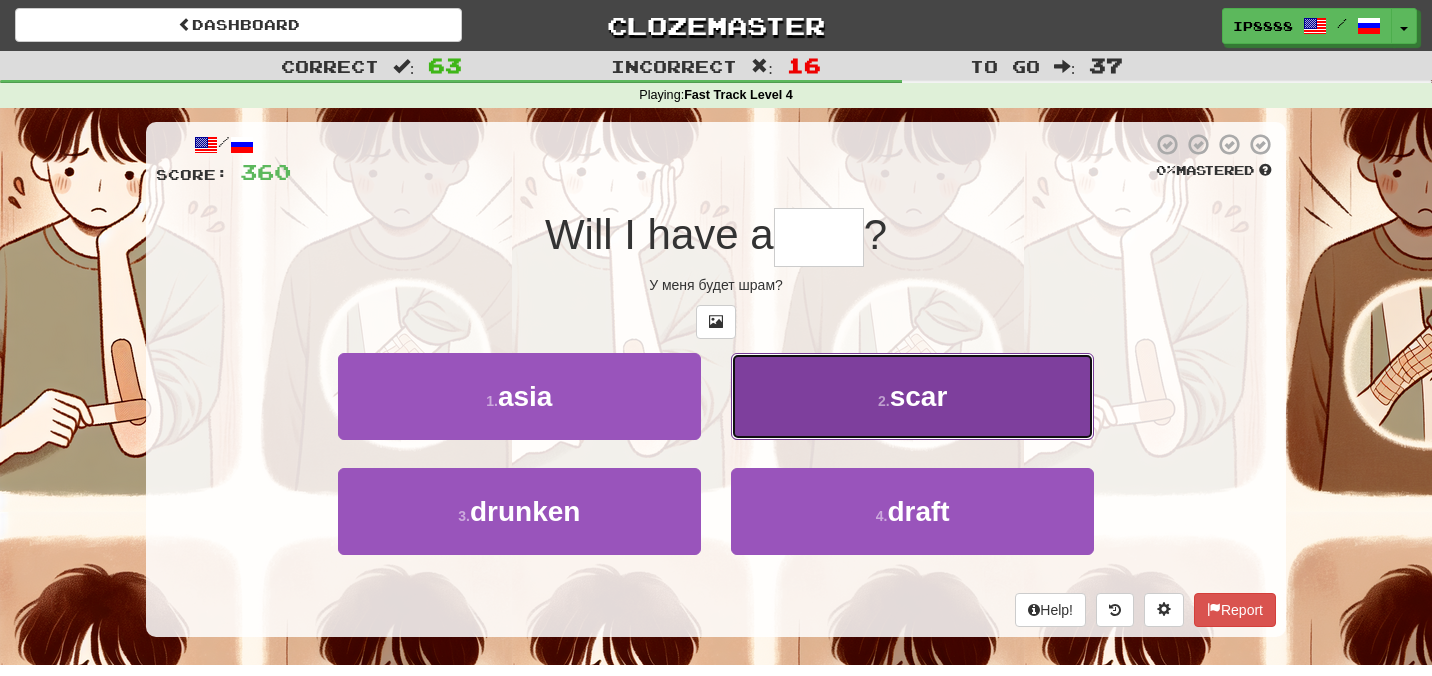 click on "2 .  scar" at bounding box center (912, 396) 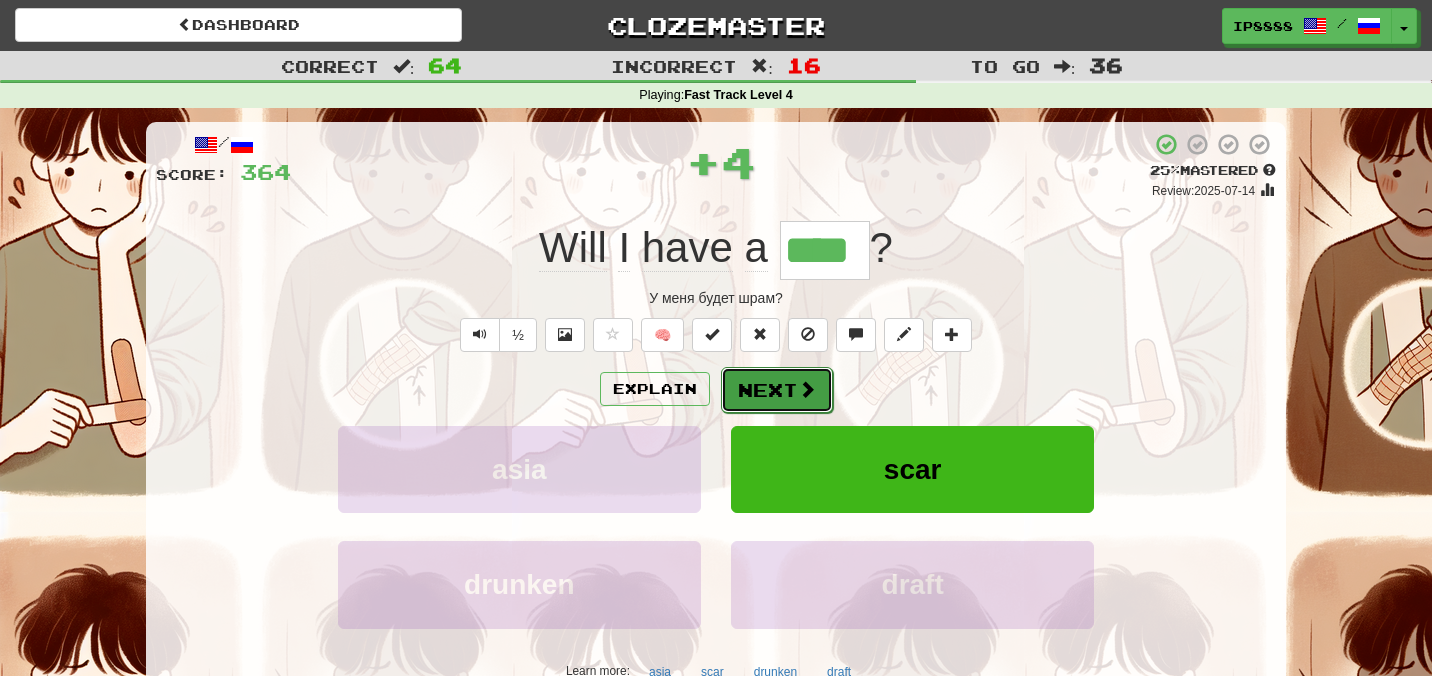 click on "Next" at bounding box center (777, 390) 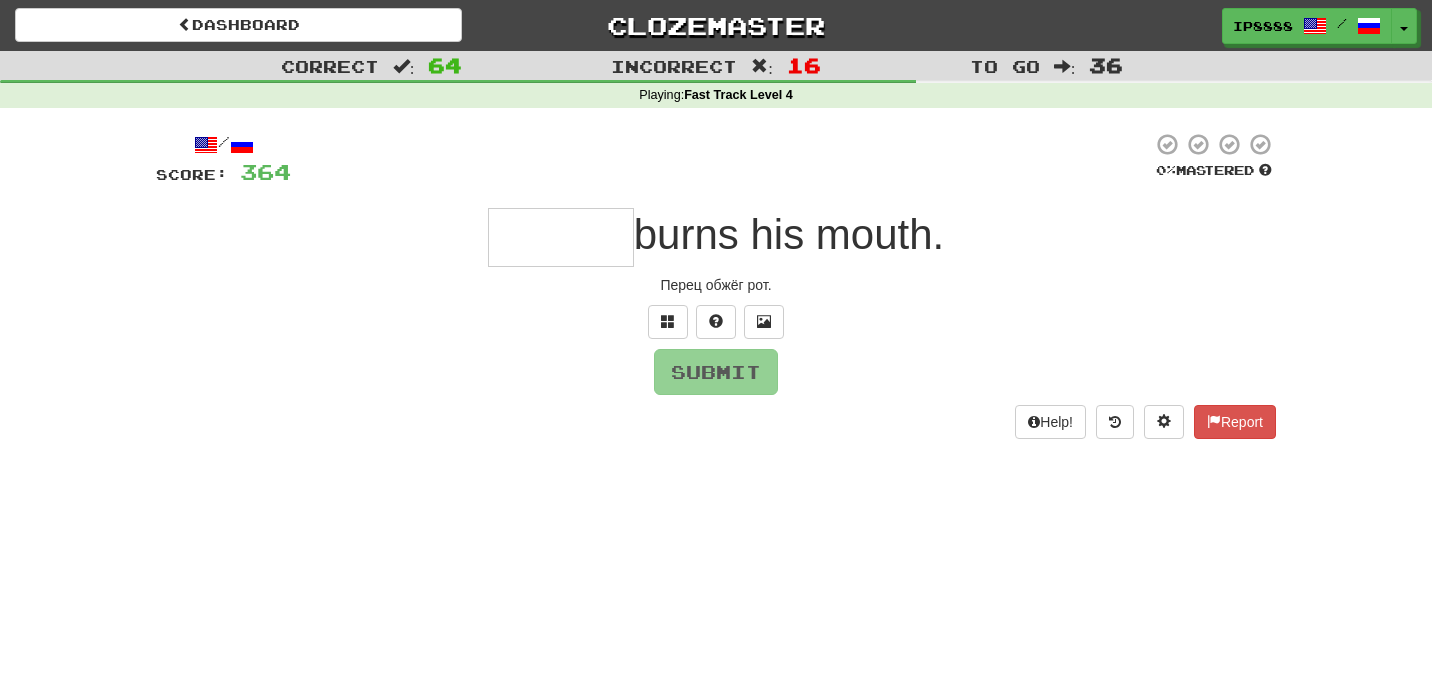 click at bounding box center [561, 237] 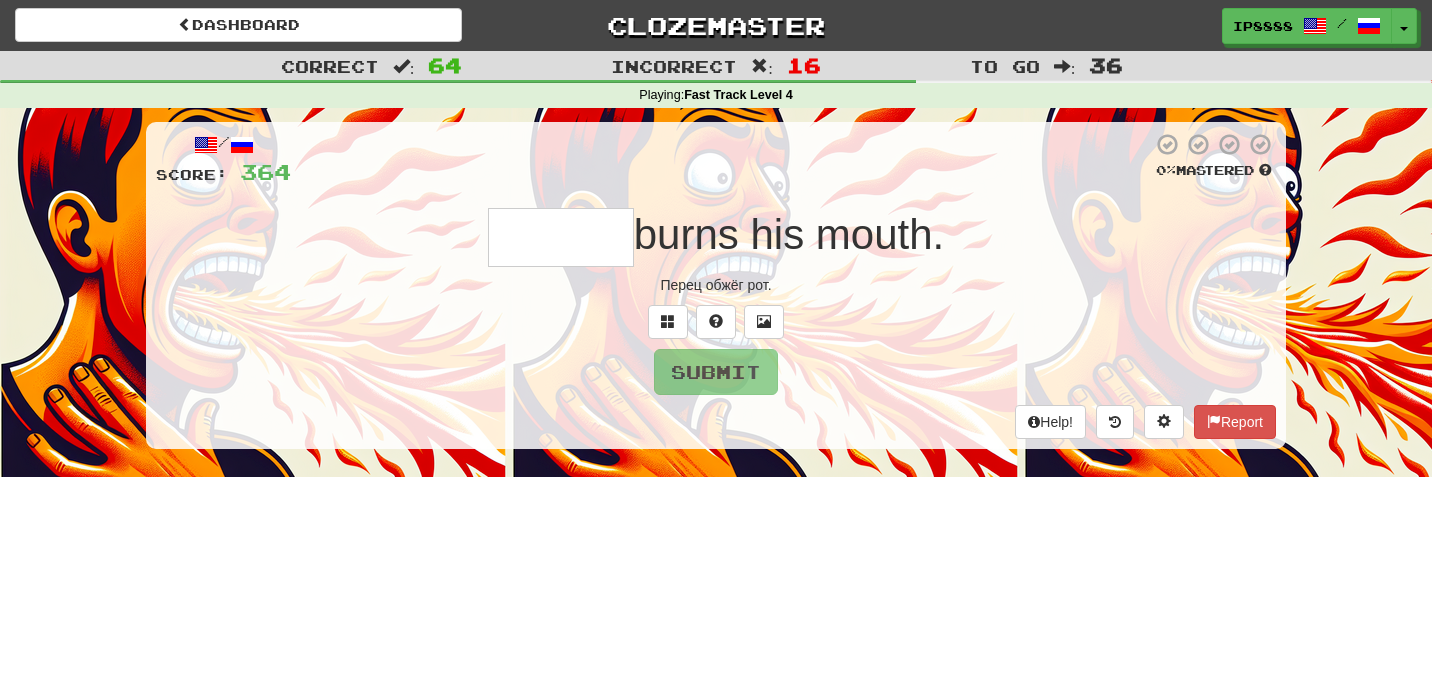 click at bounding box center [561, 237] 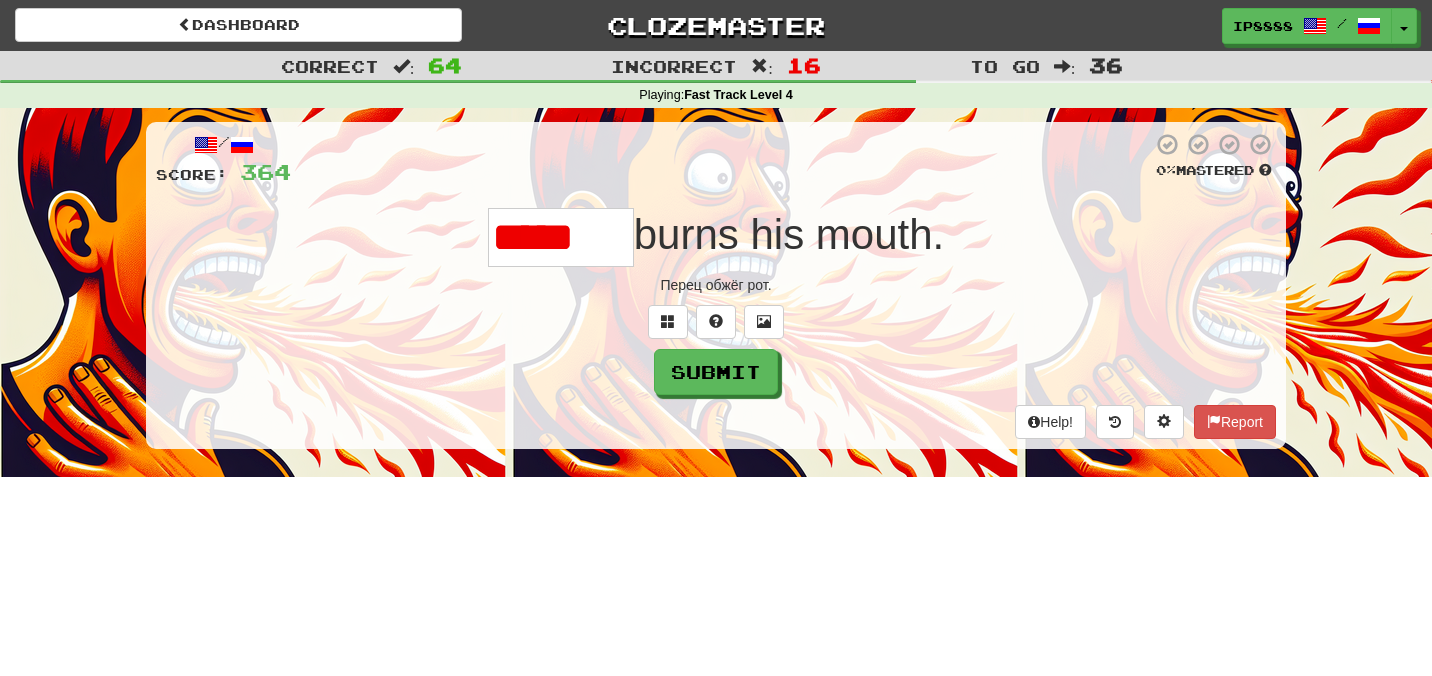 type on "******" 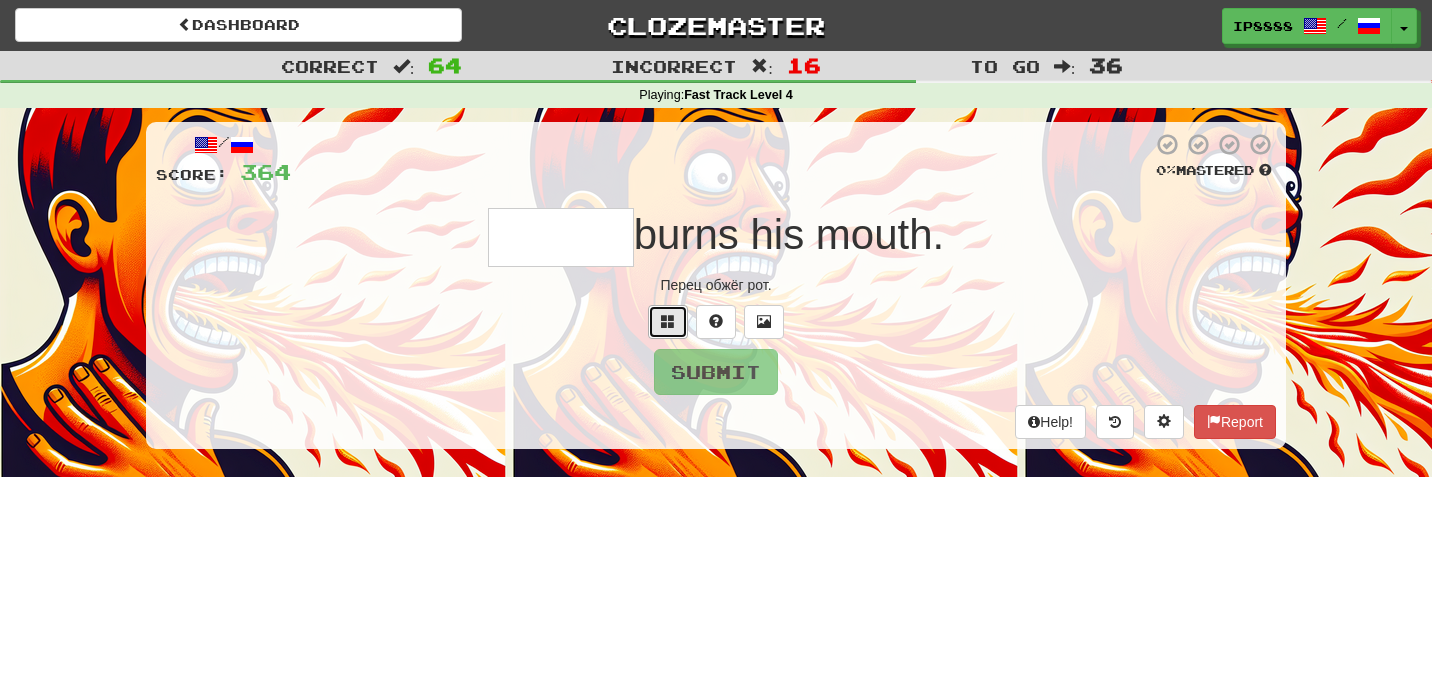 click at bounding box center [668, 322] 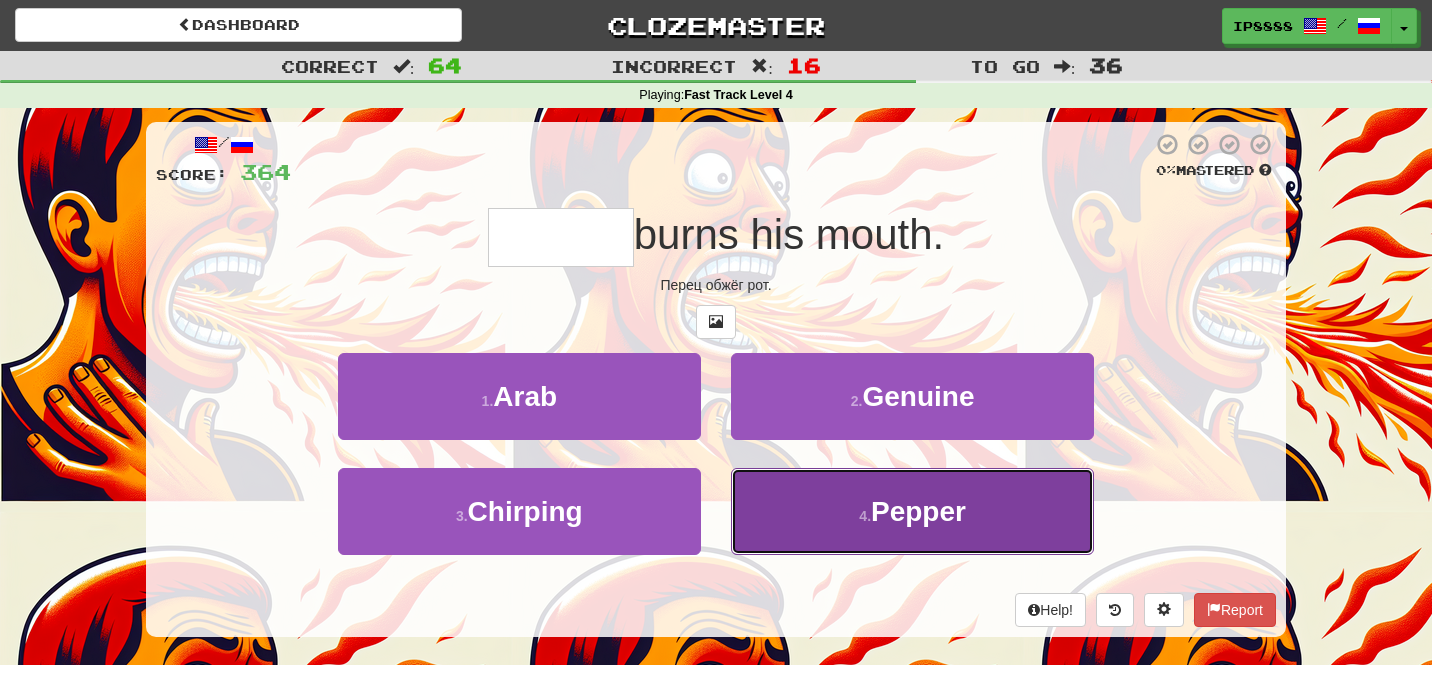 click on "4 .  Pepper" at bounding box center [912, 511] 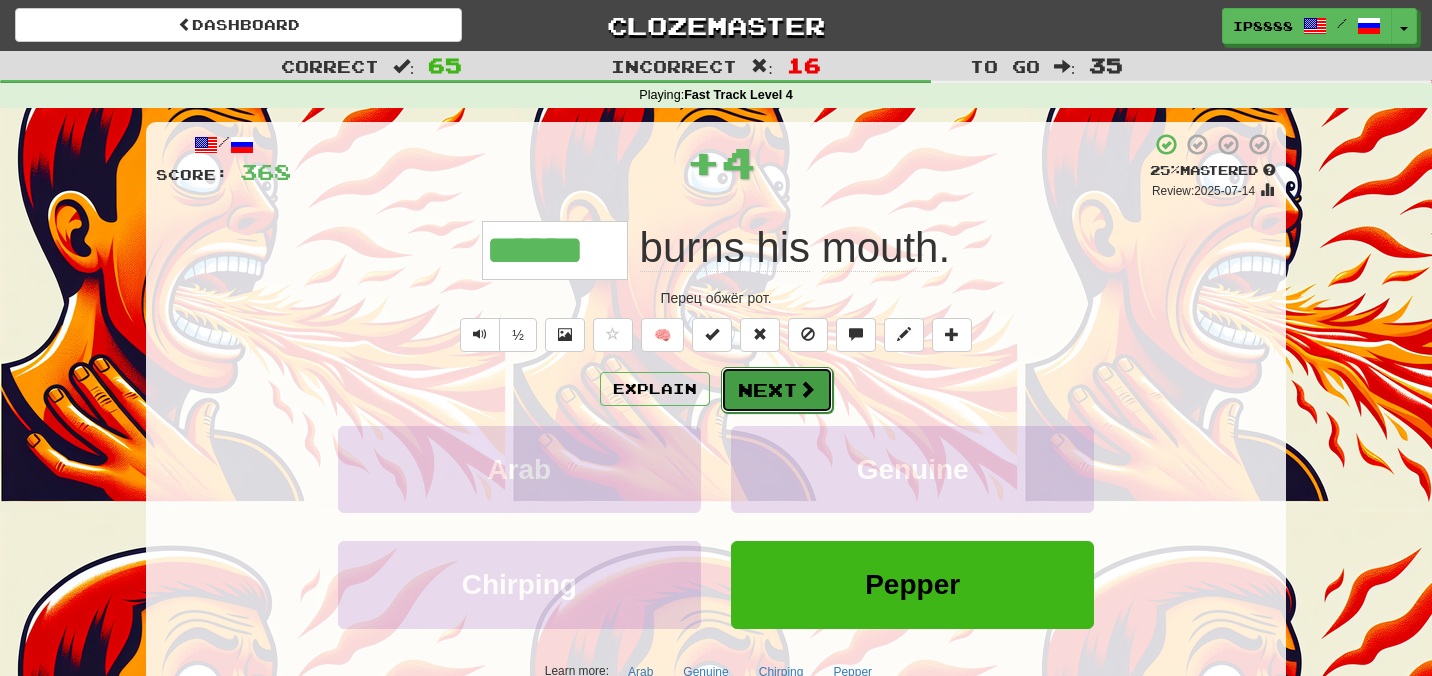click on "Next" at bounding box center (777, 390) 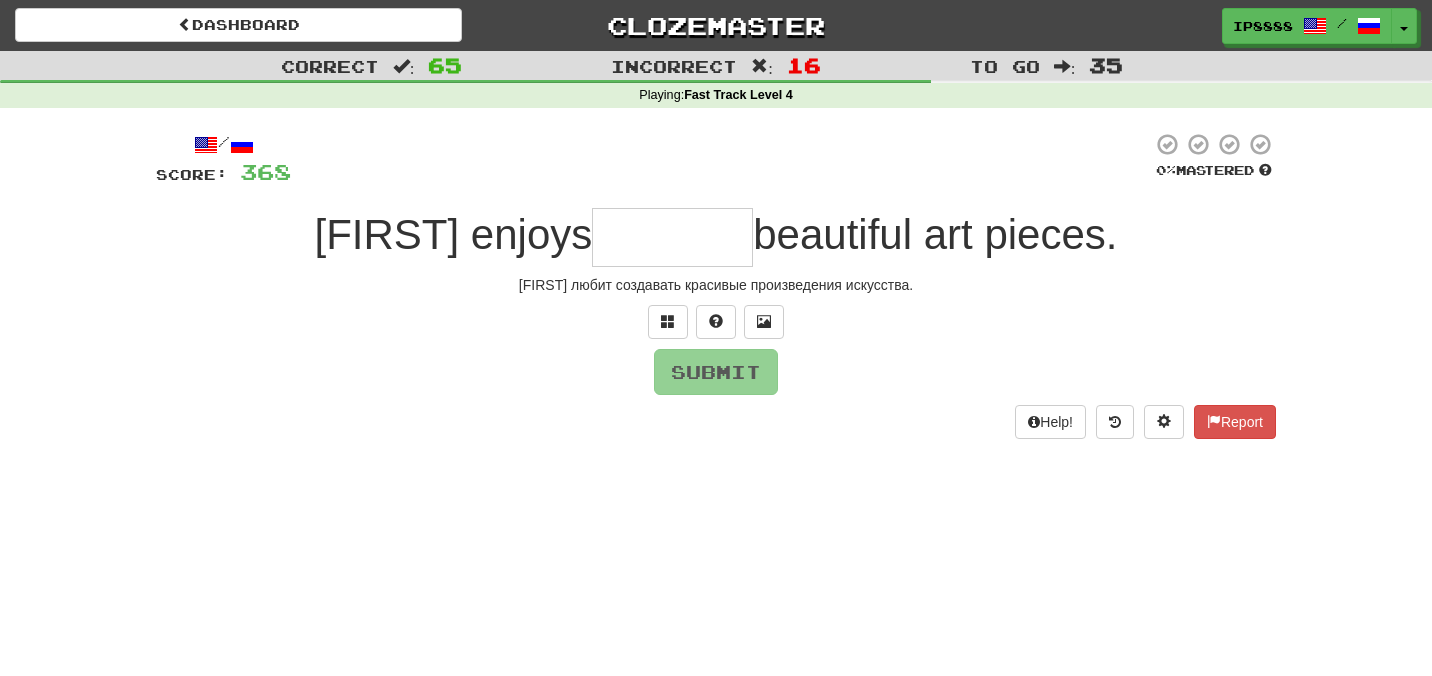 click at bounding box center (672, 237) 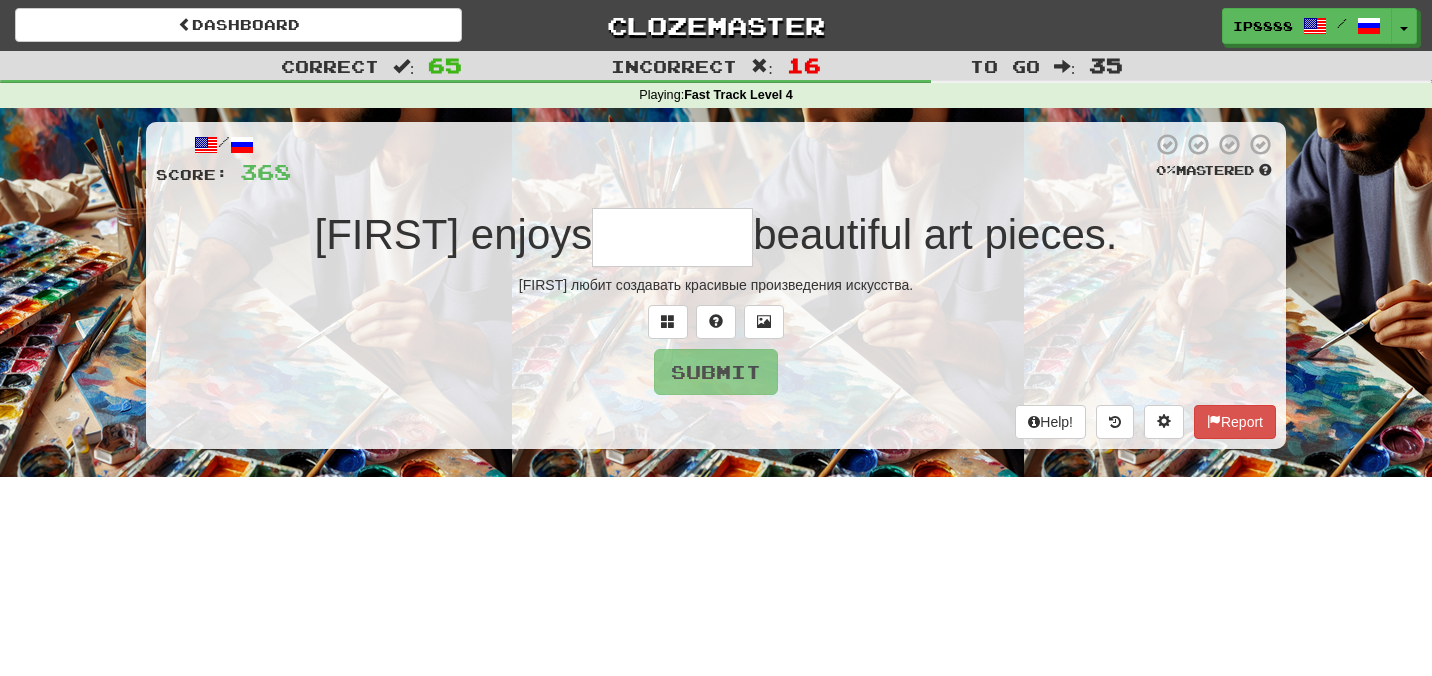 click at bounding box center (672, 237) 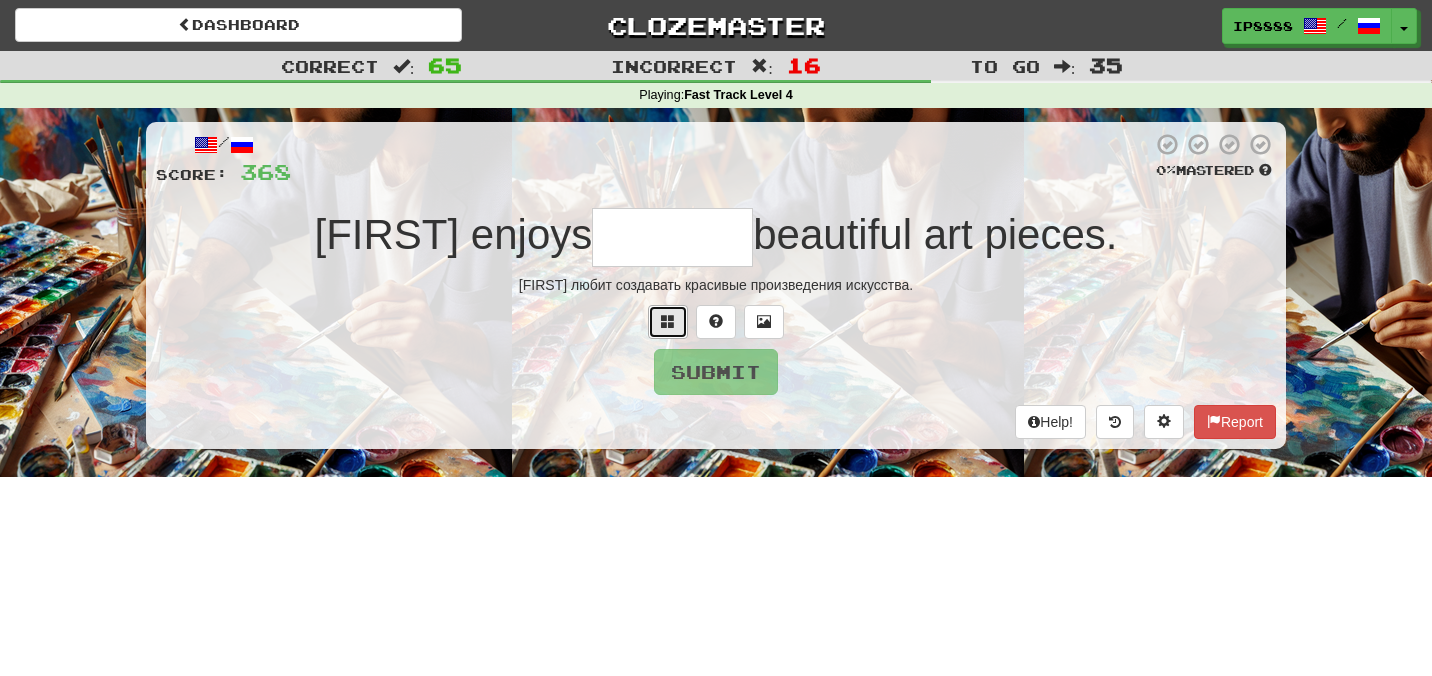 click at bounding box center [668, 321] 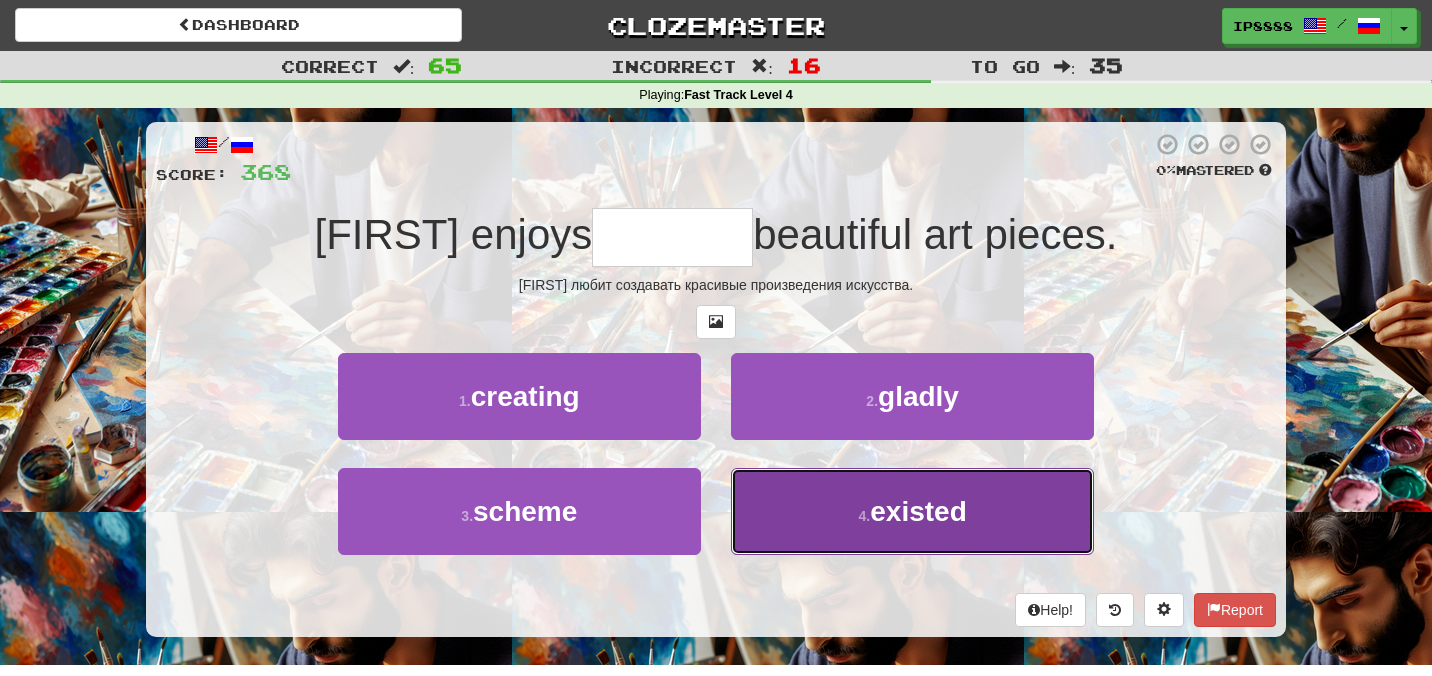 click on "4 .  existed" at bounding box center [912, 511] 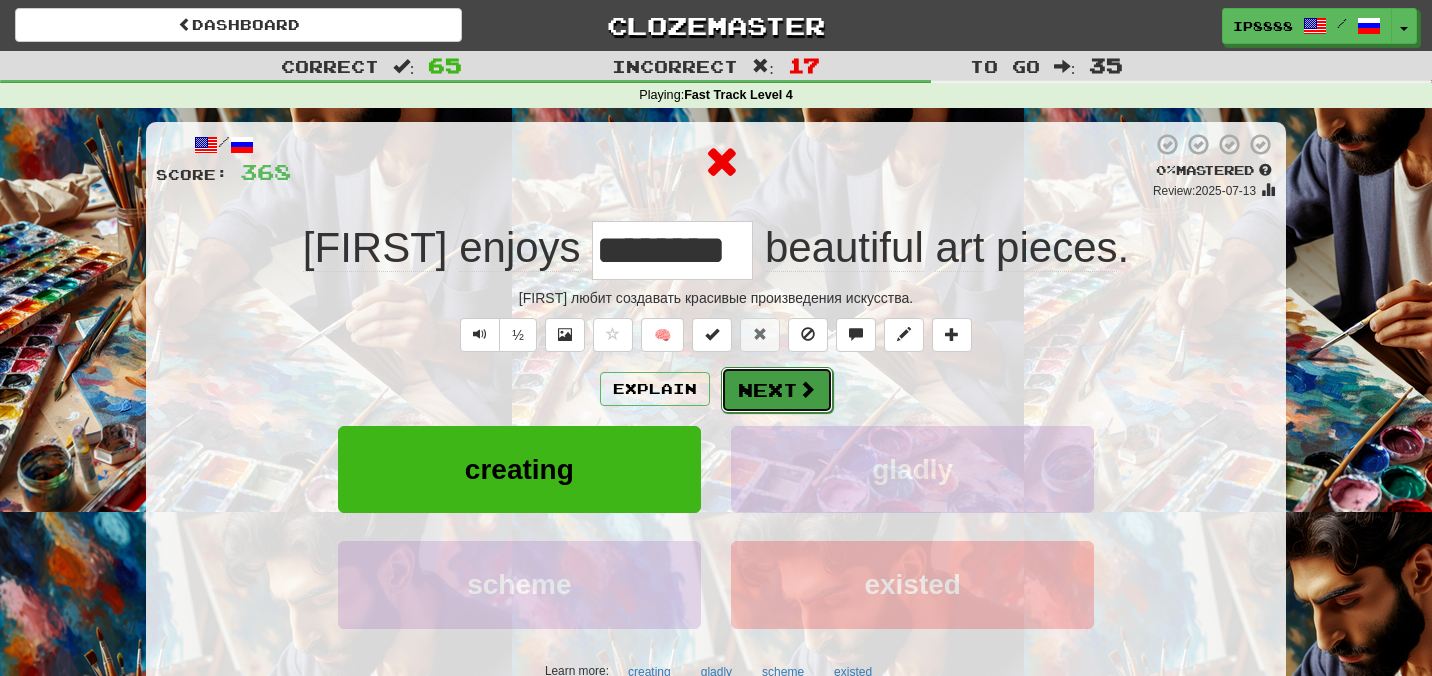 click on "Next" at bounding box center [777, 390] 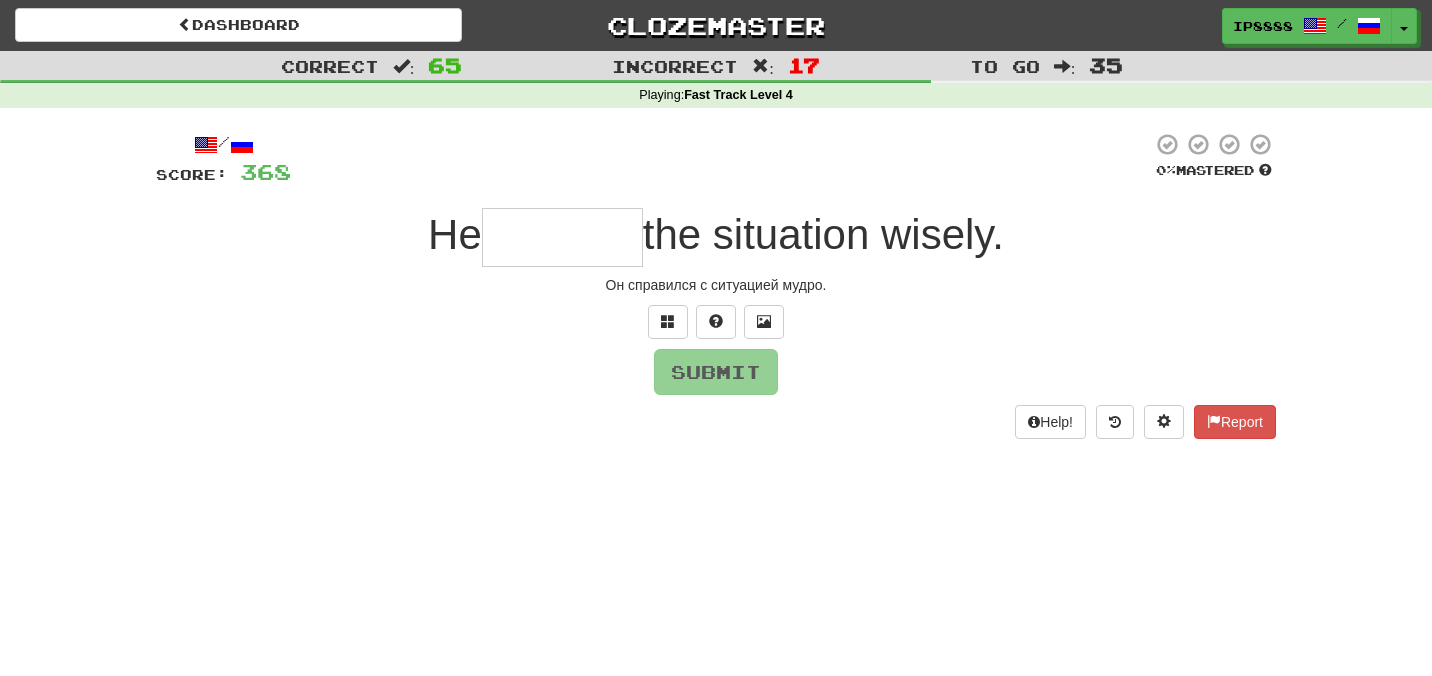 click at bounding box center (562, 237) 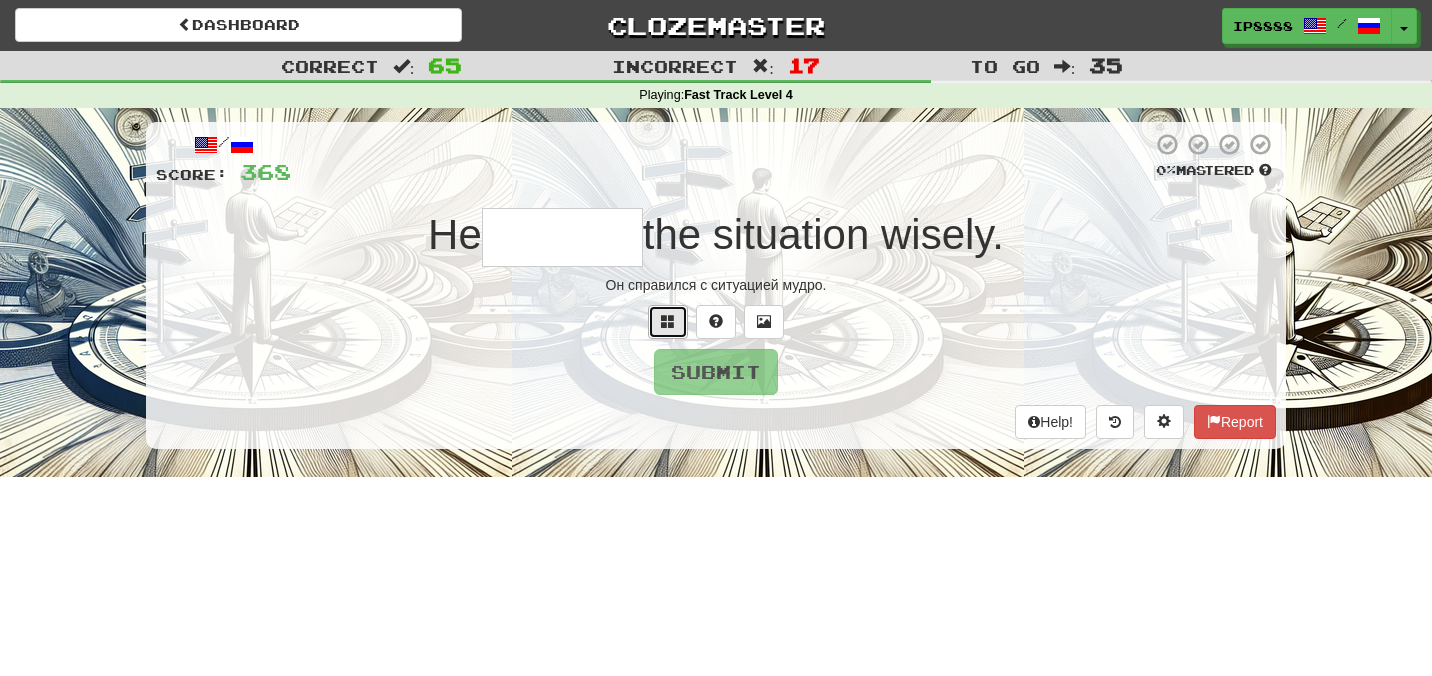 click at bounding box center (668, 322) 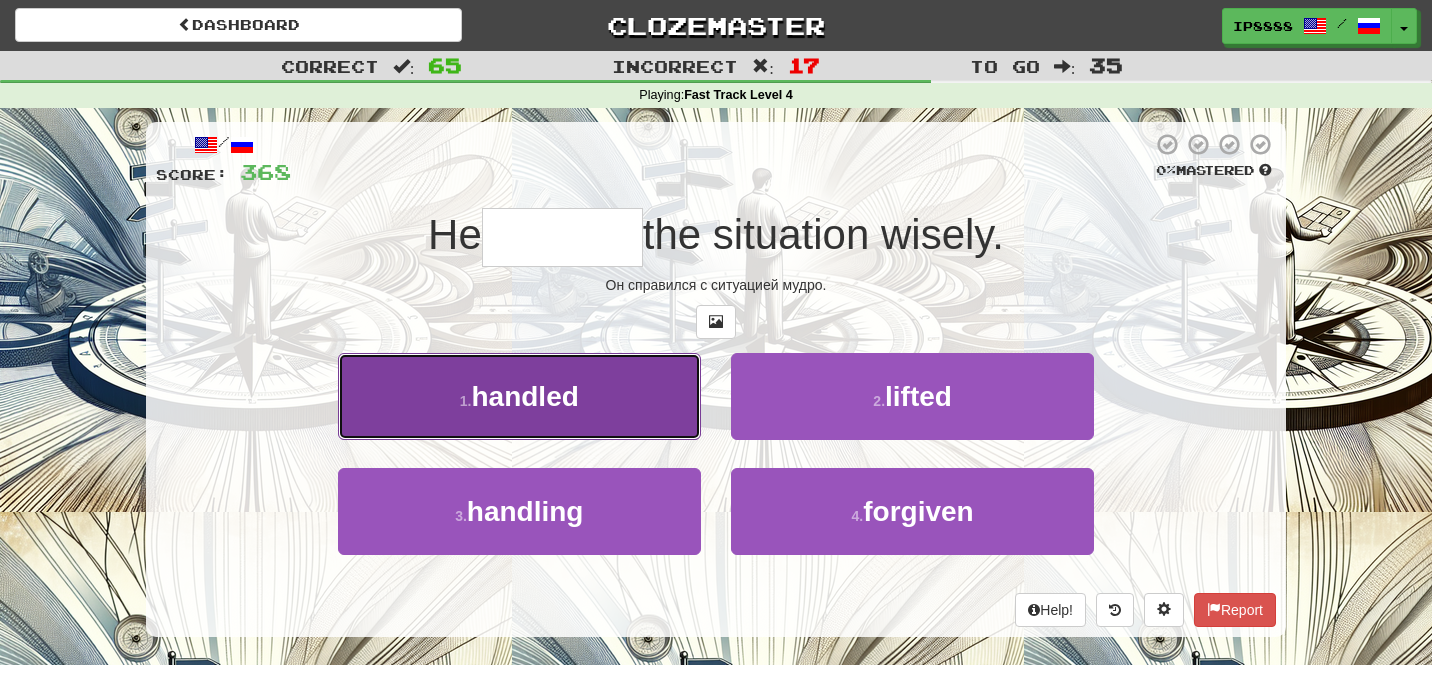 click on "1 .  handled" at bounding box center (519, 396) 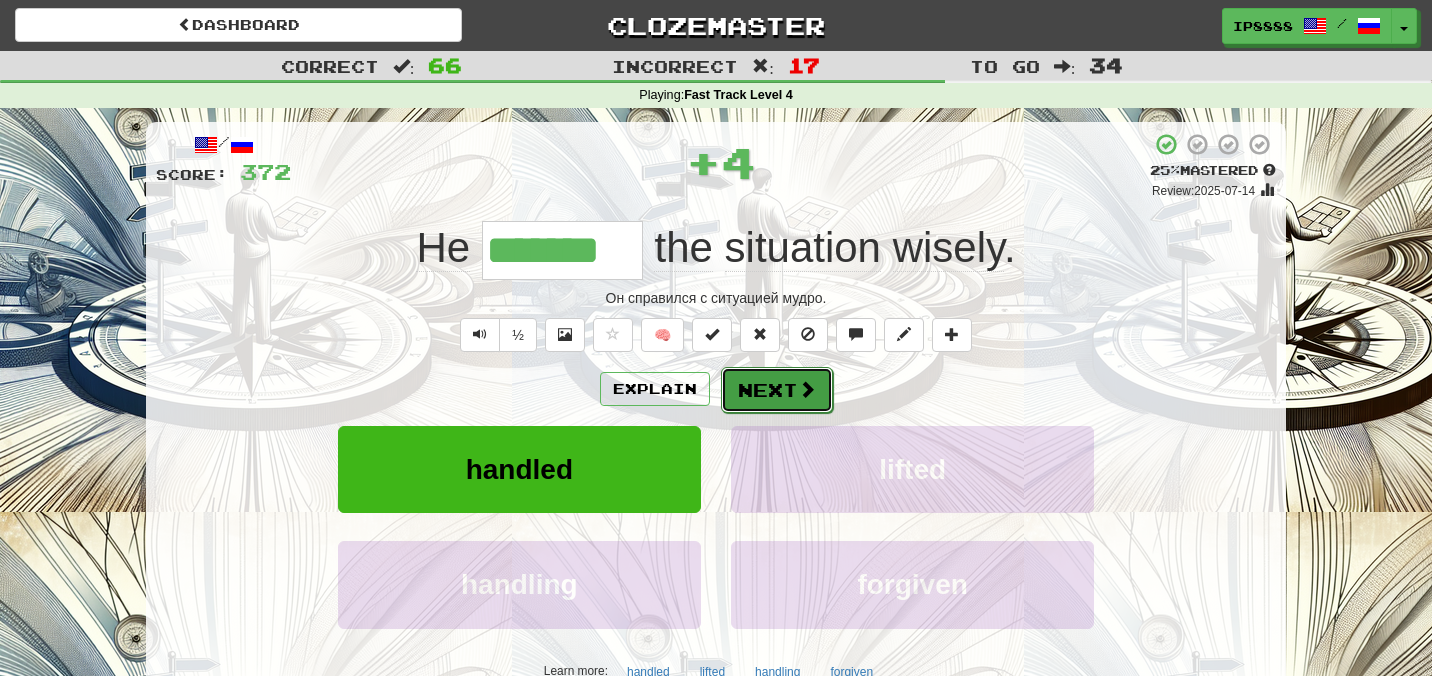 click on "Next" at bounding box center (777, 390) 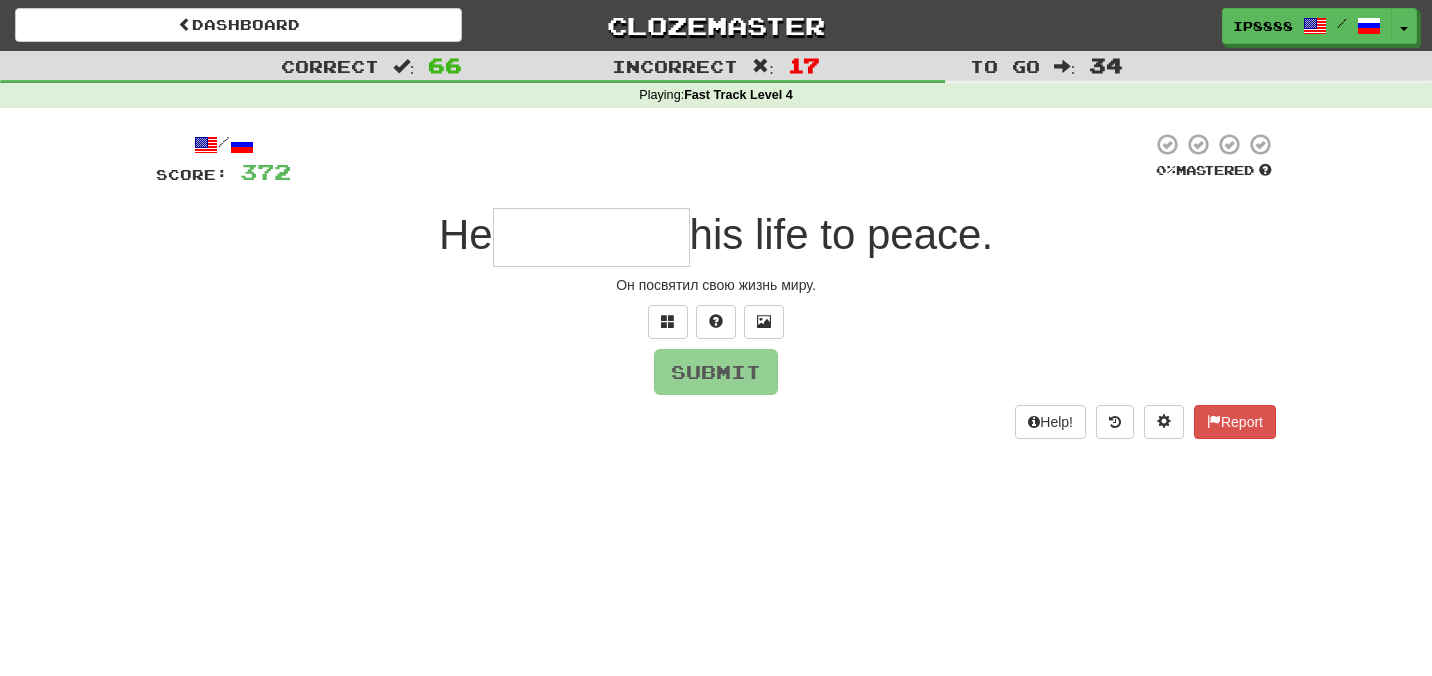 click at bounding box center [591, 237] 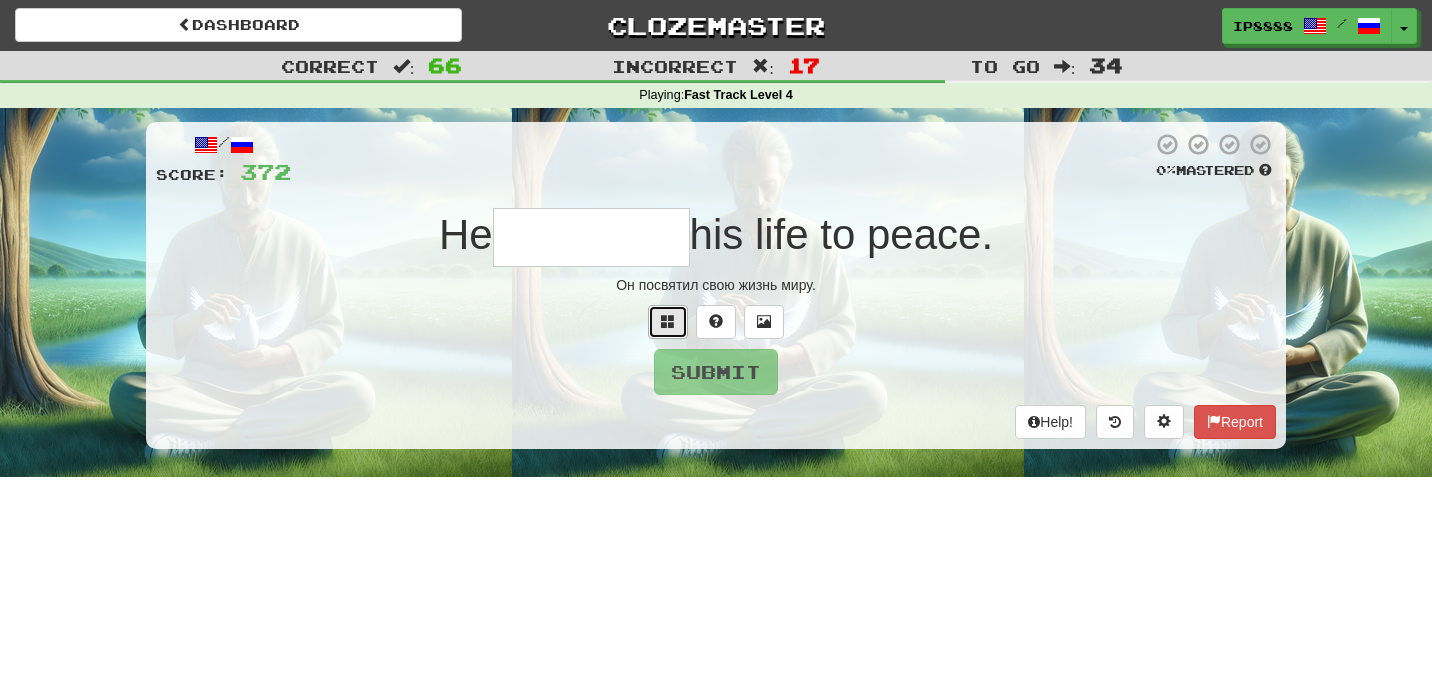 click at bounding box center (668, 322) 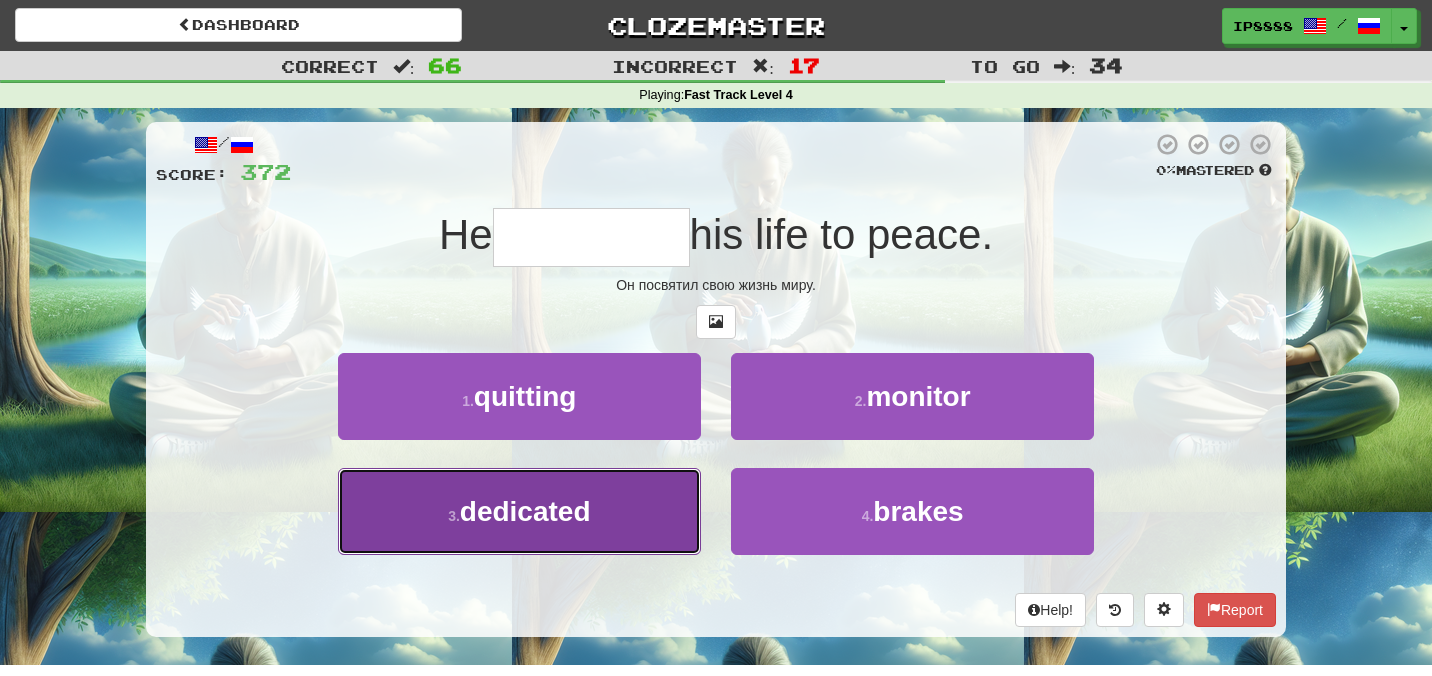 click on "3 .  dedicated" at bounding box center (519, 511) 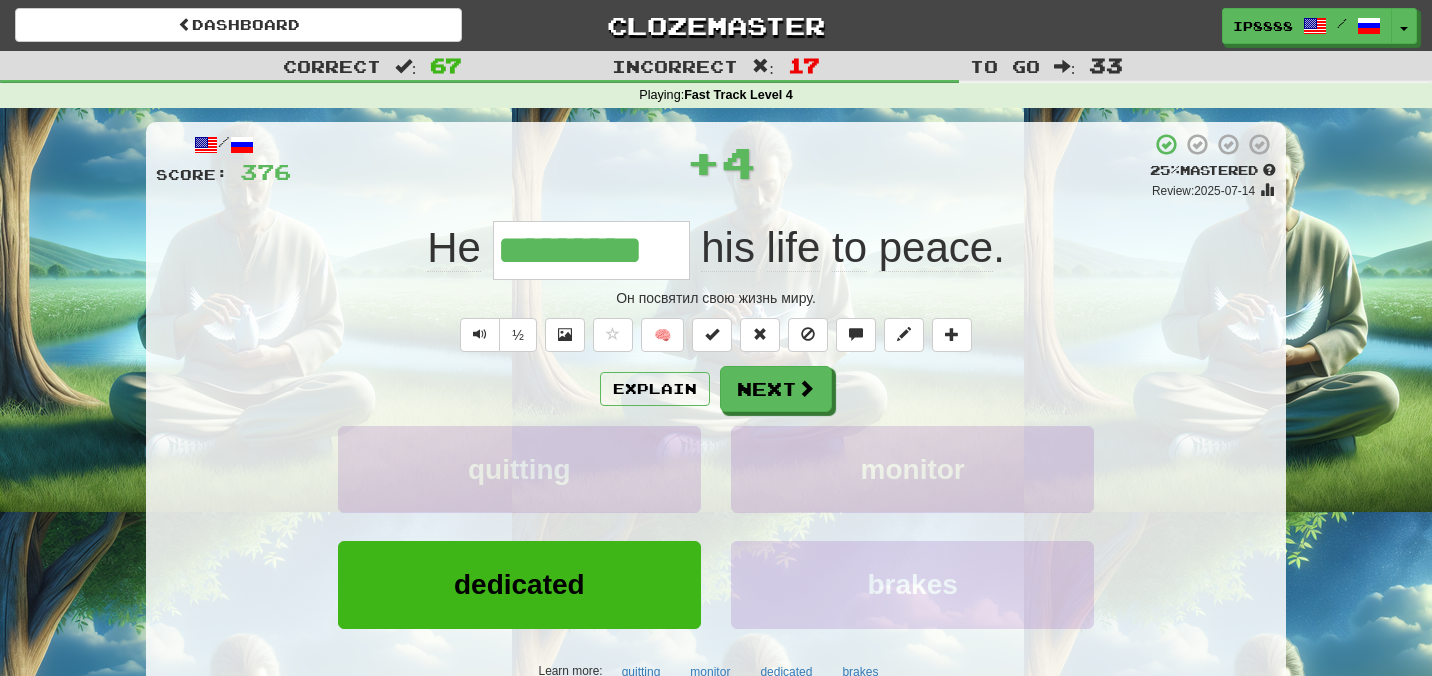 click on "Explain Next quitting monitor dedicated brakes Learn more: quitting monitor dedicated brakes" at bounding box center [716, 526] 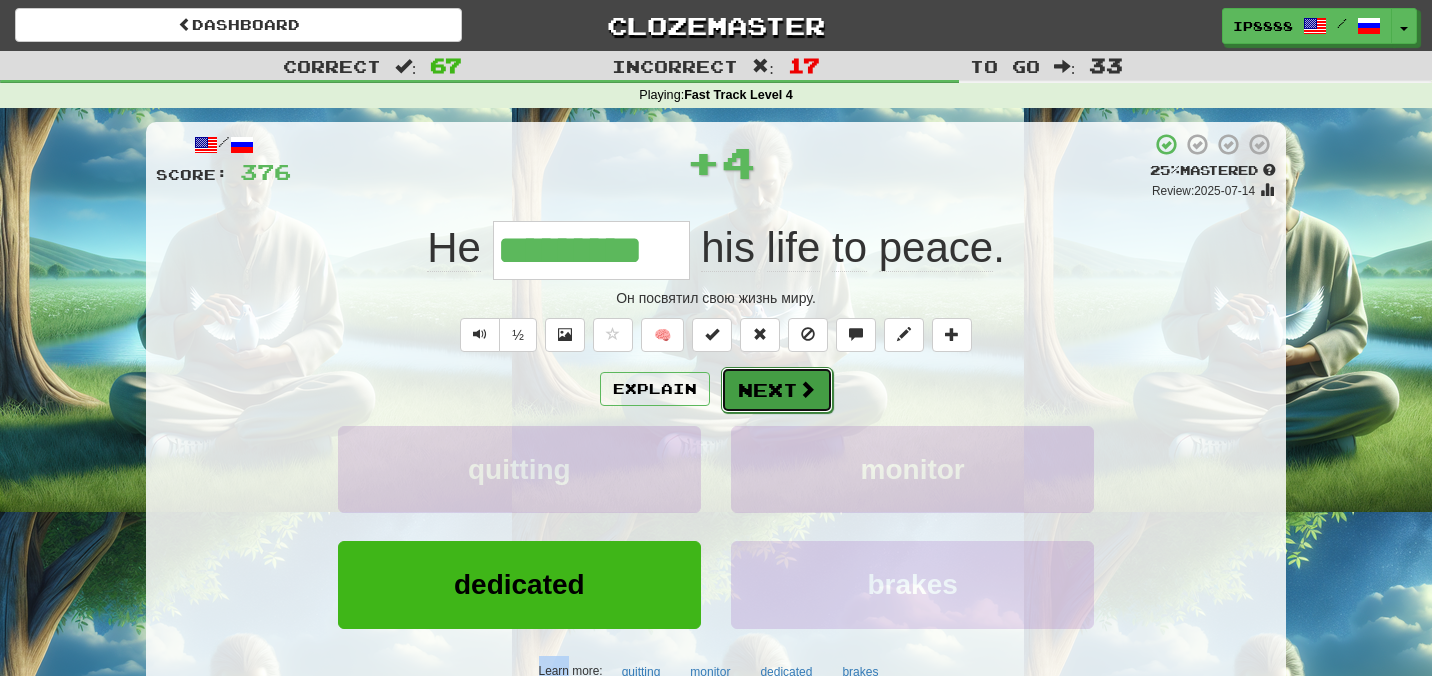 click on "Next" at bounding box center (777, 390) 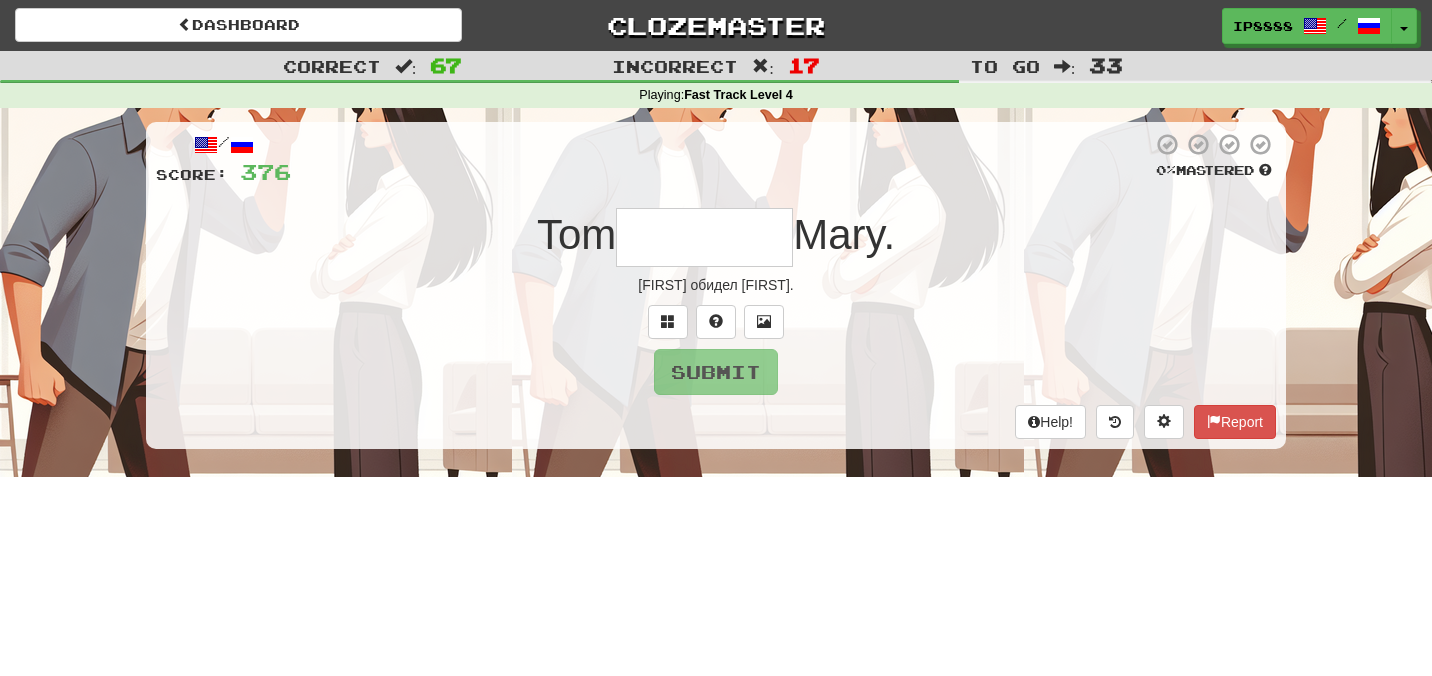 click at bounding box center (704, 237) 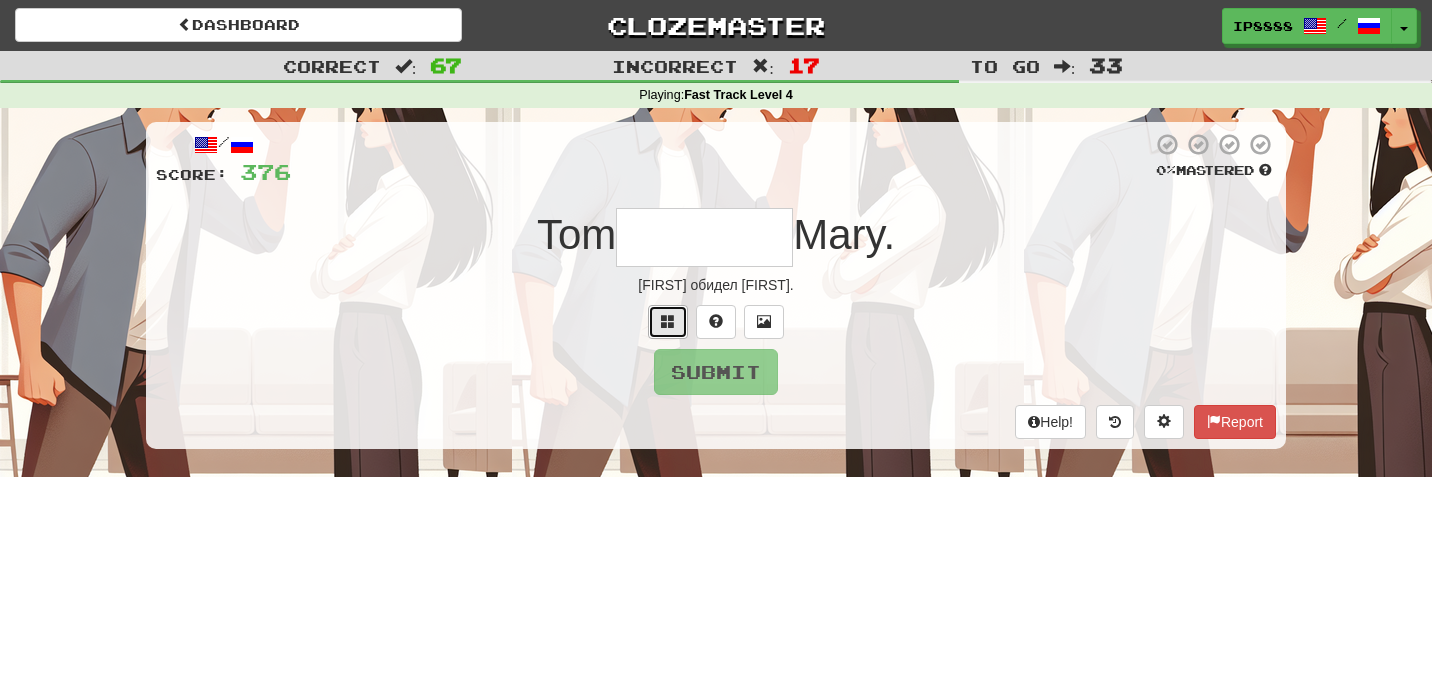 click at bounding box center [668, 322] 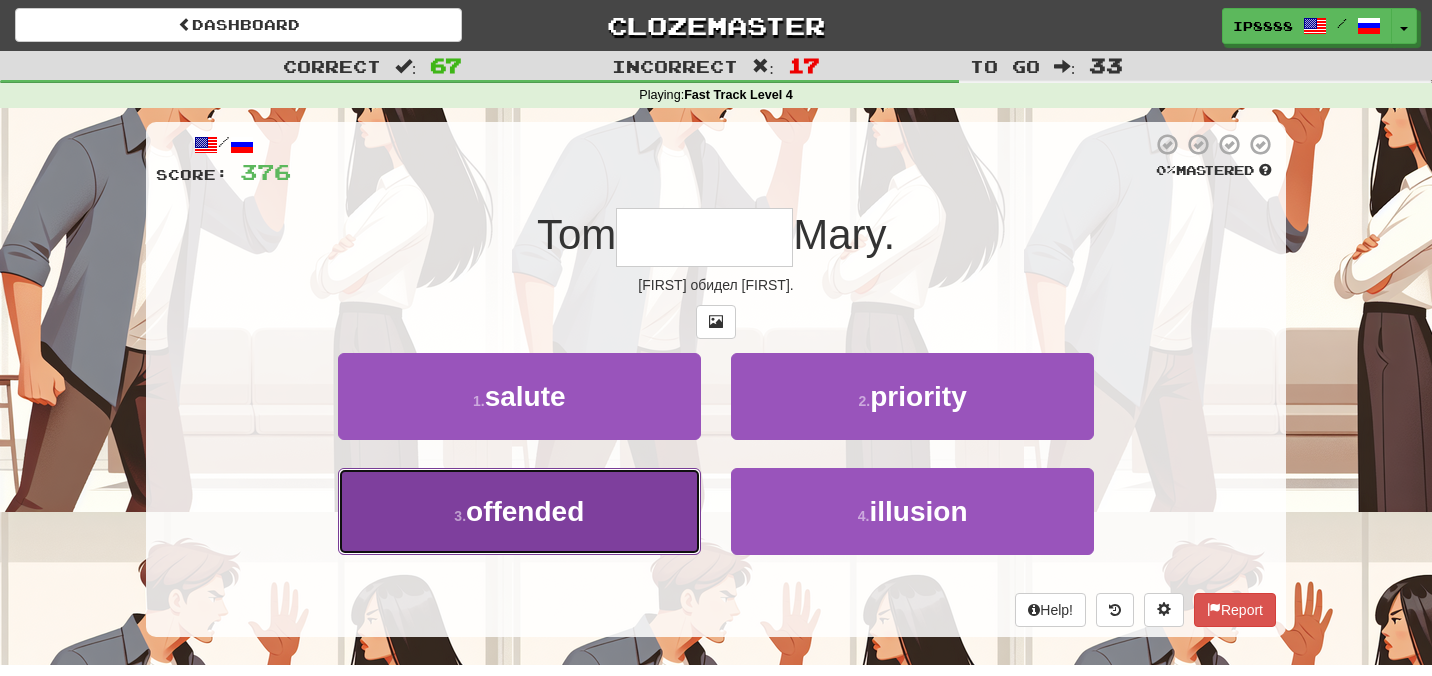click on "3 .  offended" at bounding box center [519, 511] 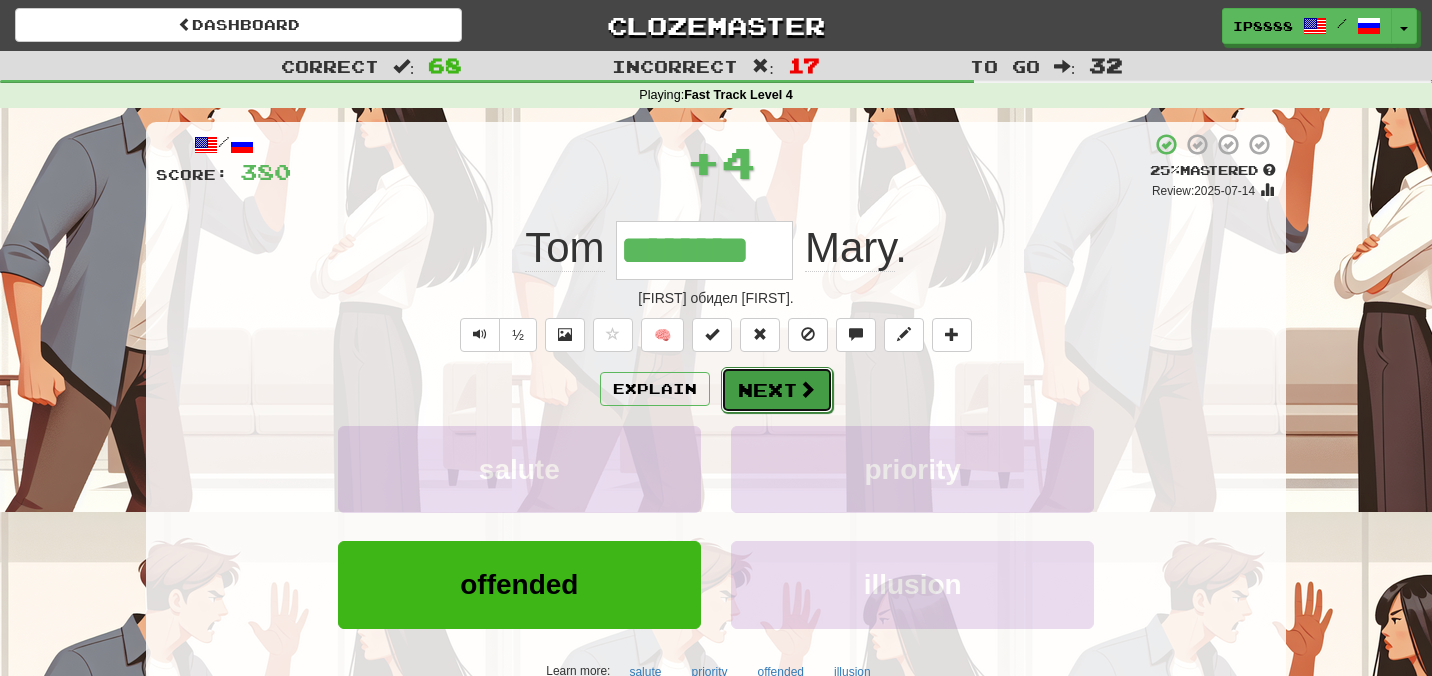 click on "Next" at bounding box center (777, 390) 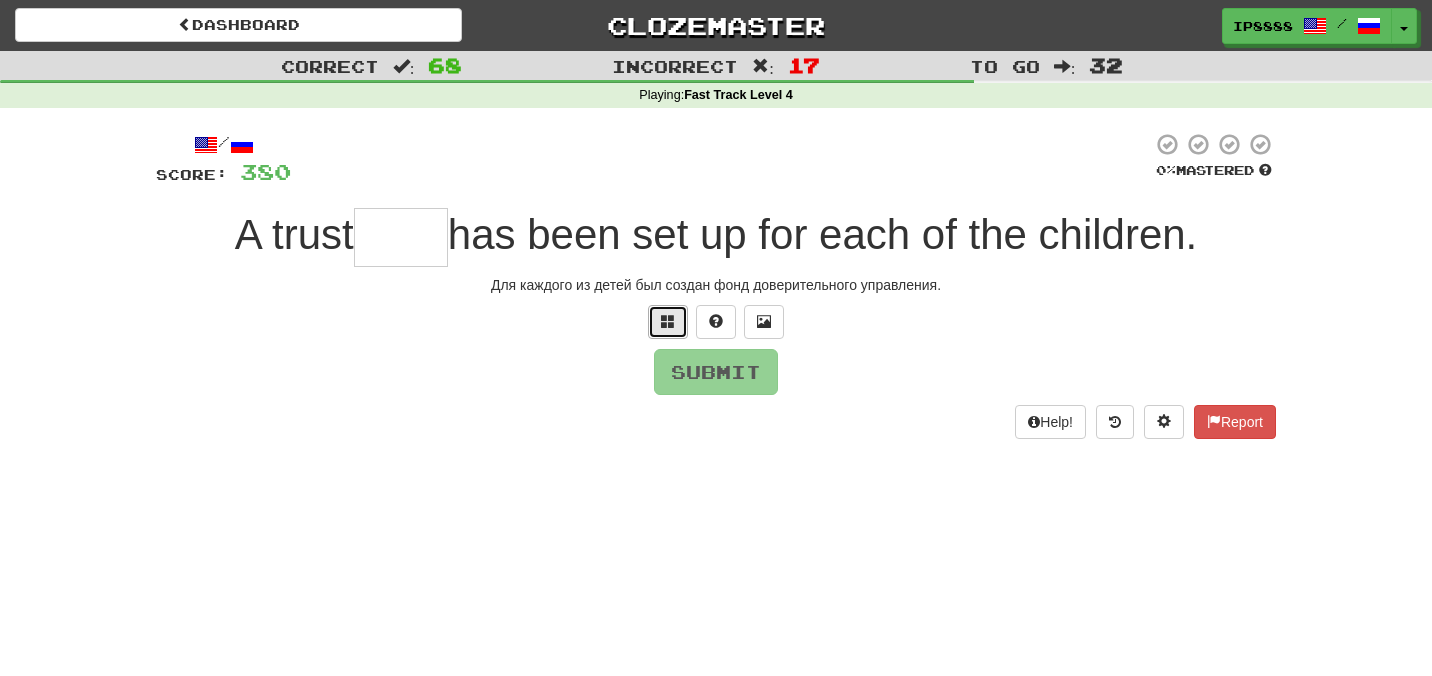 click at bounding box center [668, 322] 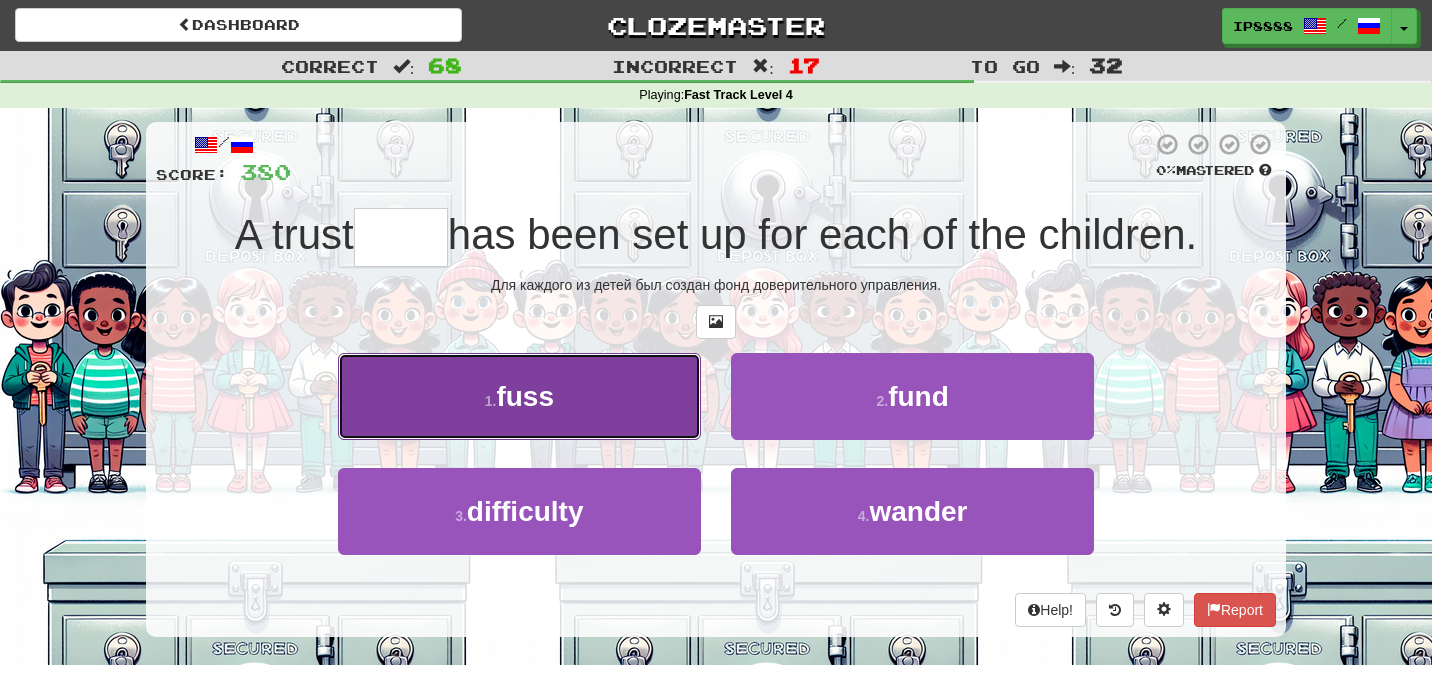 click on "1 .  fuss" at bounding box center [519, 396] 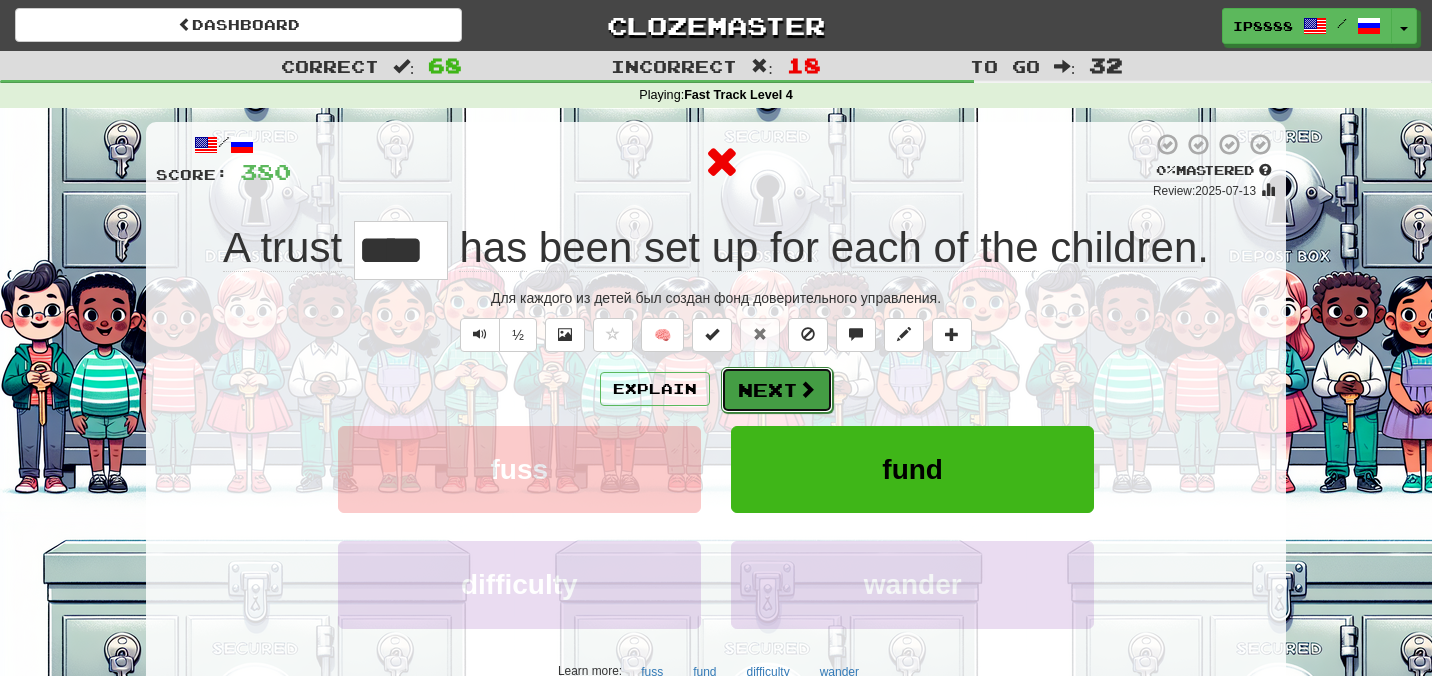 click on "Next" at bounding box center (777, 390) 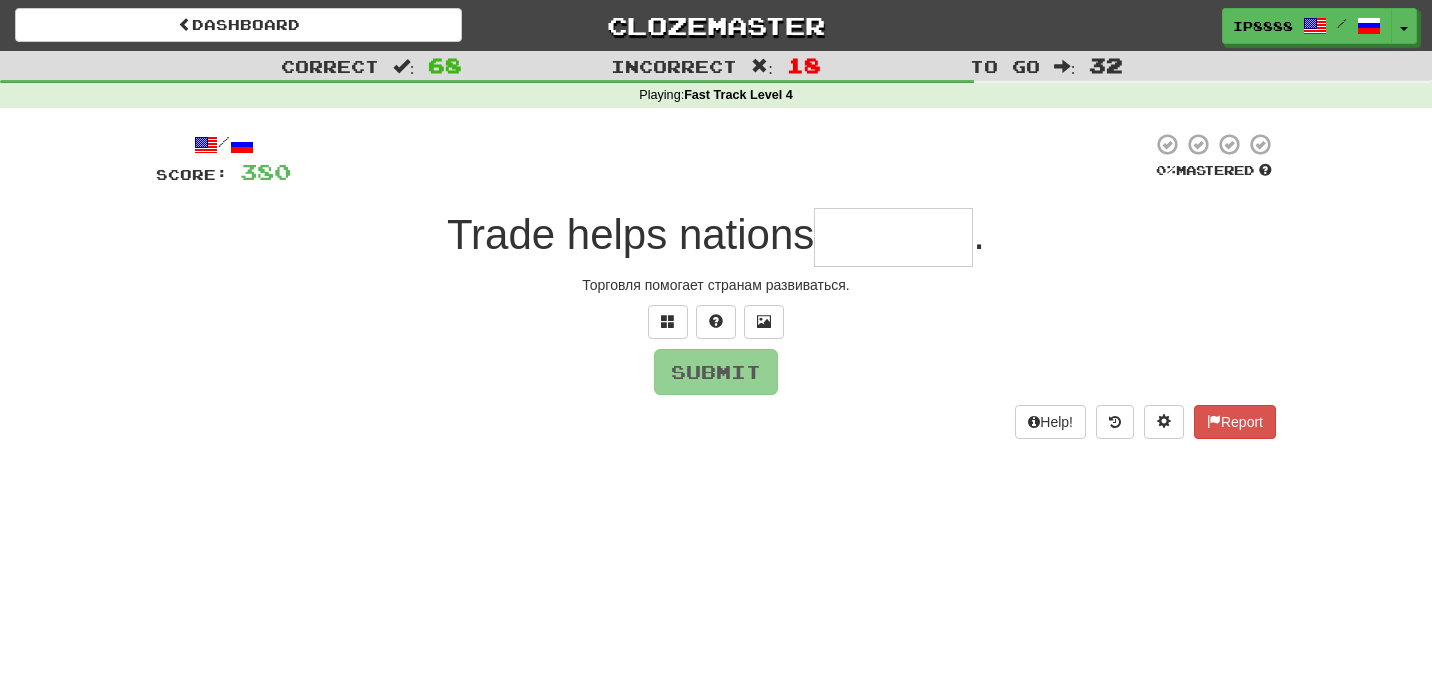 click at bounding box center (893, 237) 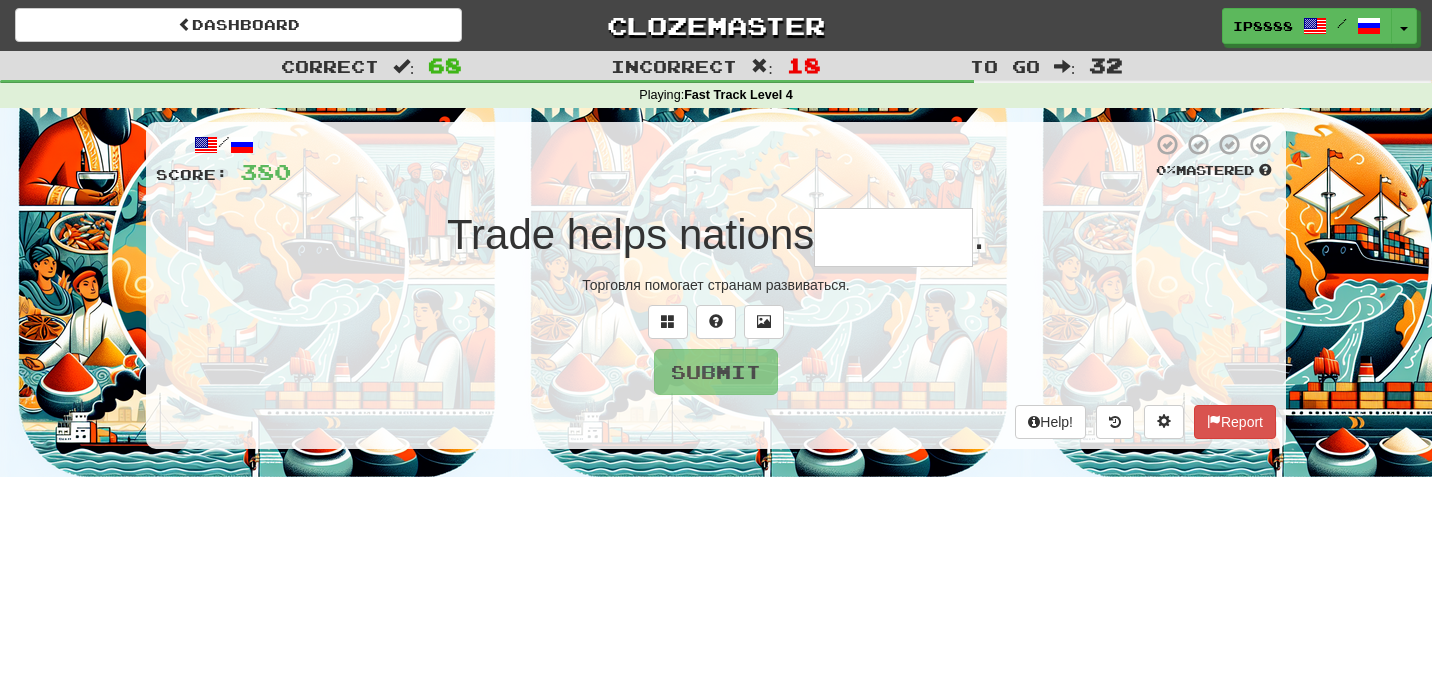 click at bounding box center [893, 237] 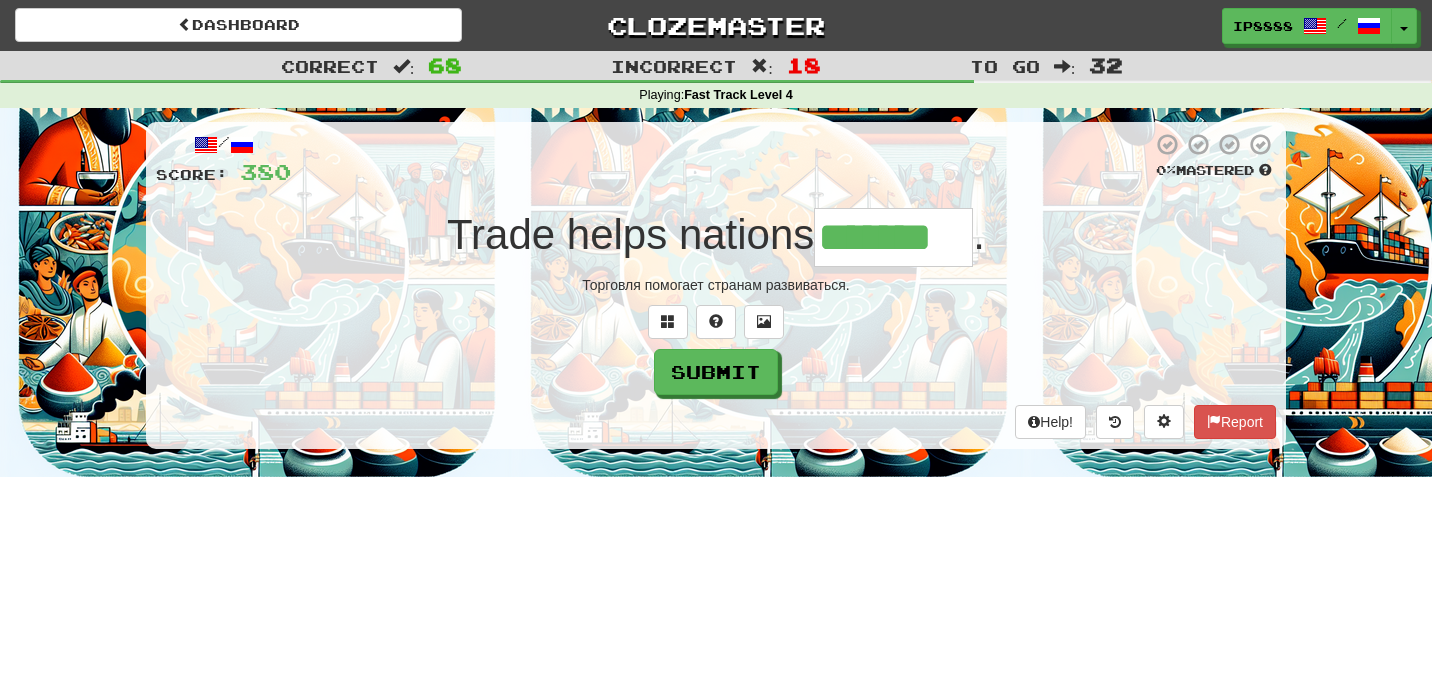 type on "*******" 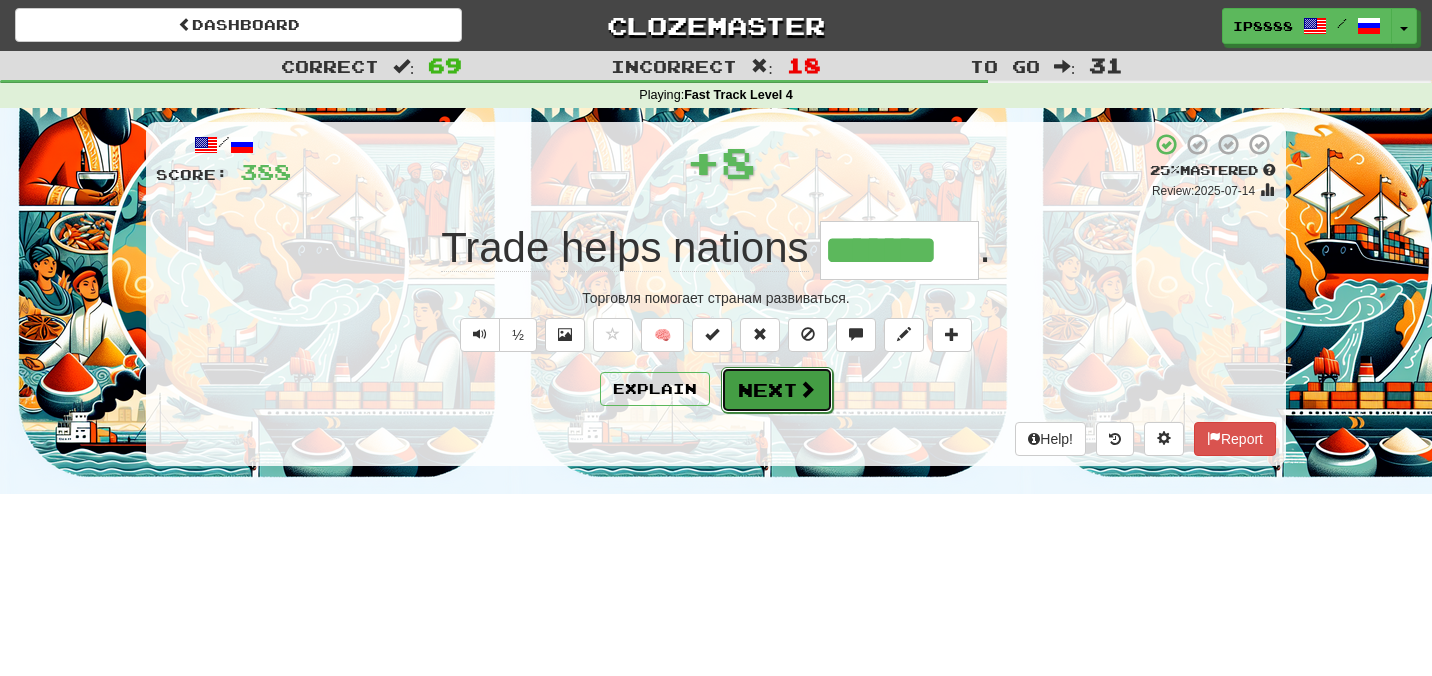 click on "Next" at bounding box center [777, 390] 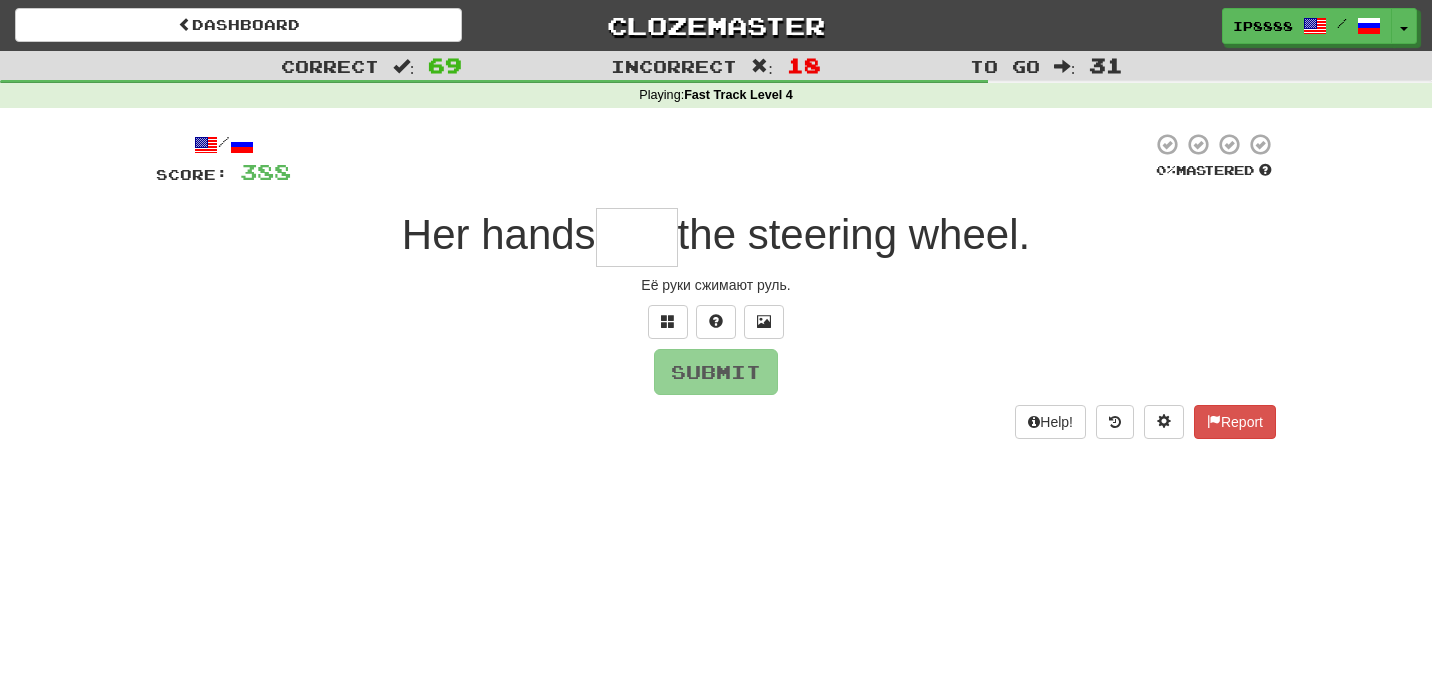 click at bounding box center [637, 237] 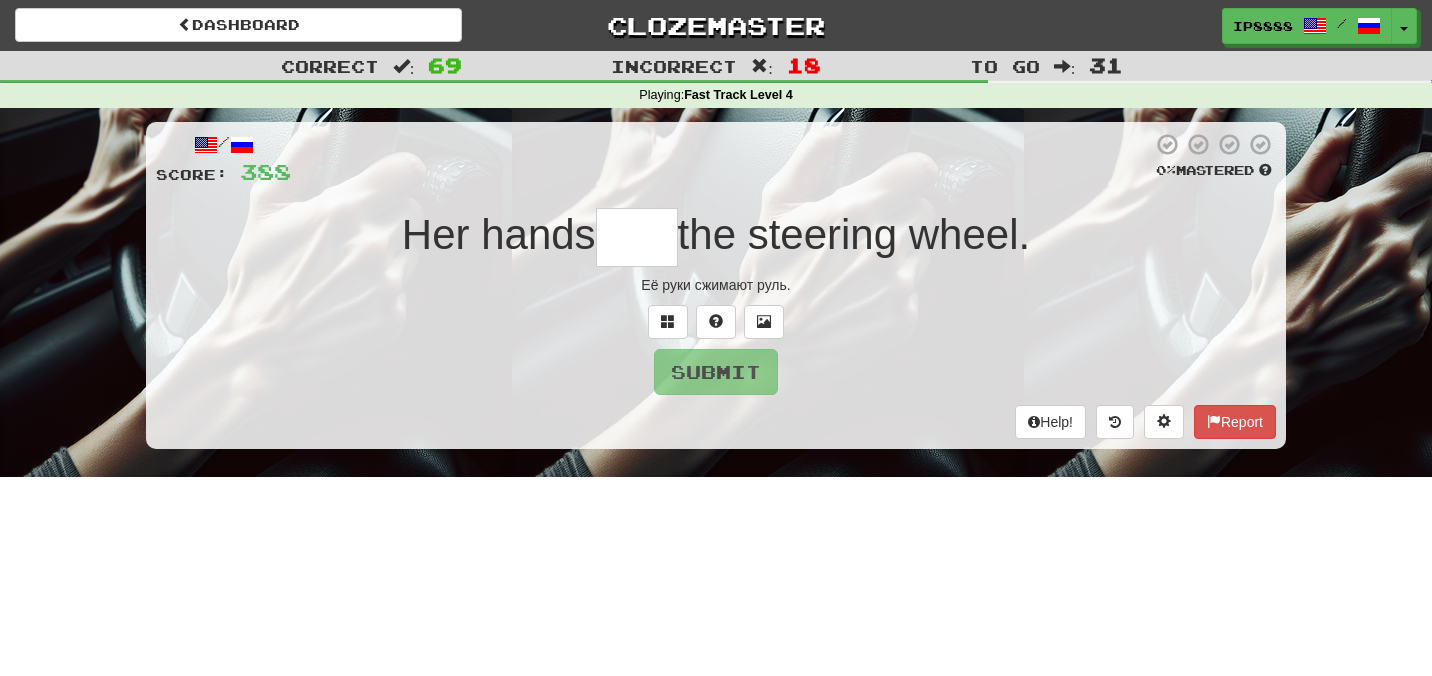 click at bounding box center [637, 237] 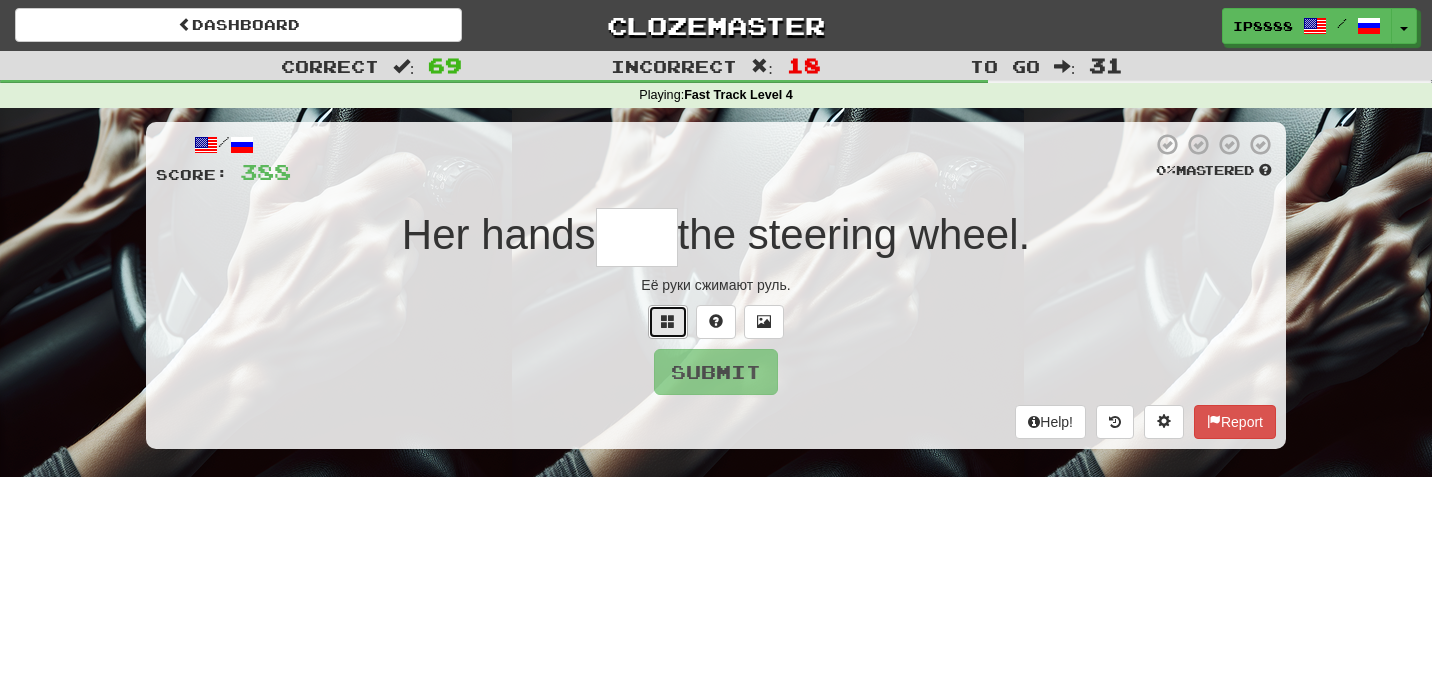 click at bounding box center [668, 321] 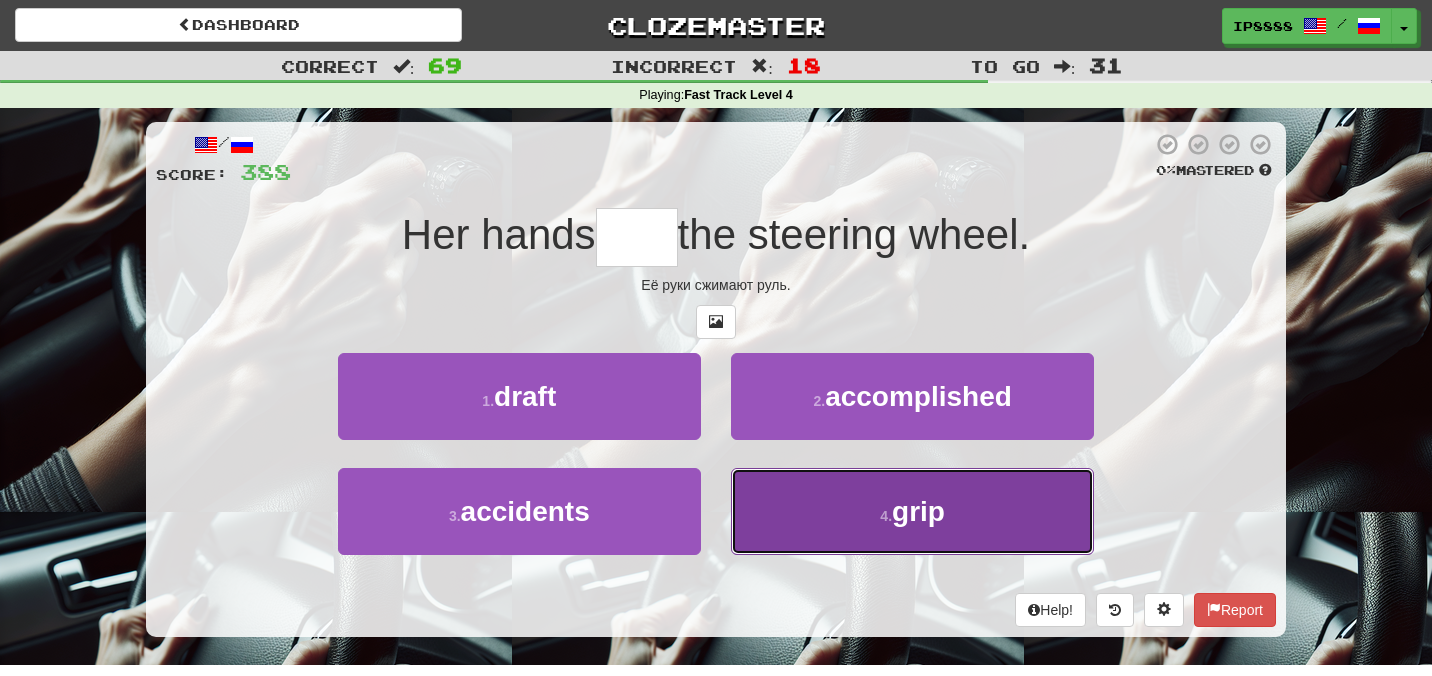 click on "4 .  grip" at bounding box center (912, 511) 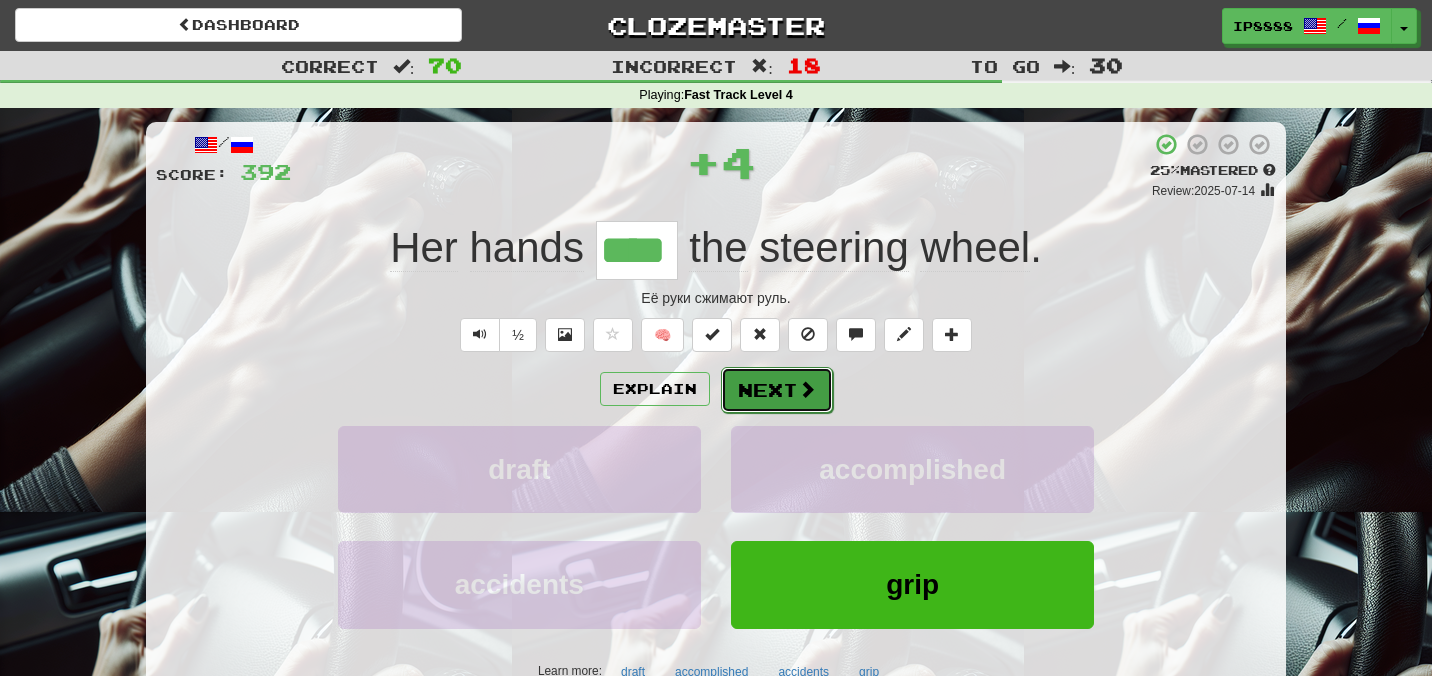 click on "Next" at bounding box center [777, 390] 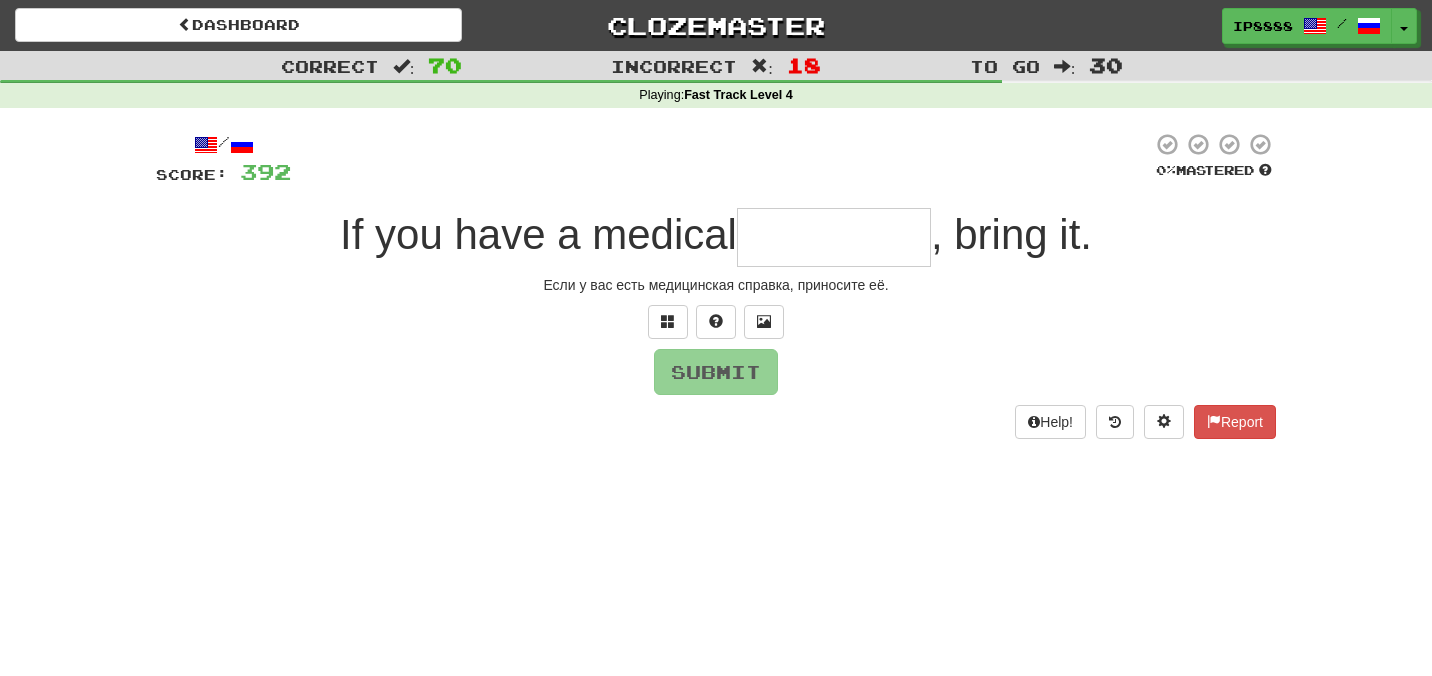 click at bounding box center [834, 237] 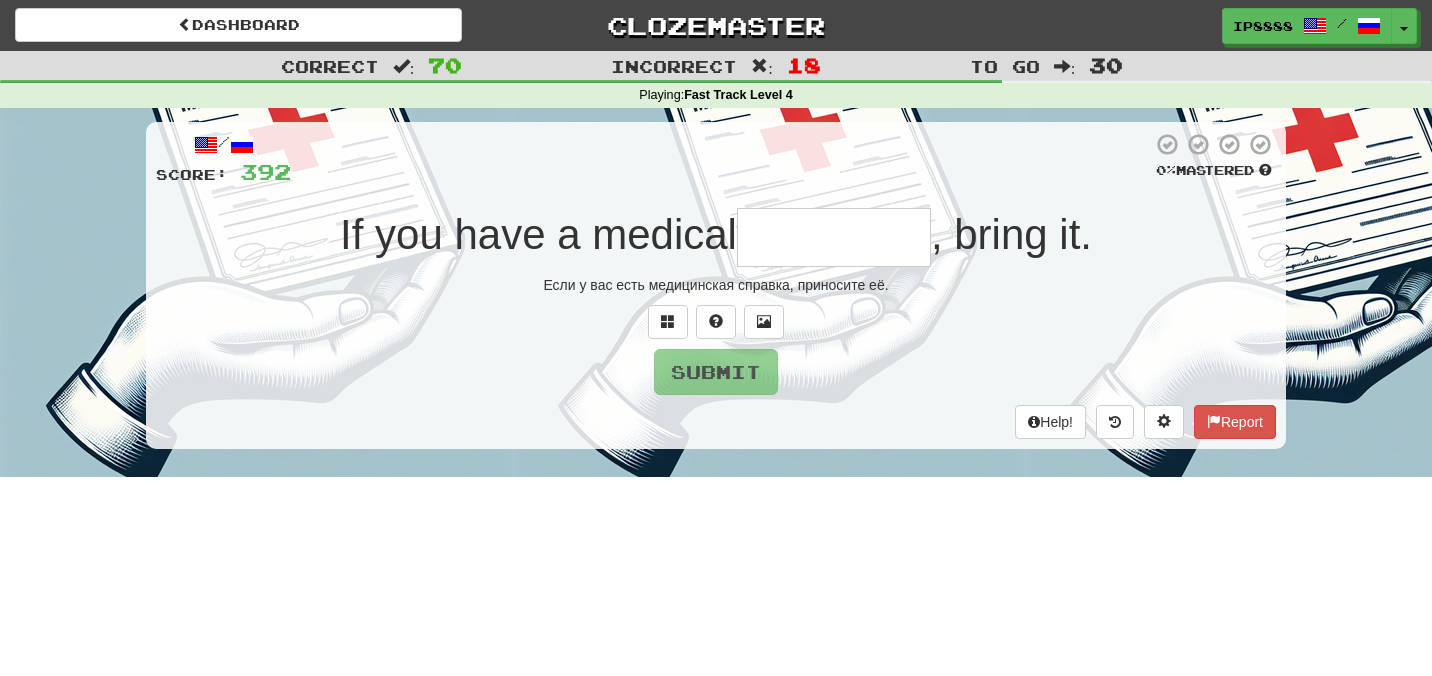 click at bounding box center [834, 237] 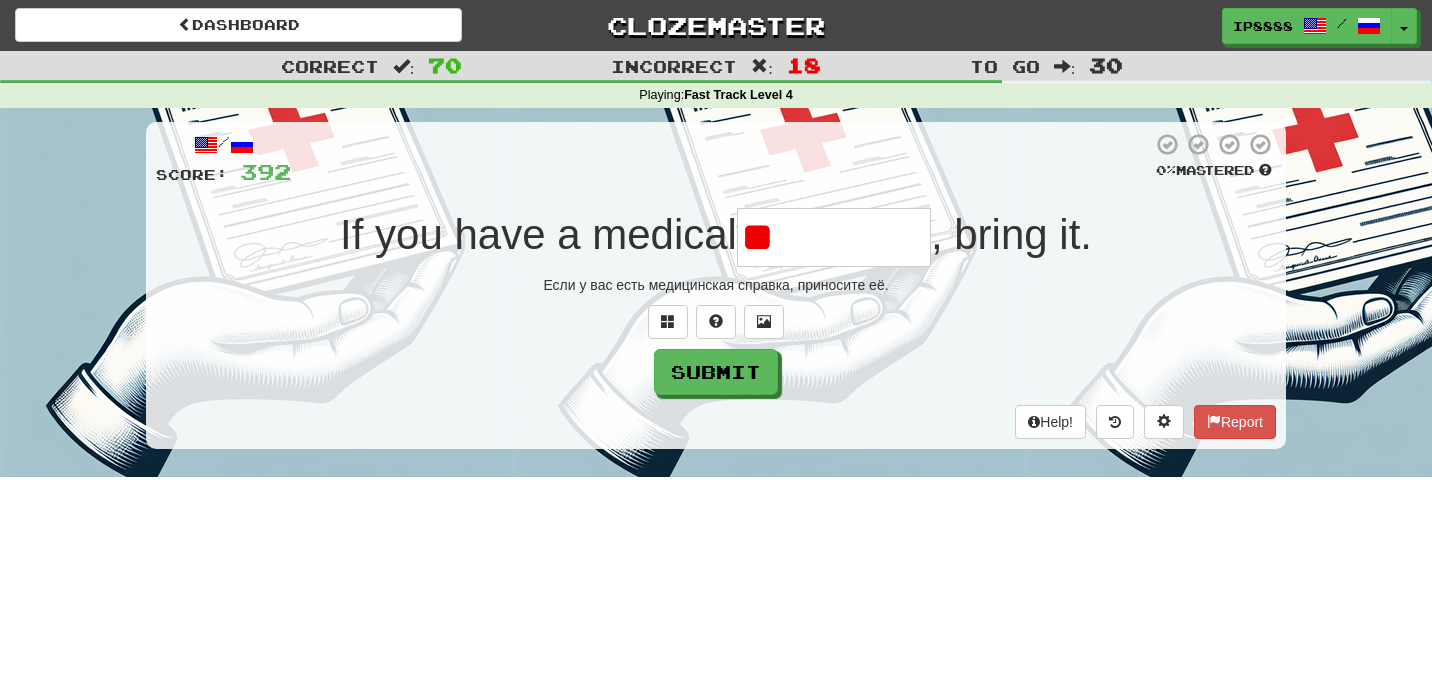 type on "*" 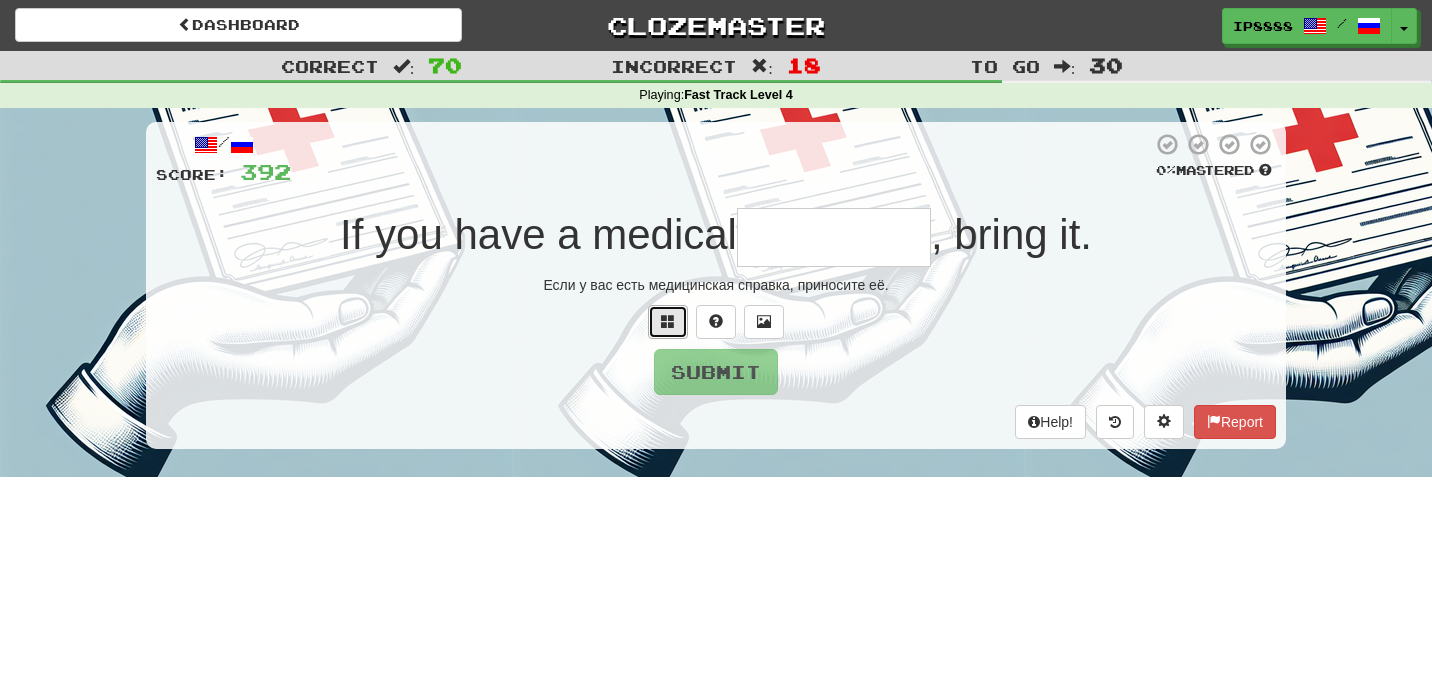 click at bounding box center (668, 322) 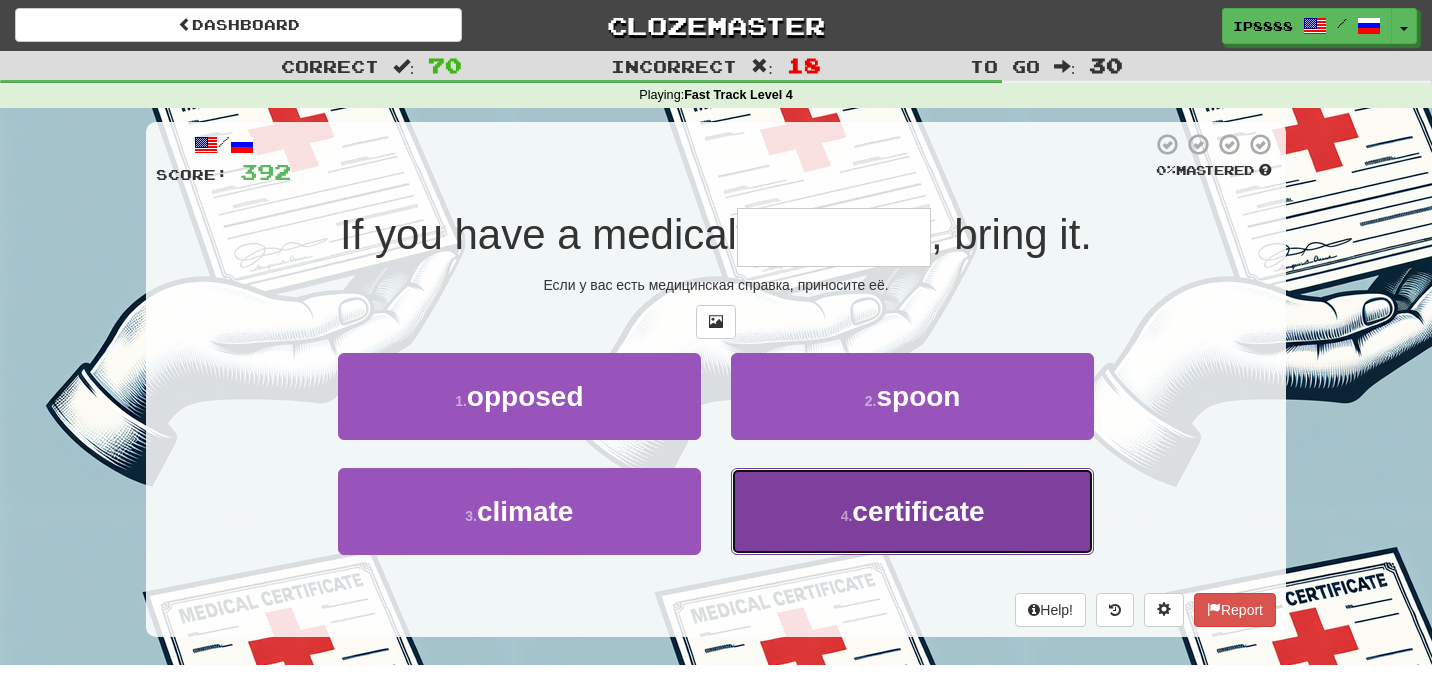 click on "4 .  certificate" at bounding box center (912, 511) 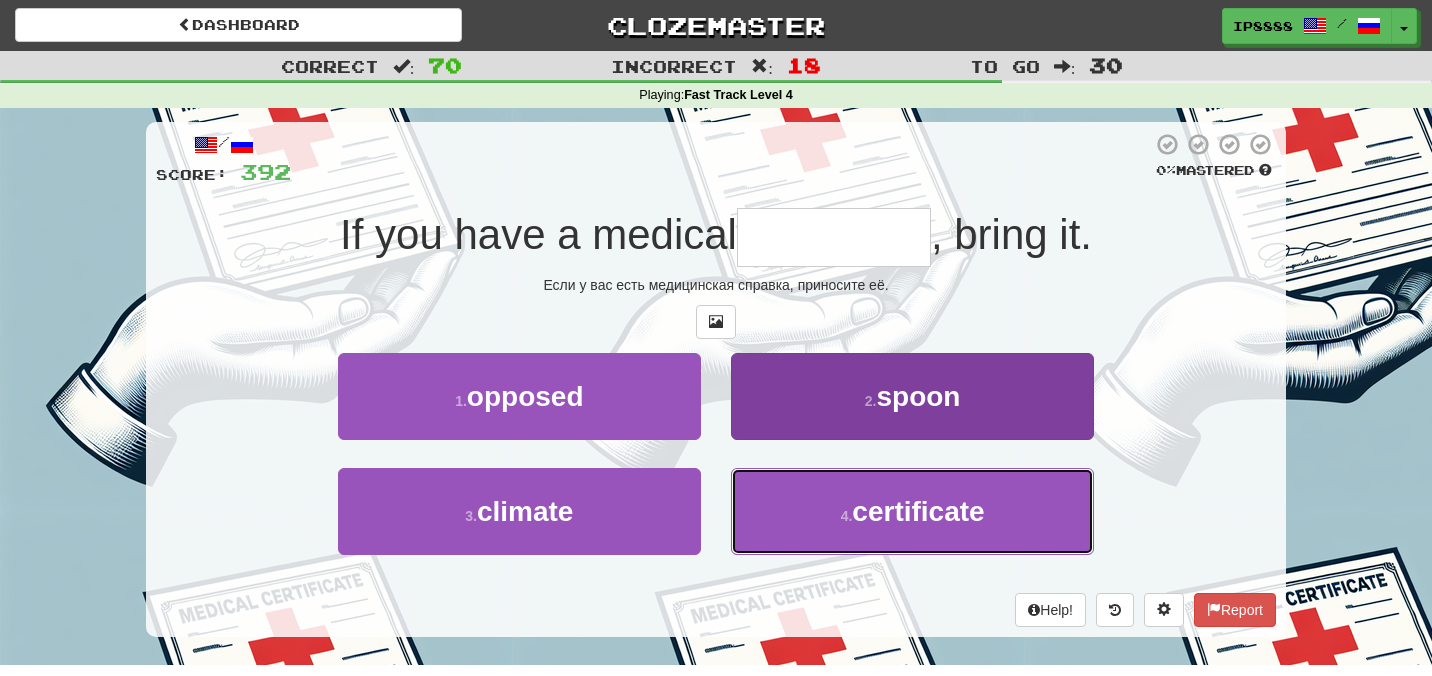 type on "**********" 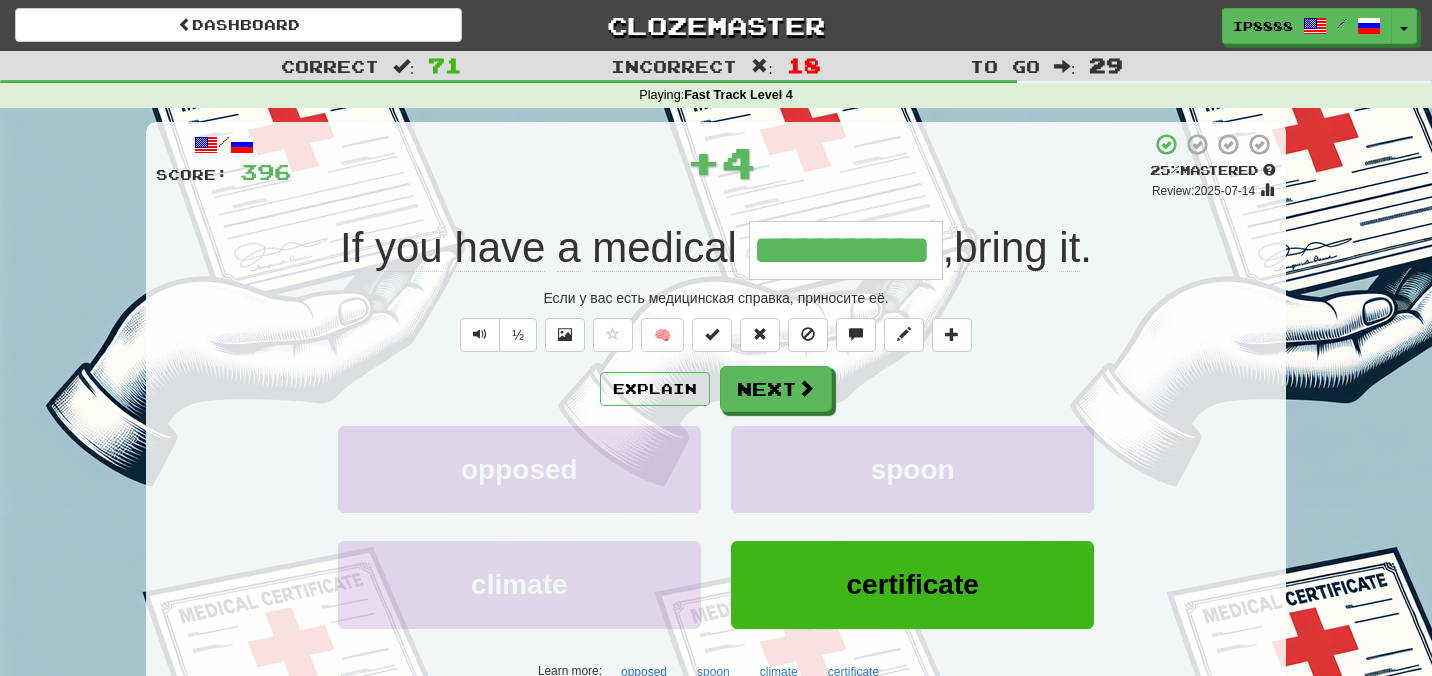 click on "🧠" at bounding box center [782, 334] 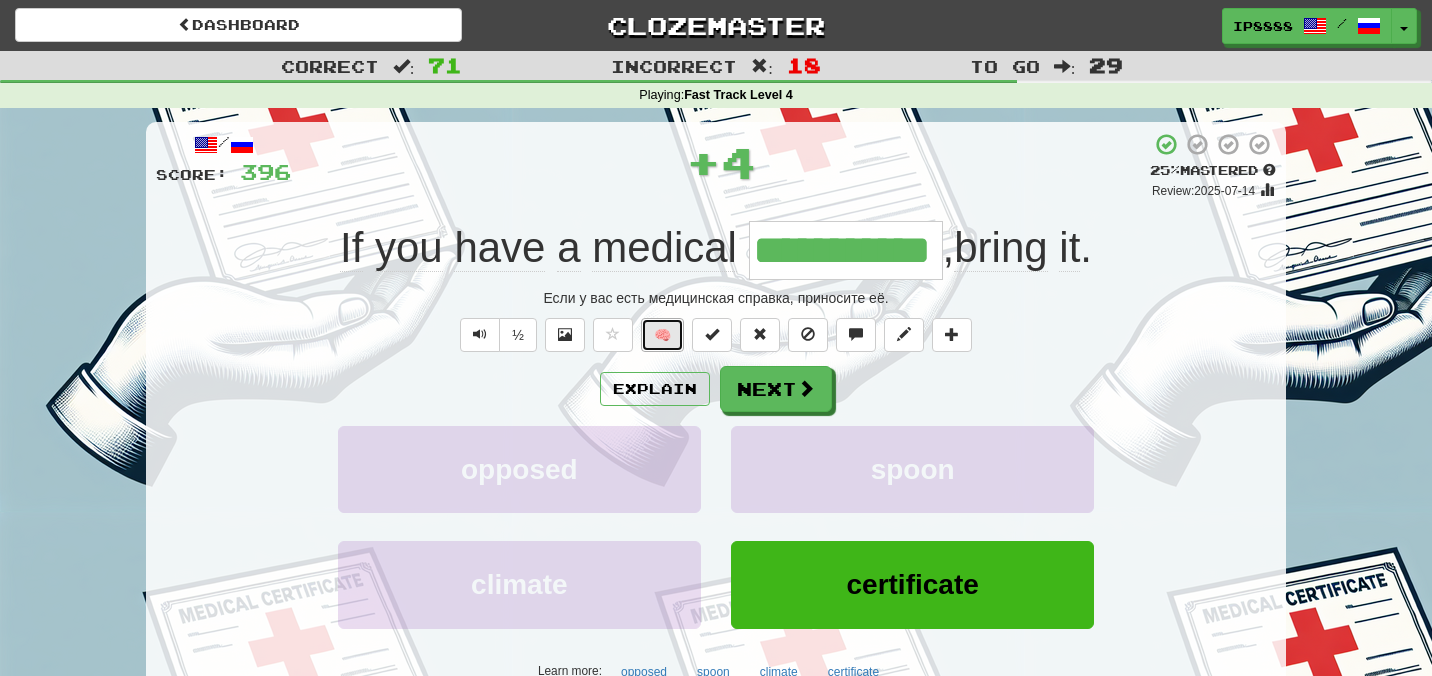 click on "🧠" at bounding box center [662, 335] 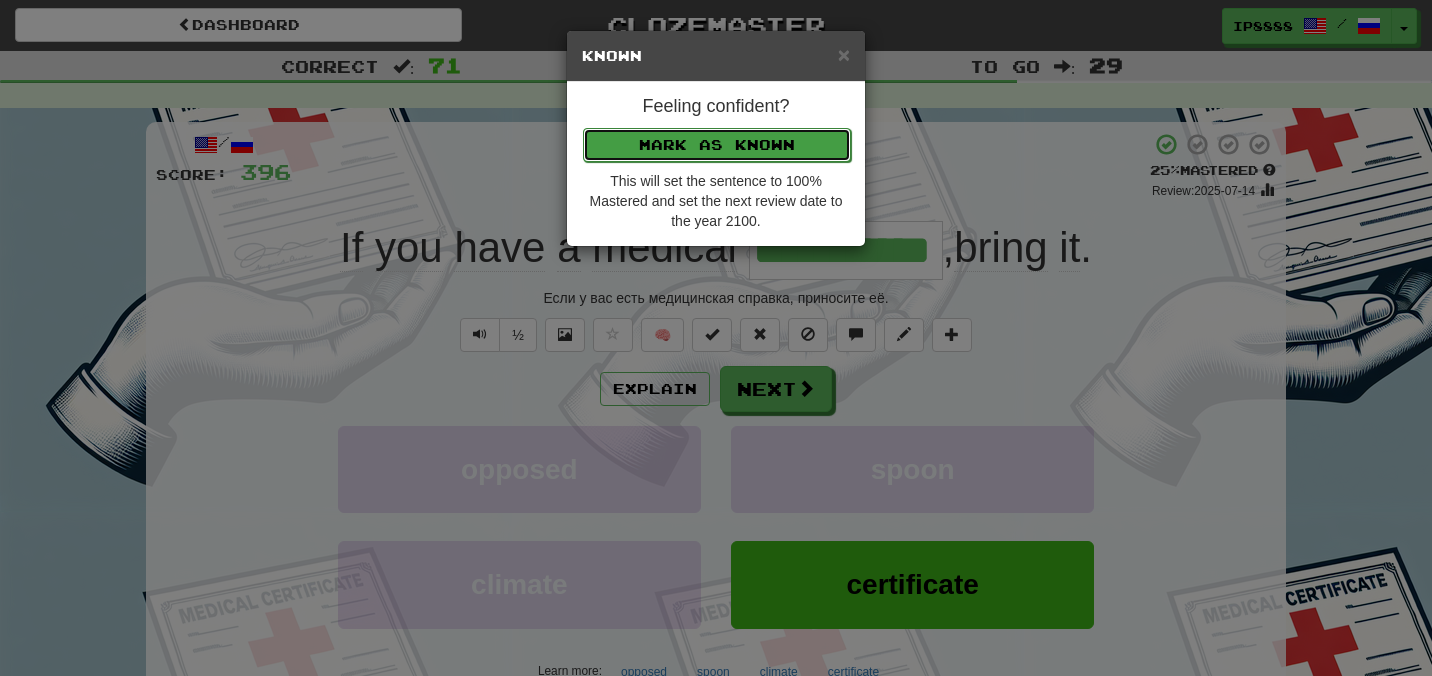 click on "Mark as Known" at bounding box center (717, 145) 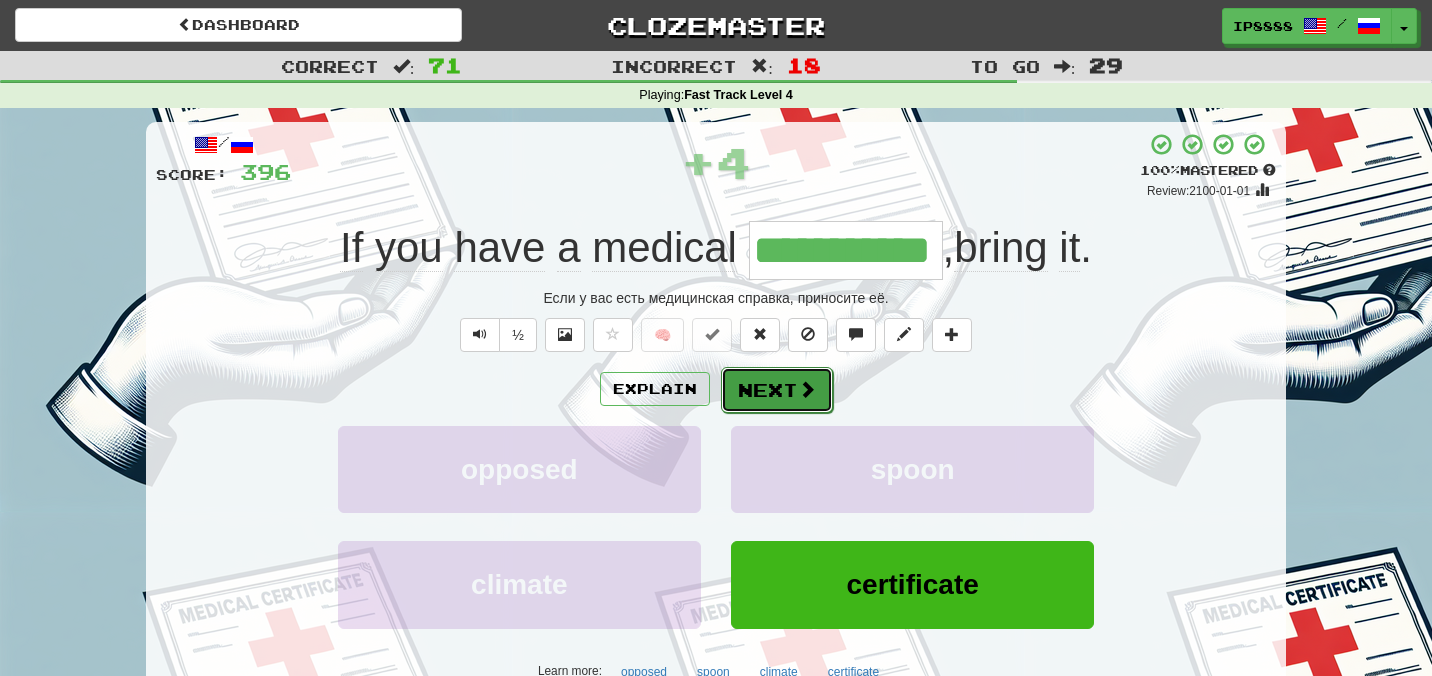 click on "Next" at bounding box center [777, 390] 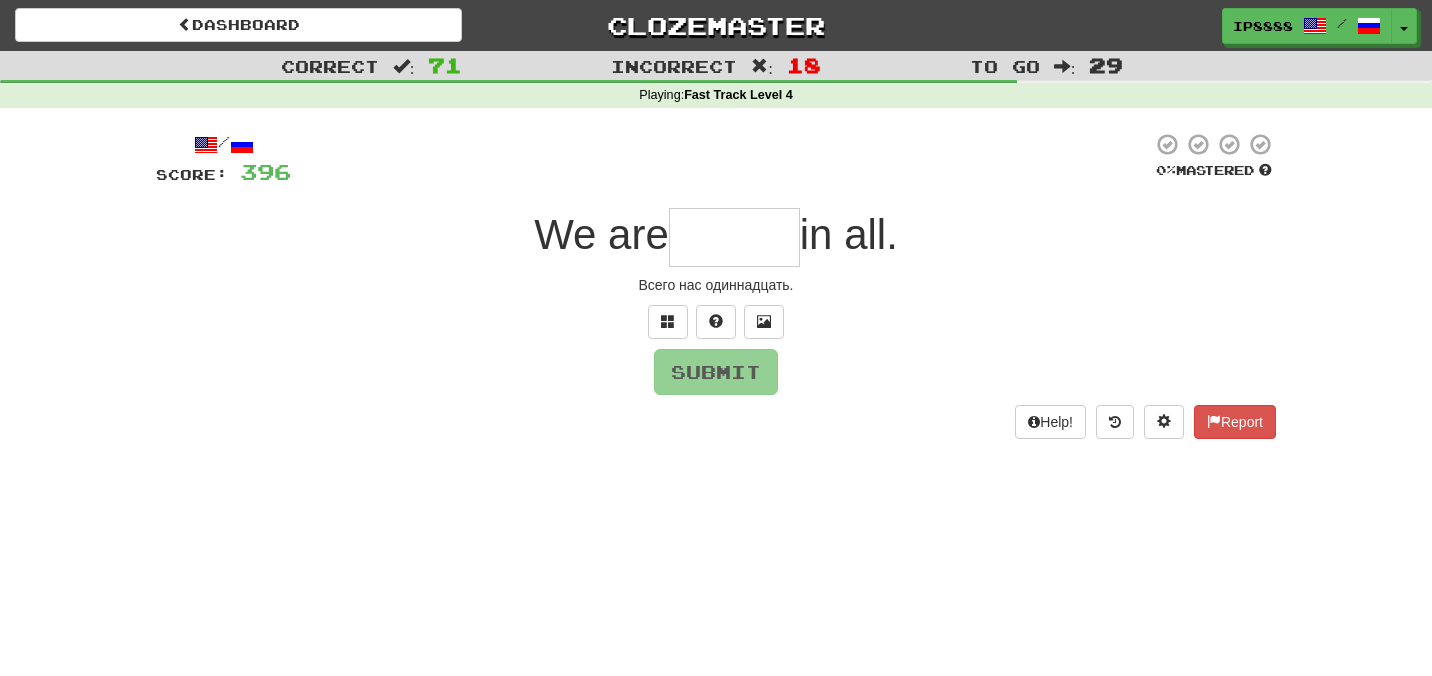 click at bounding box center (734, 237) 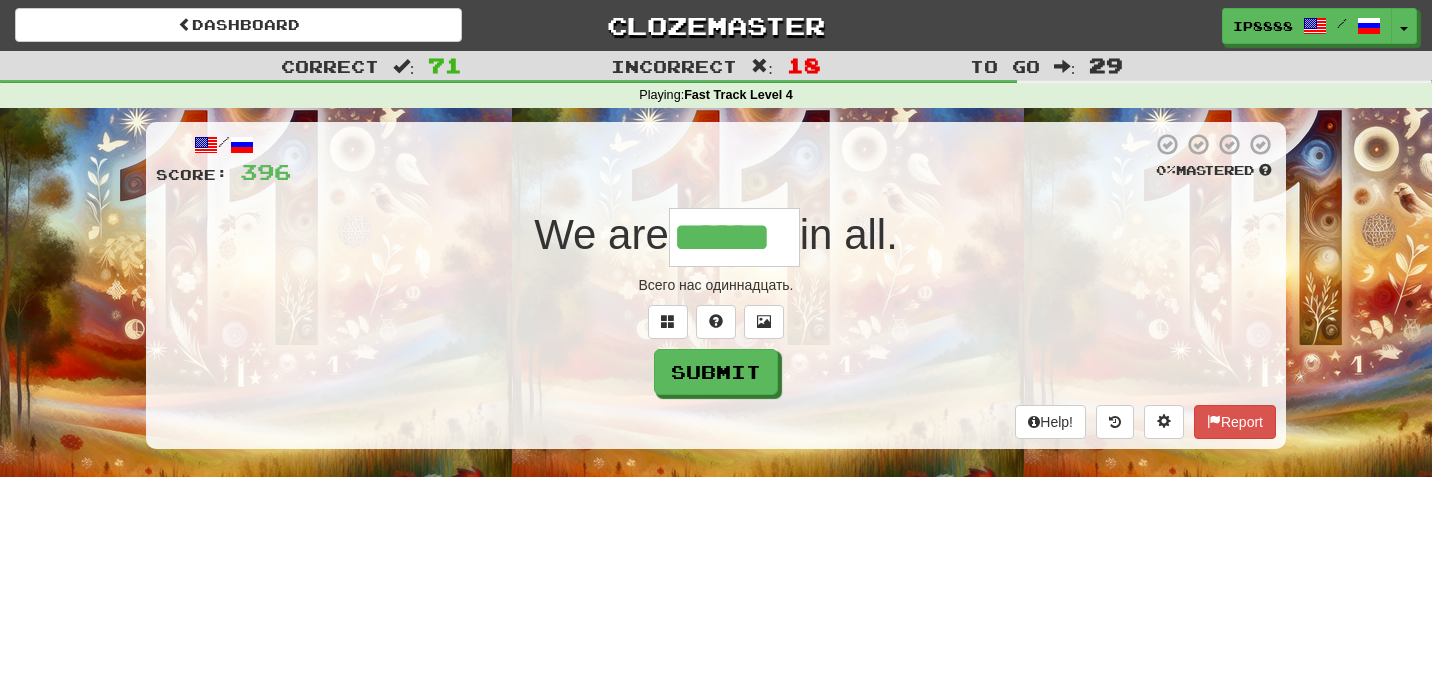 type on "******" 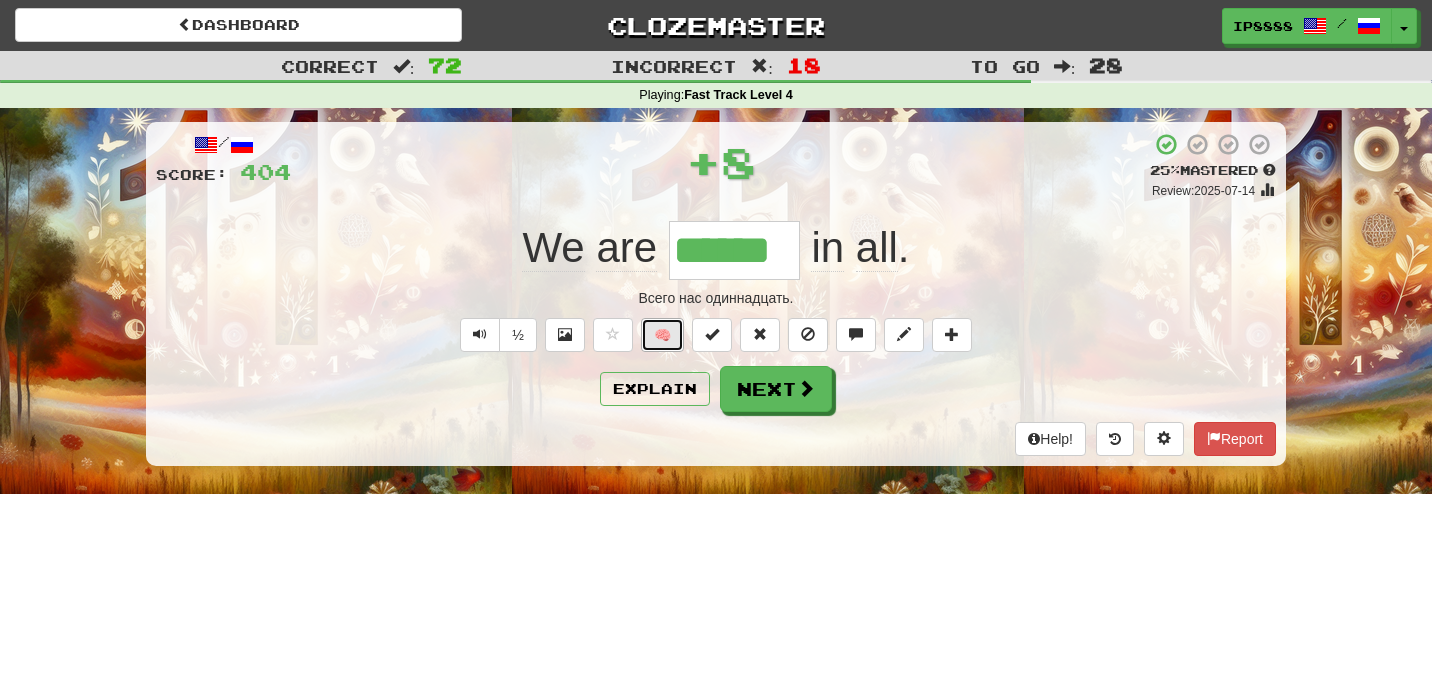 click on "🧠" at bounding box center (662, 335) 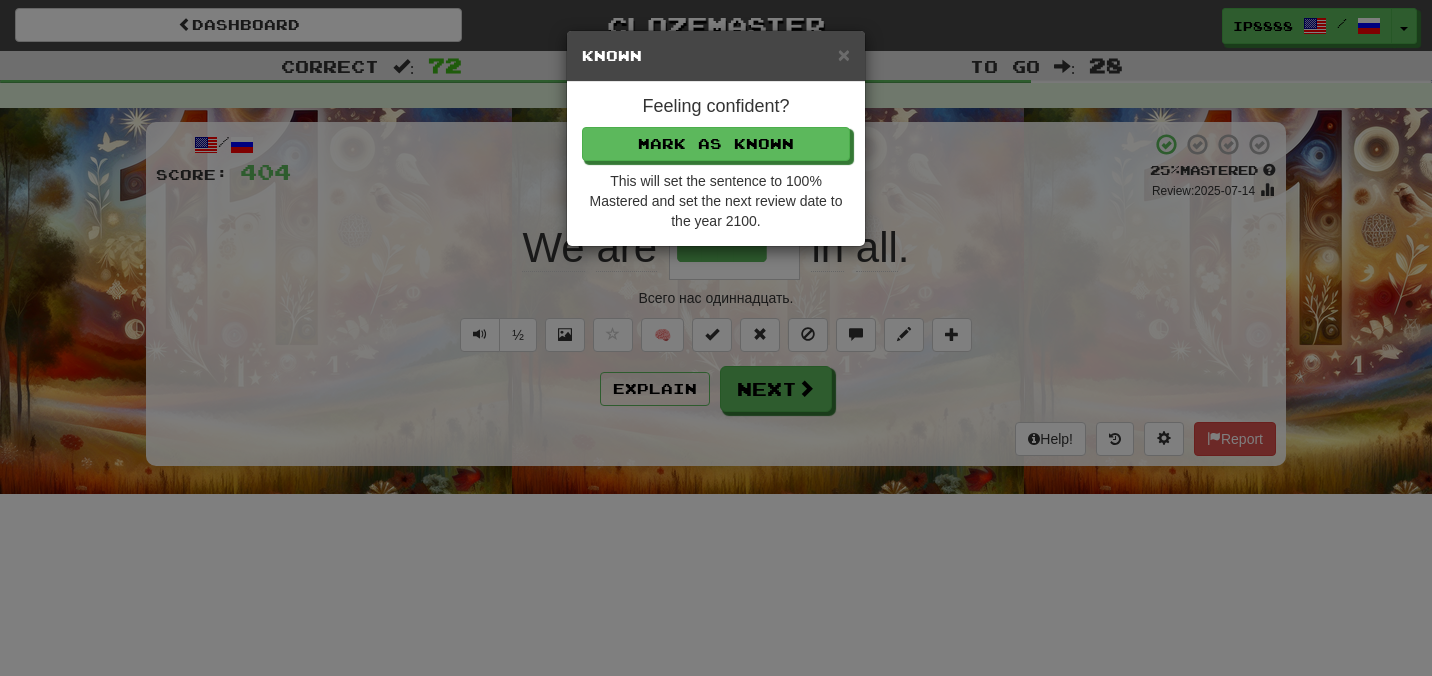 click on "Feeling confident? Mark as Known This will set the sentence to 100% Mastered and set the next review date to the year 2100." at bounding box center (716, 164) 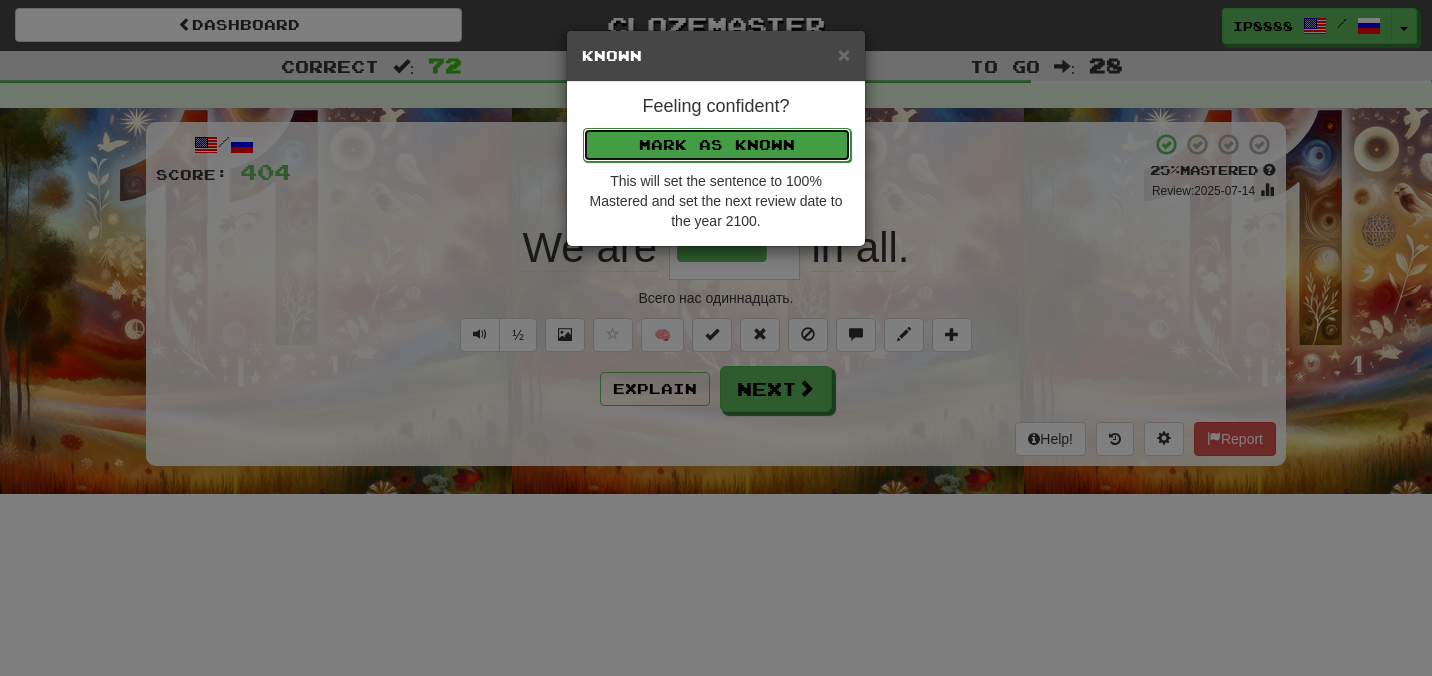click on "Mark as Known" at bounding box center (717, 145) 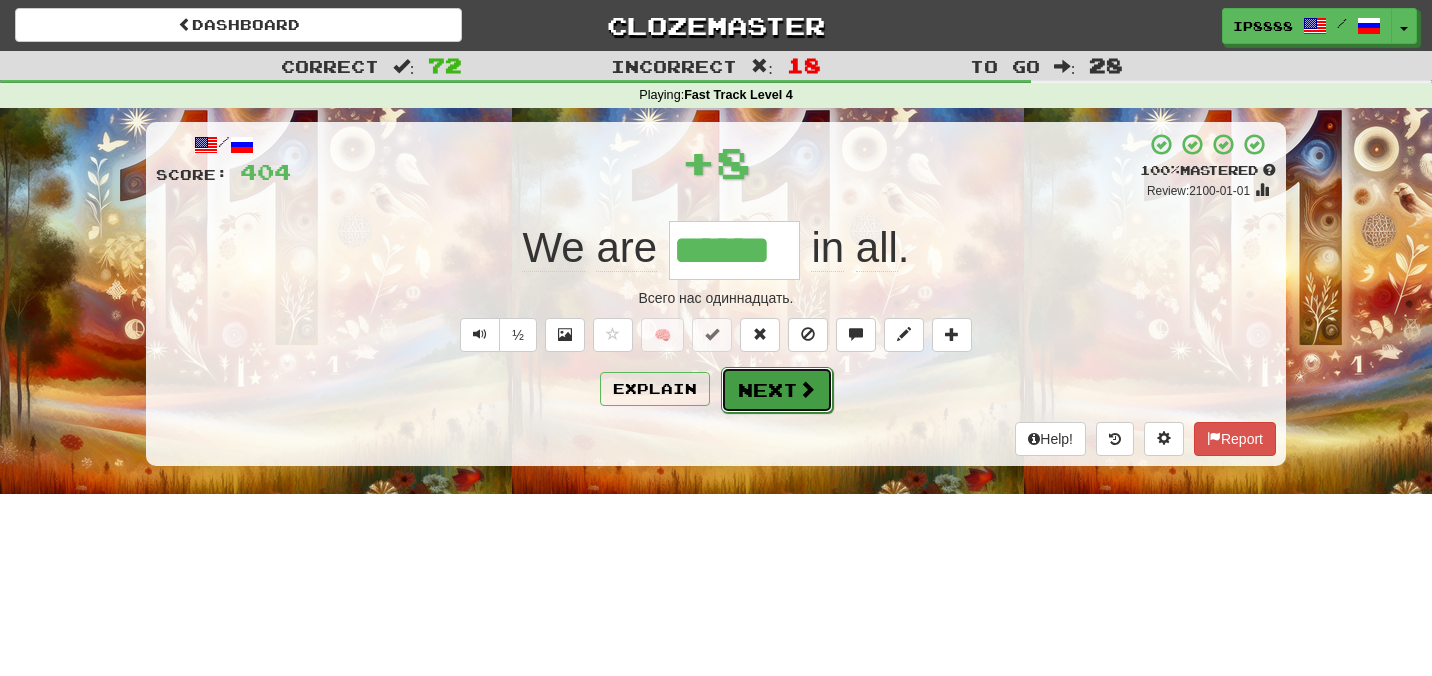 click on "Next" at bounding box center (777, 390) 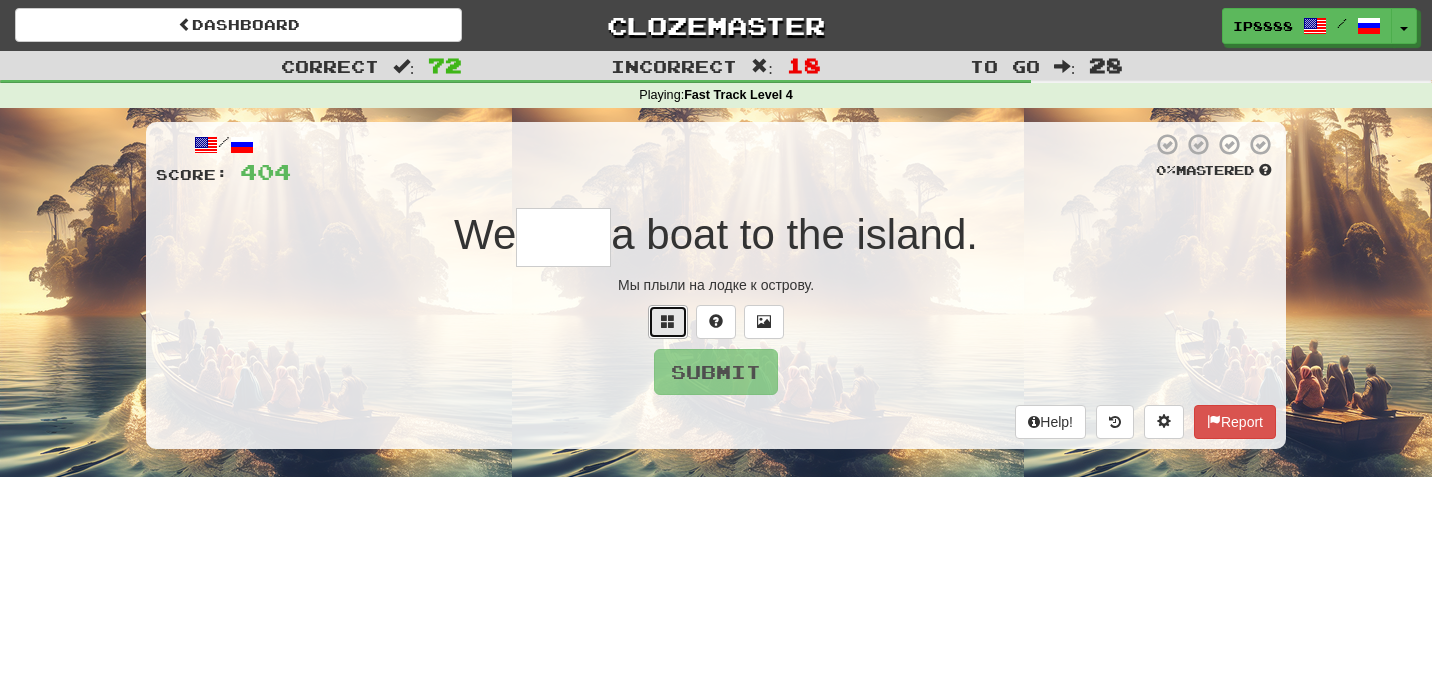 click at bounding box center [668, 321] 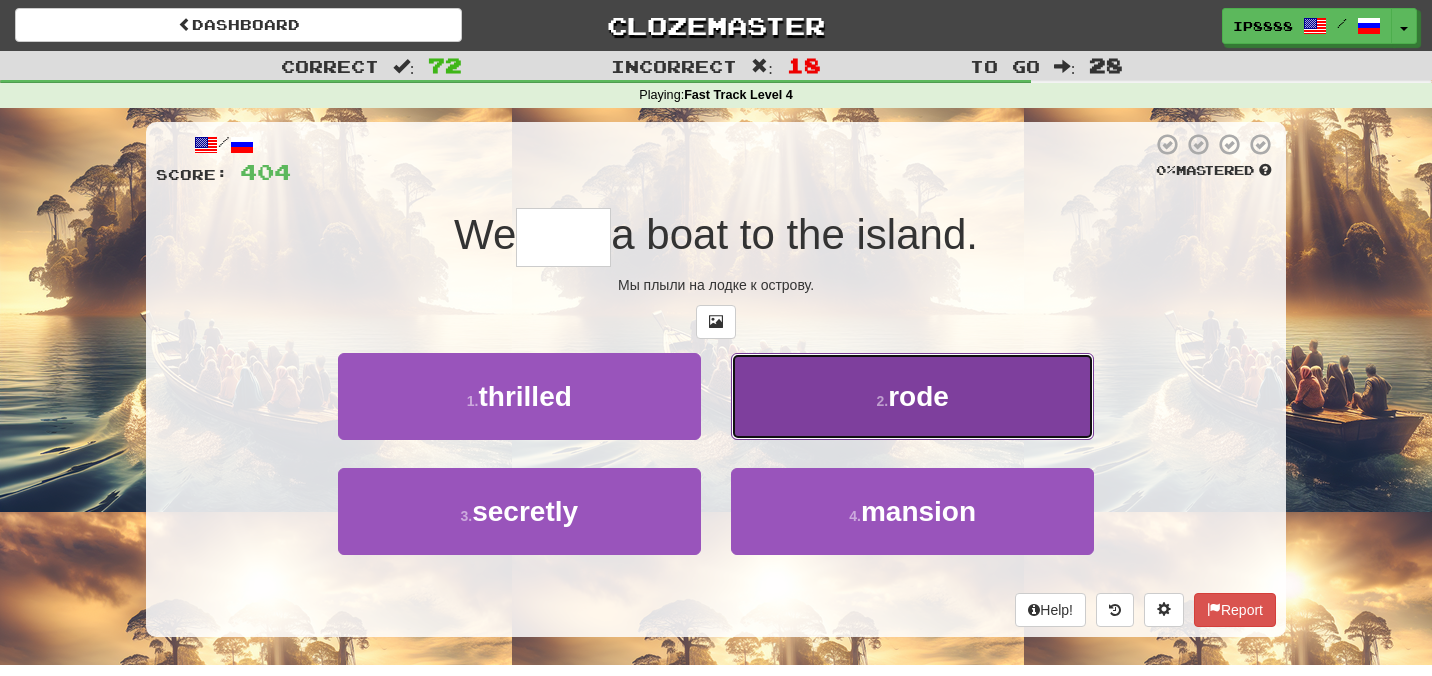click on "2 .  rode" at bounding box center [912, 396] 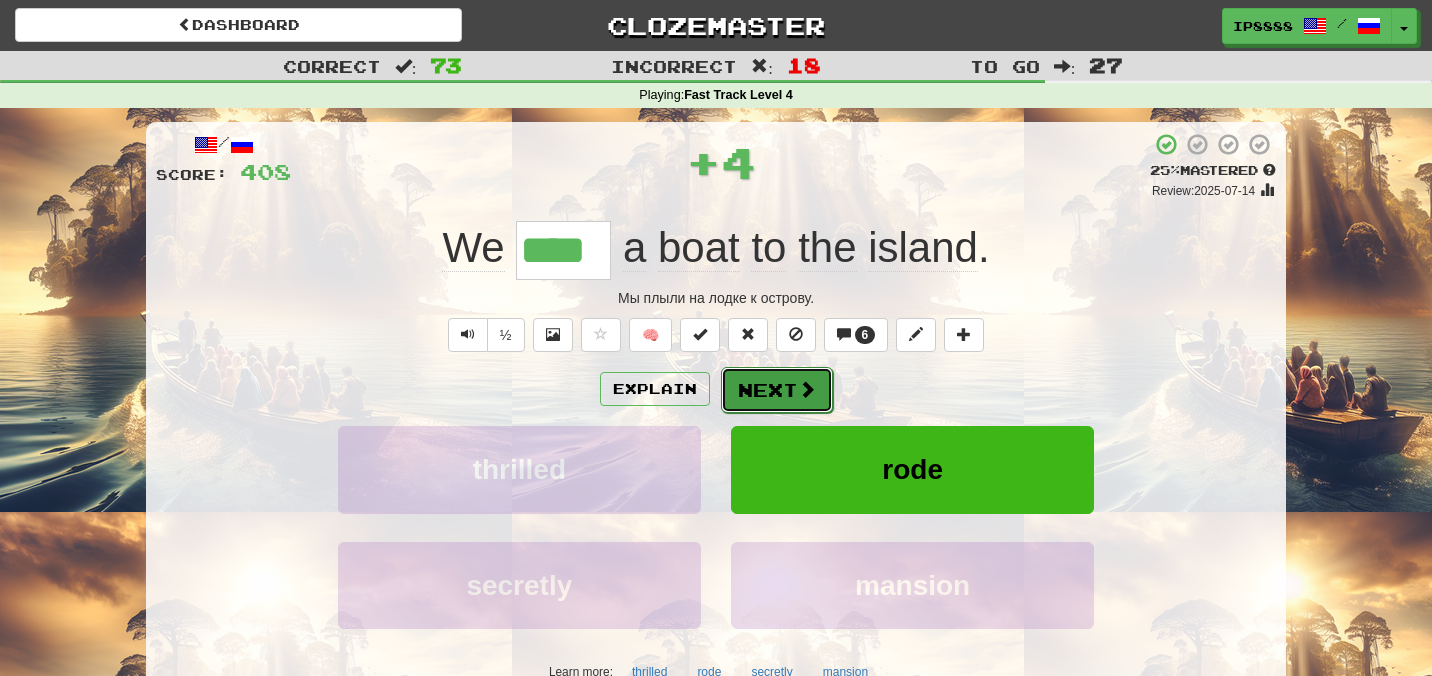 click on "Next" at bounding box center [777, 390] 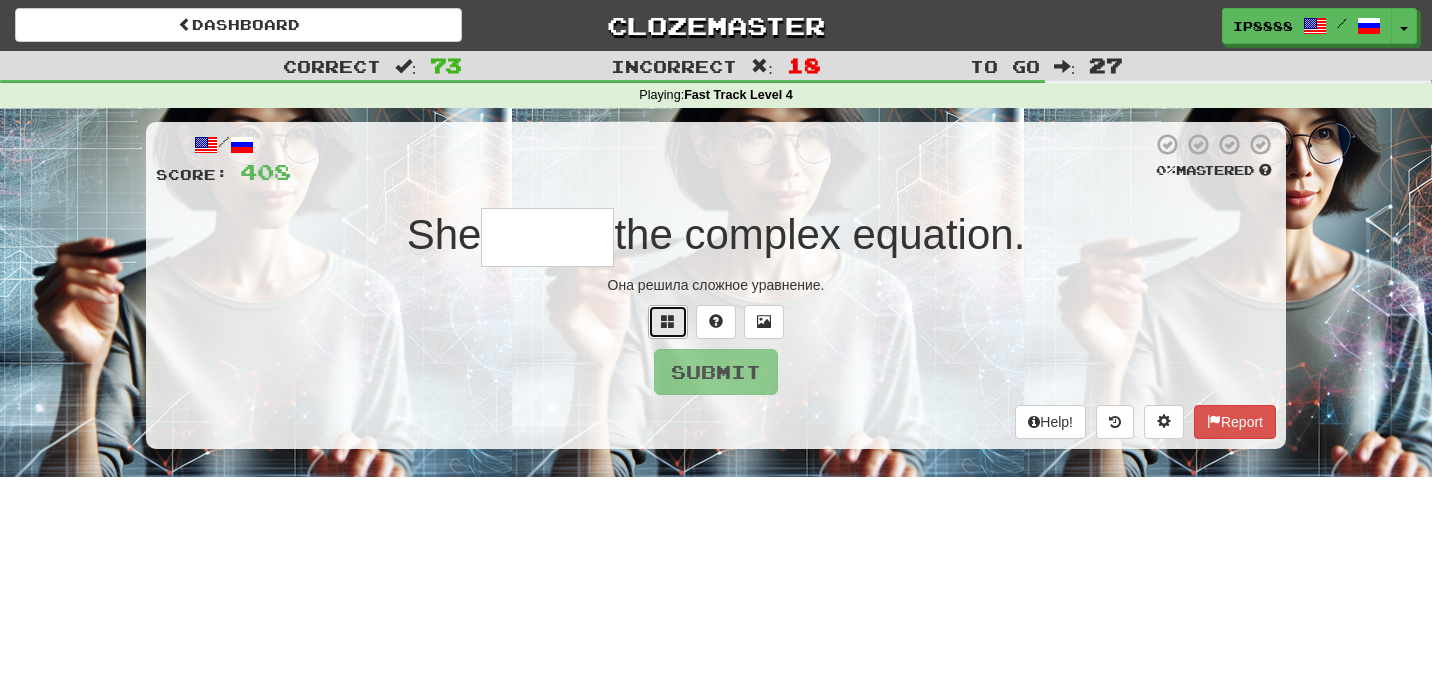 click at bounding box center (668, 321) 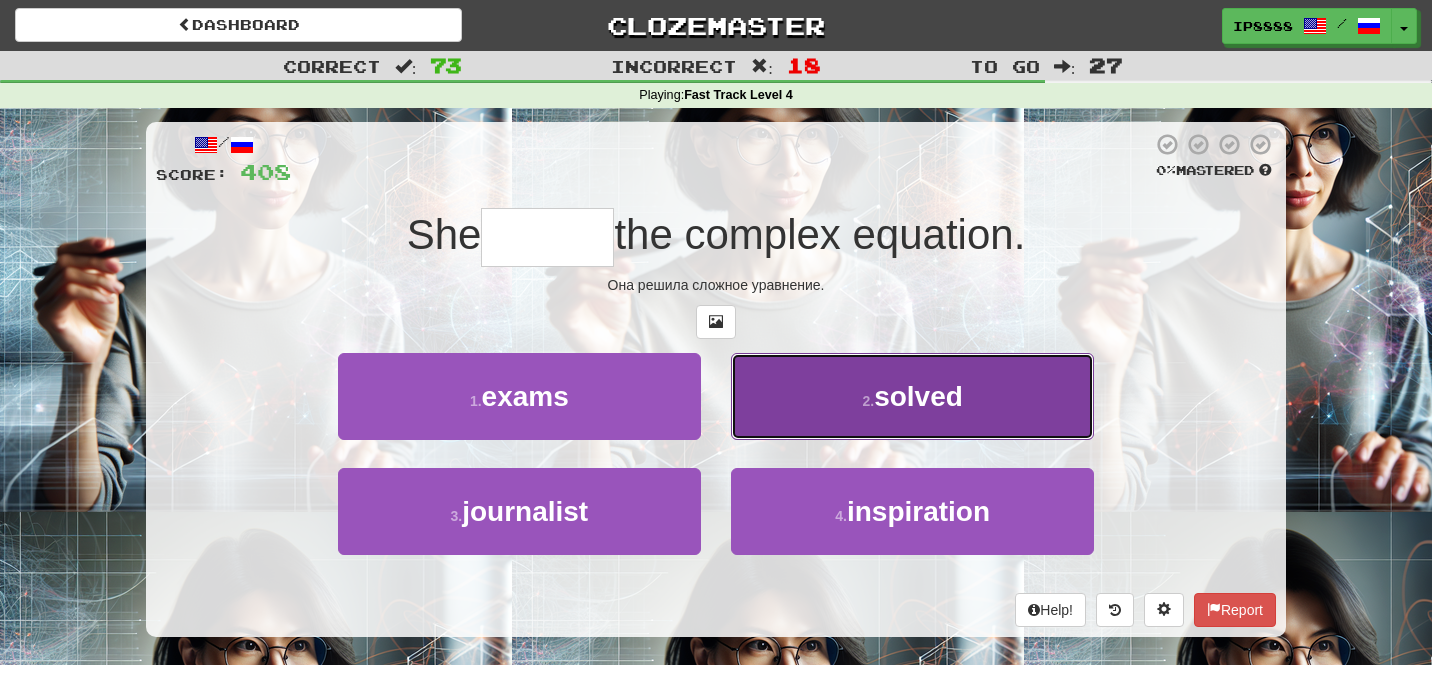 click on "2 .  solved" at bounding box center (912, 396) 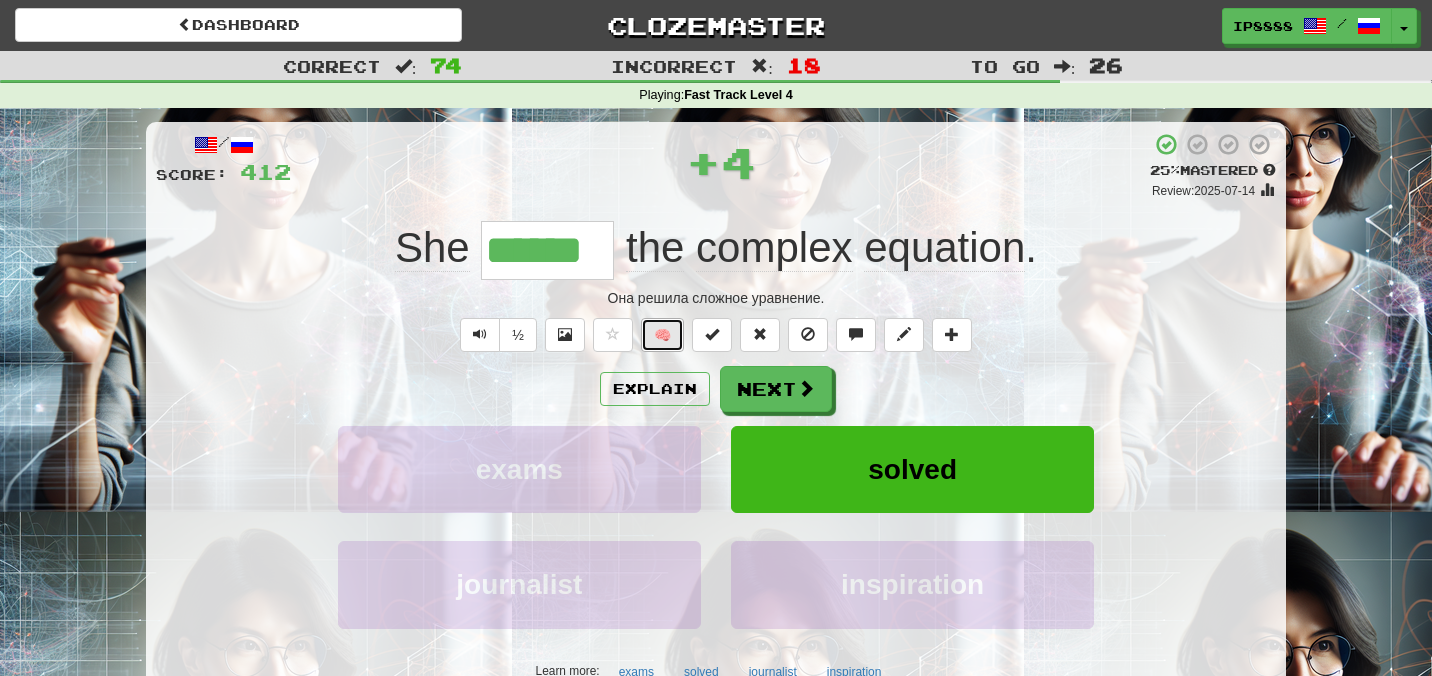 click on "🧠" at bounding box center (662, 335) 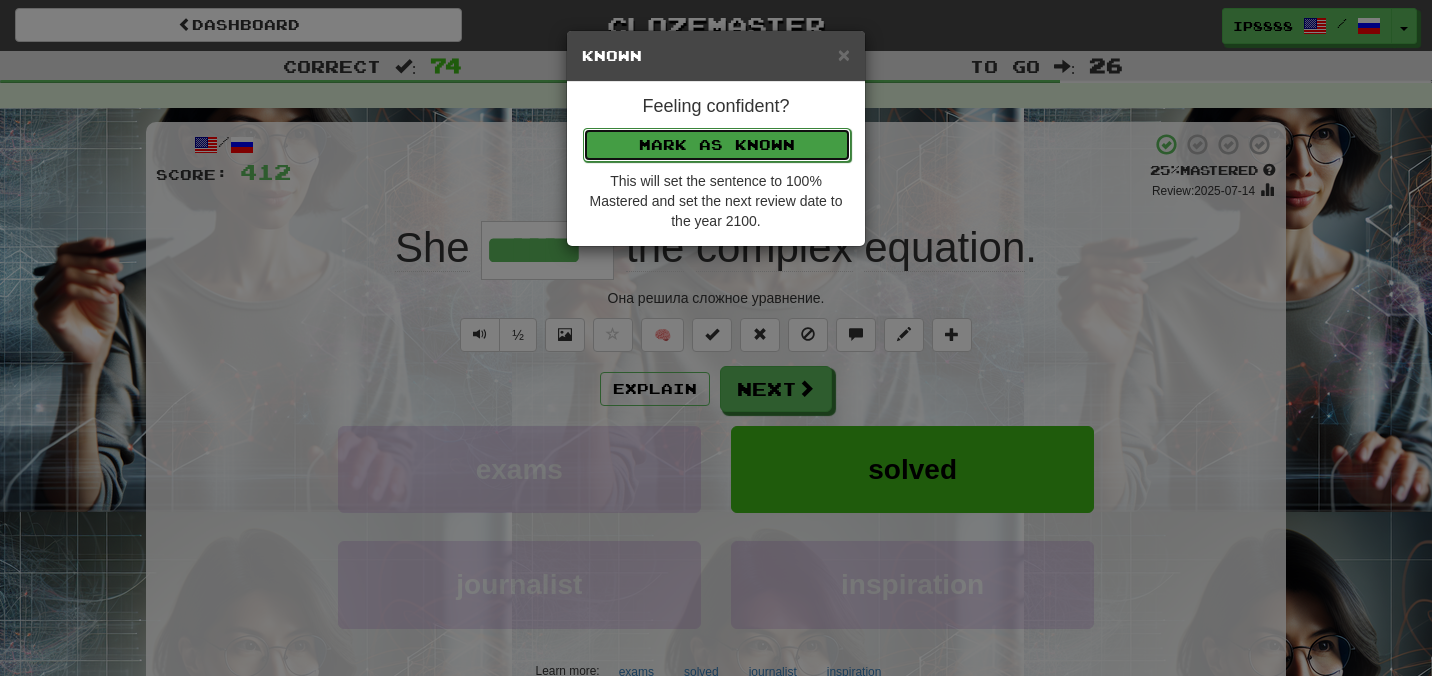 click on "Mark as Known" at bounding box center [717, 145] 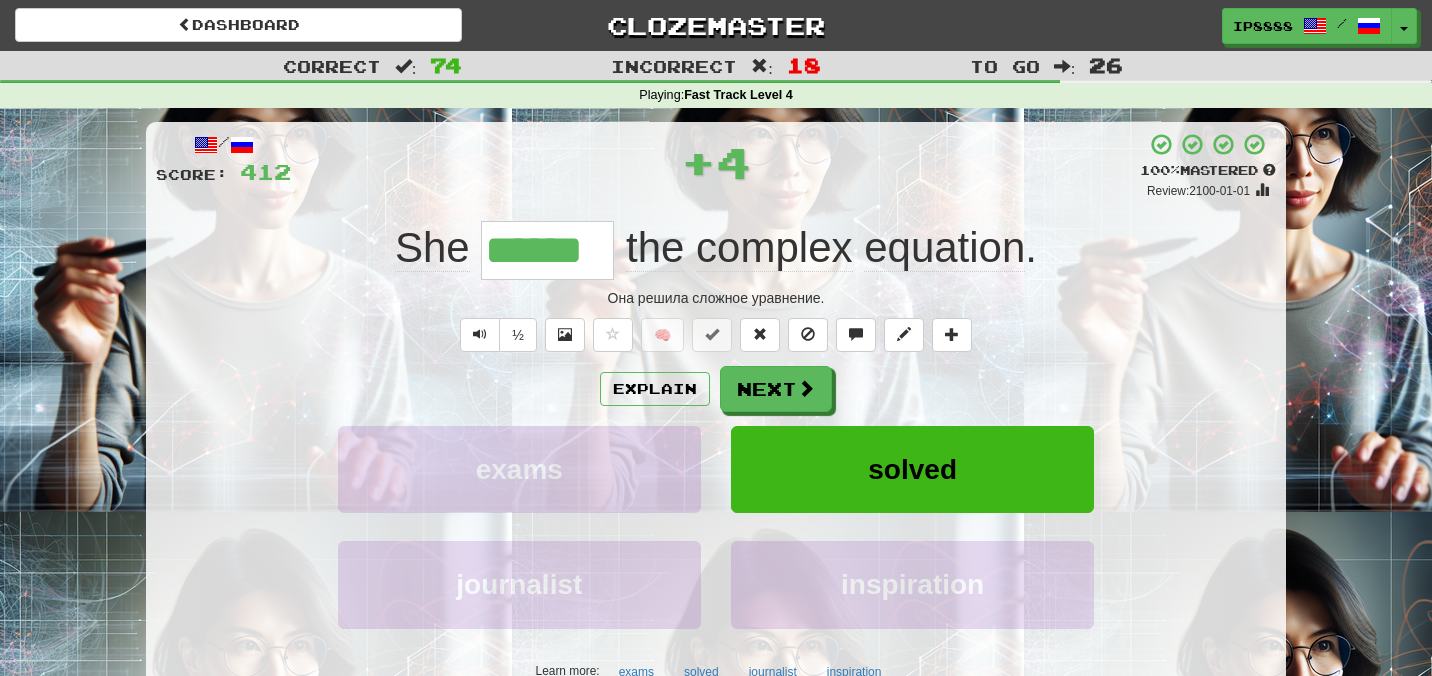 click on "/  Score:   412 + 4 100 %  Mastered Review:  2100-01-01 She   ******   the   complex   equation . Она решила сложное уравнение. ½ 🧠 Explain Next exams solved journalist inspiration Learn more: exams solved journalist inspiration  Help!  Report" at bounding box center [716, 431] 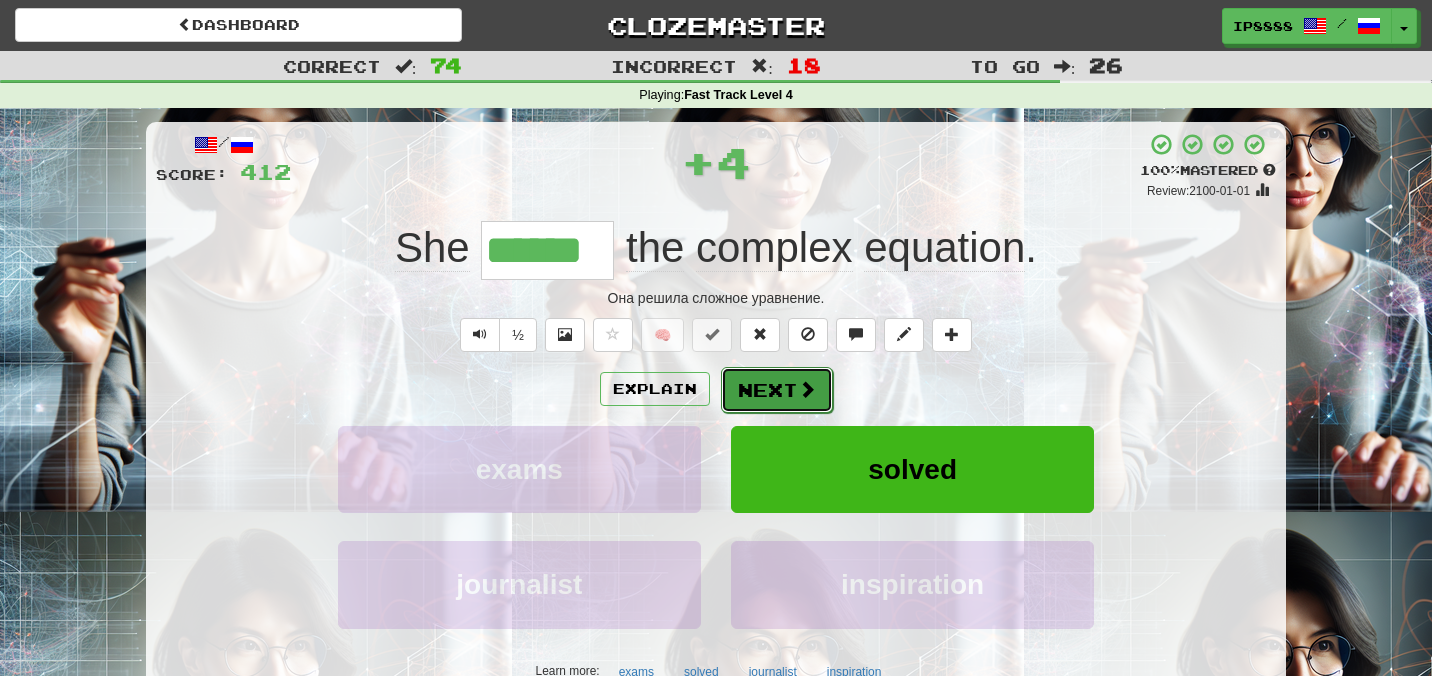 click on "Next" at bounding box center [777, 390] 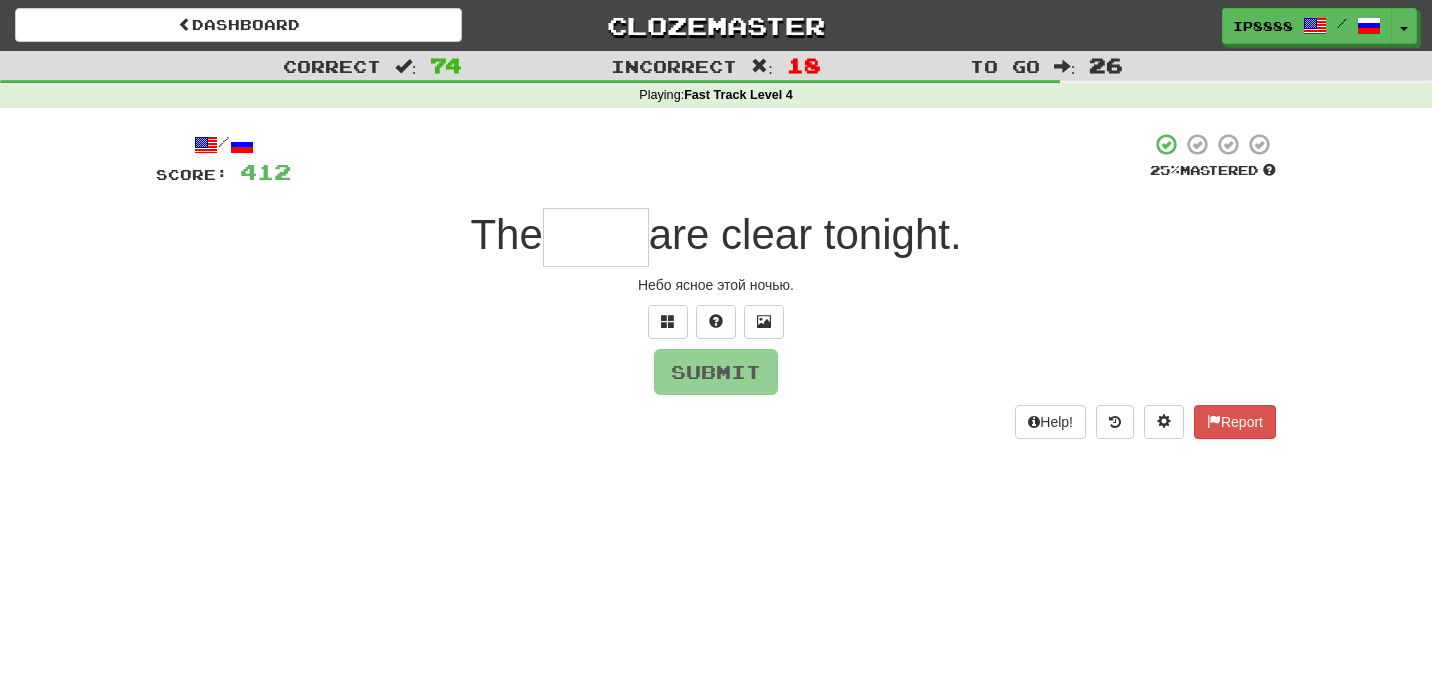 click at bounding box center (596, 237) 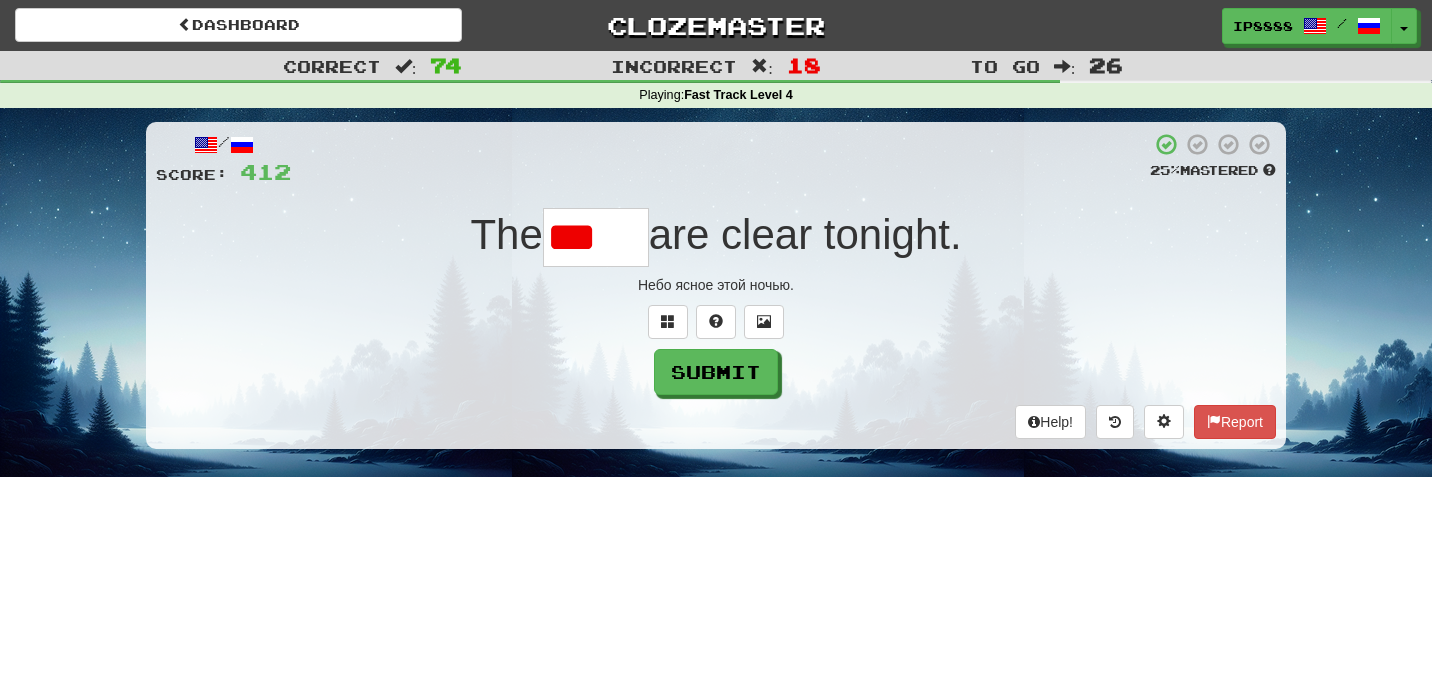 type on "*****" 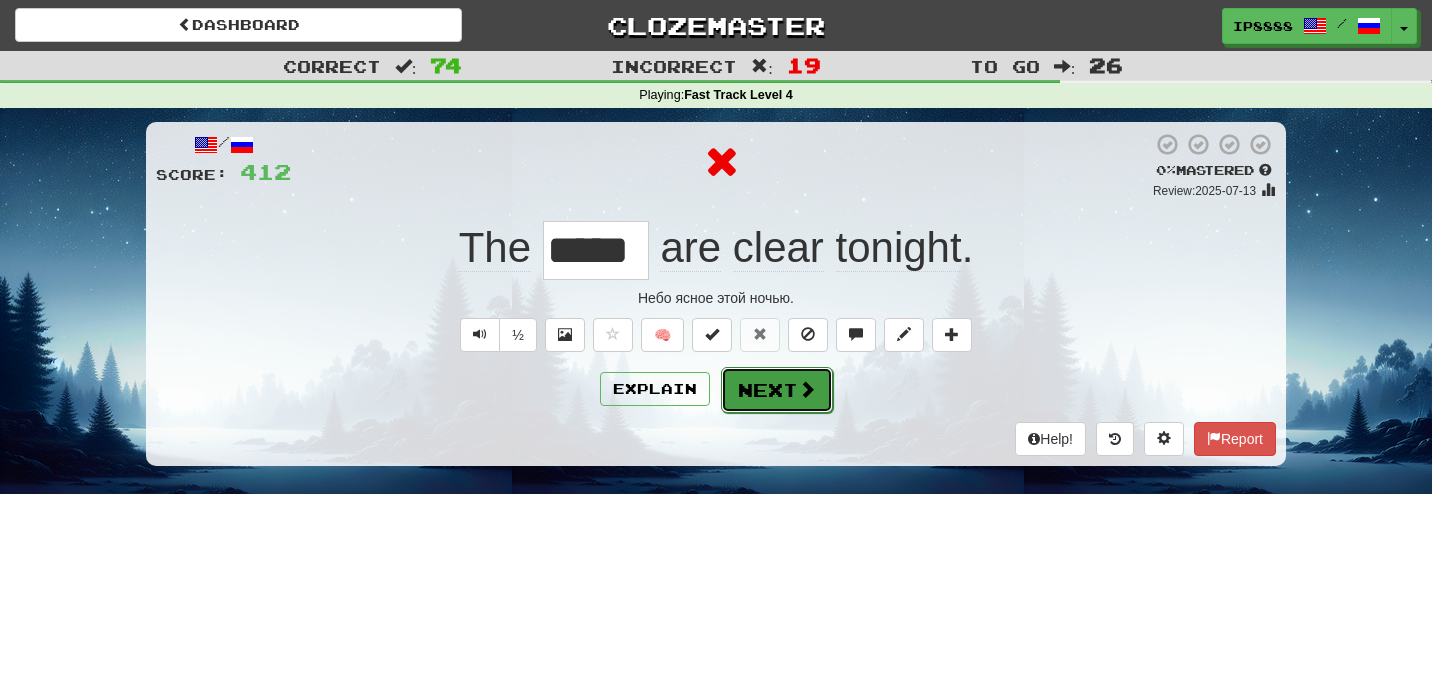 click on "Next" at bounding box center (777, 390) 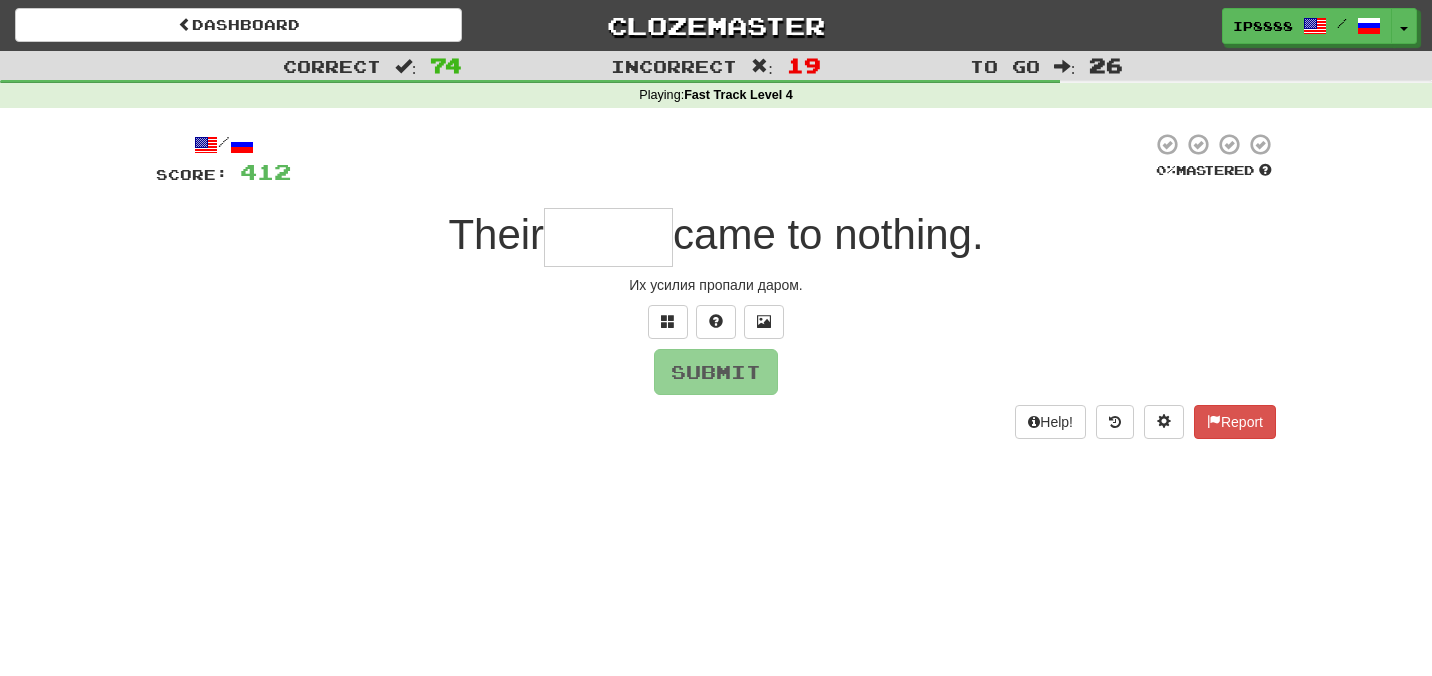 click at bounding box center [608, 237] 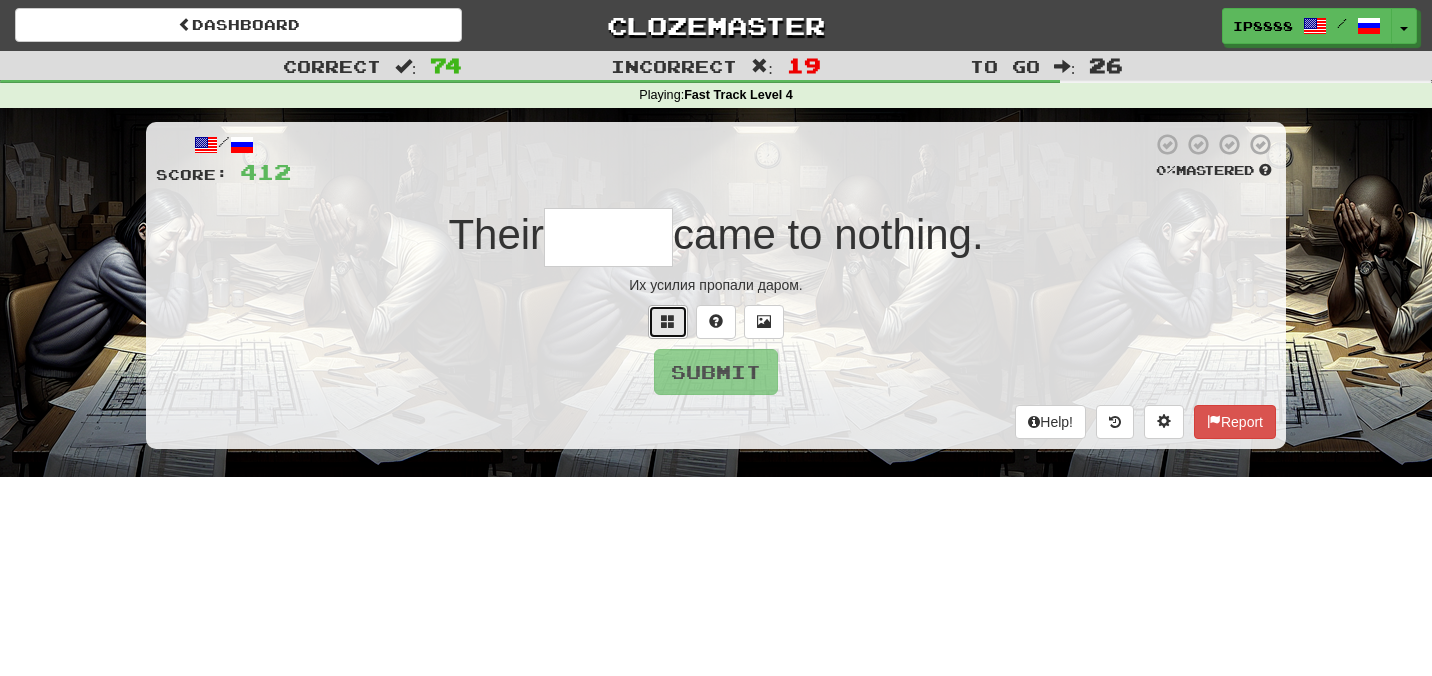 click at bounding box center [668, 322] 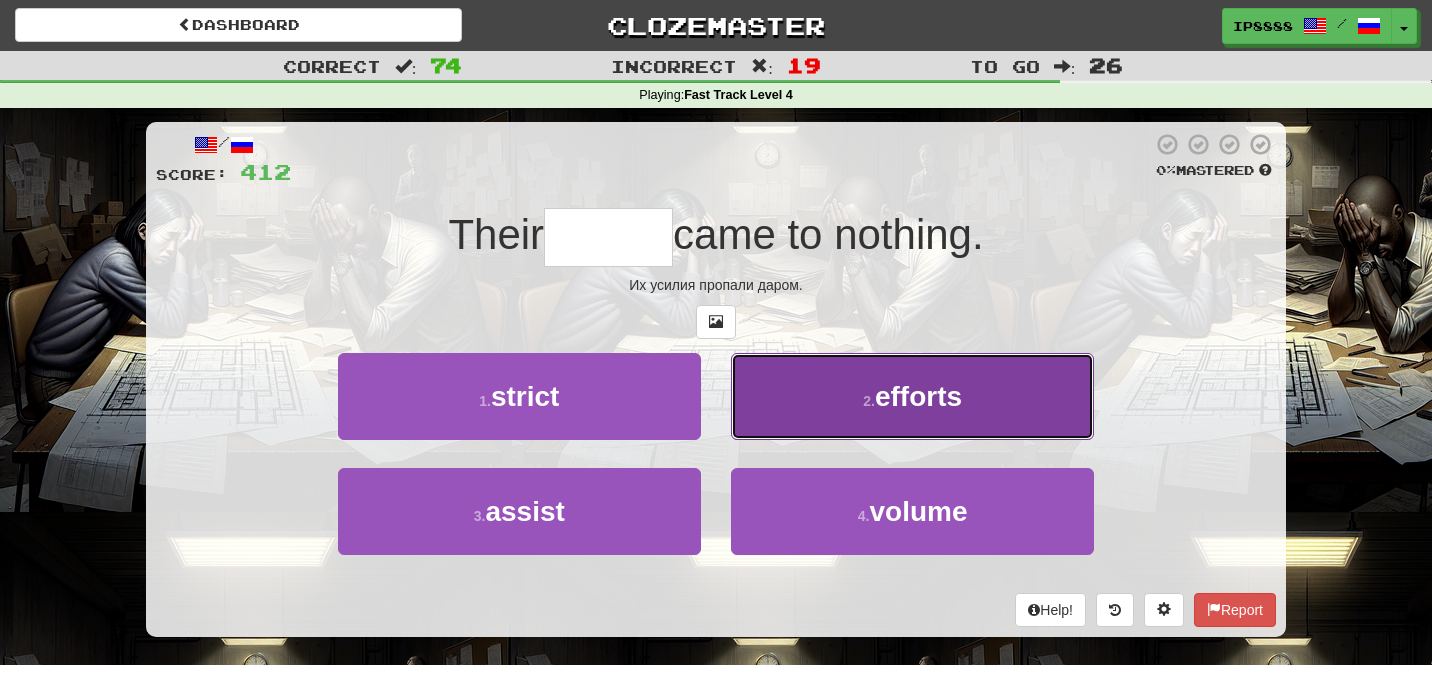 click on "2 .  efforts" at bounding box center (912, 396) 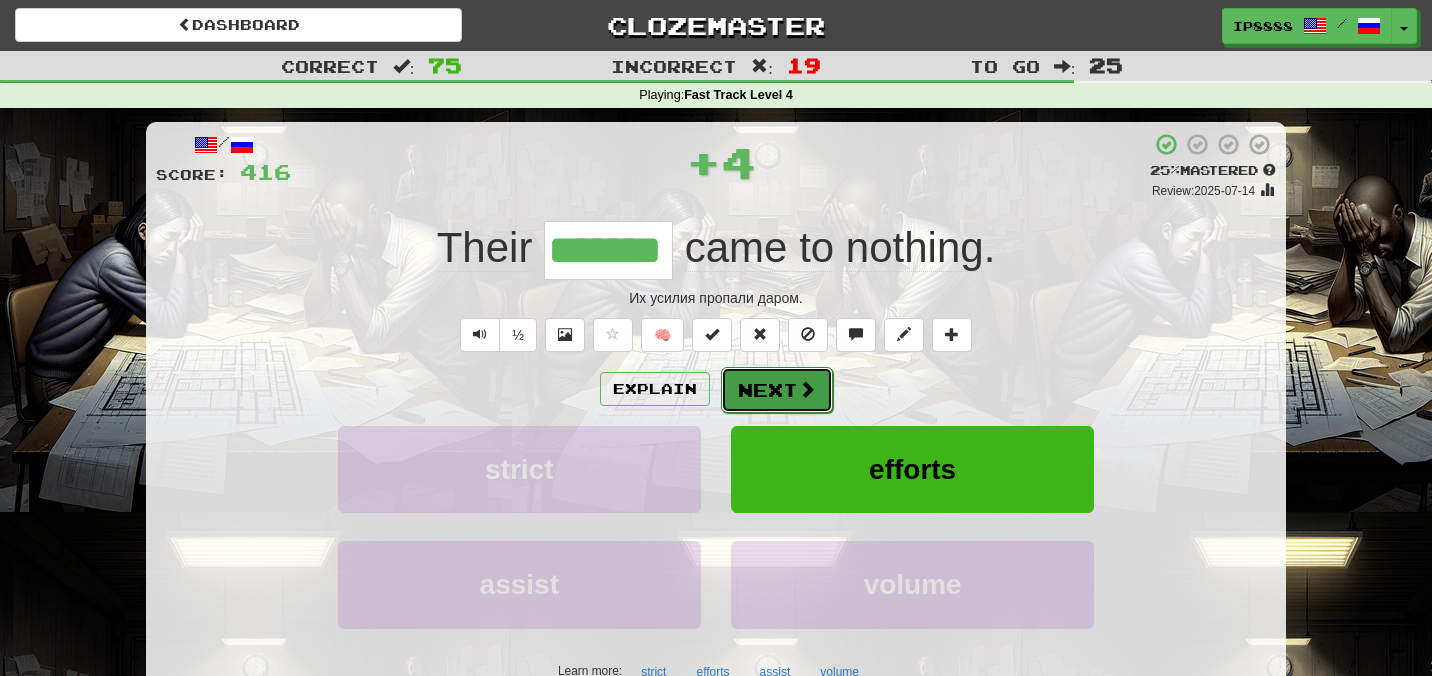 click on "Next" at bounding box center (777, 390) 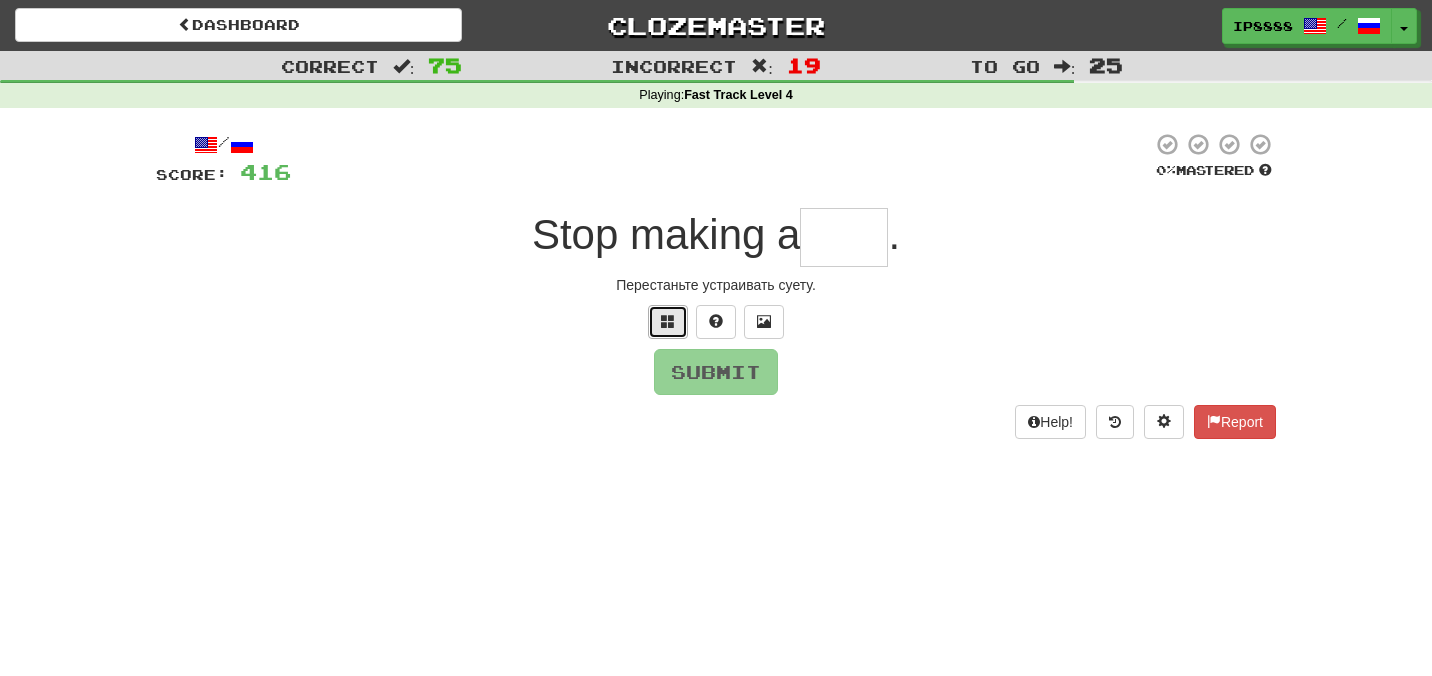 click at bounding box center (668, 322) 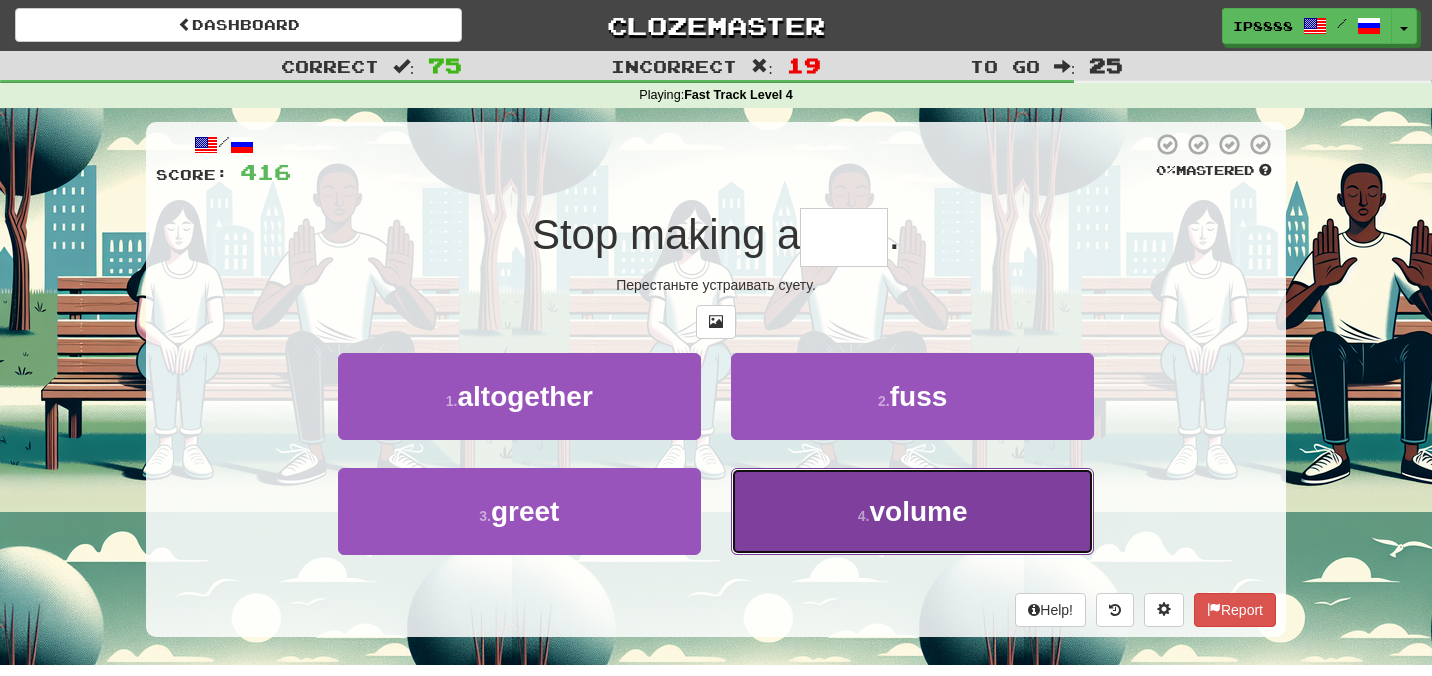 click on "4 .  volume" at bounding box center [912, 511] 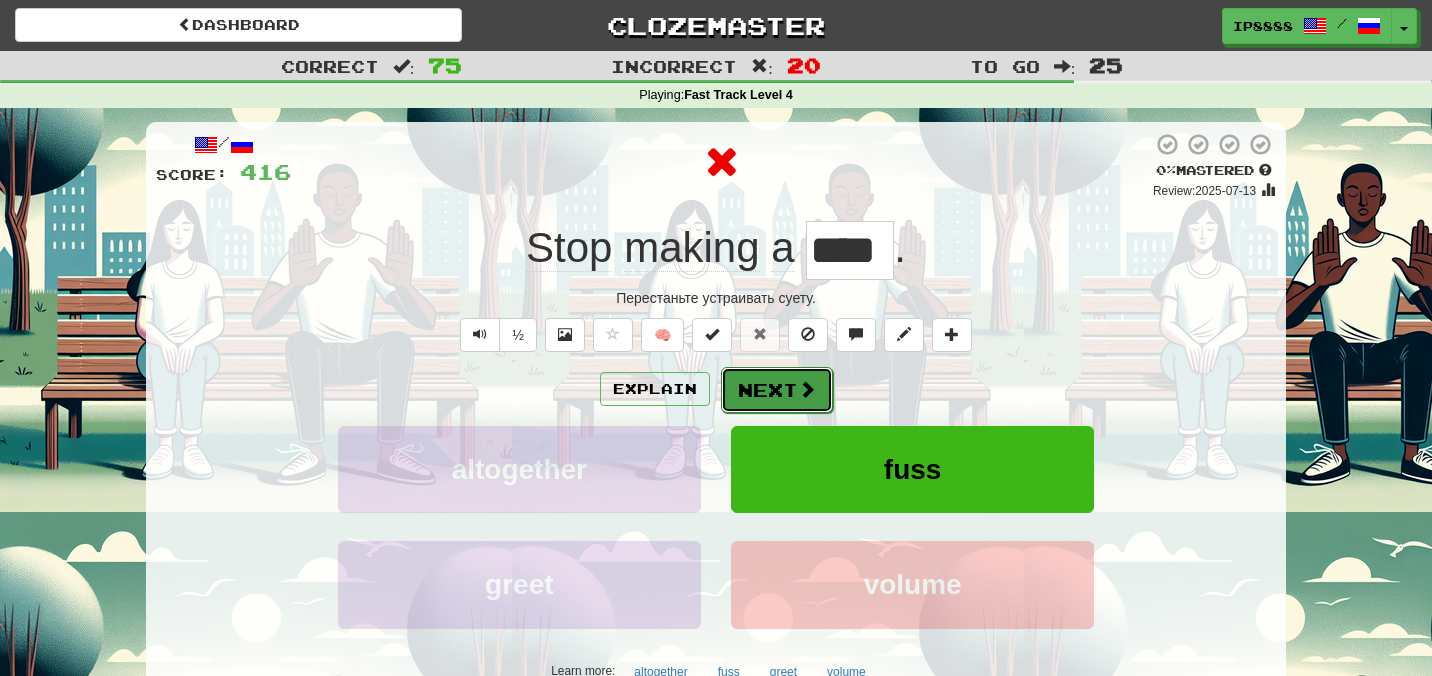 click on "Next" at bounding box center (777, 390) 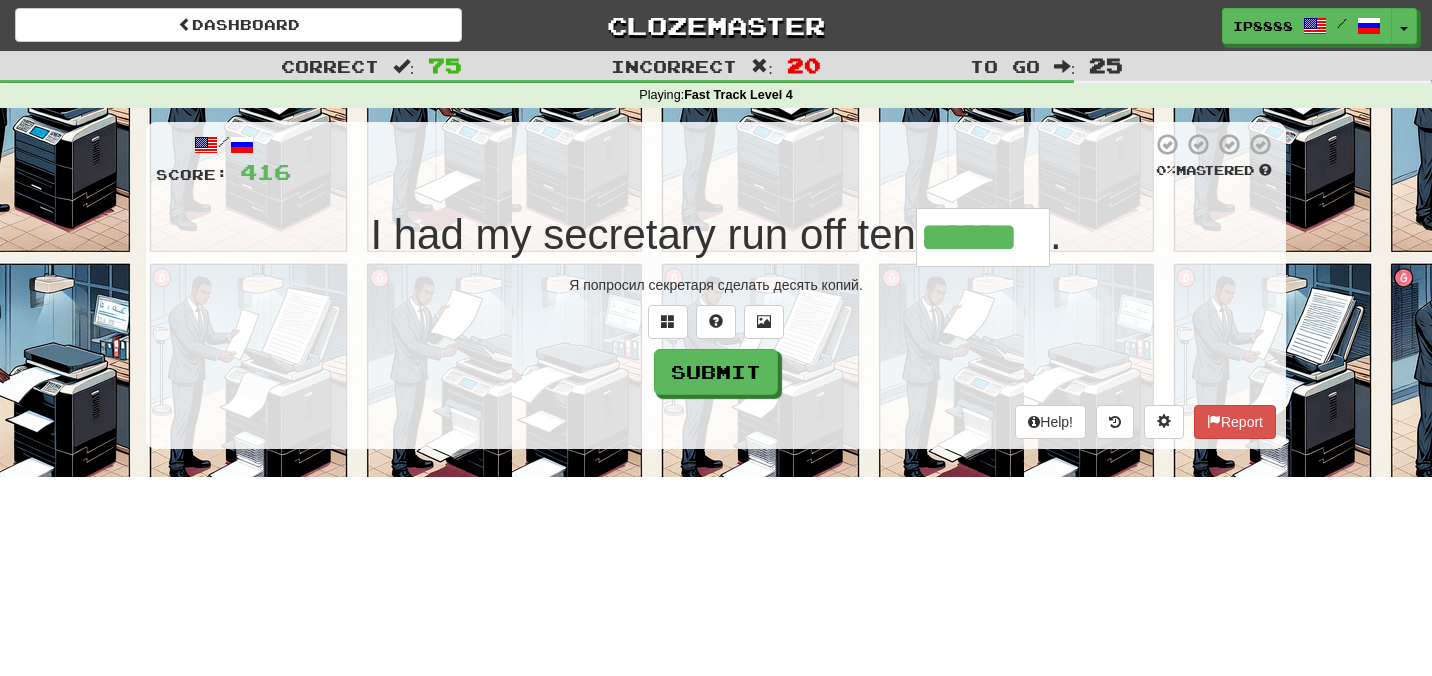 type on "******" 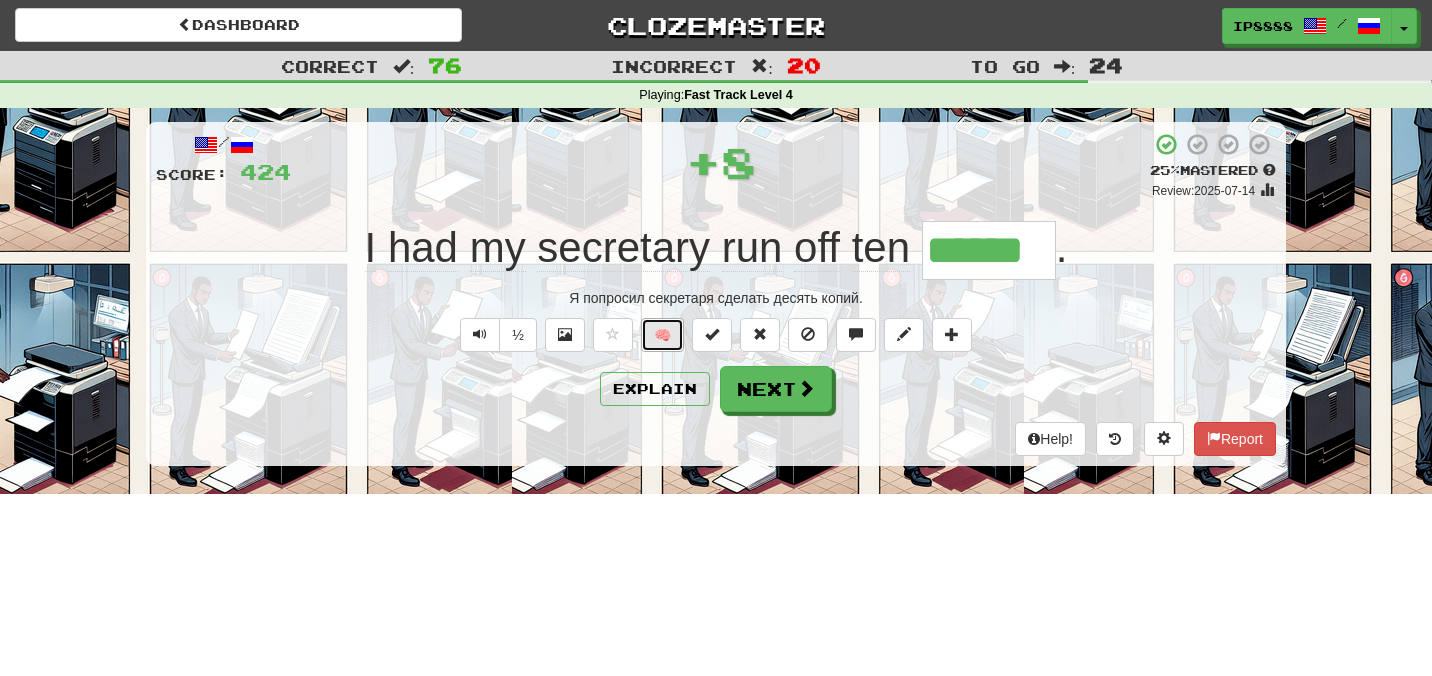 click on "🧠" at bounding box center [662, 335] 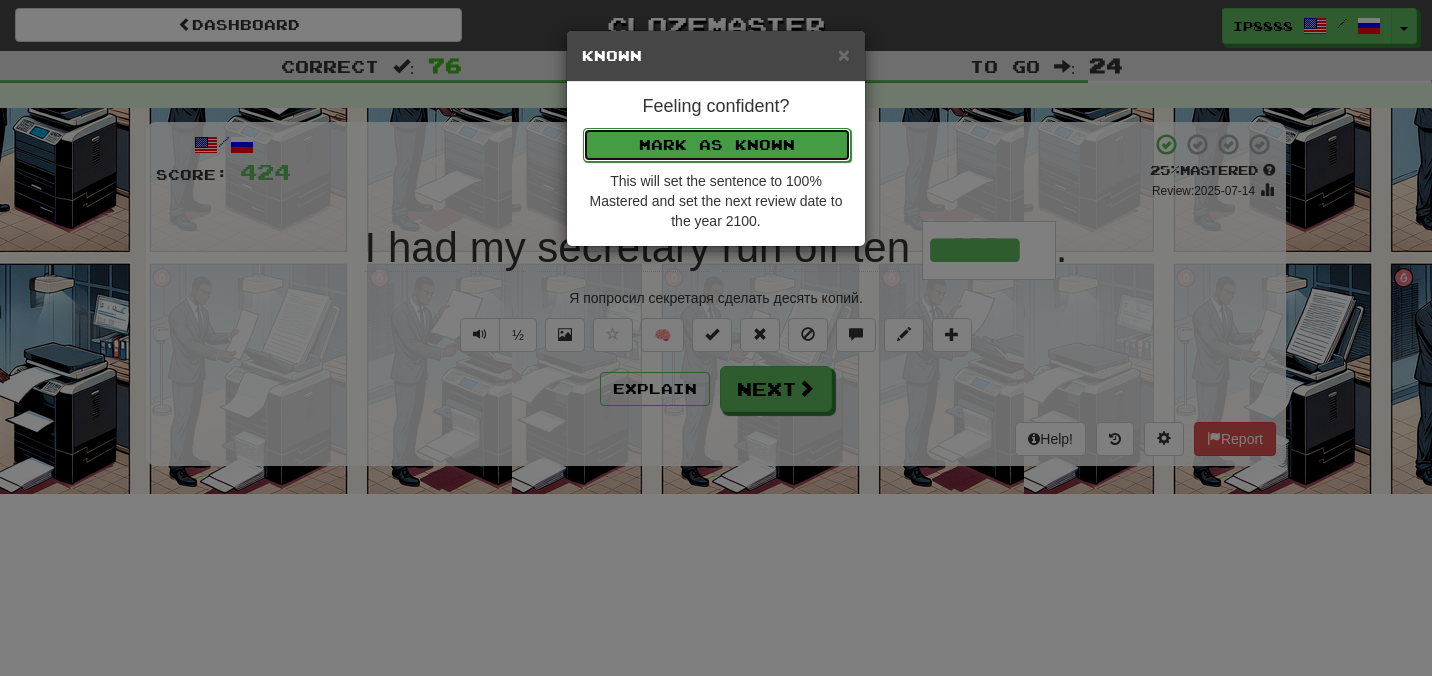 click on "Mark as Known" at bounding box center (717, 145) 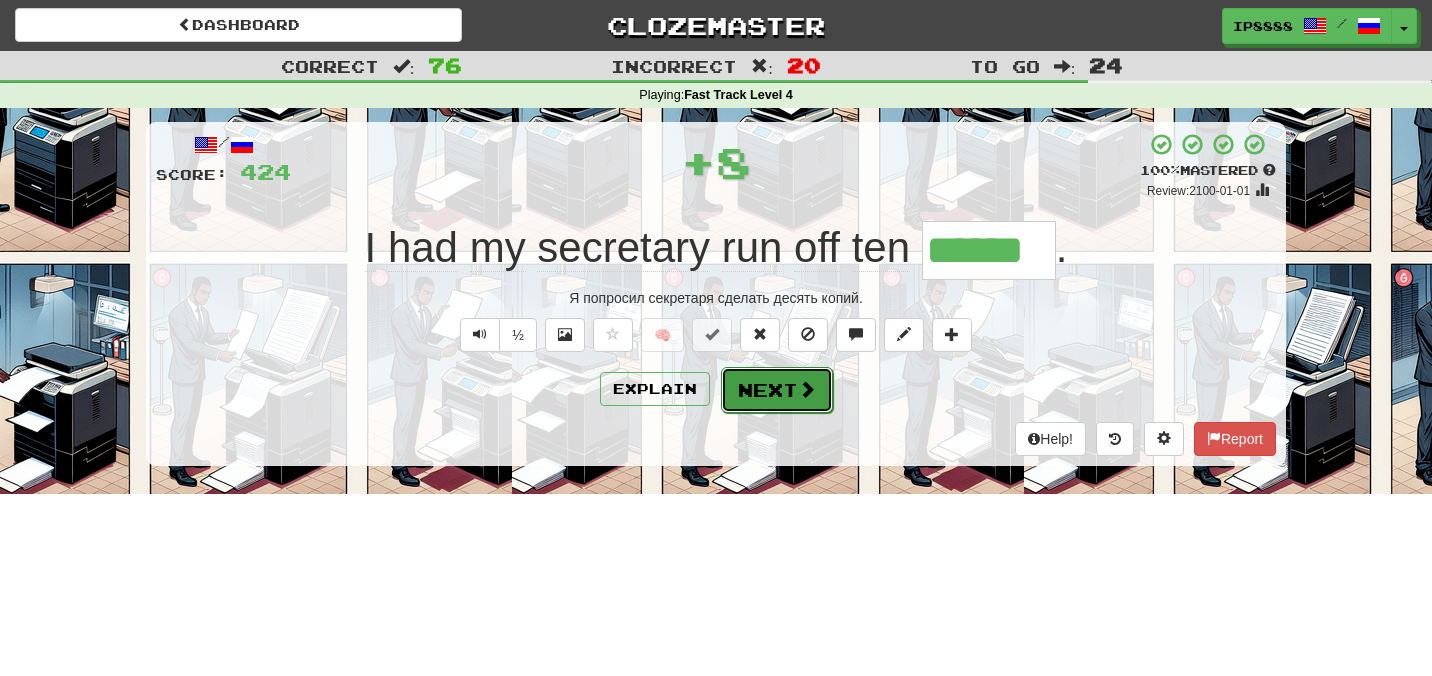 click on "Next" at bounding box center [777, 390] 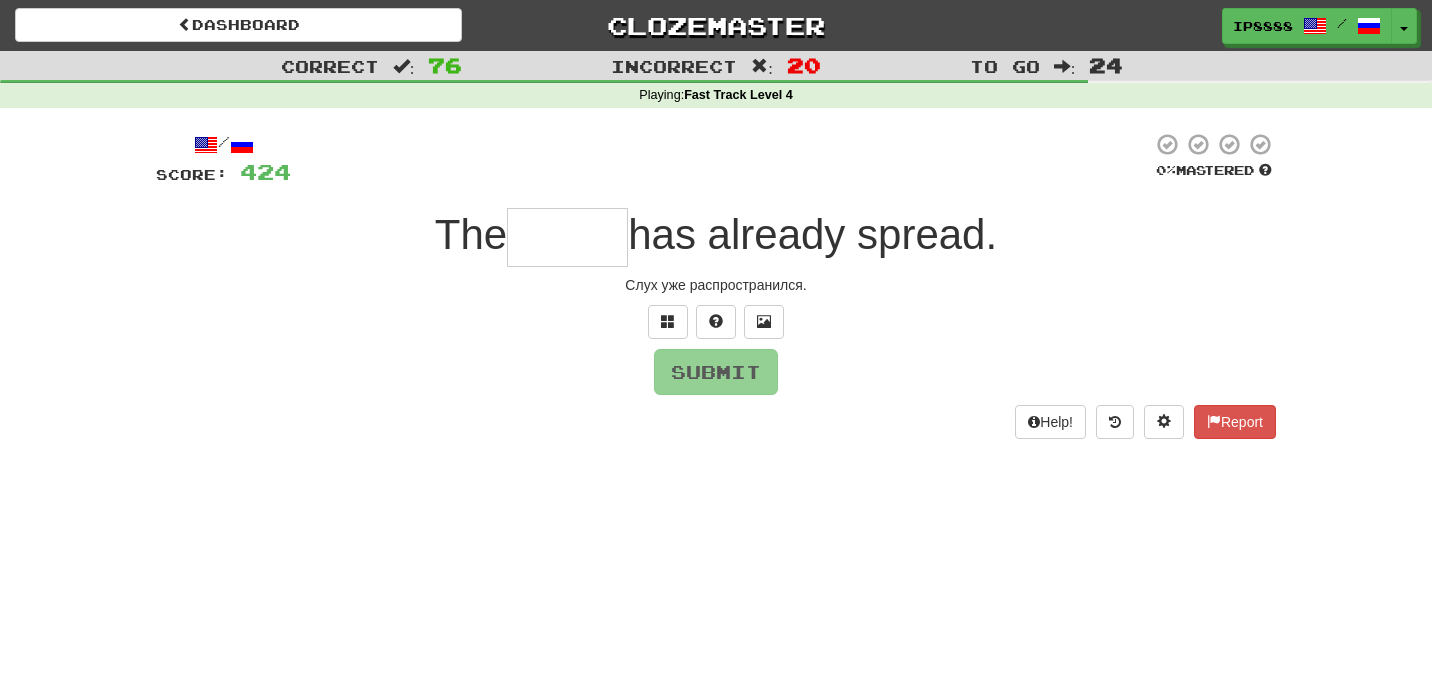 click at bounding box center [567, 237] 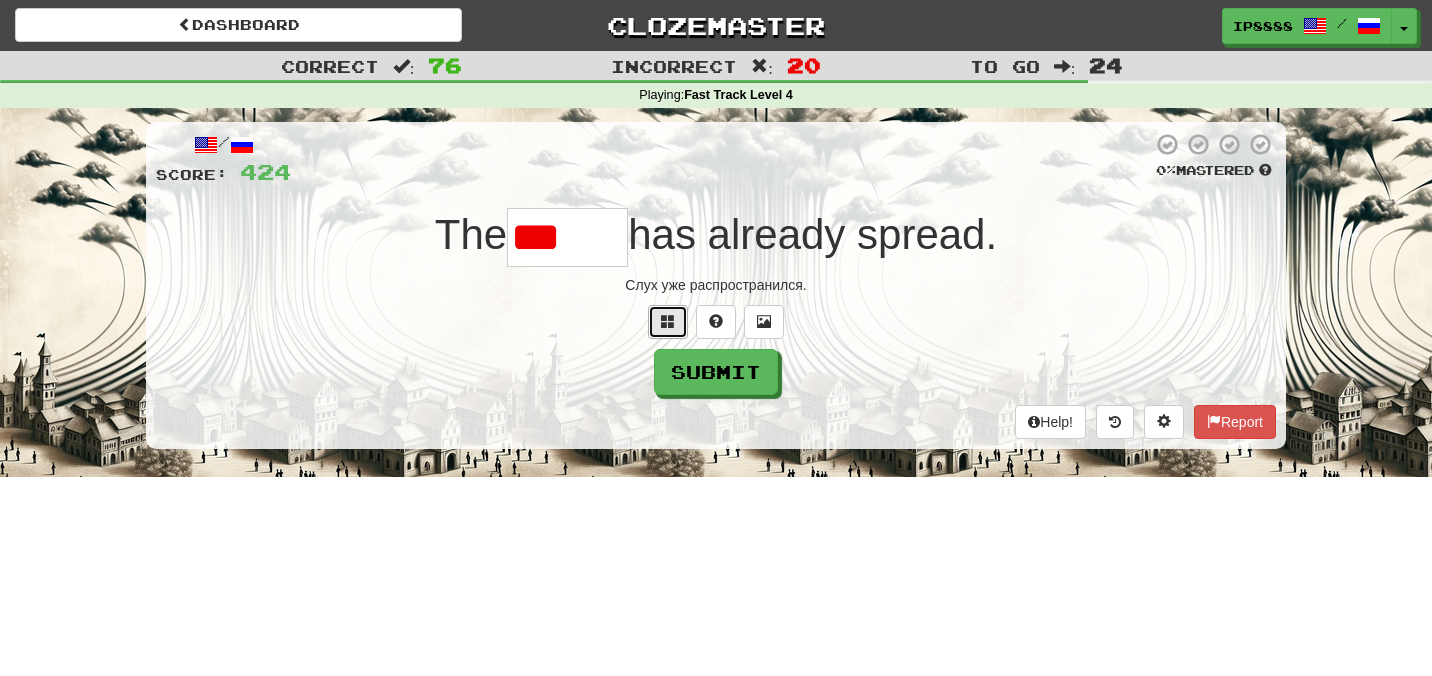 click at bounding box center [668, 321] 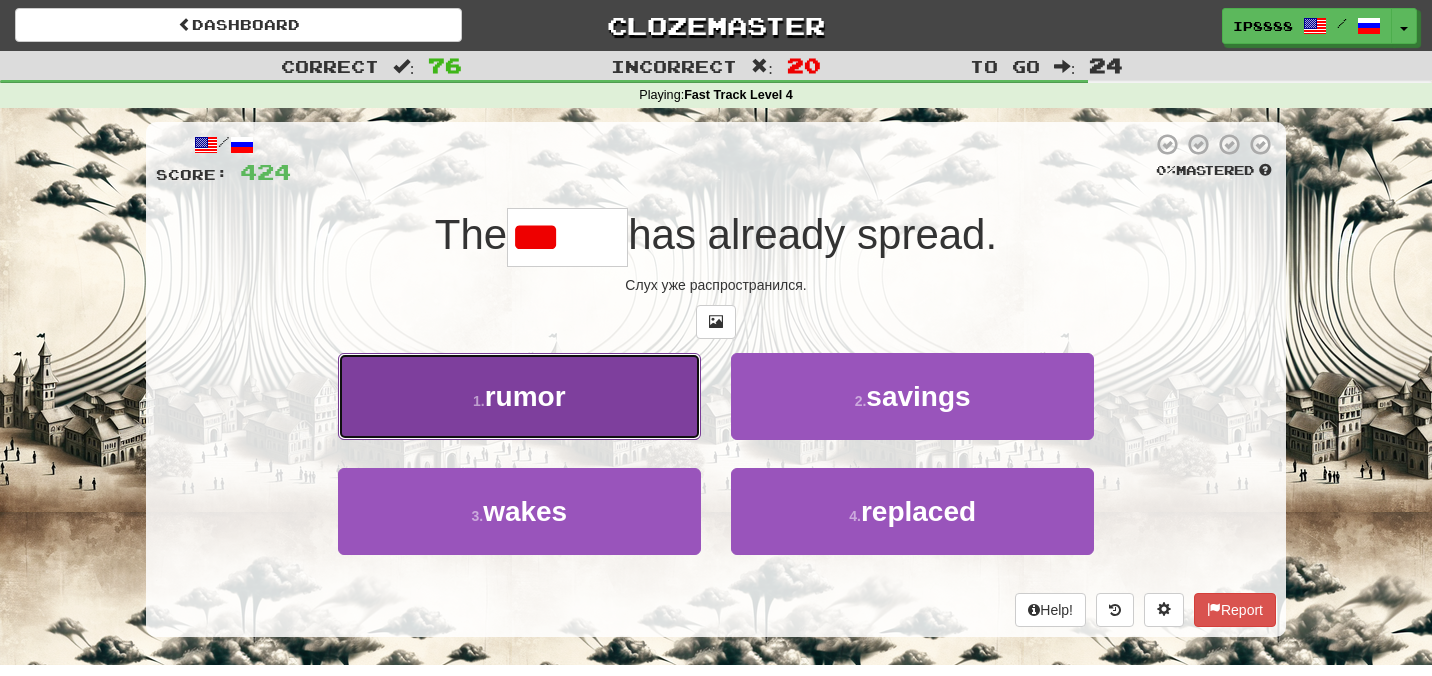 click on "1 .  rumor" at bounding box center [519, 396] 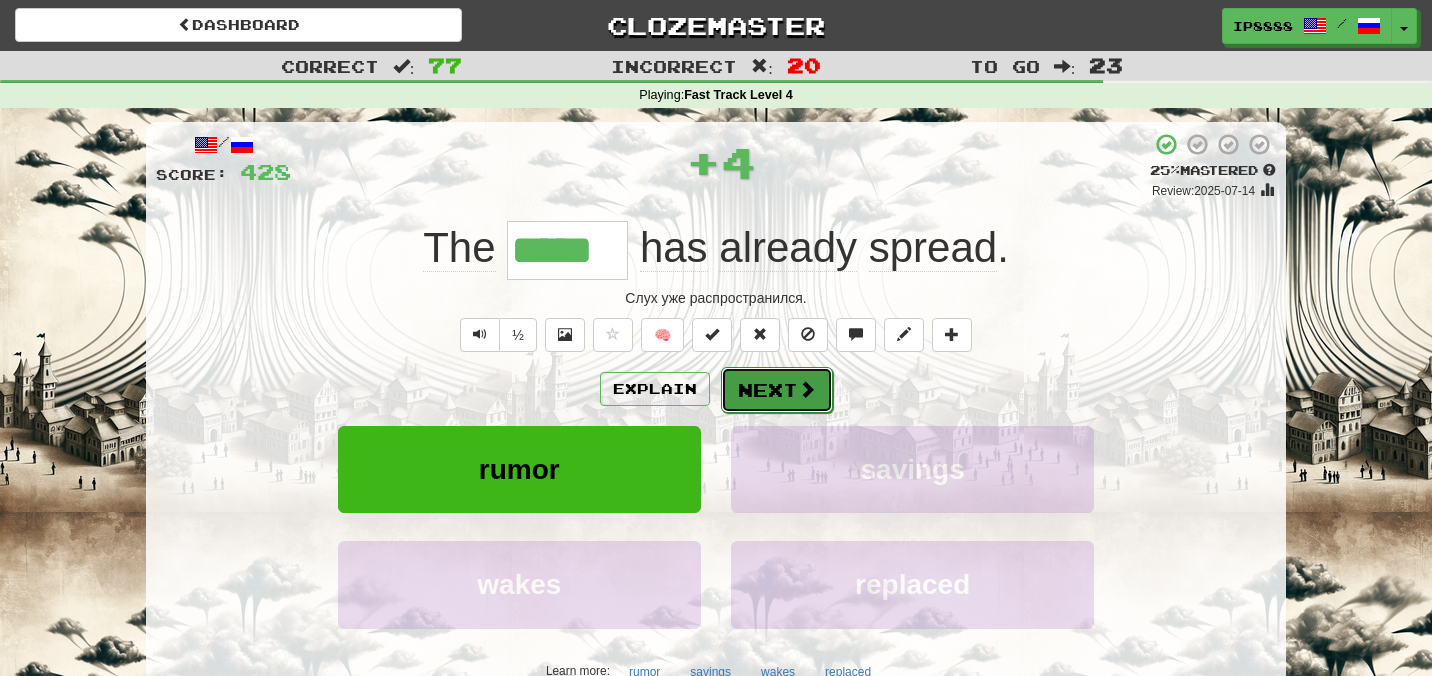 click on "Next" at bounding box center (777, 390) 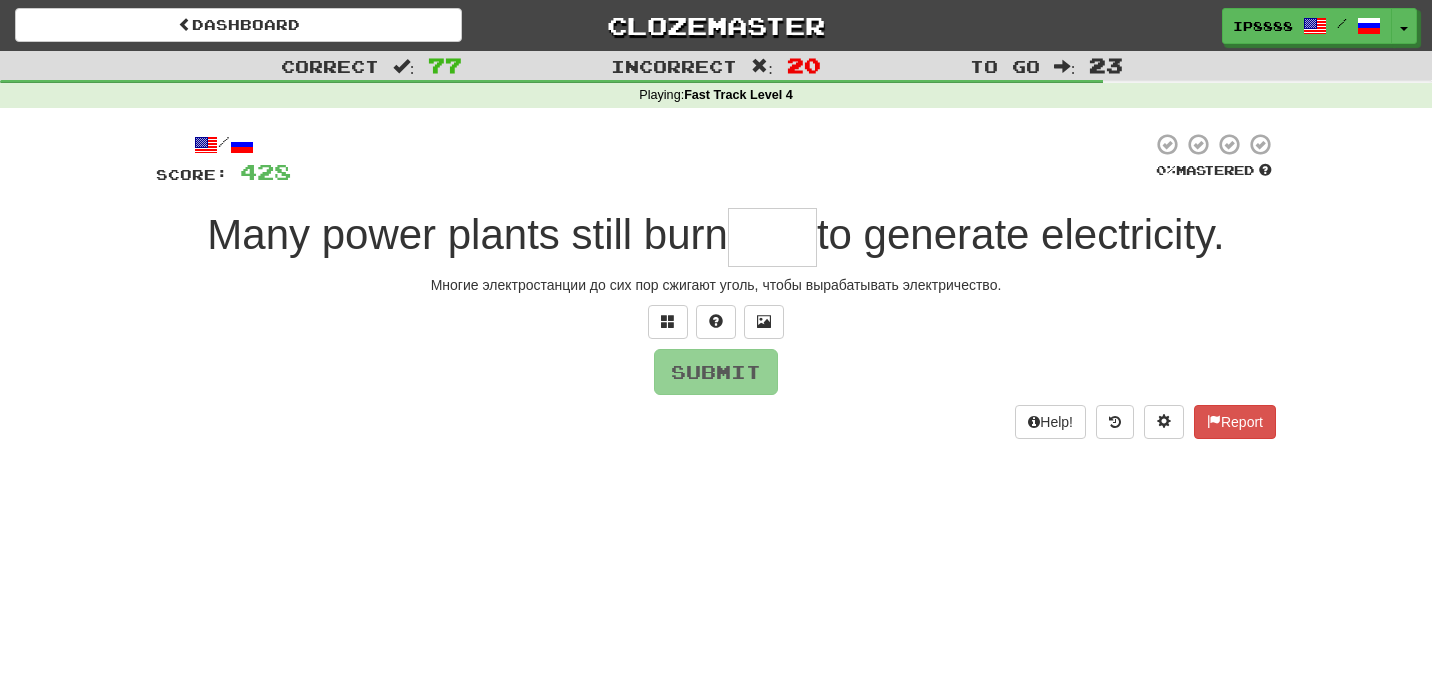 click at bounding box center (772, 237) 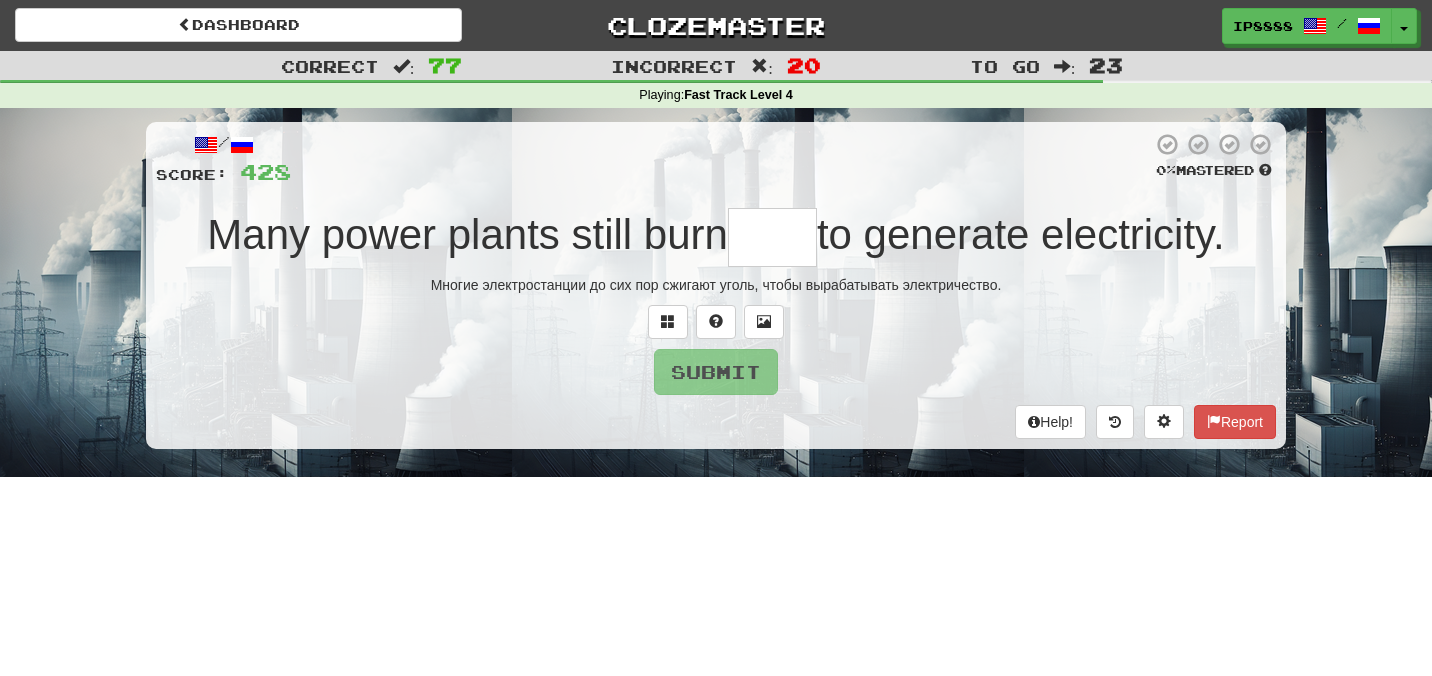 click at bounding box center (772, 237) 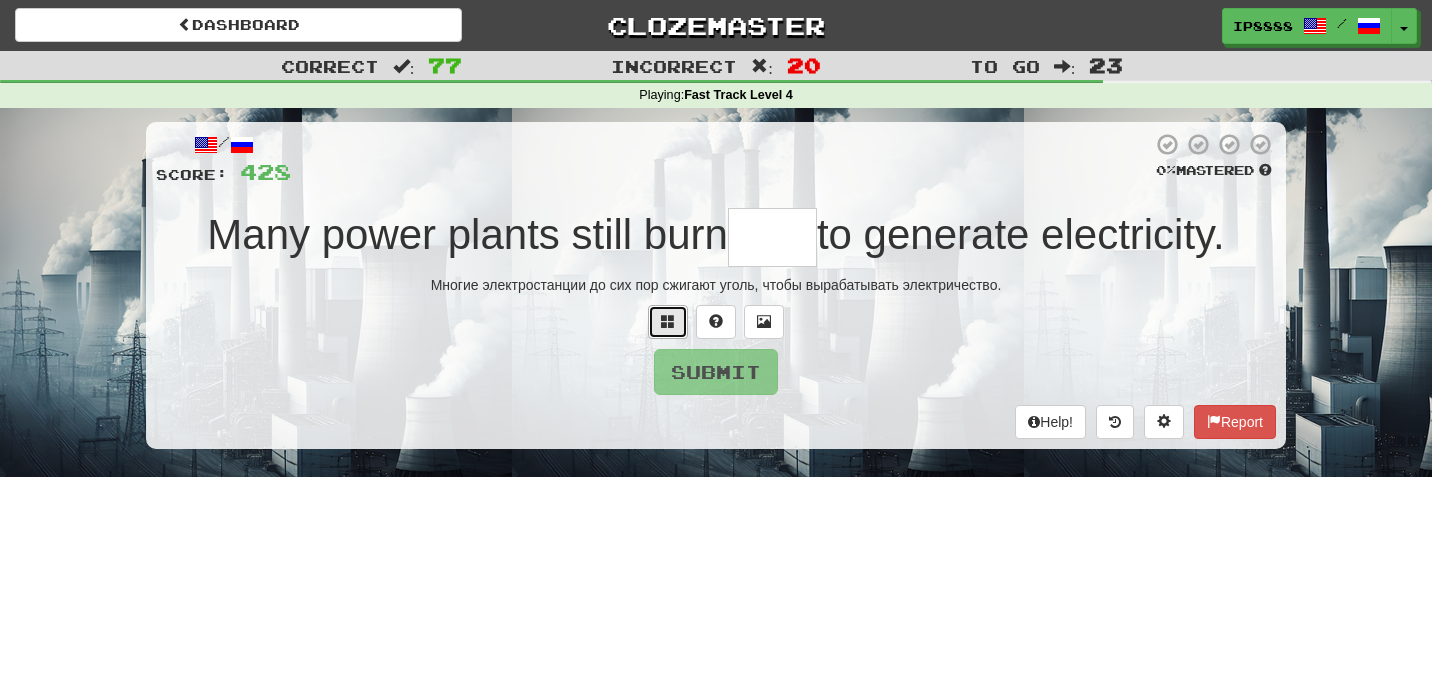 click at bounding box center [668, 322] 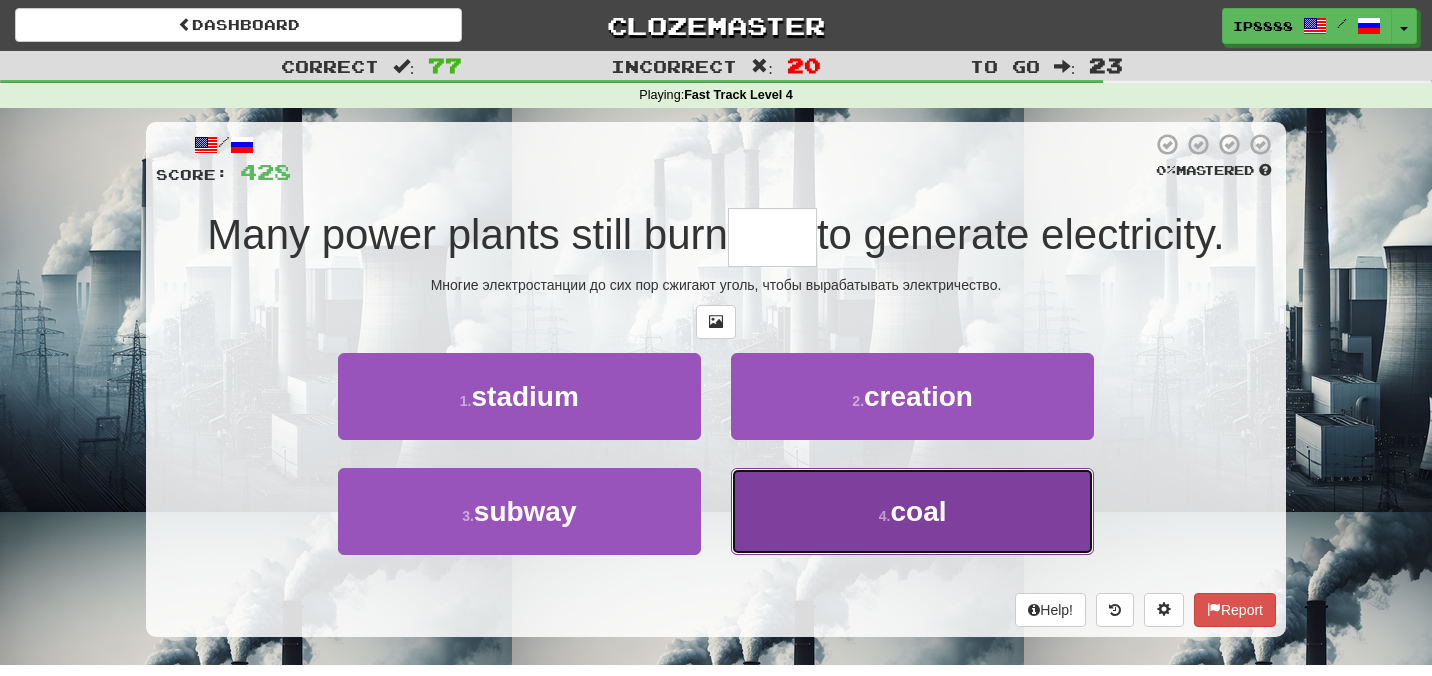click on "4 .  coal" at bounding box center (912, 511) 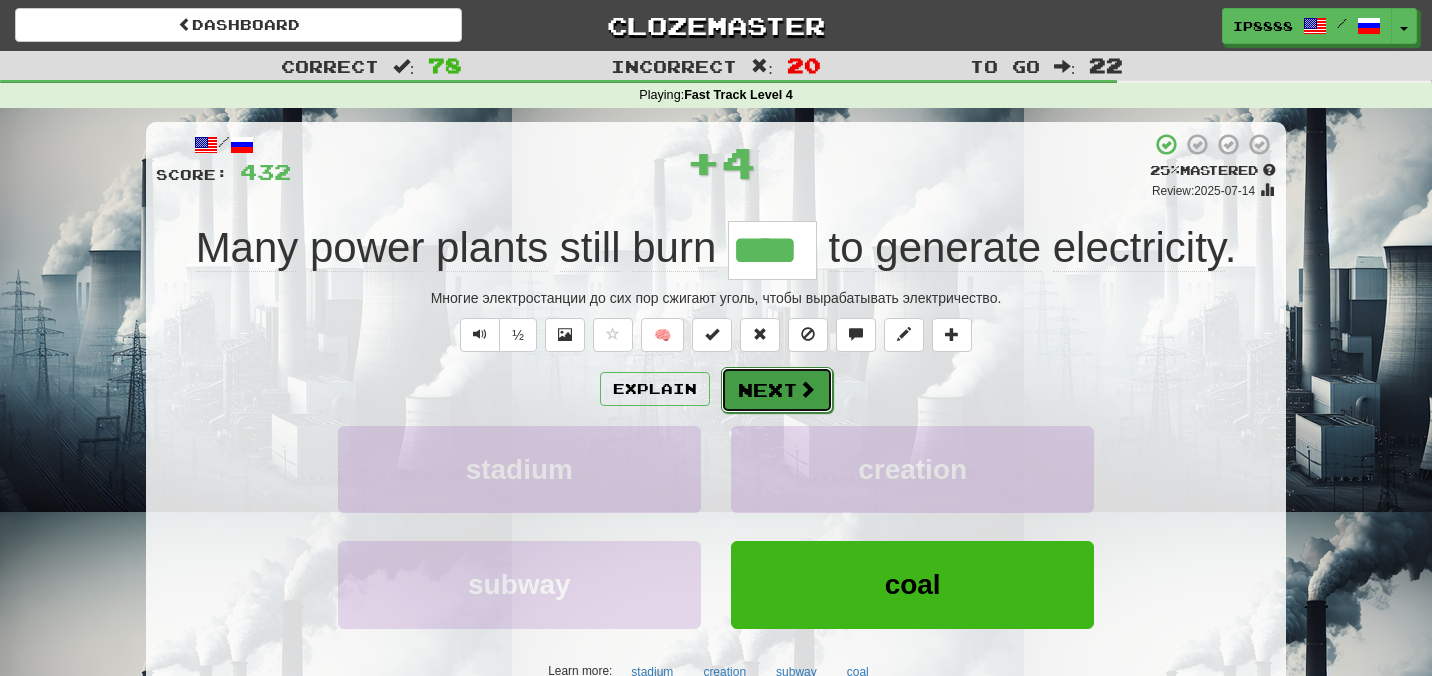 click at bounding box center [807, 389] 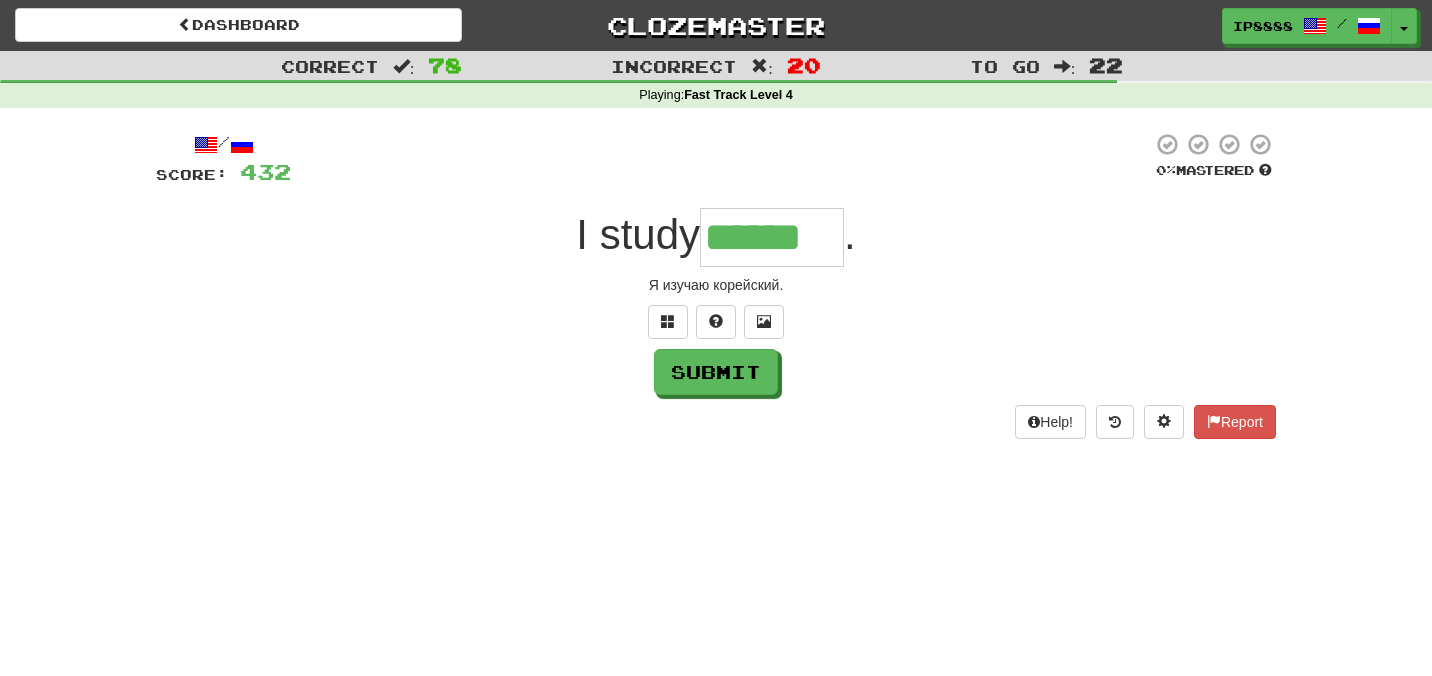 type on "******" 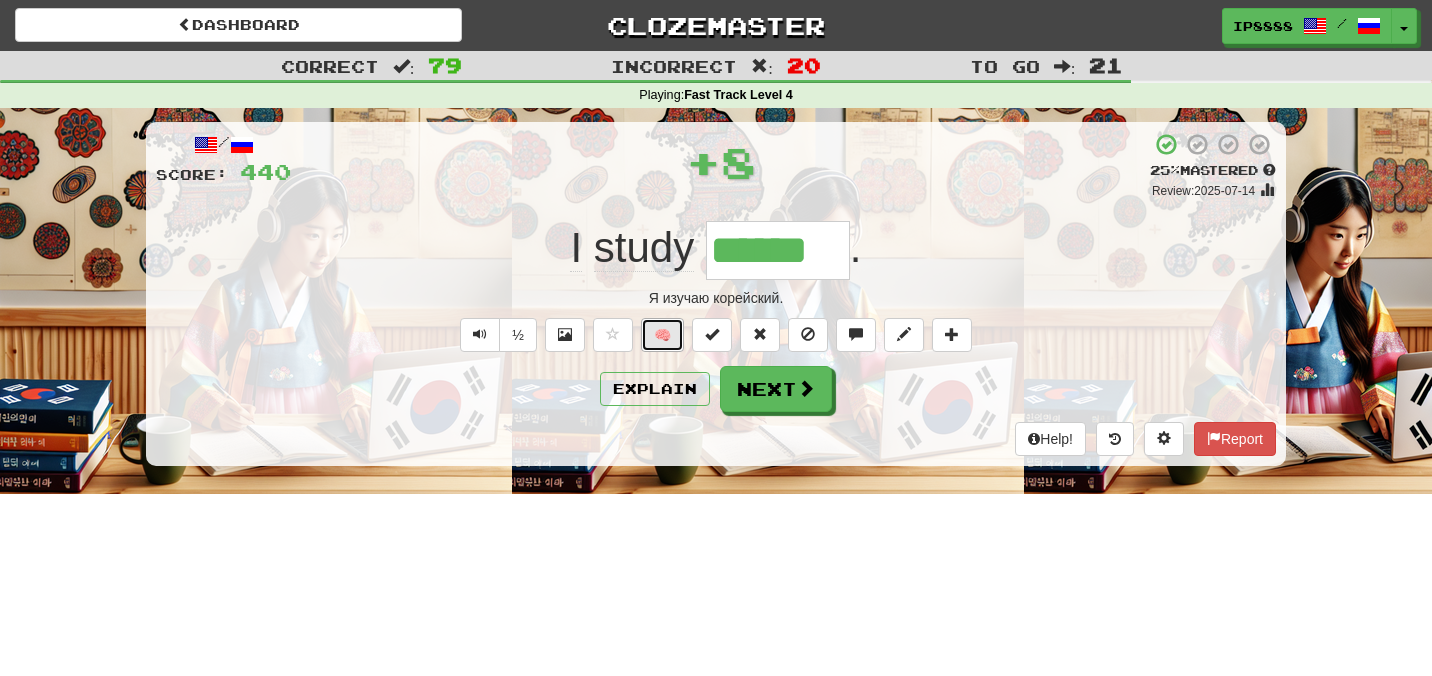 click on "🧠" at bounding box center [662, 335] 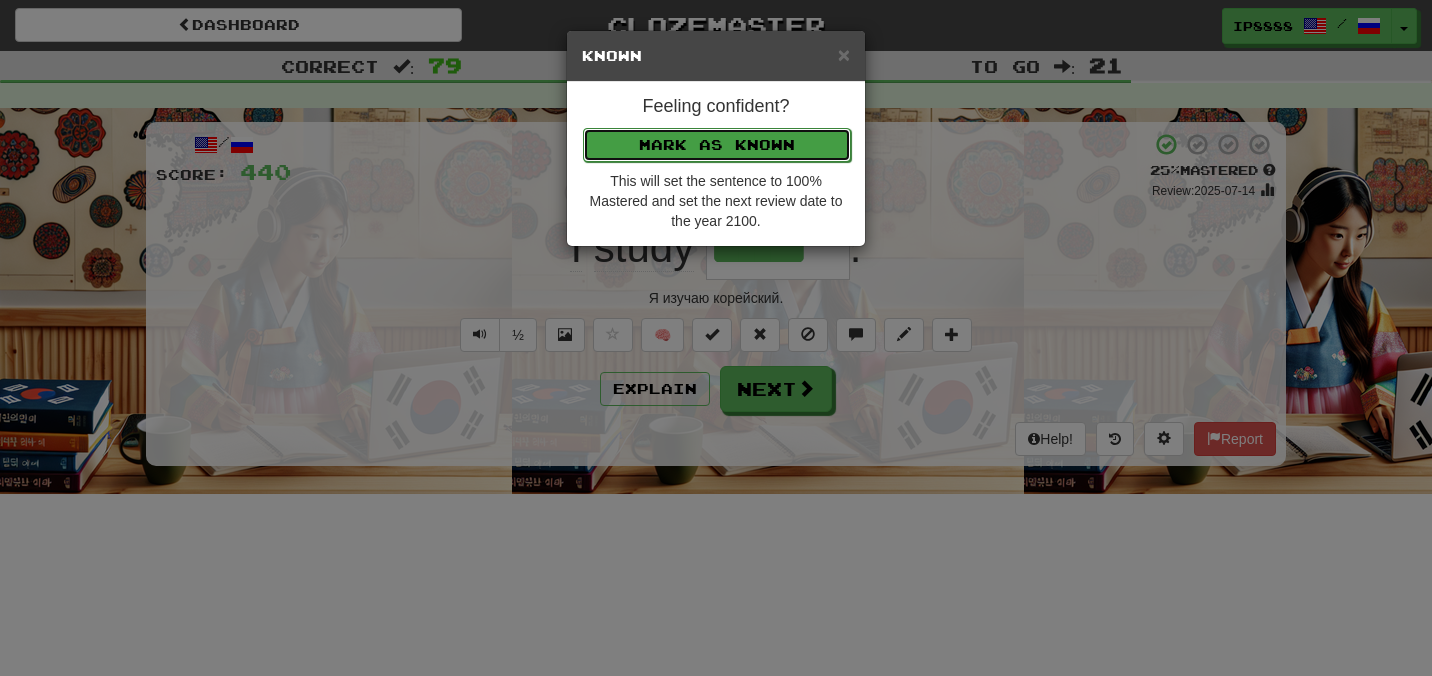 click on "Mark as Known" at bounding box center [717, 145] 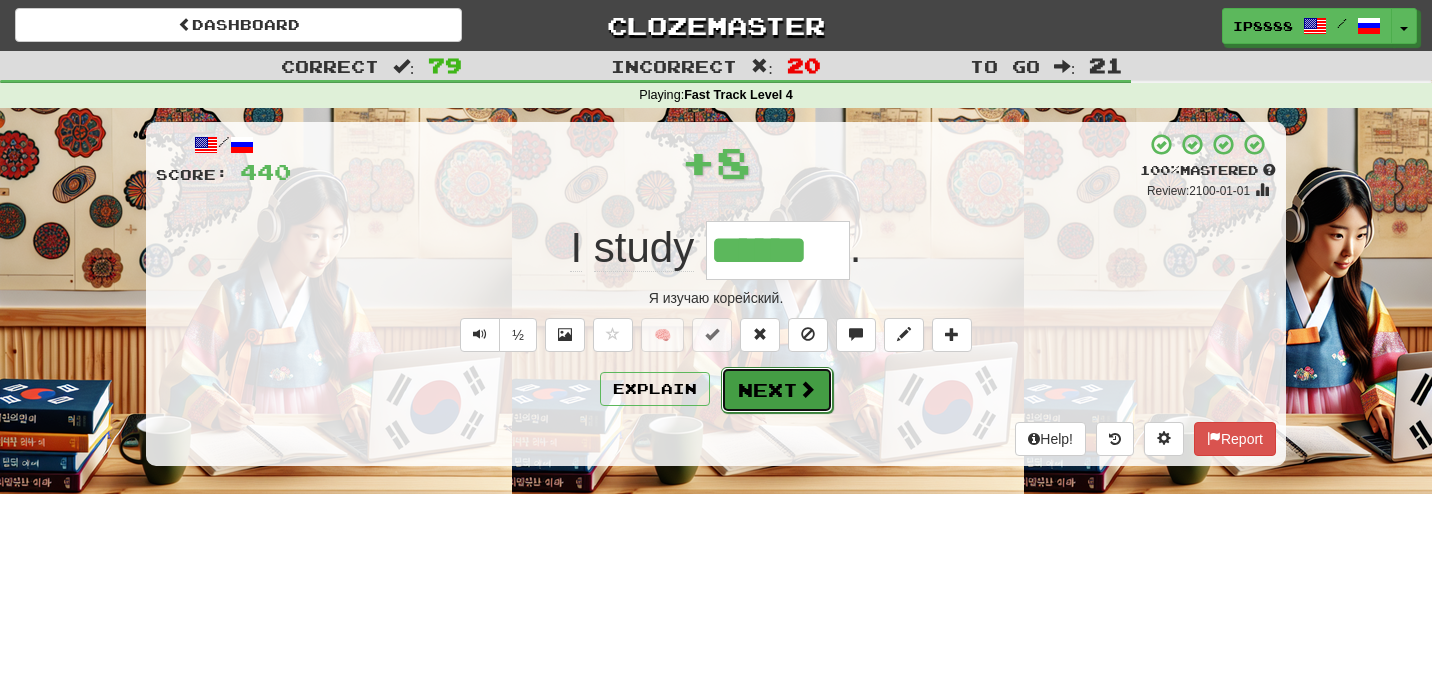 click on "Next" at bounding box center (777, 390) 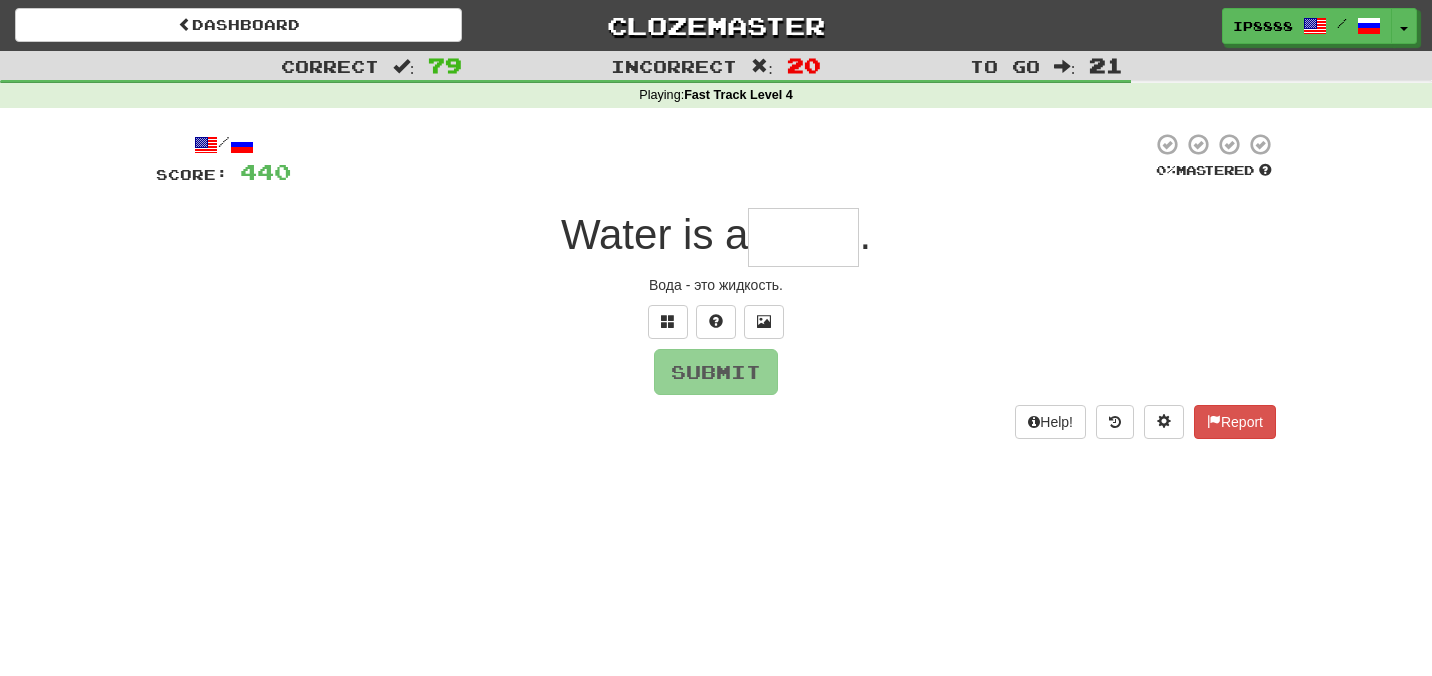 click at bounding box center [803, 237] 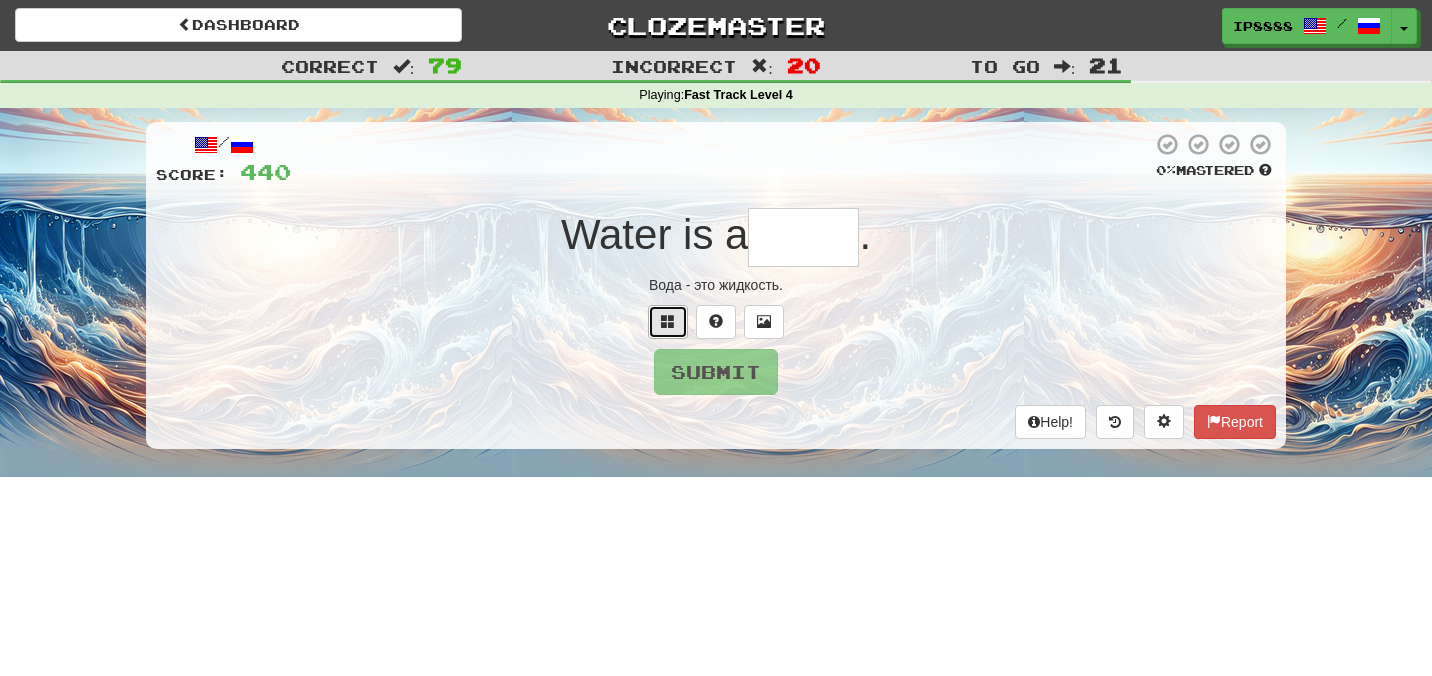 click at bounding box center [668, 322] 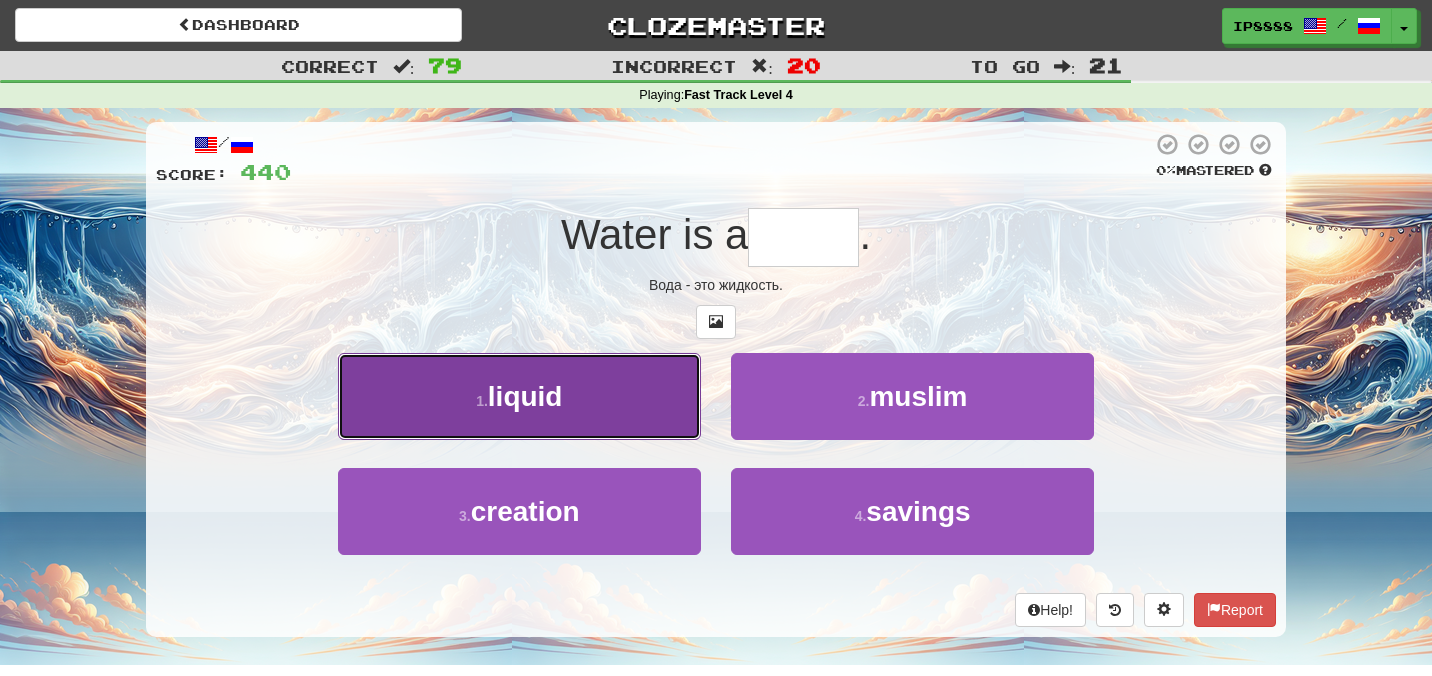 click on "1 .  liquid" at bounding box center [519, 396] 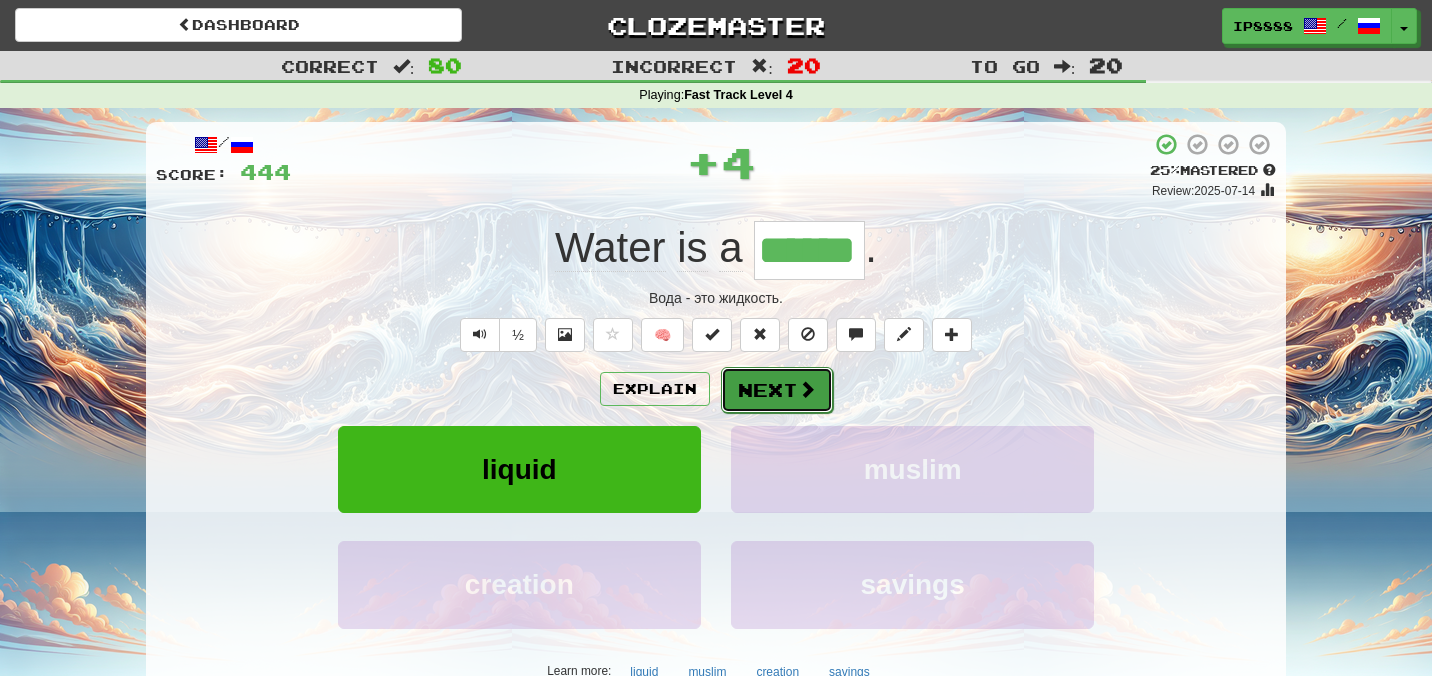 click on "Next" at bounding box center [777, 390] 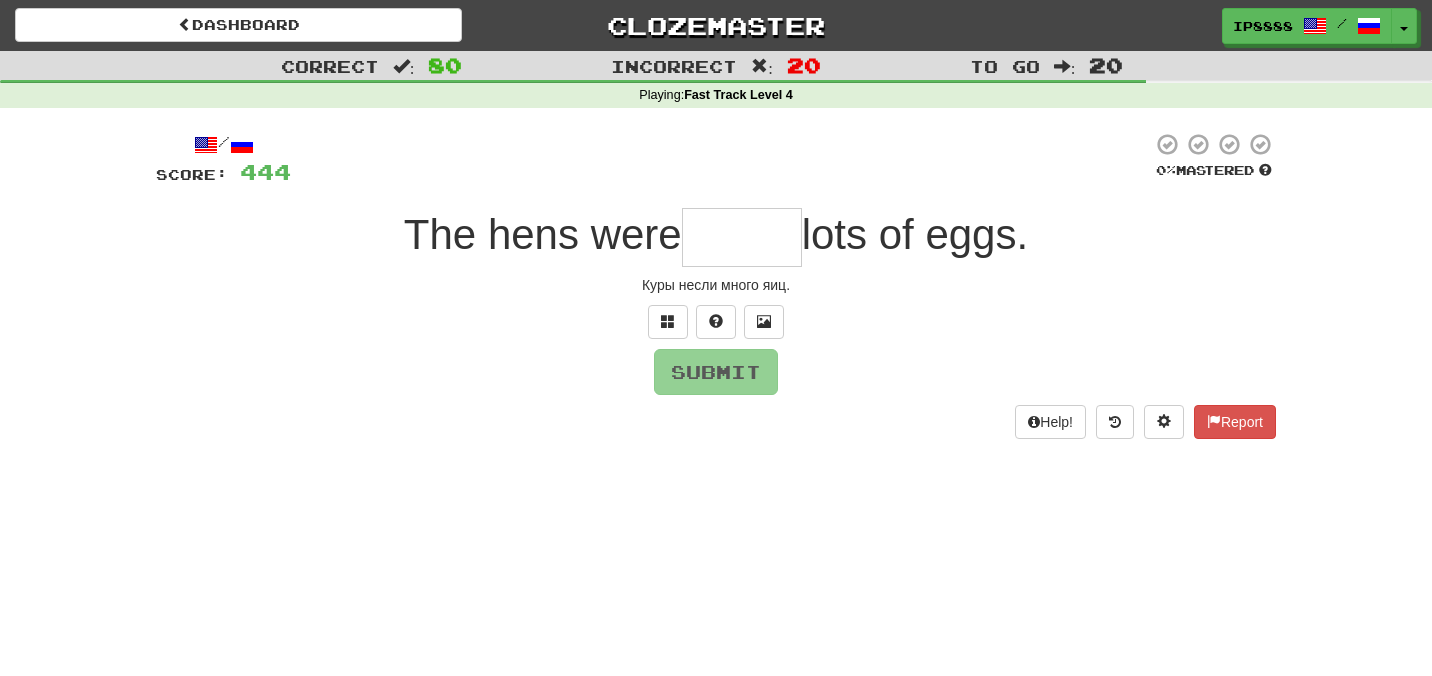 click at bounding box center [742, 237] 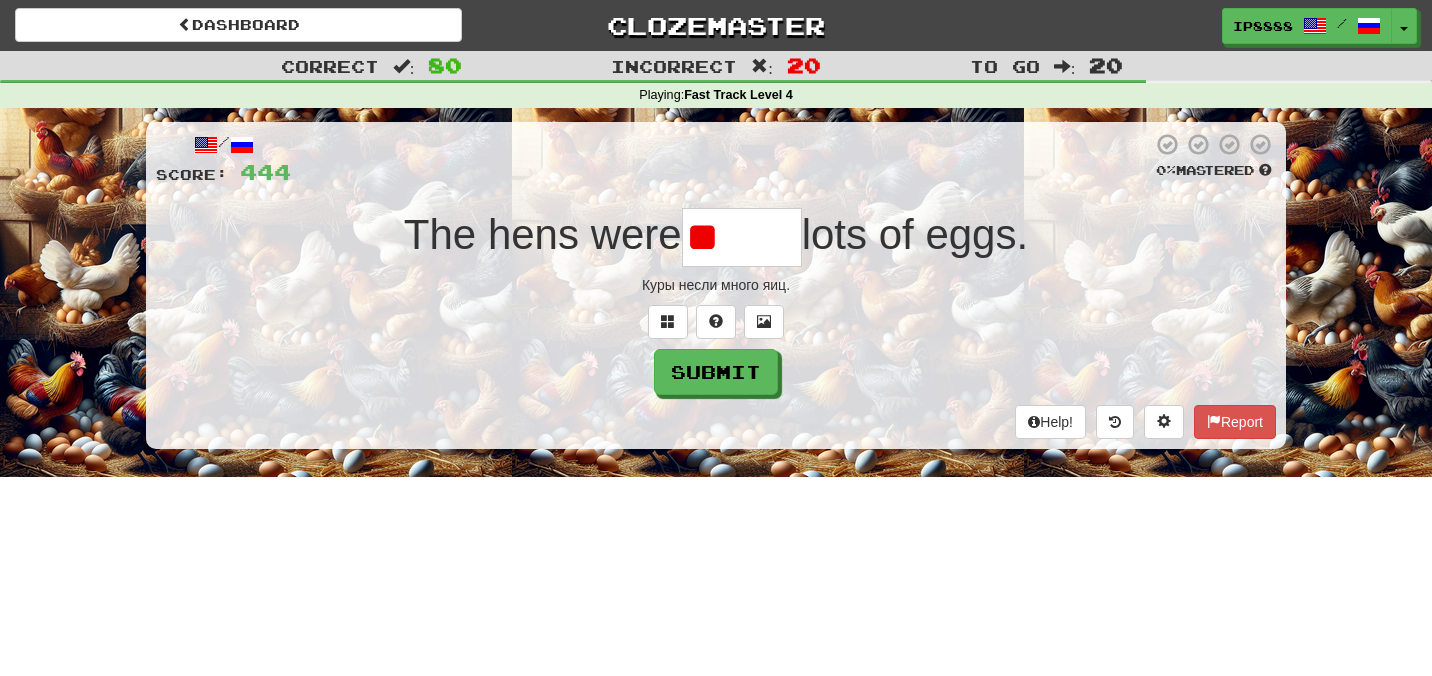 type on "*" 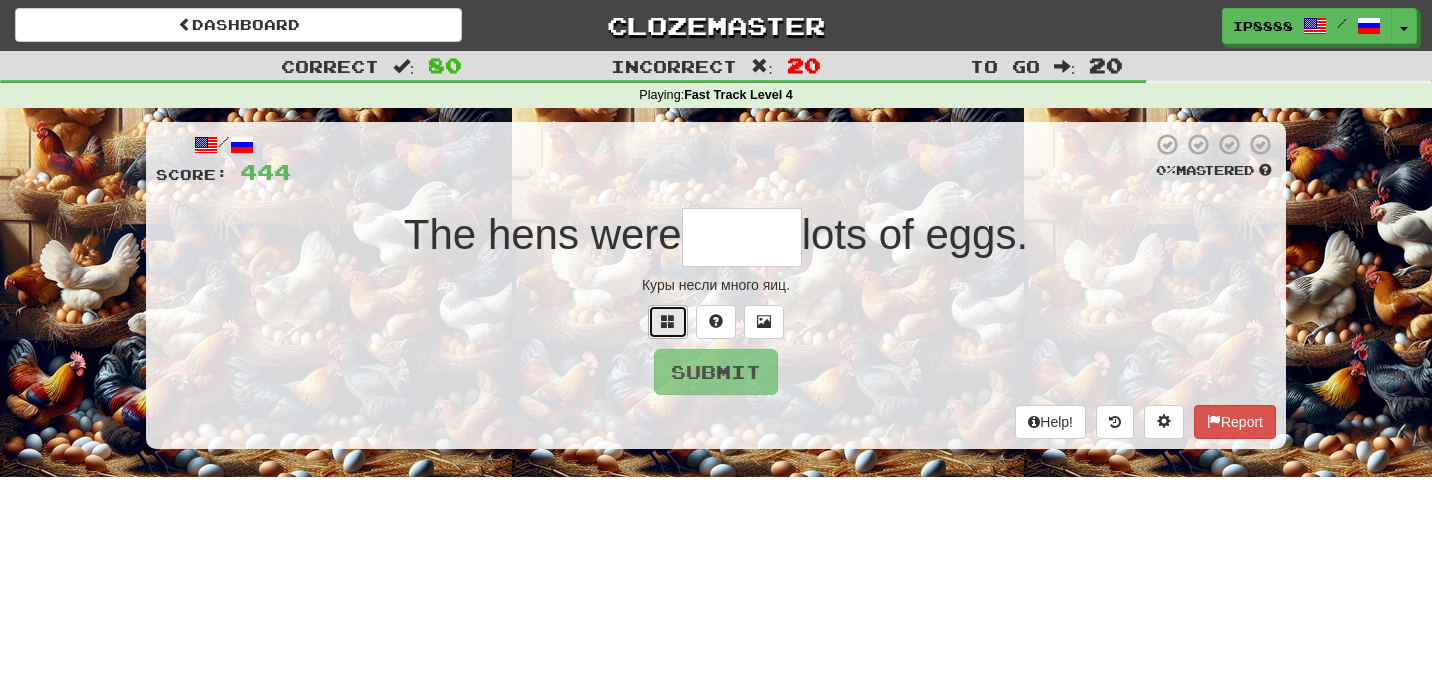 click at bounding box center (668, 322) 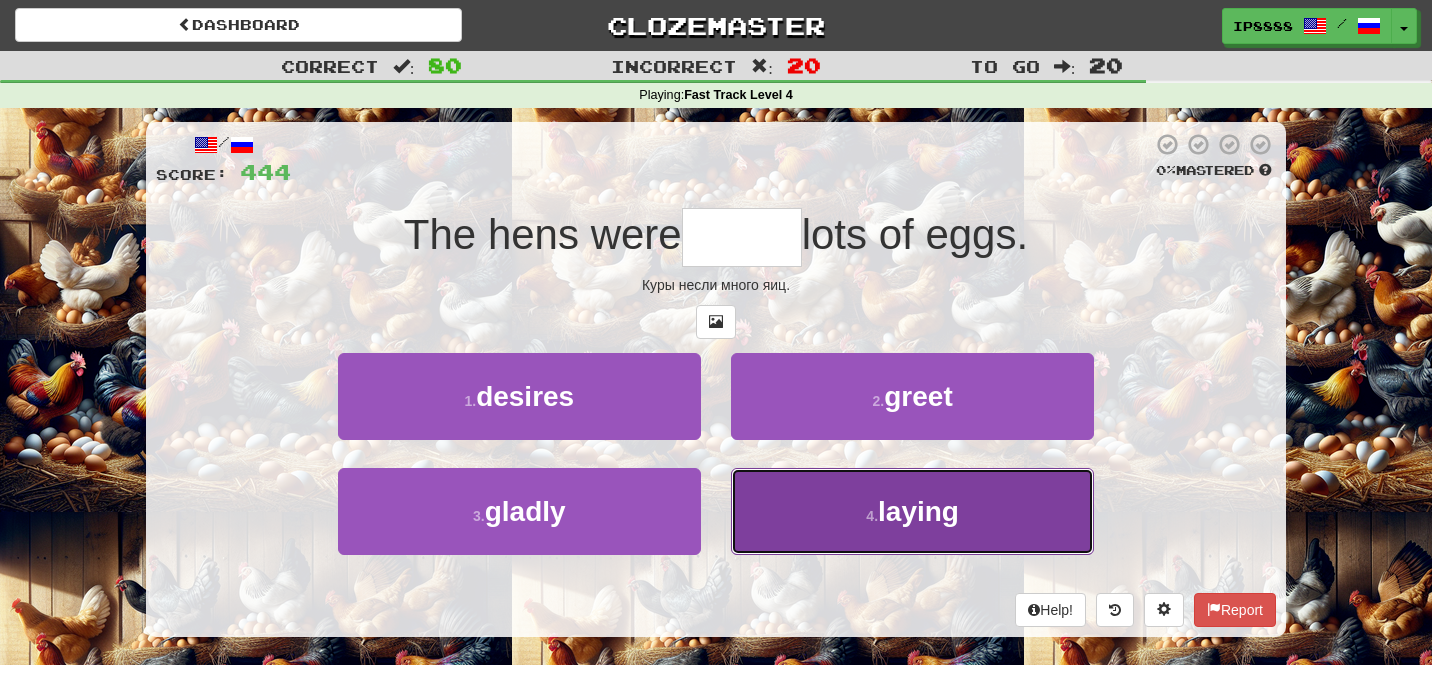 click on "4 .  laying" at bounding box center [912, 511] 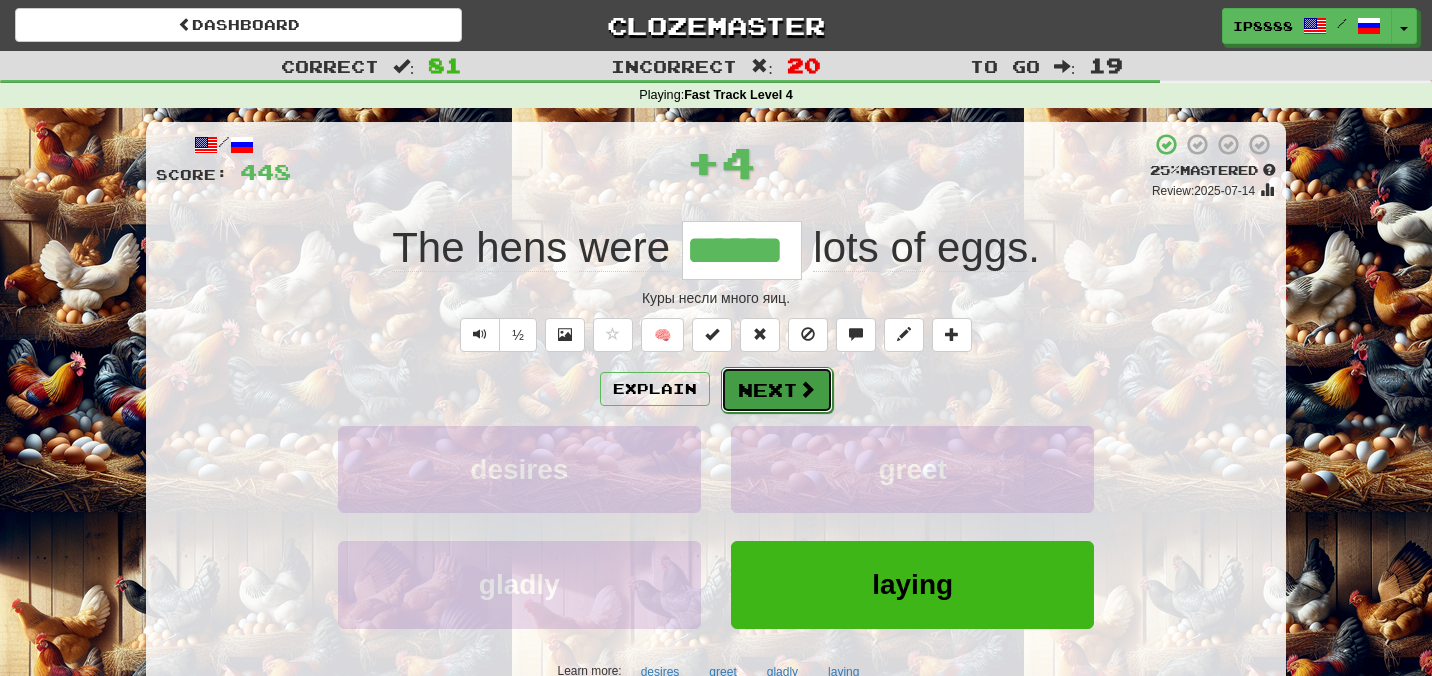 click on "Next" at bounding box center [777, 390] 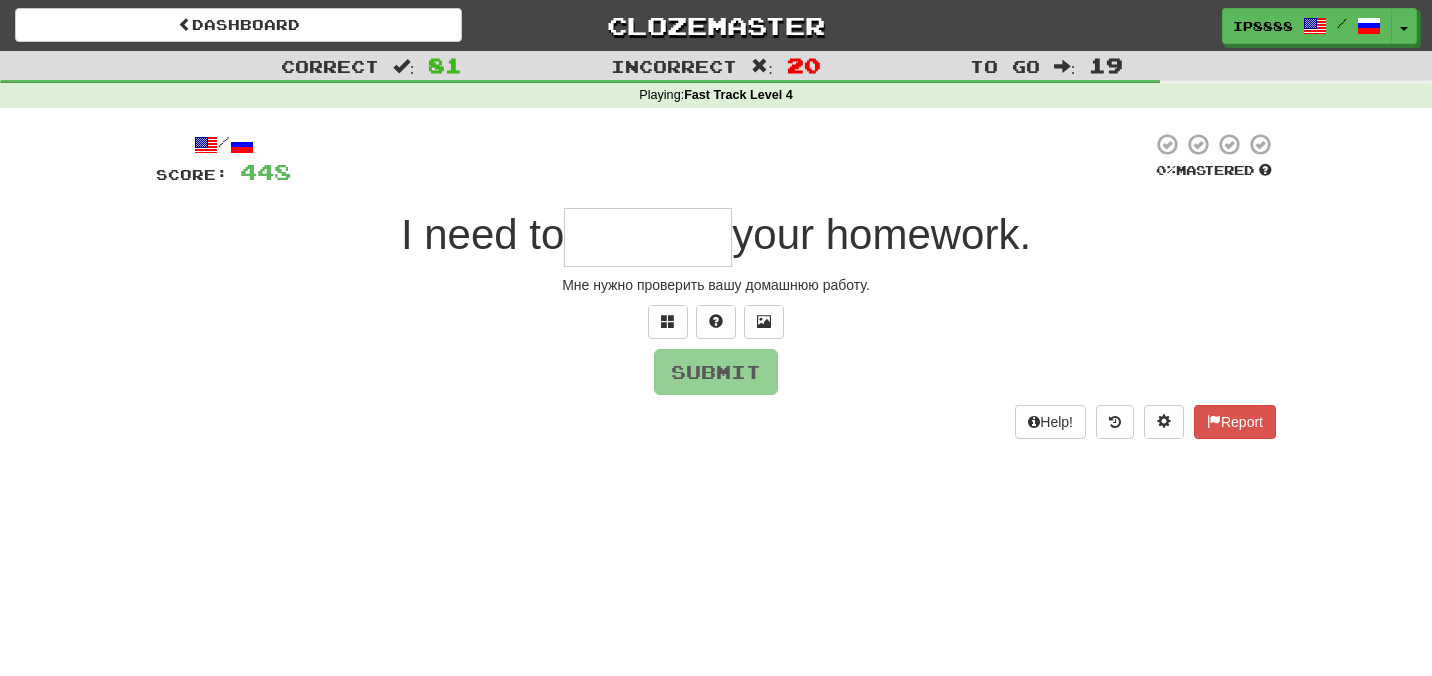 click on "/  Score:   448 0 %  Mastered I need to   your homework. Мне нужно проверить вашу домашнюю работу. Submit  Help!  Report" at bounding box center (716, 285) 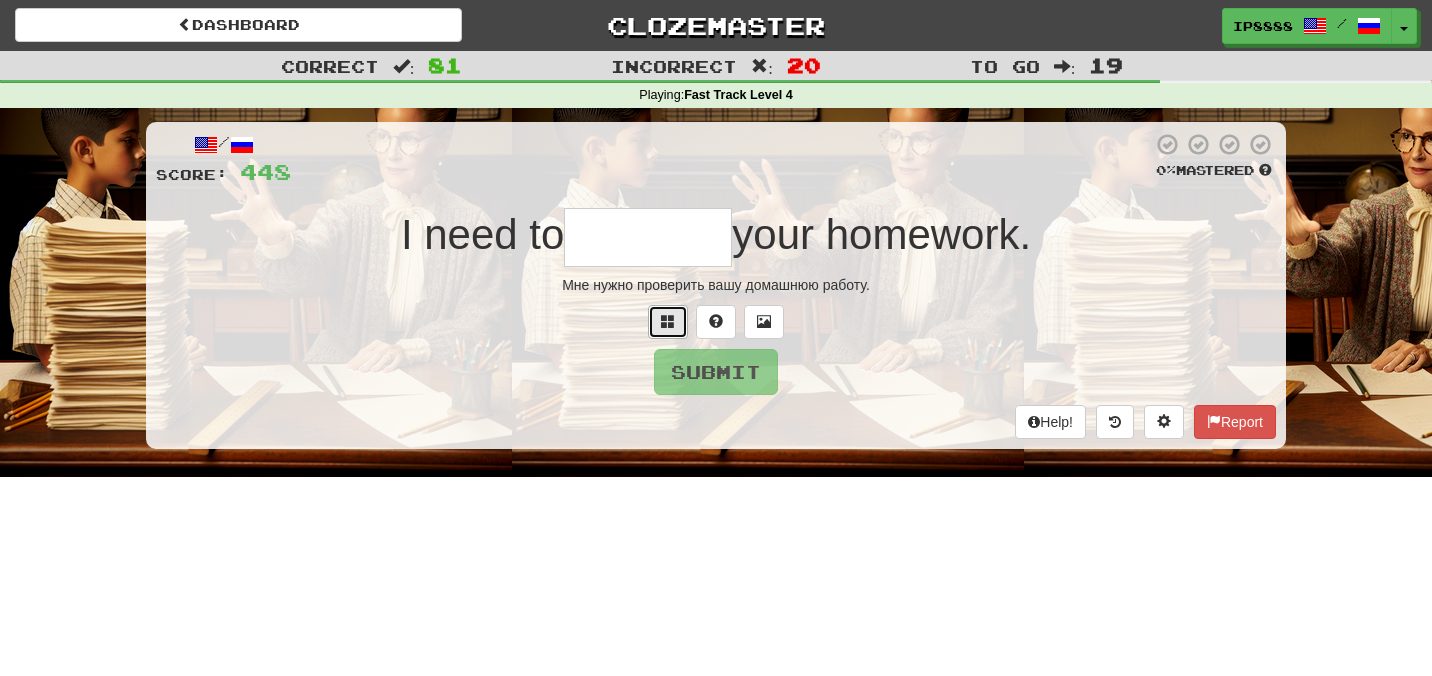 click at bounding box center (668, 322) 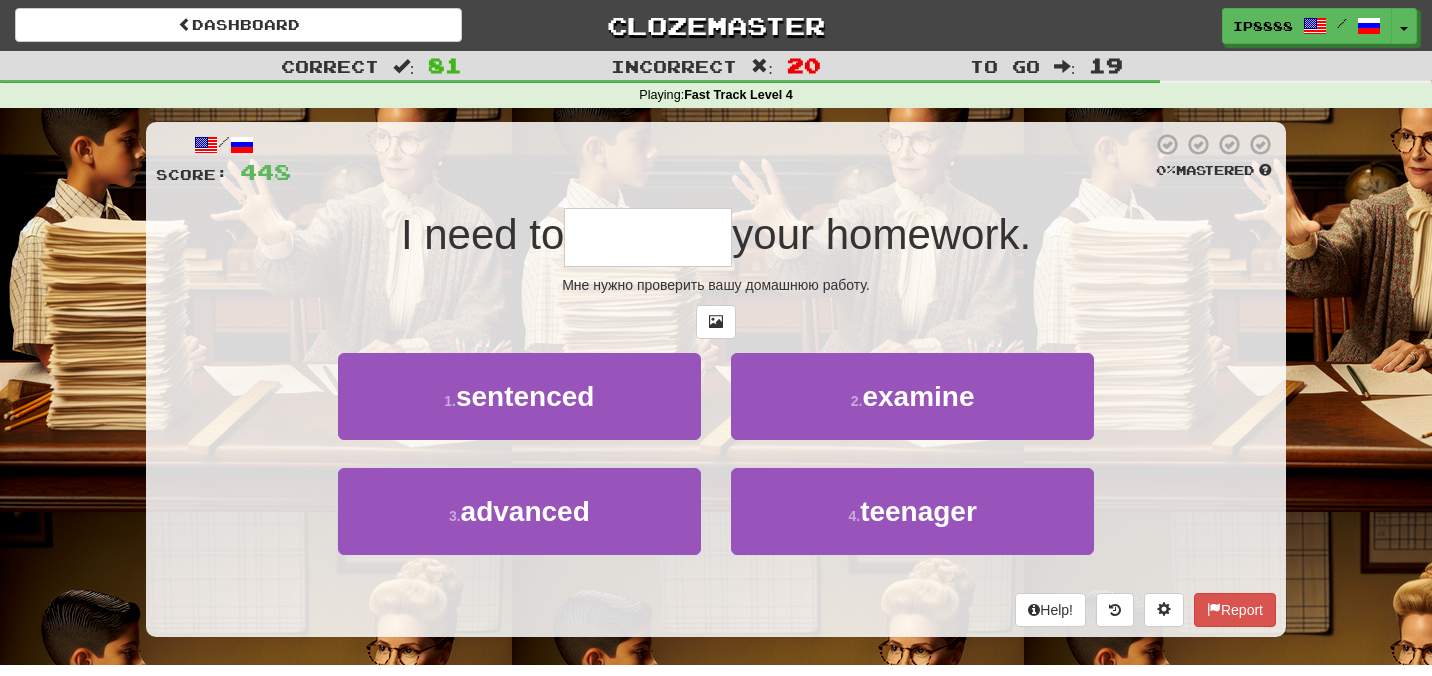 click at bounding box center [648, 237] 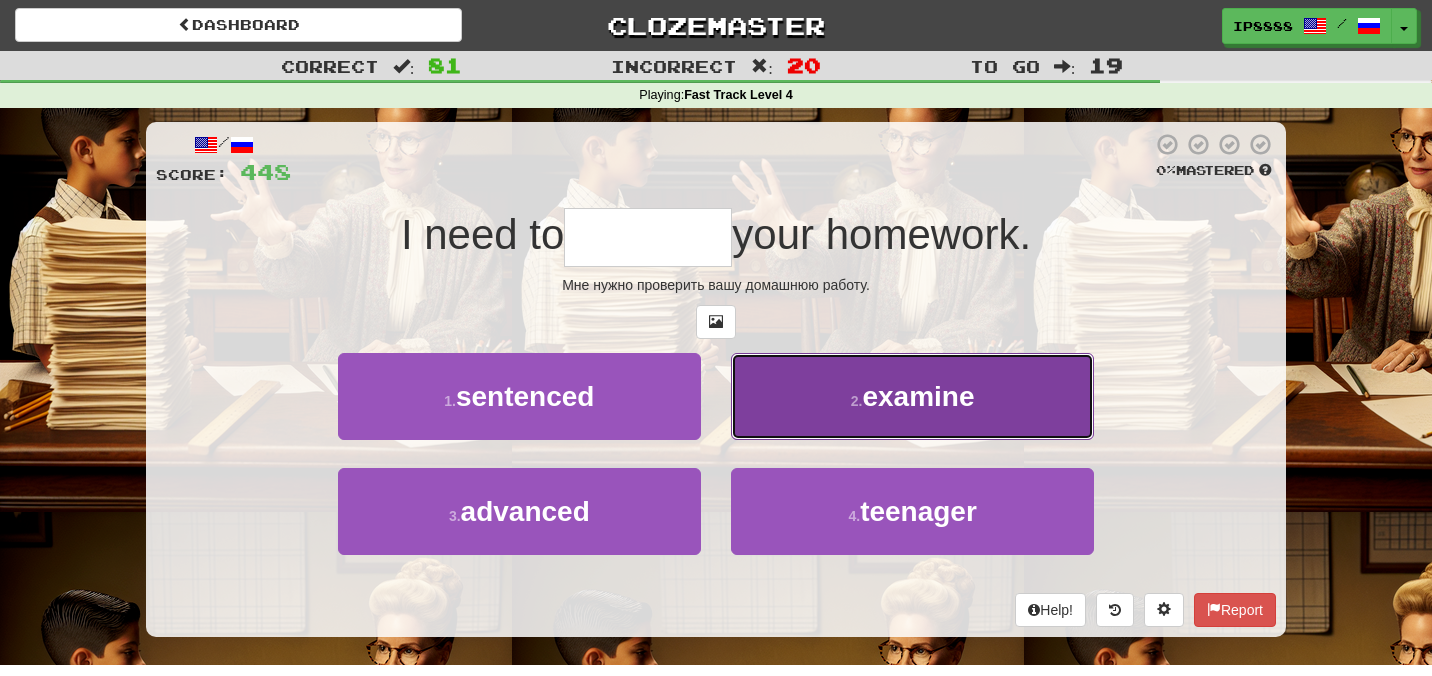 click on "2 .  examine" at bounding box center (912, 396) 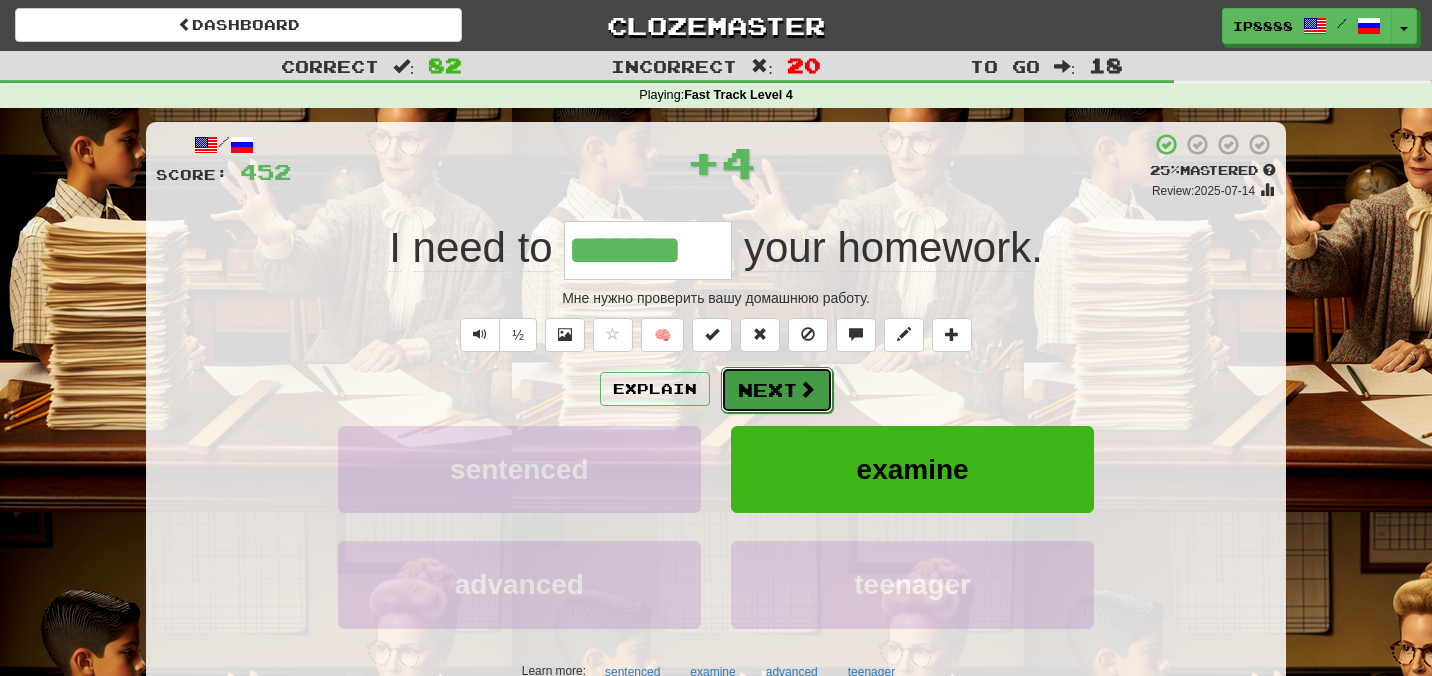 click on "Next" at bounding box center [777, 390] 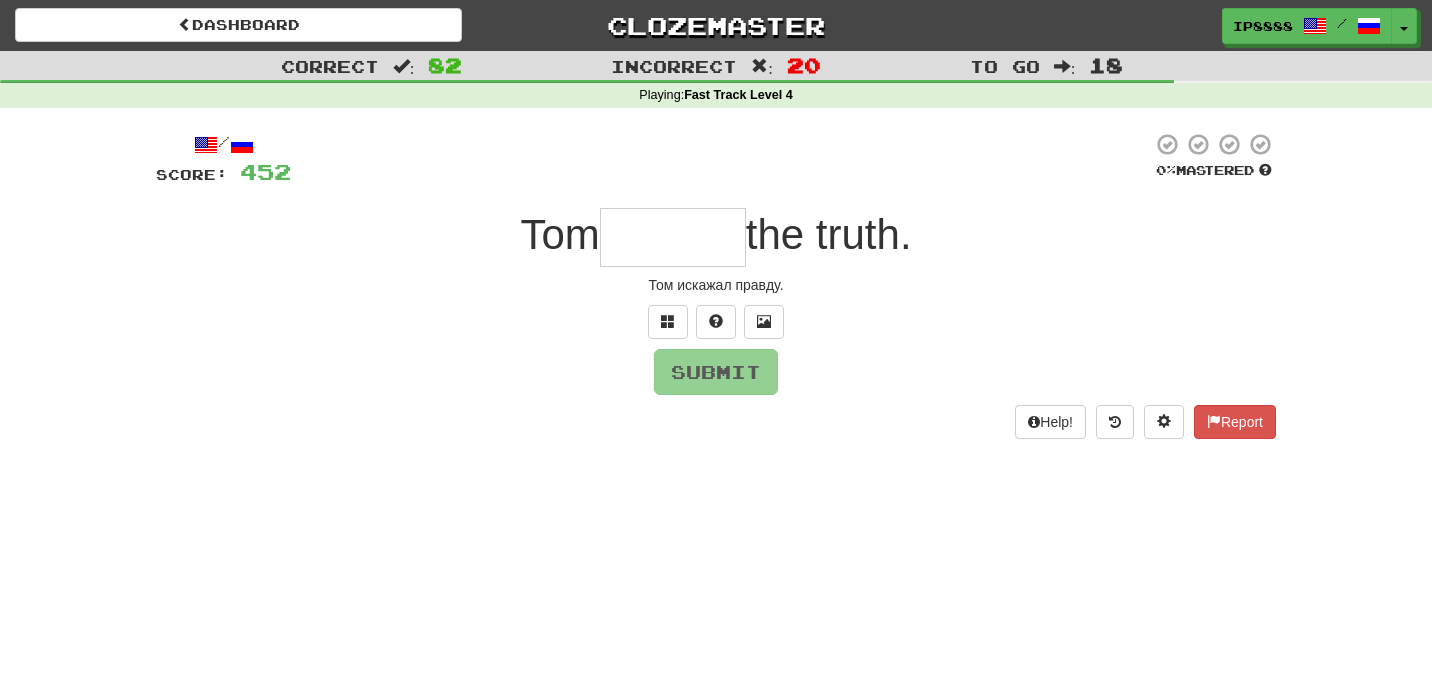 click at bounding box center (673, 237) 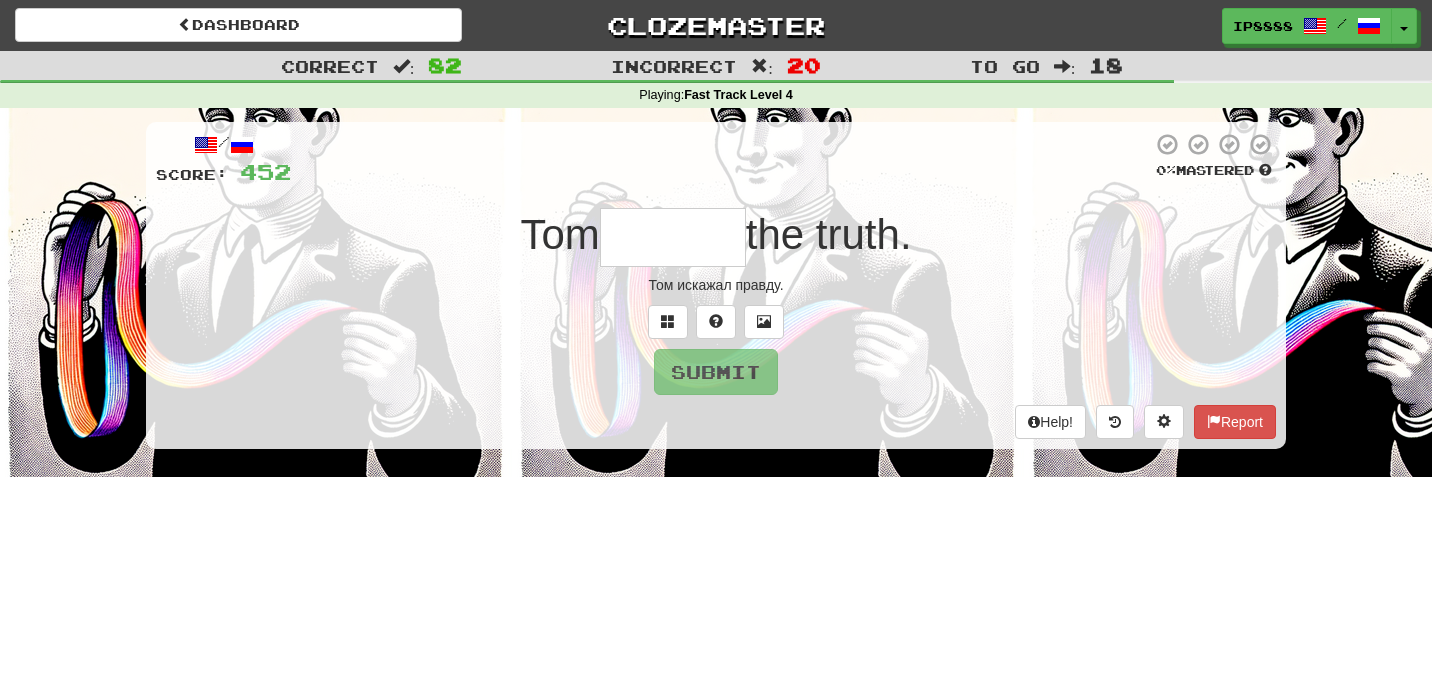 click at bounding box center [673, 237] 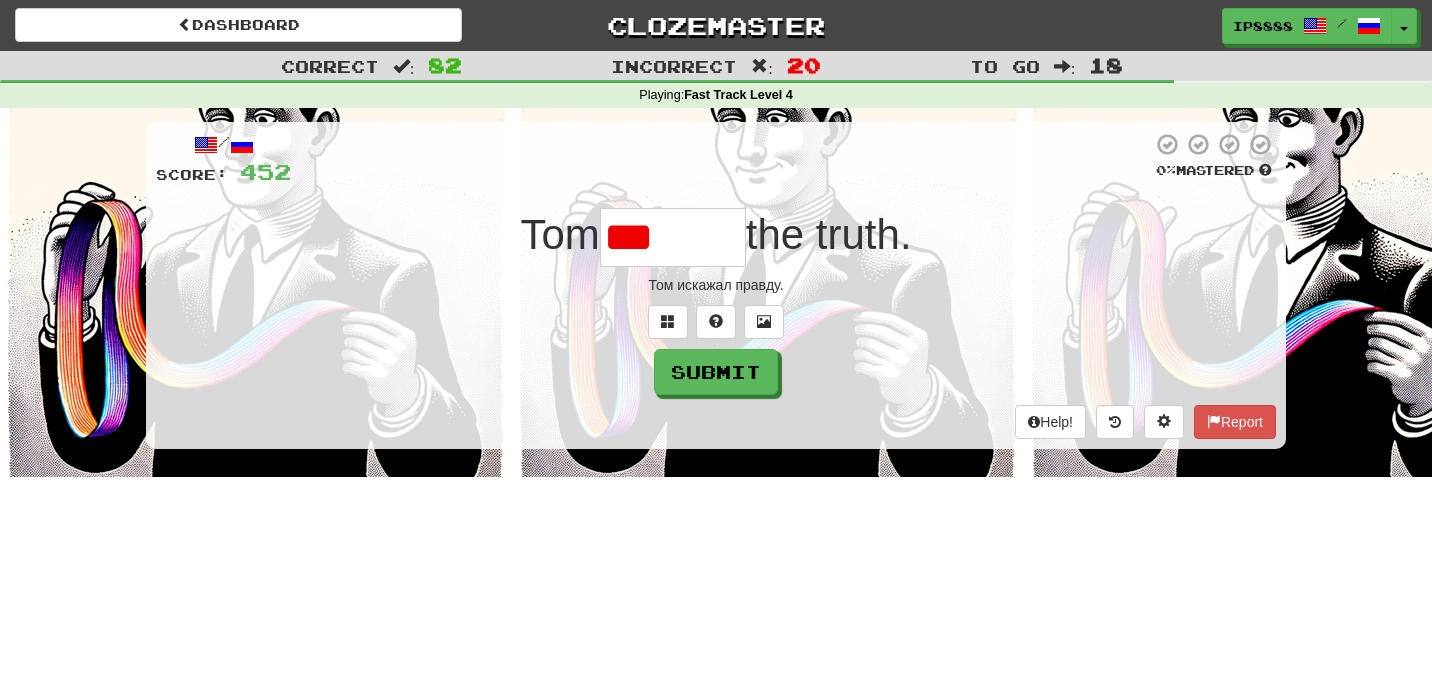 type on "****" 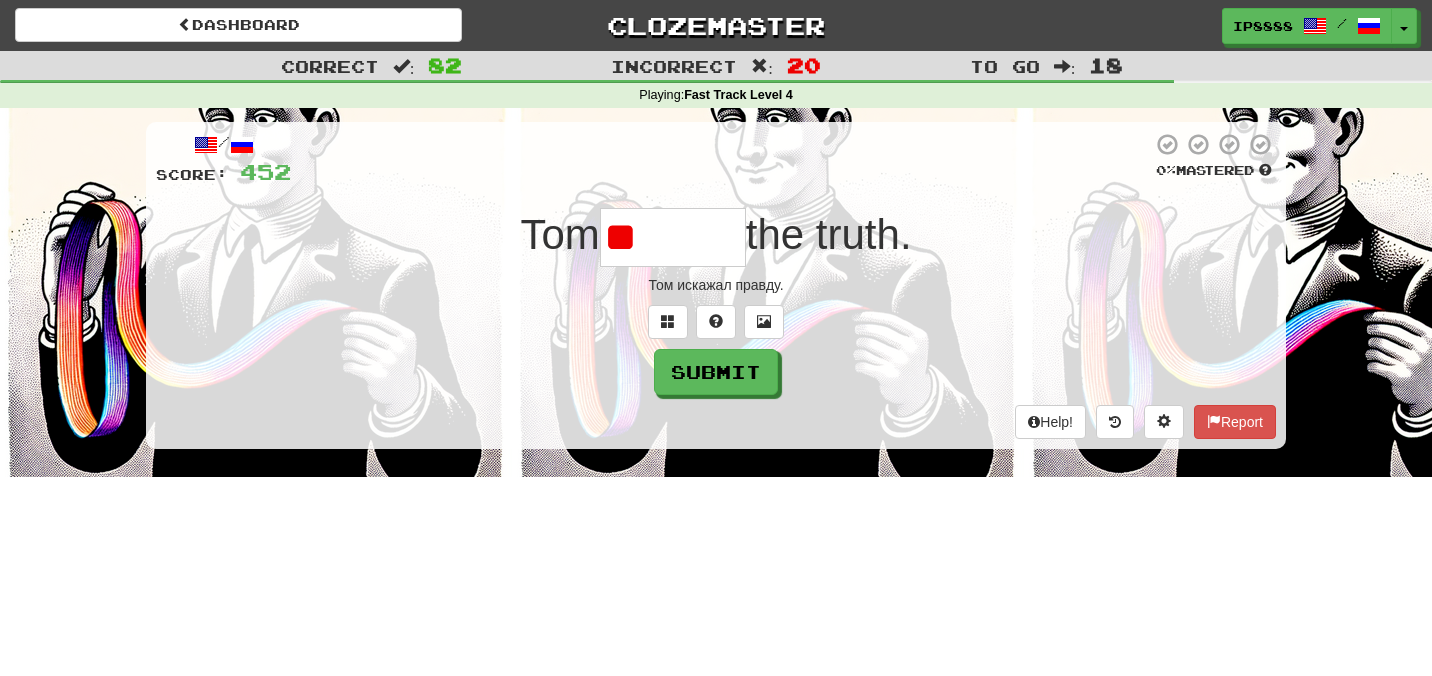type on "***" 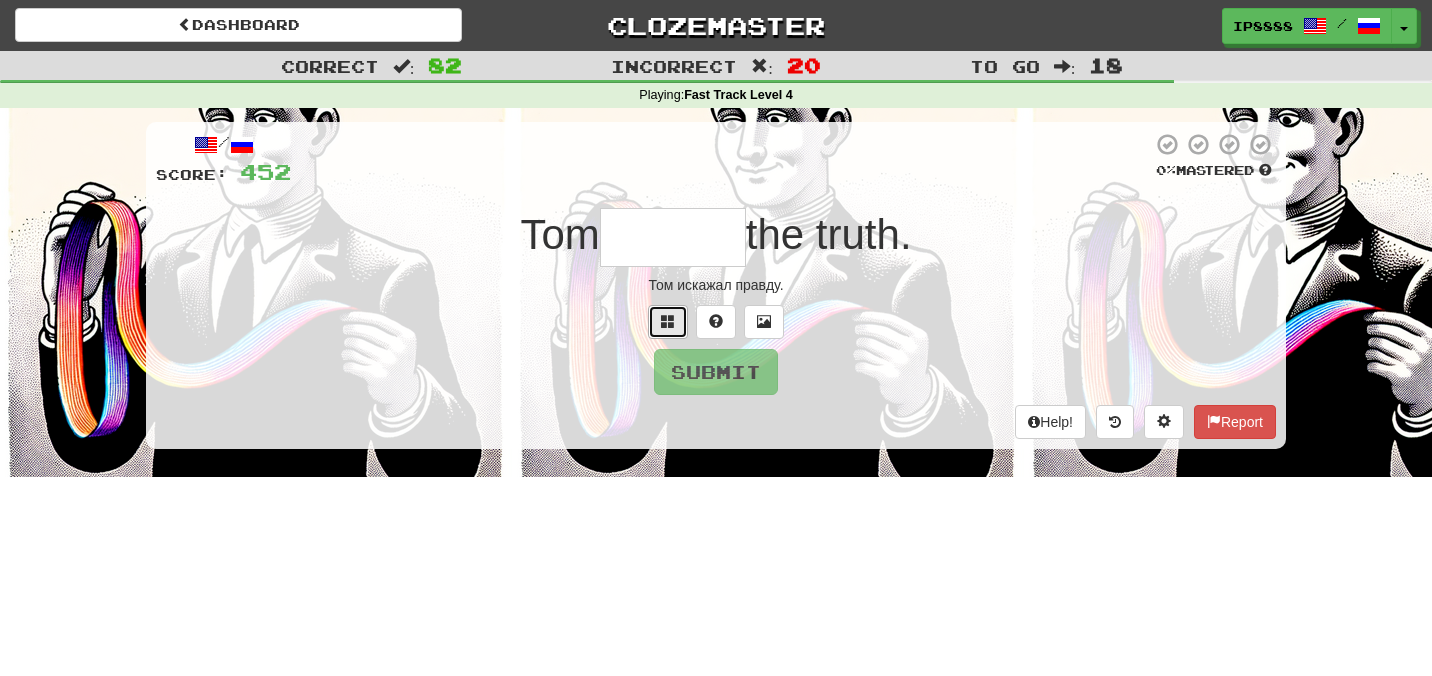 click at bounding box center [668, 322] 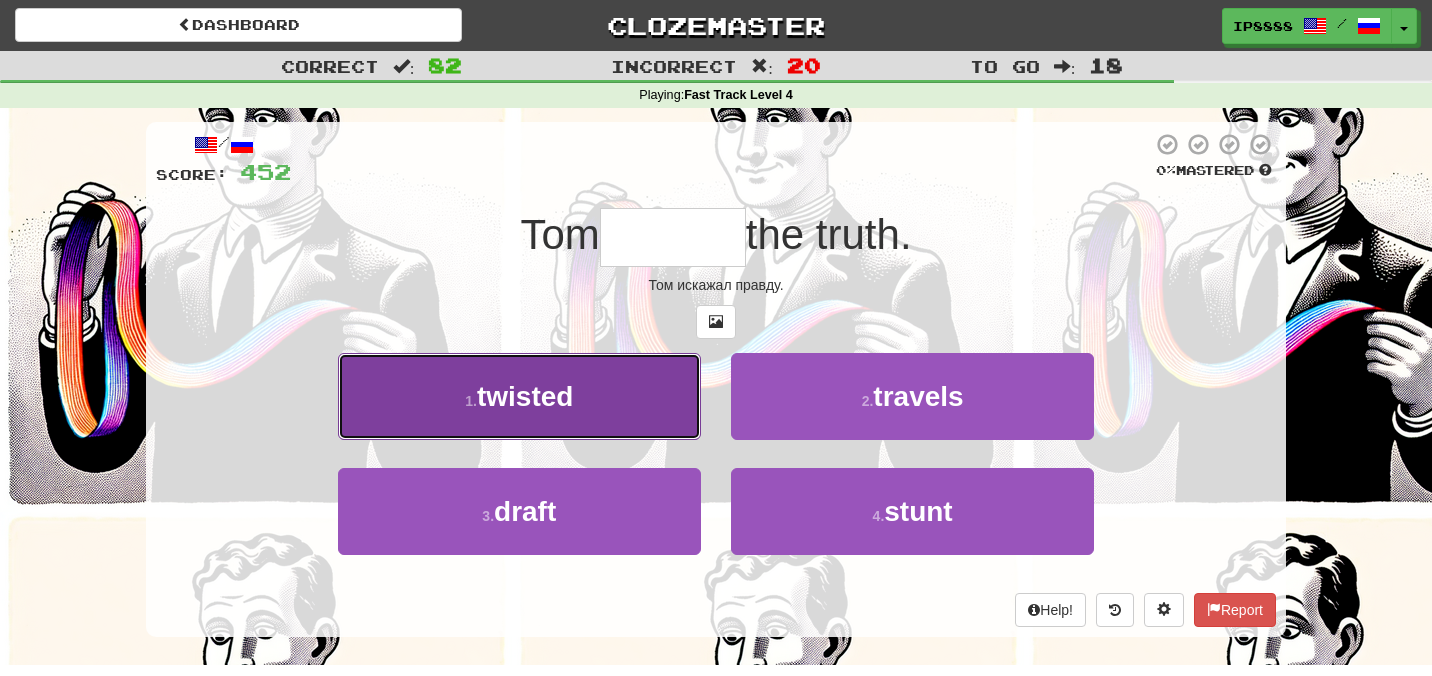 click on "1 .  twisted" at bounding box center (519, 396) 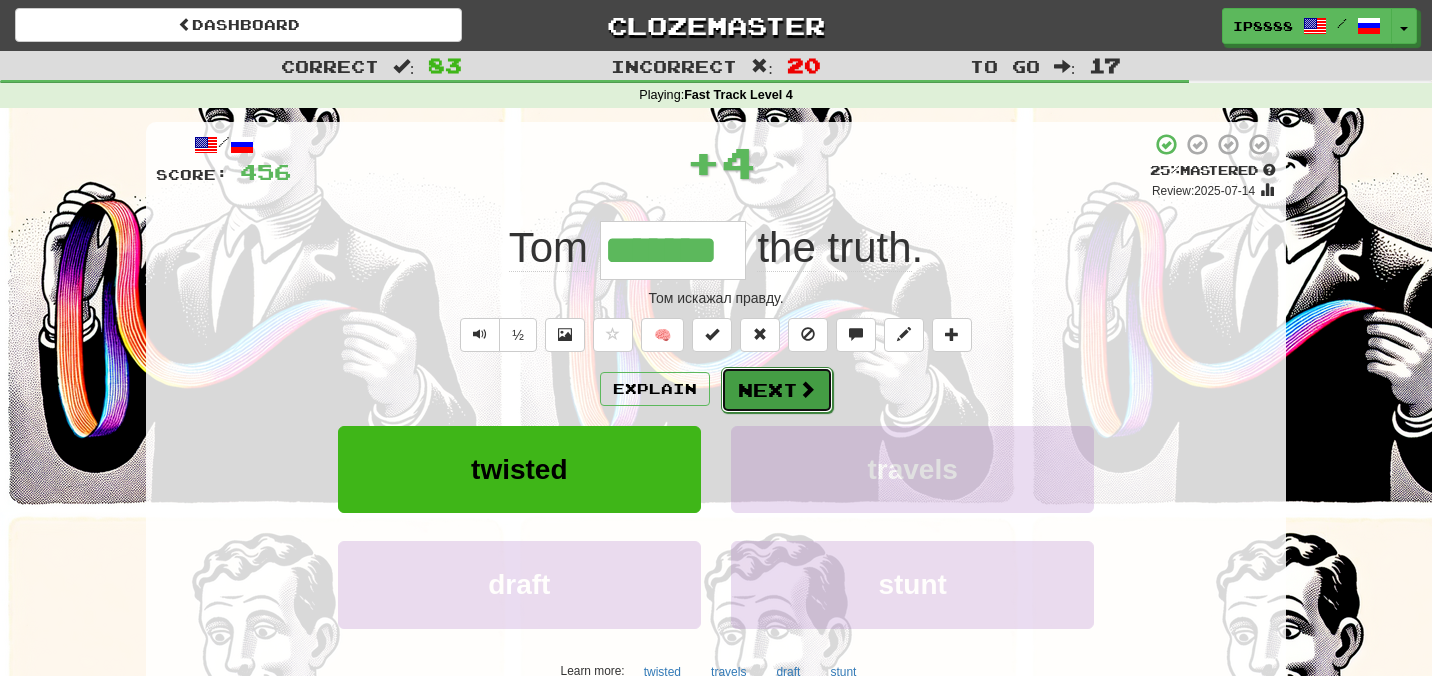 click on "Next" at bounding box center [777, 390] 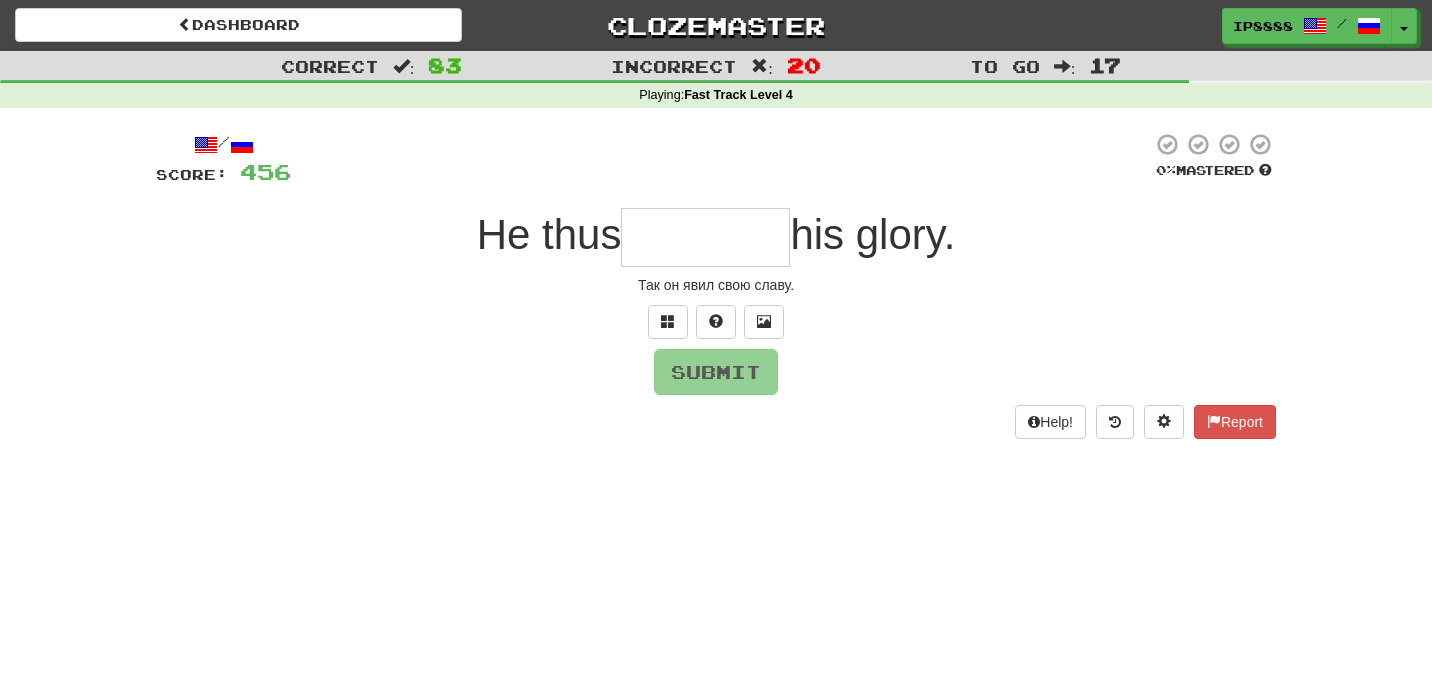 click on "/  Score:   456 0 %  Mastered He thus   his glory. Так он явил свою славу. Submit  Help!  Report" at bounding box center [716, 285] 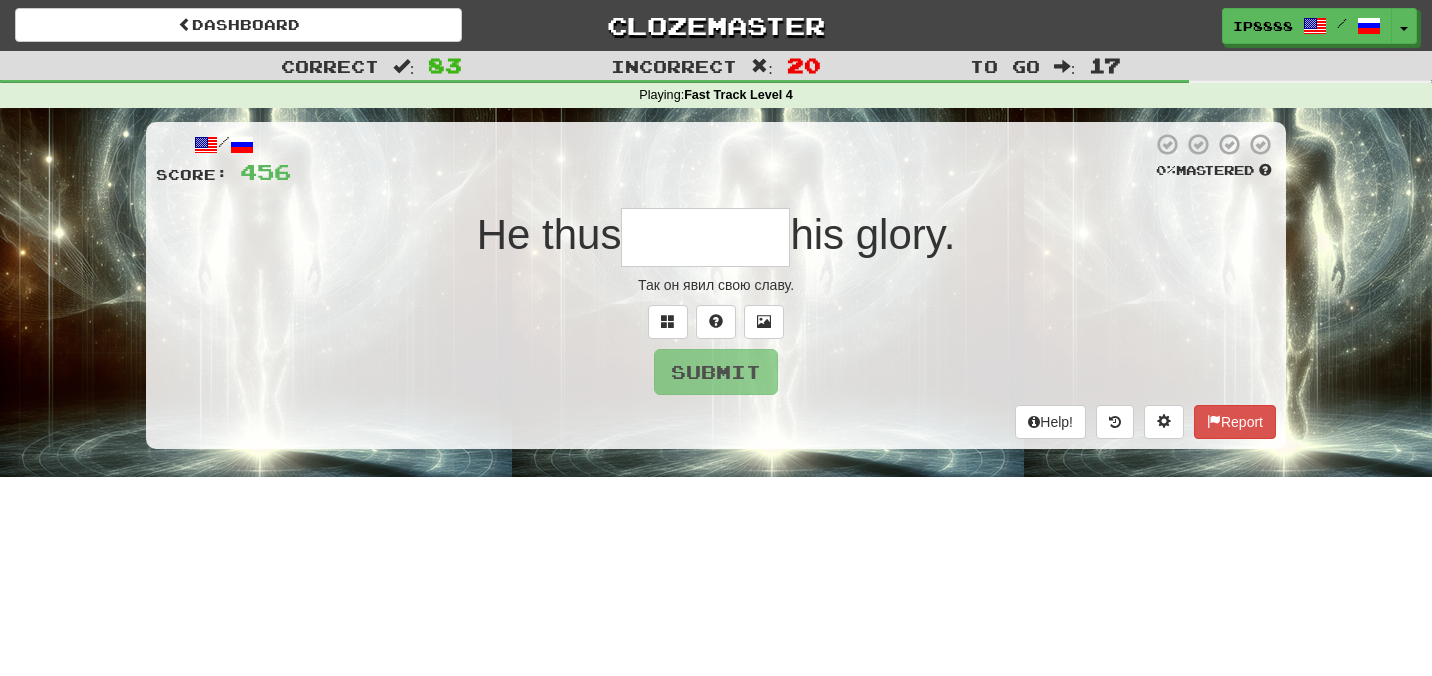 click at bounding box center (705, 237) 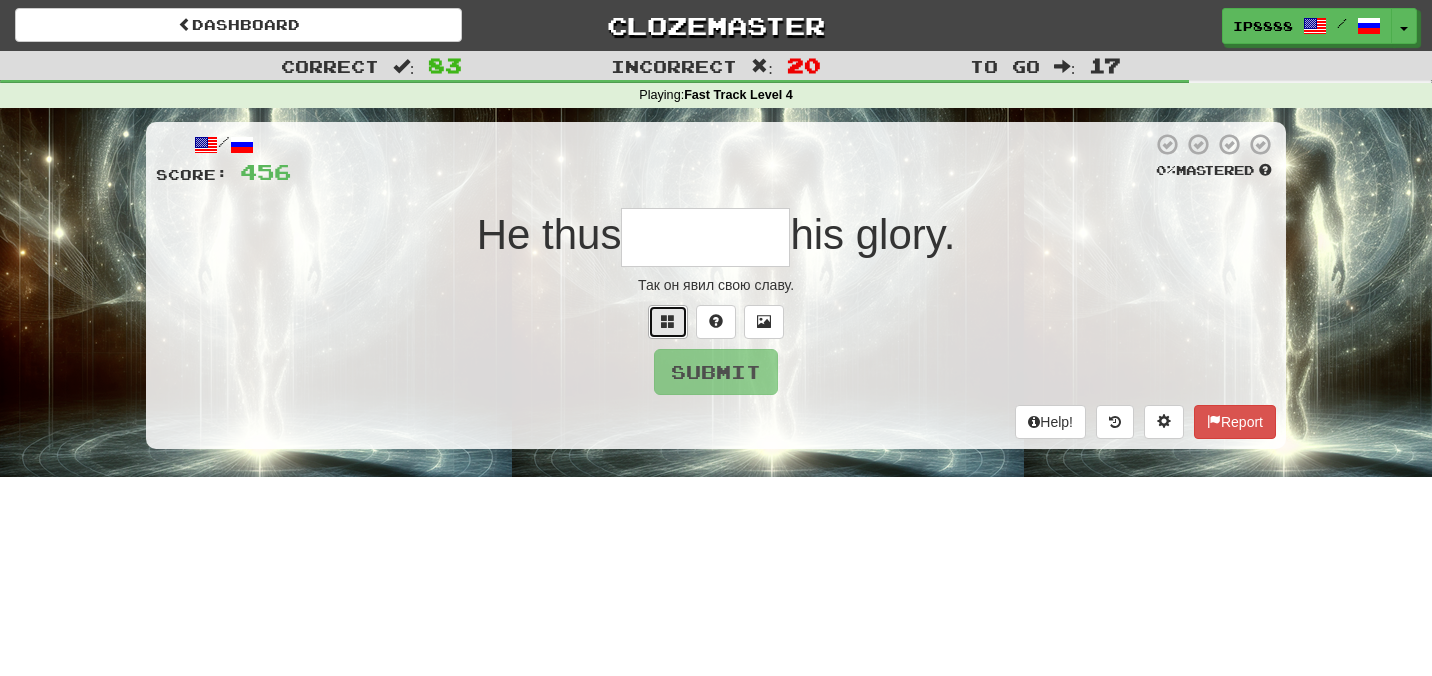 click at bounding box center [668, 321] 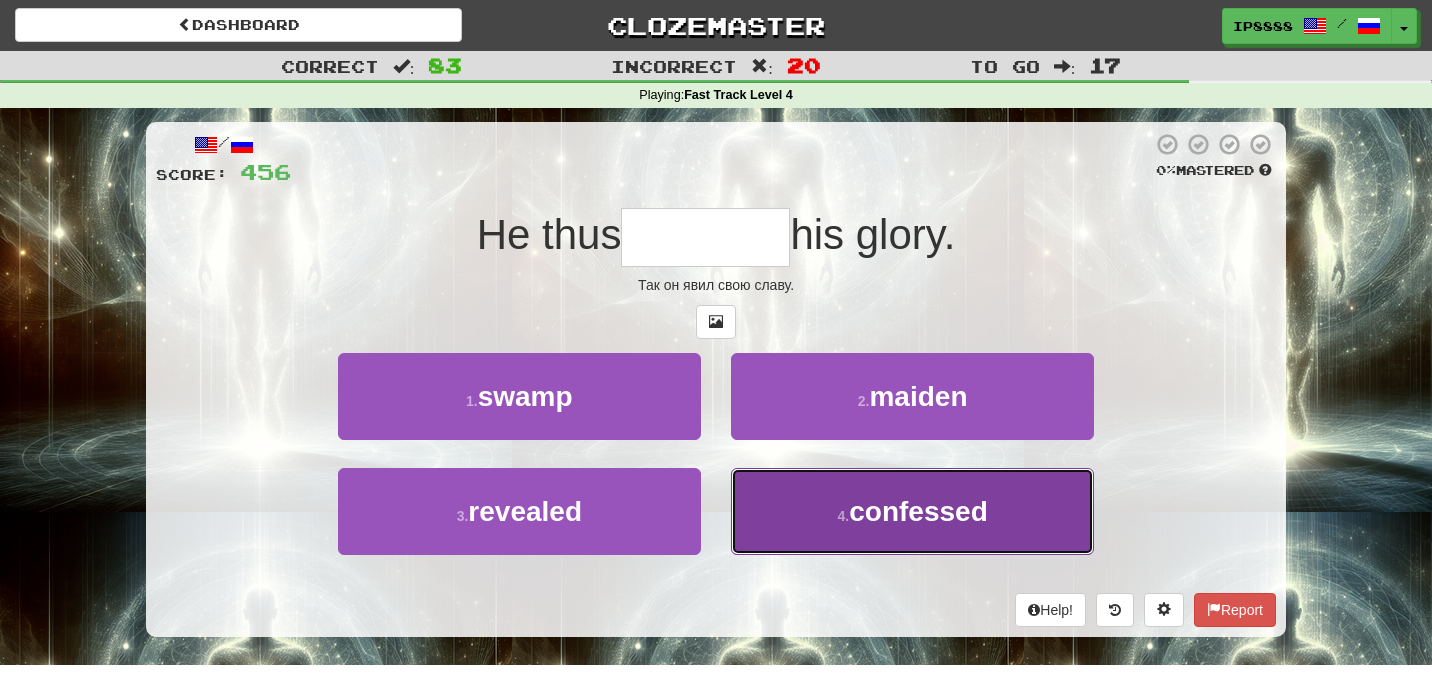 click on "confessed" at bounding box center [918, 511] 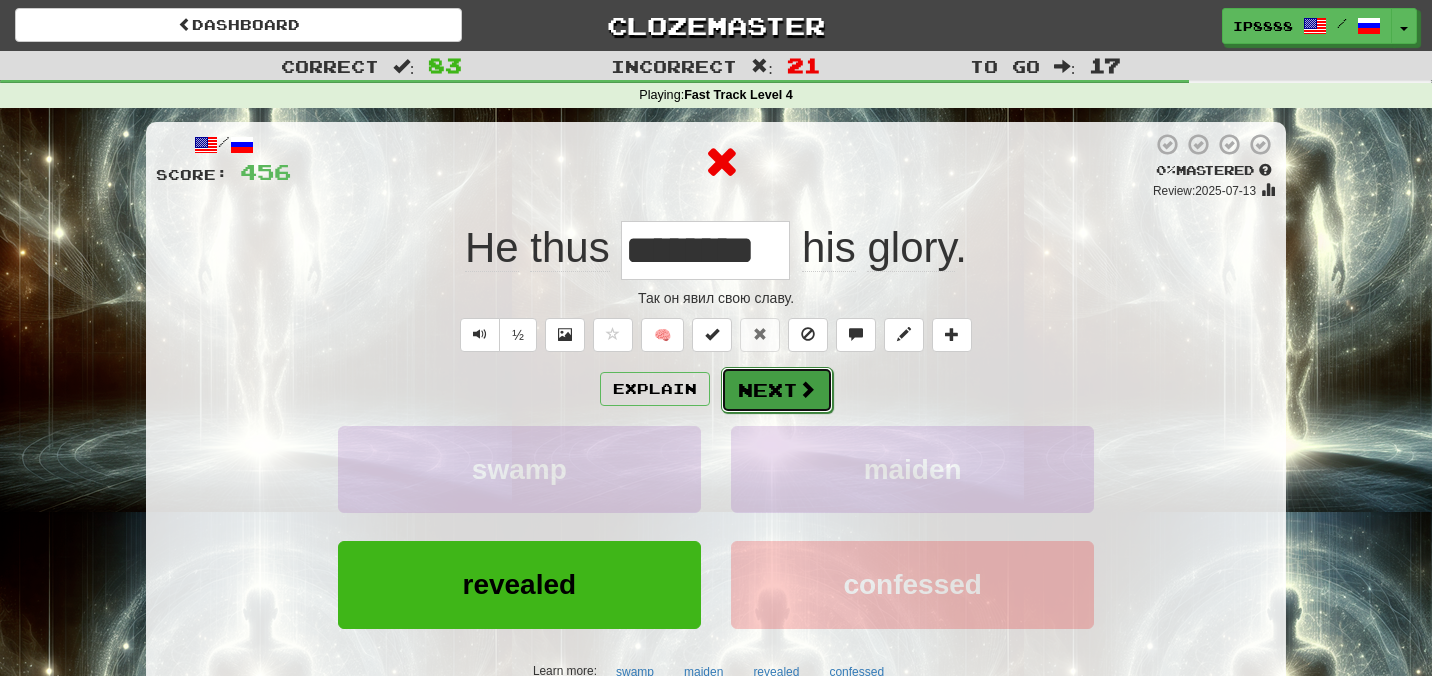 click on "Next" at bounding box center (777, 390) 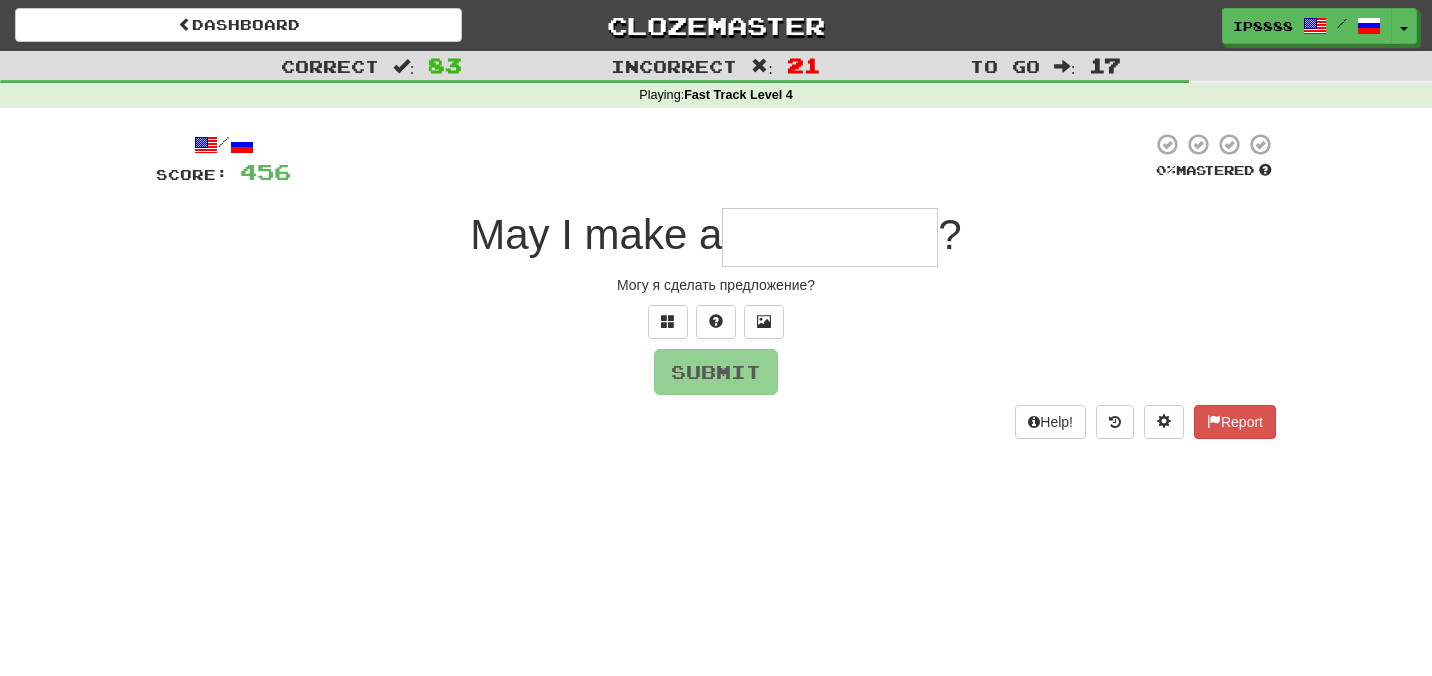 click at bounding box center (830, 237) 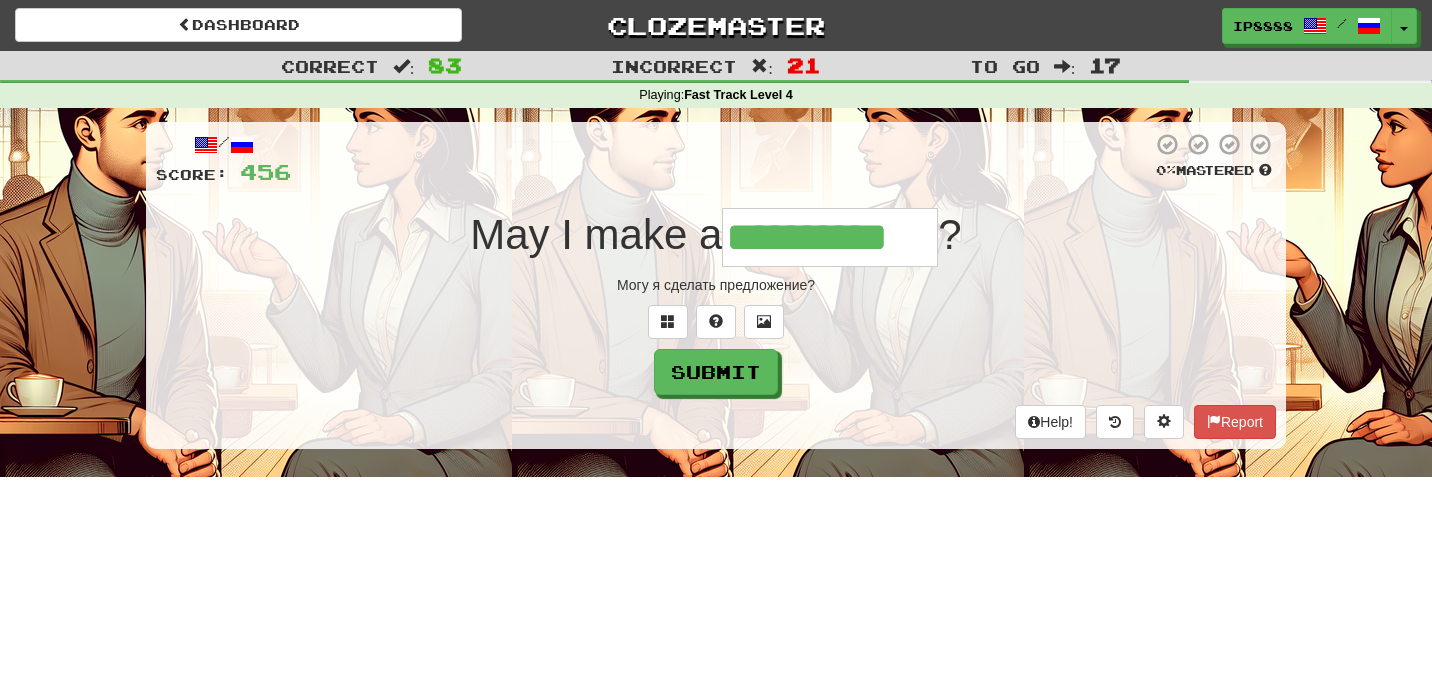 type on "**********" 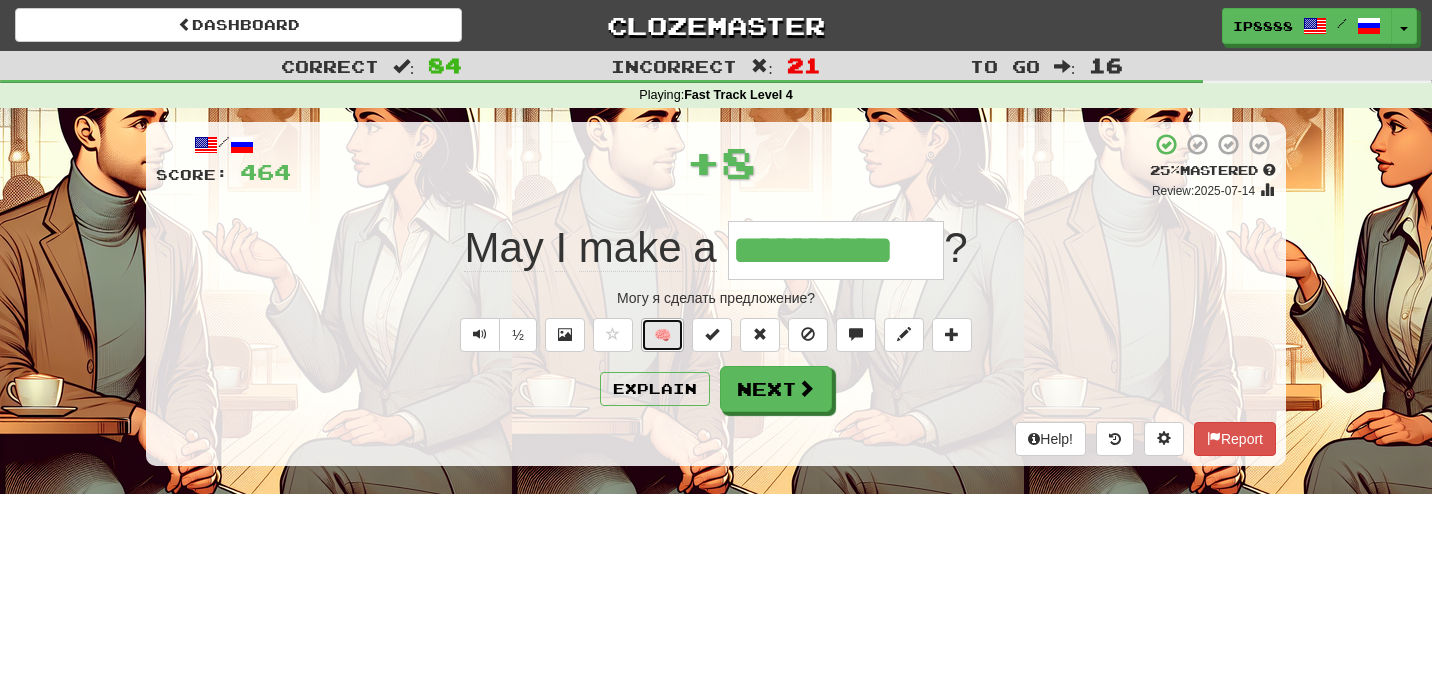 click on "🧠" at bounding box center (662, 335) 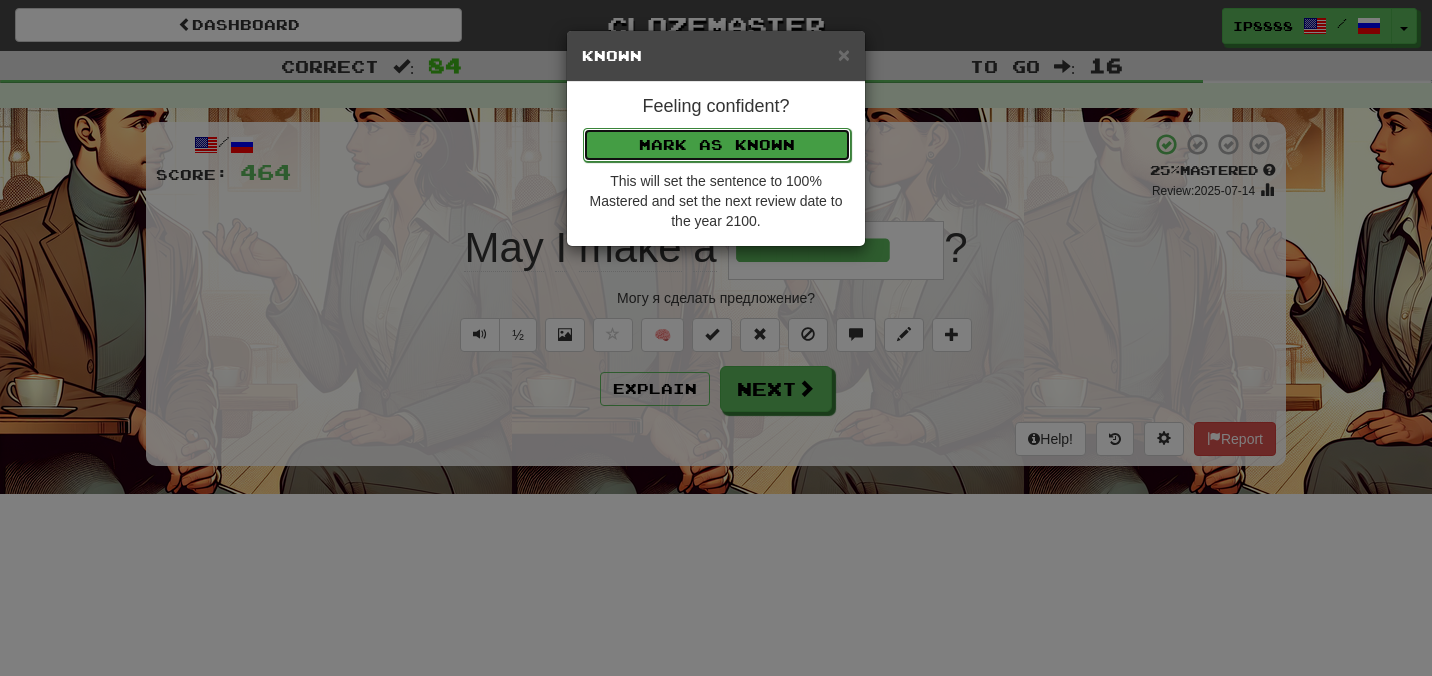 click on "Mark as Known" at bounding box center (717, 145) 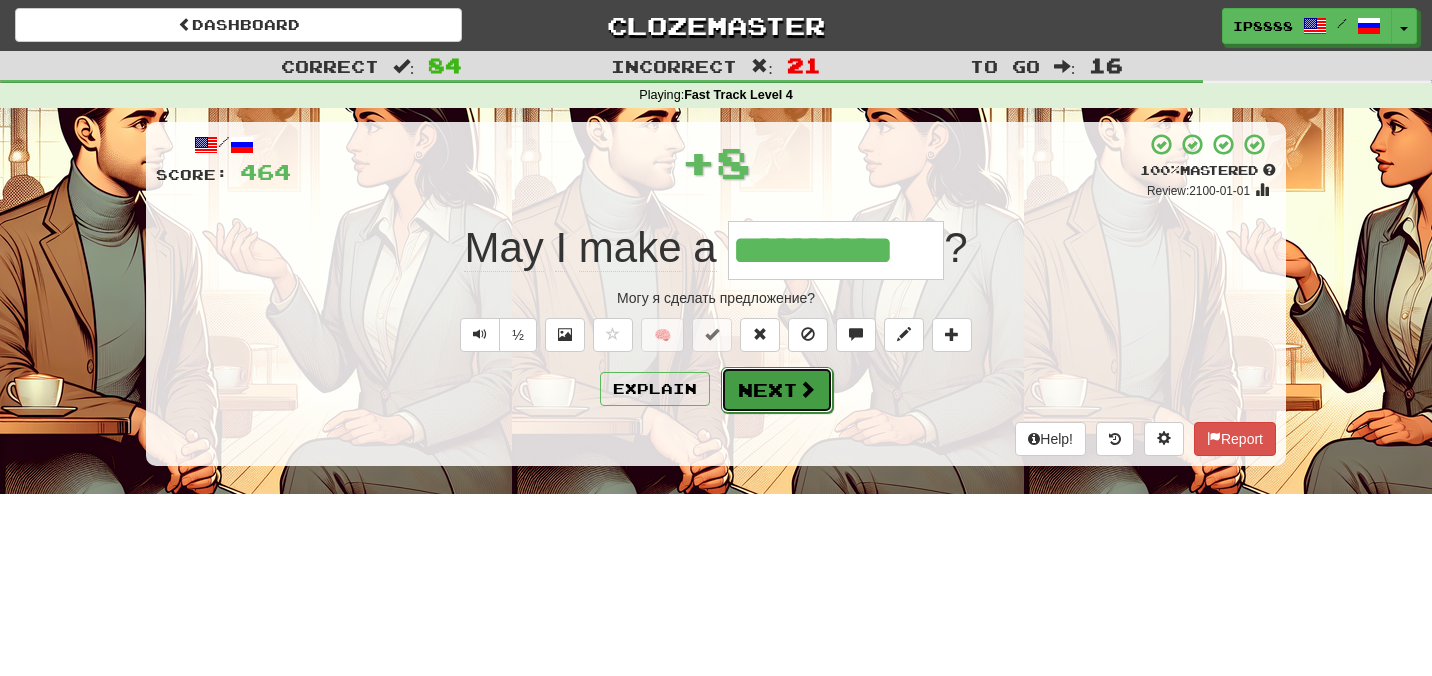 click on "Next" at bounding box center (777, 390) 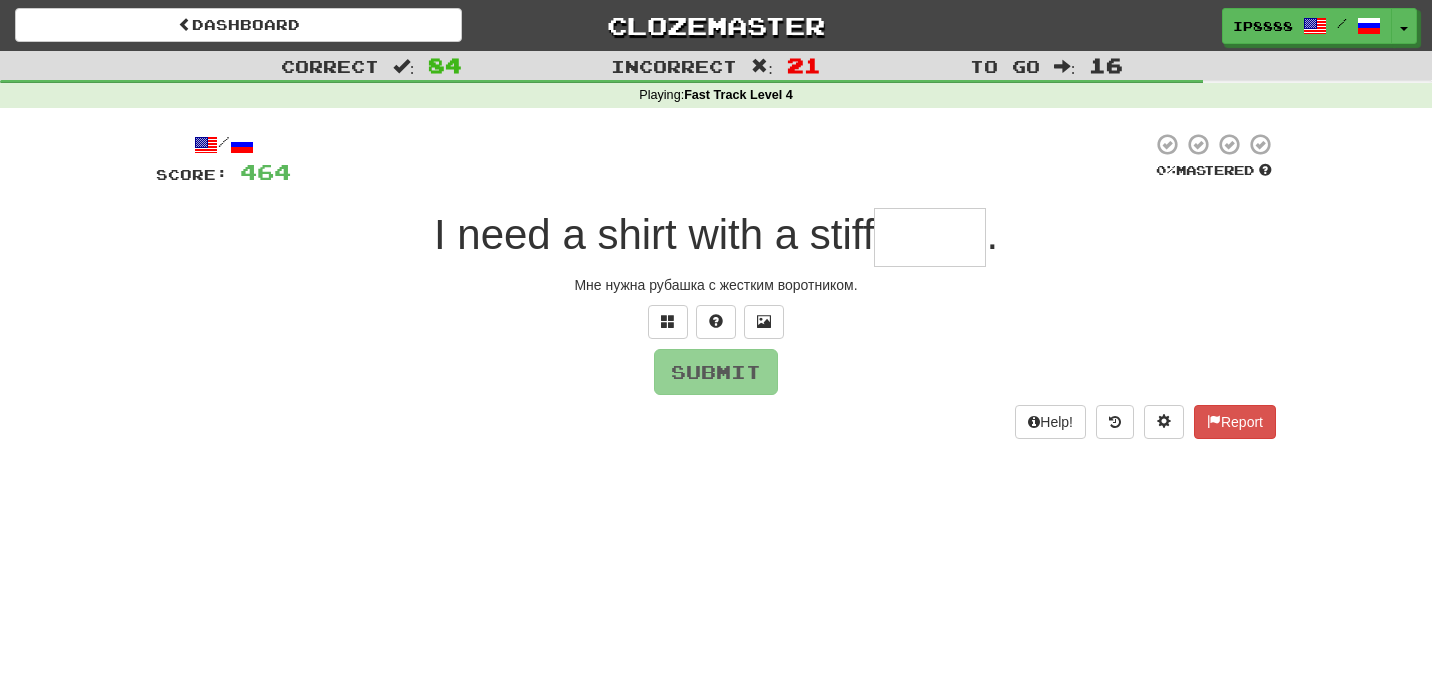 click at bounding box center [930, 237] 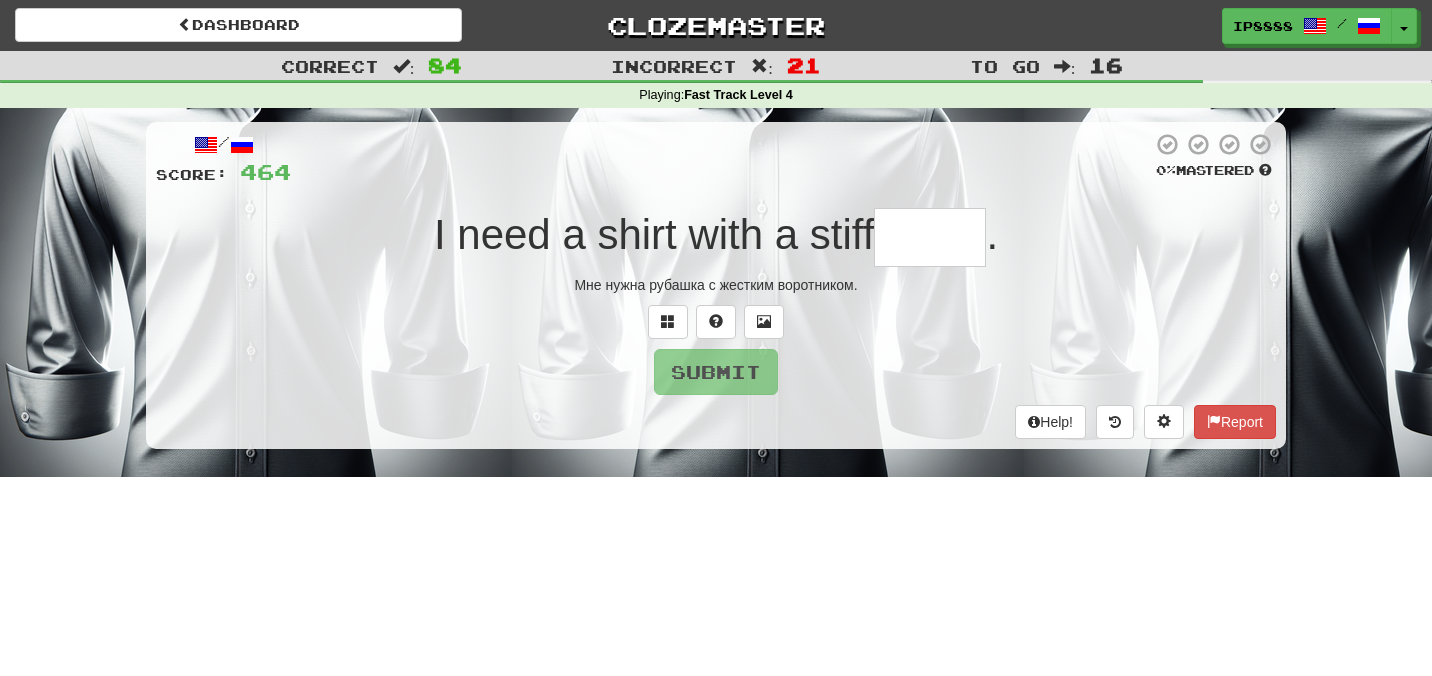 click at bounding box center (930, 237) 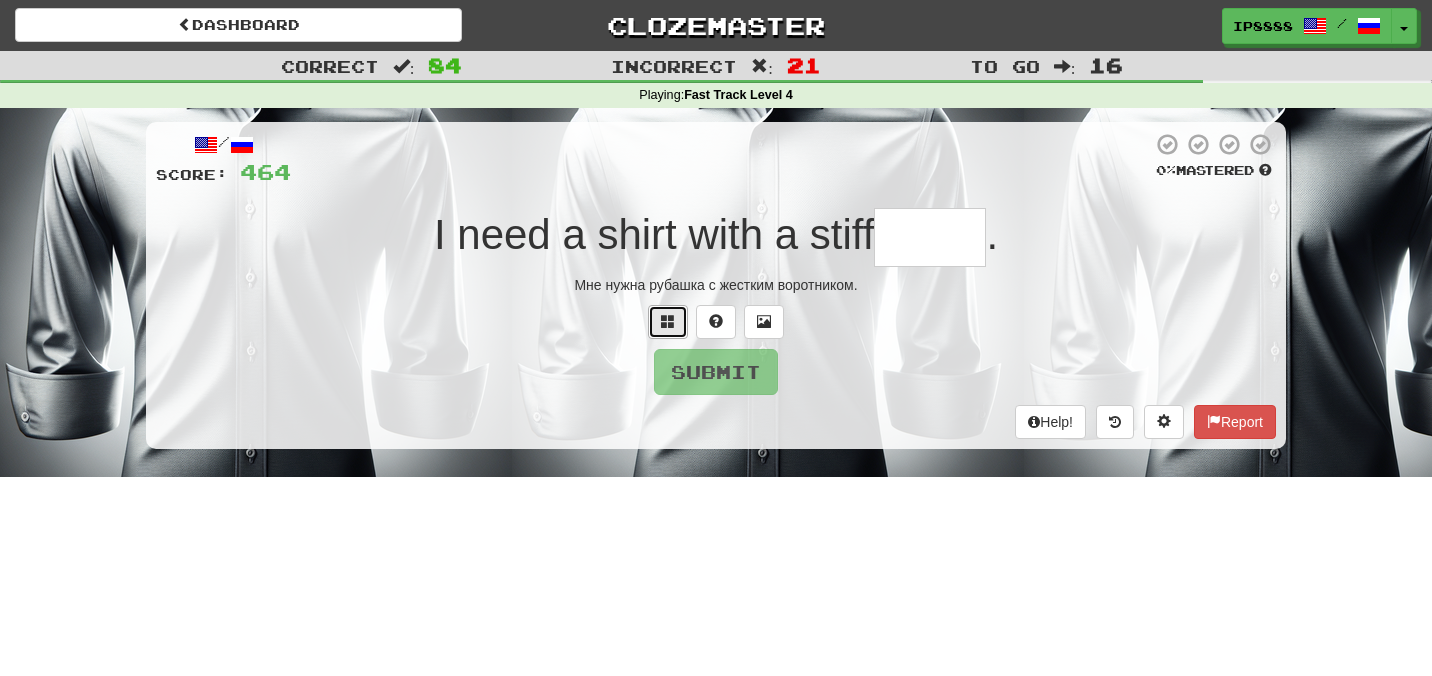 click at bounding box center [668, 322] 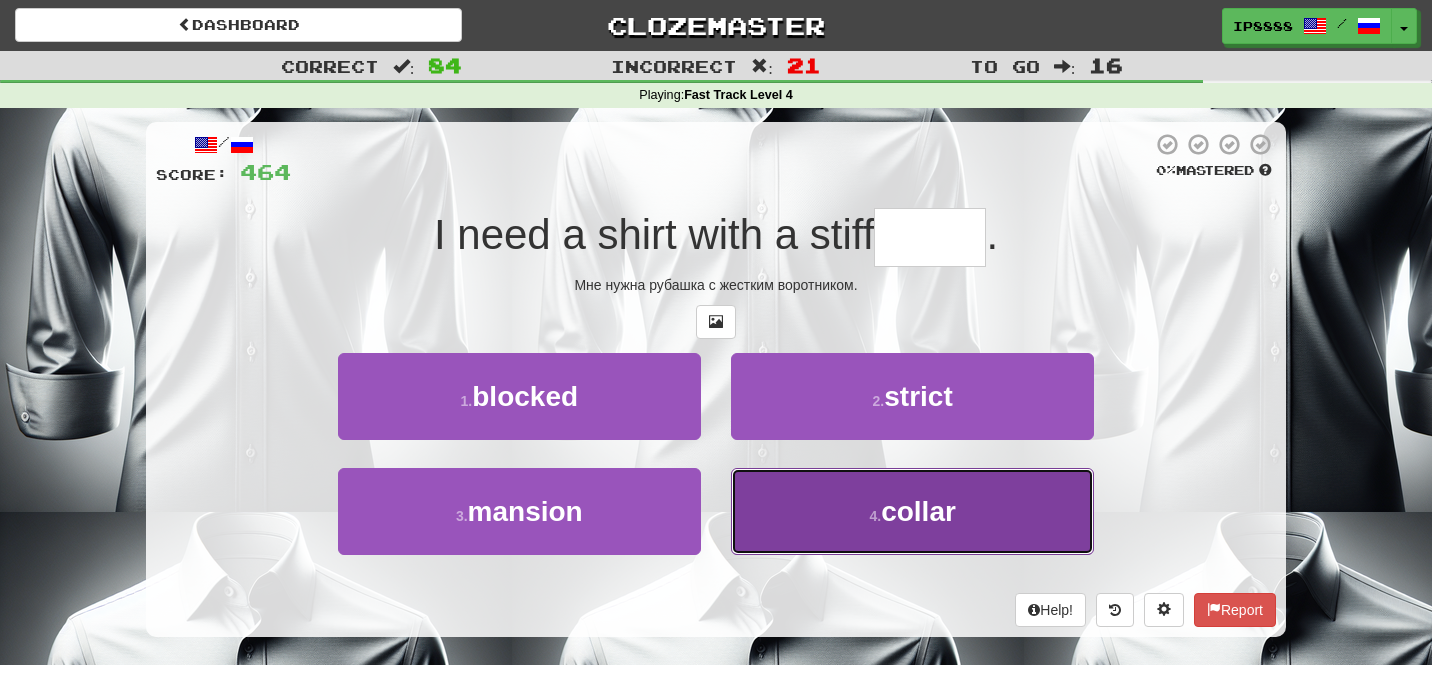 click on "4 .  collar" at bounding box center [912, 511] 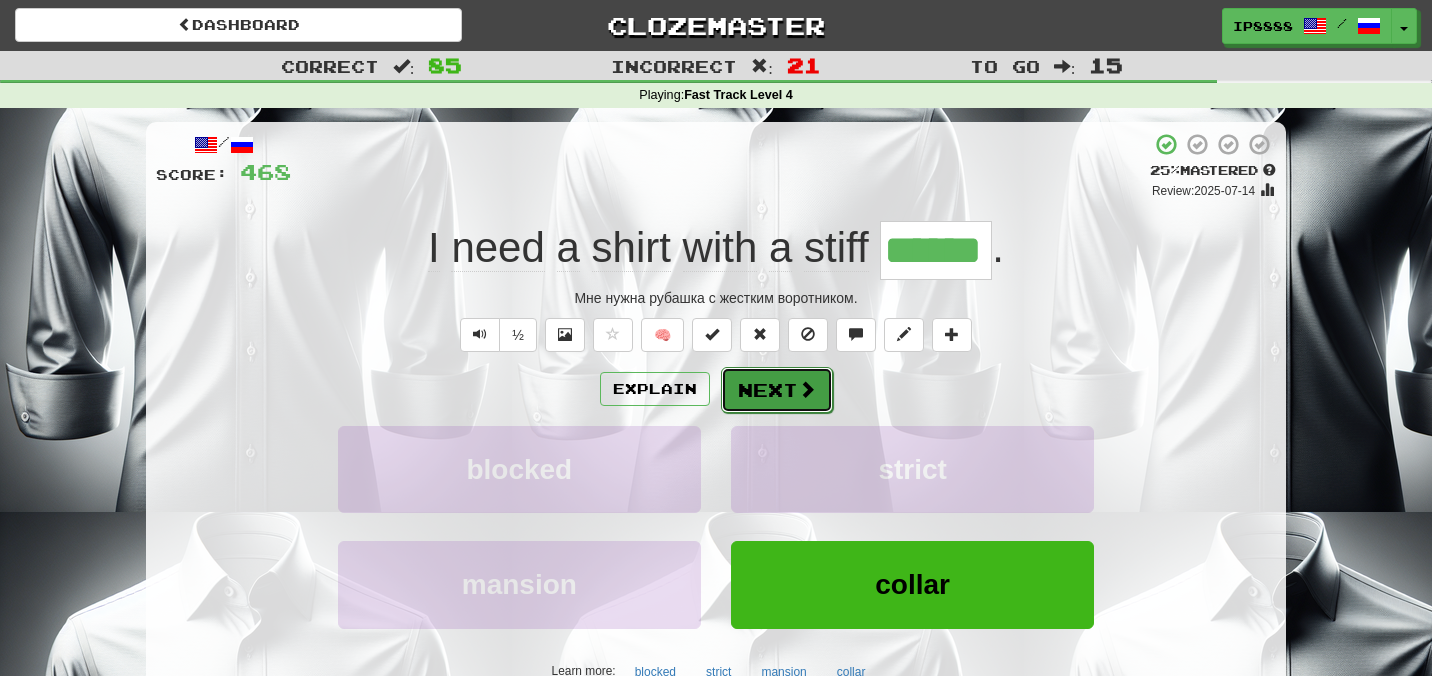 click on "Next" at bounding box center [777, 390] 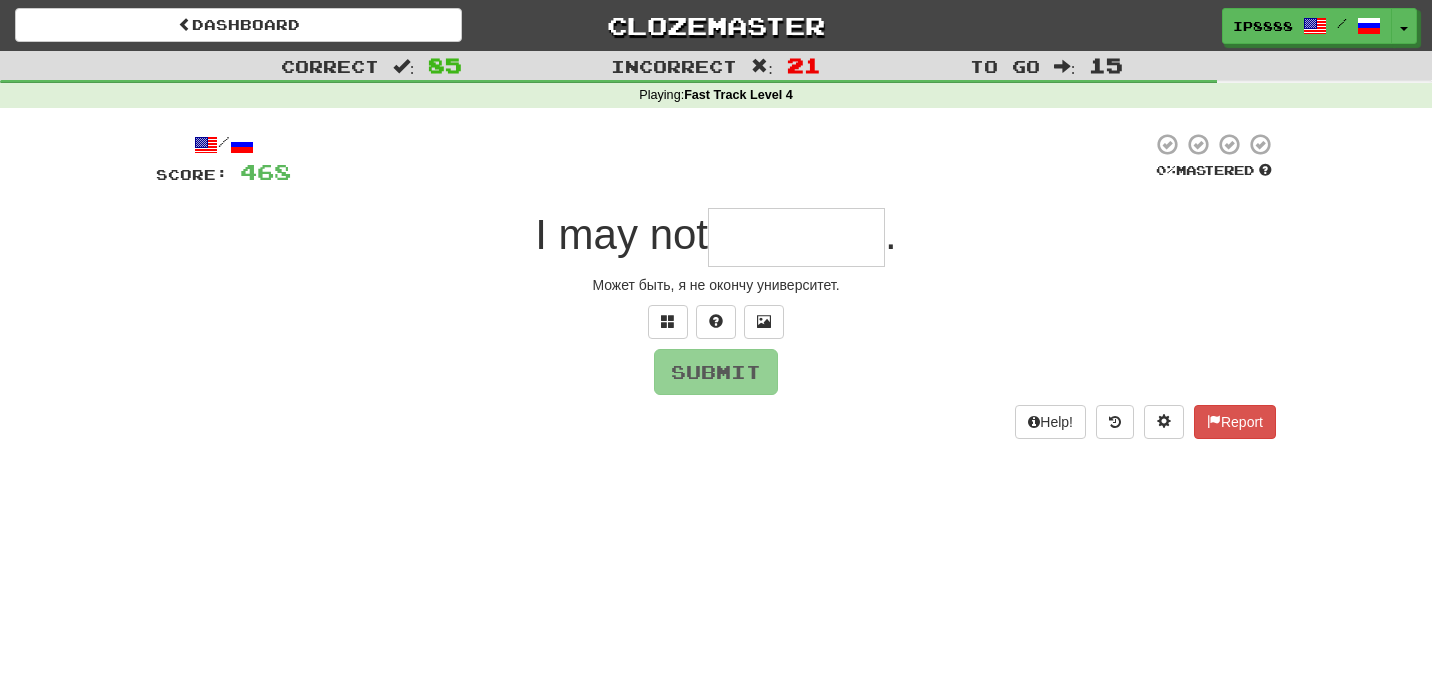 click on "I may not" at bounding box center [621, 234] 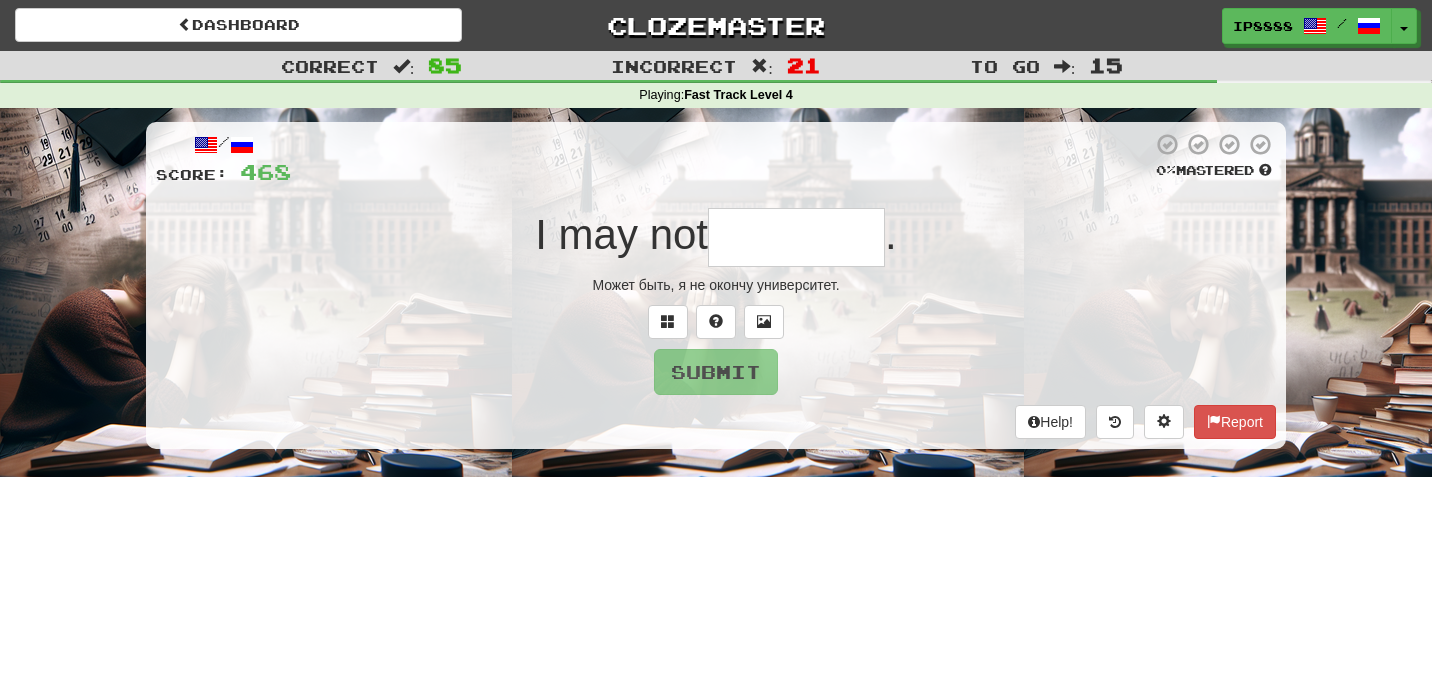 click at bounding box center [796, 237] 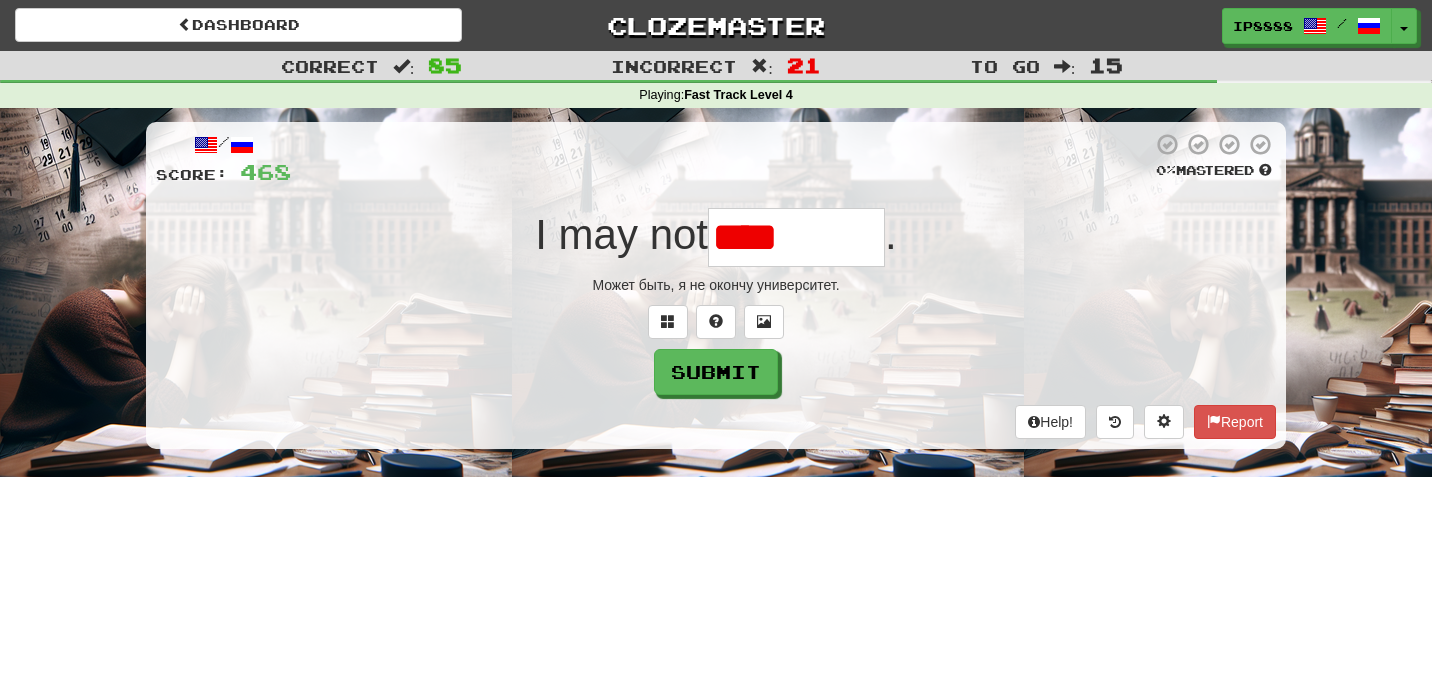 type on "***" 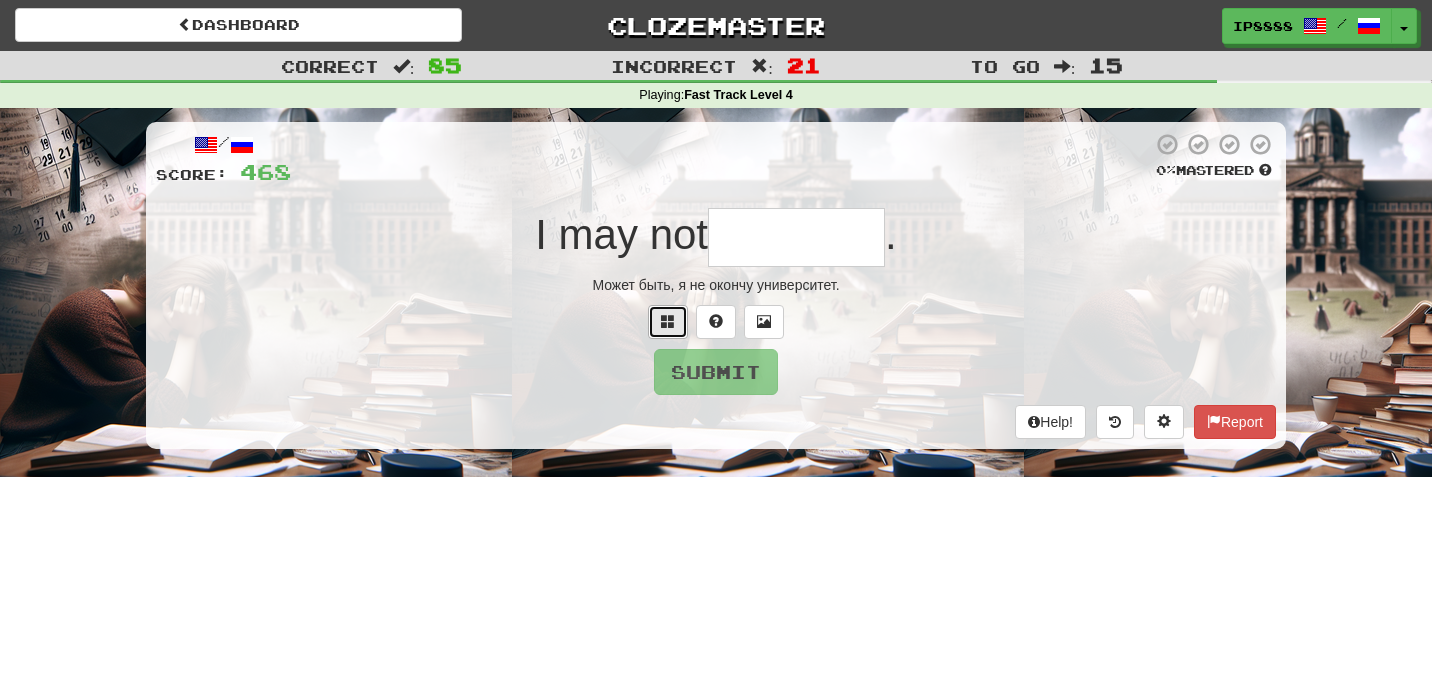 click at bounding box center [668, 322] 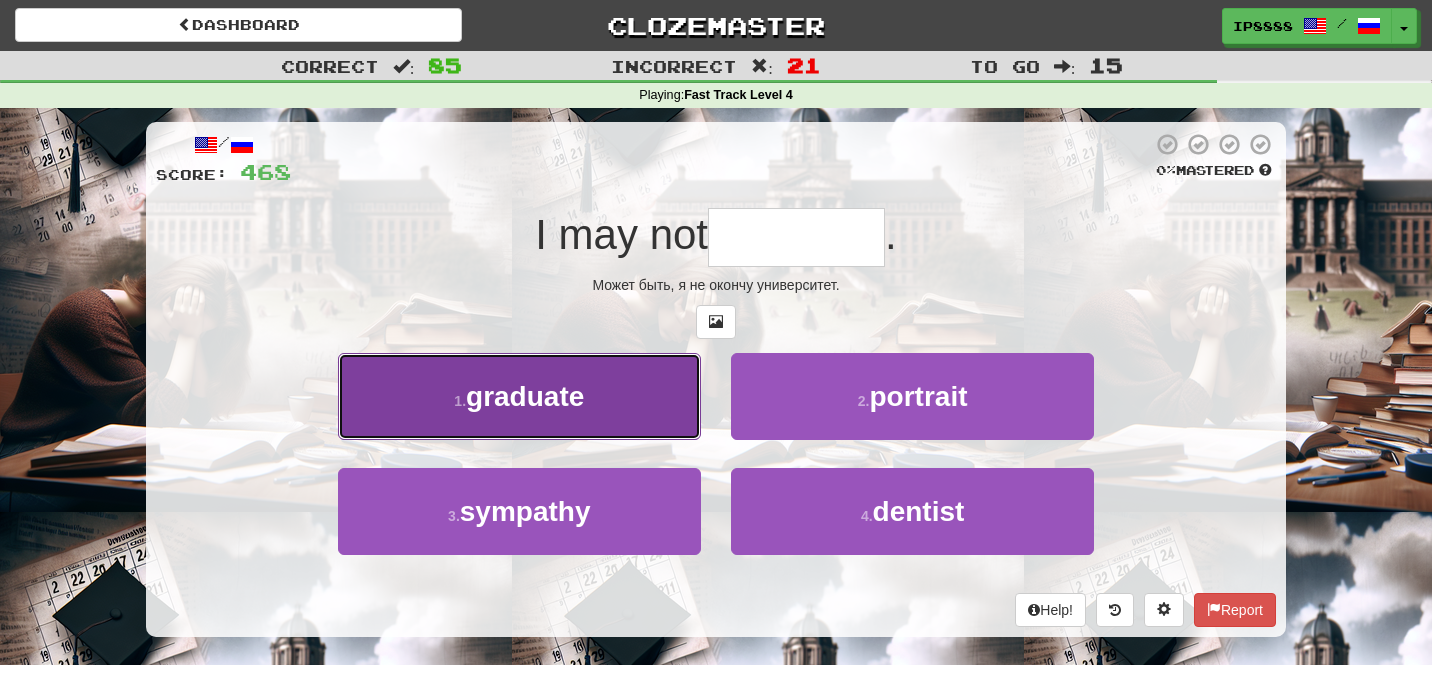 click on "1 .  graduate" at bounding box center [519, 396] 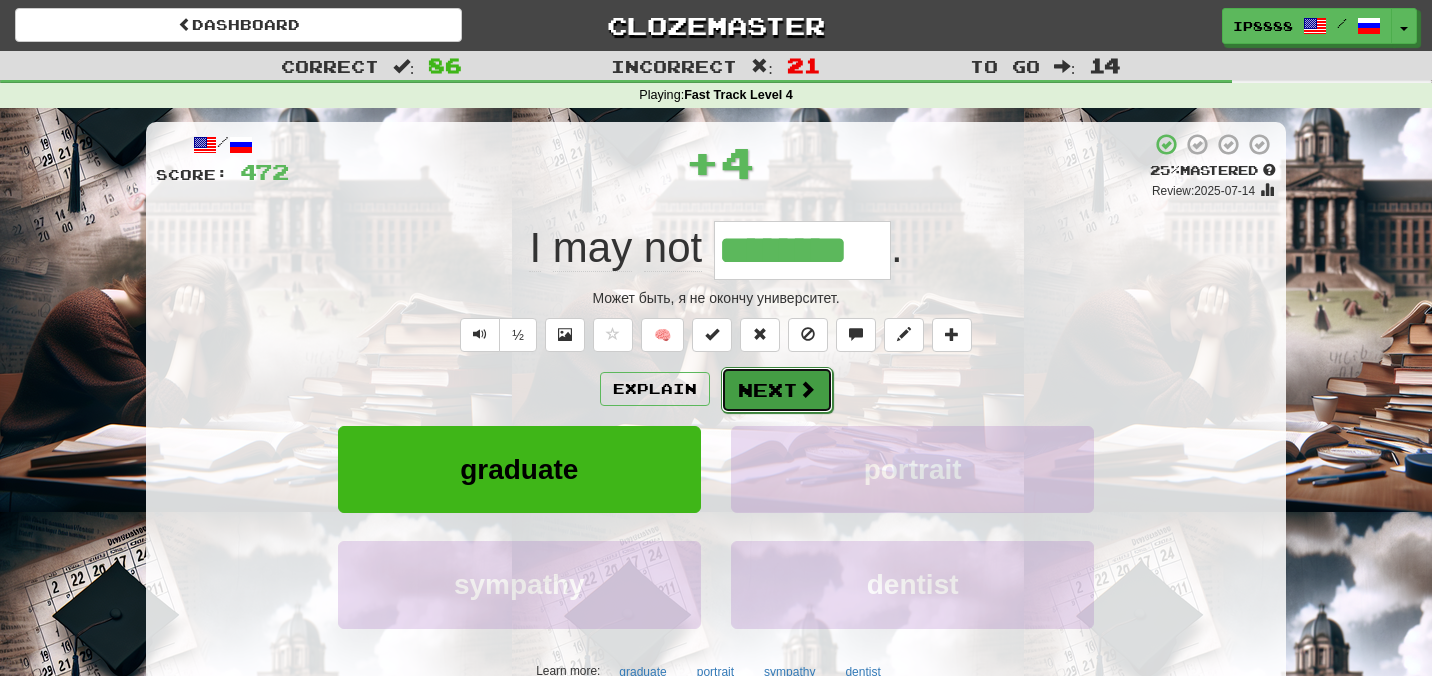 click on "Next" at bounding box center [777, 390] 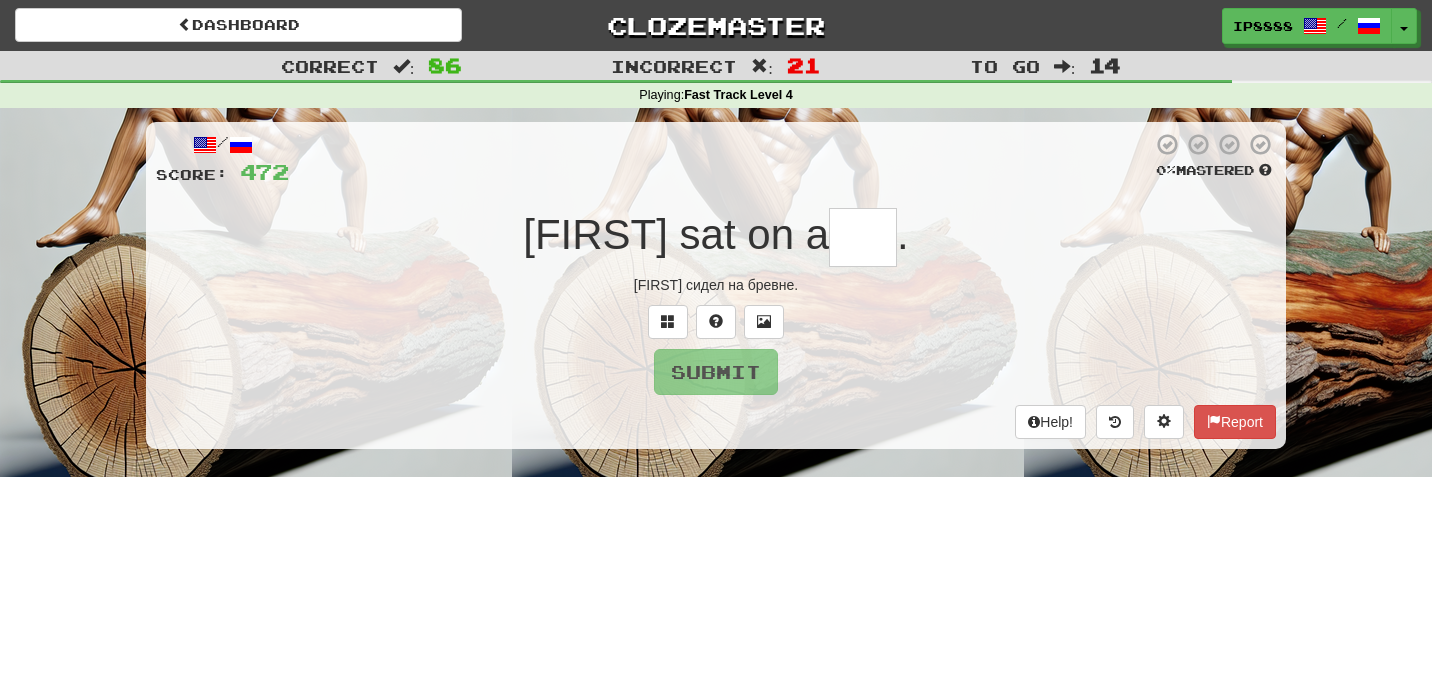 click at bounding box center [863, 237] 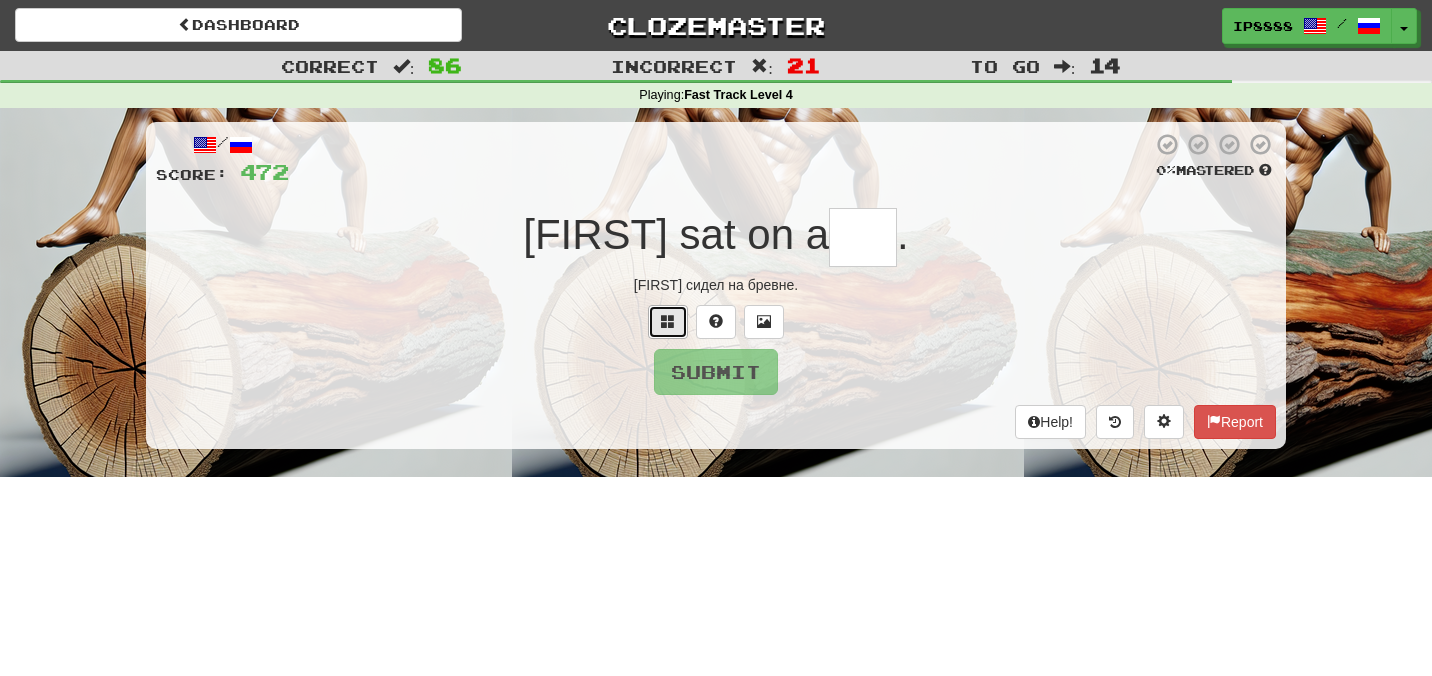click at bounding box center (668, 322) 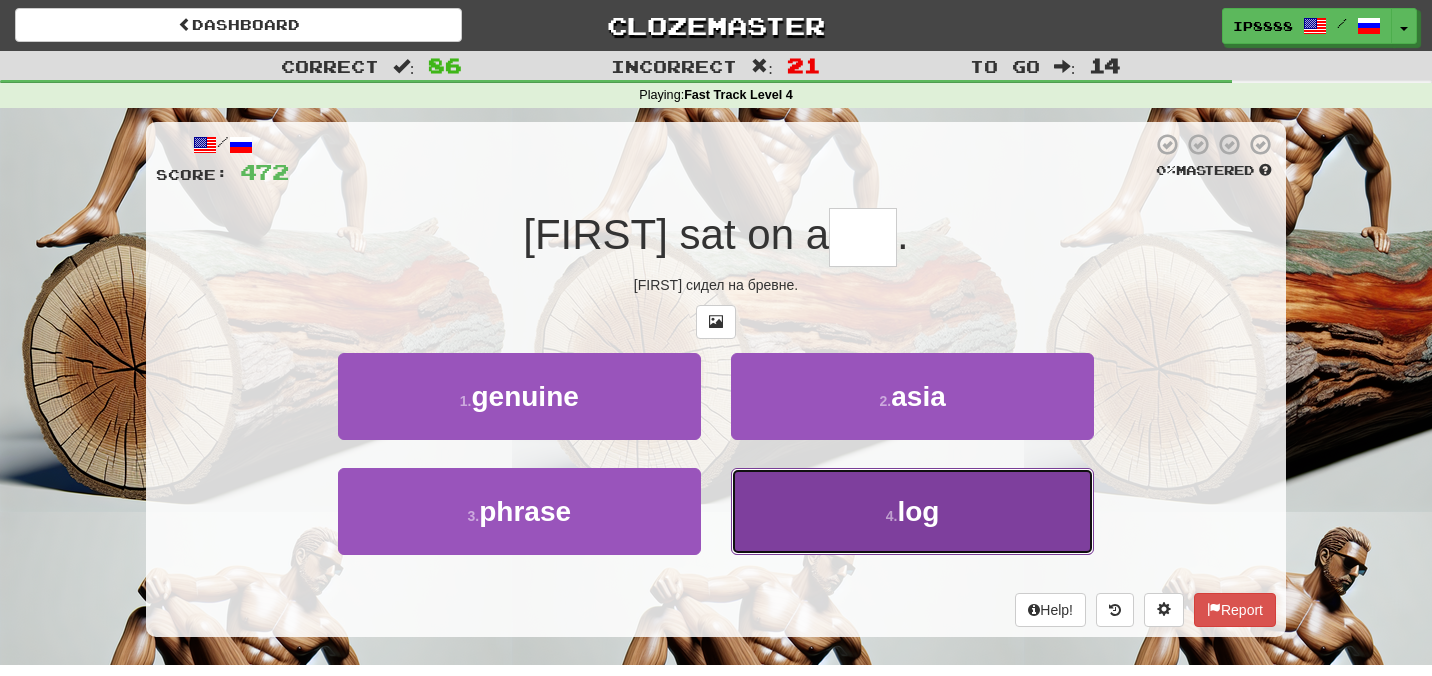click on "4 .  log" at bounding box center [912, 511] 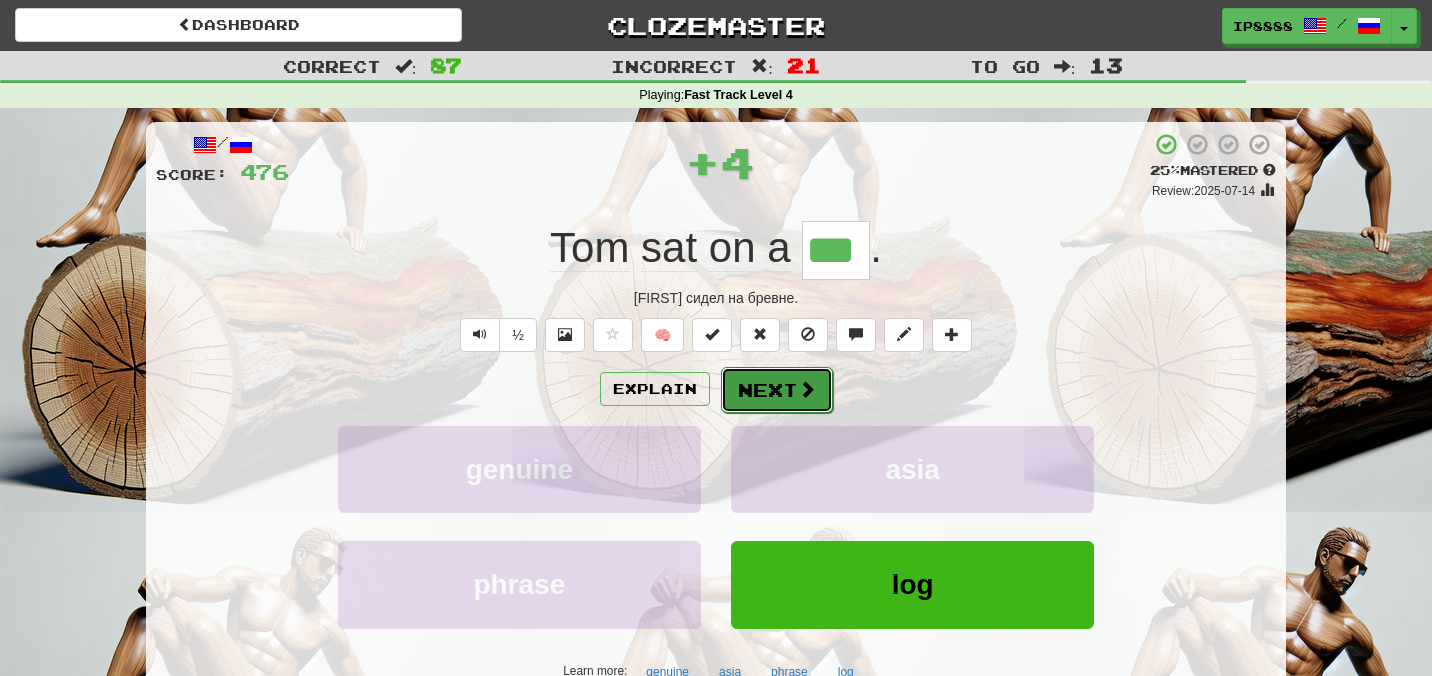 click on "Next" at bounding box center (777, 390) 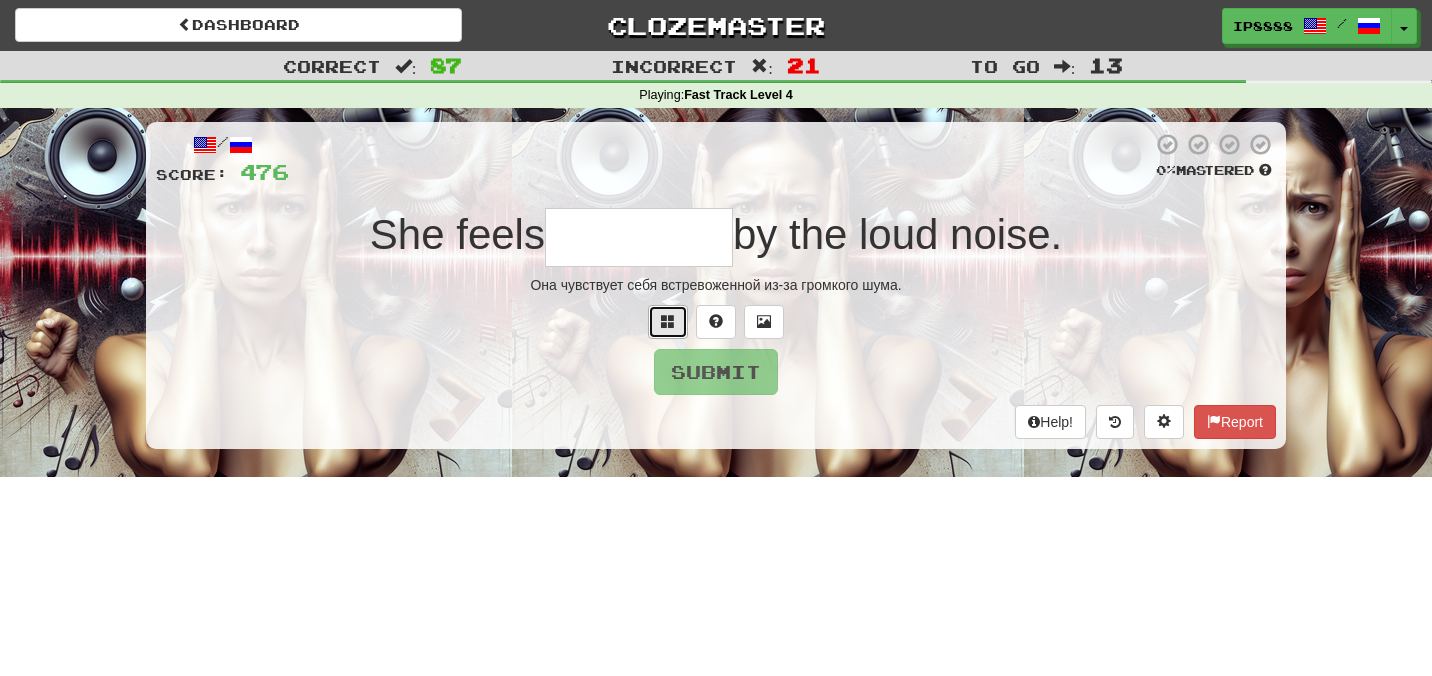 click at bounding box center (668, 321) 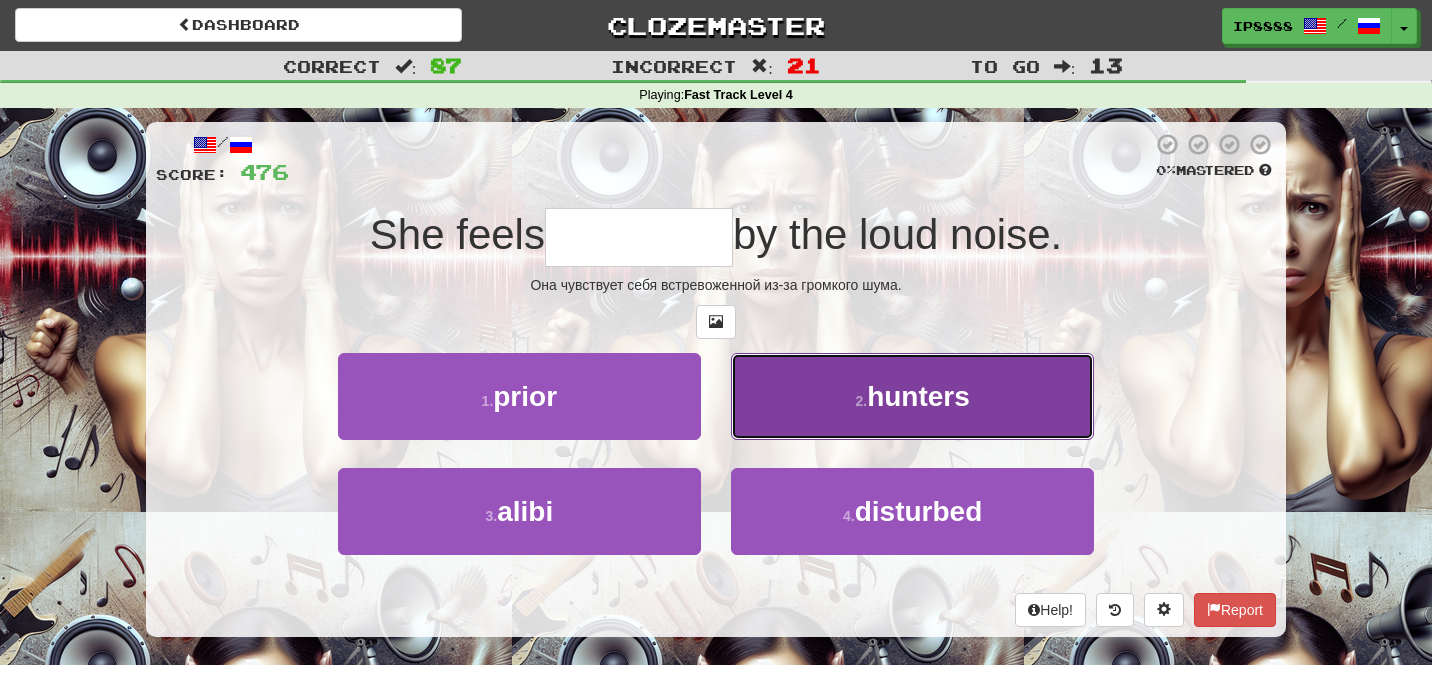 click on "2 .  hunters" at bounding box center (912, 396) 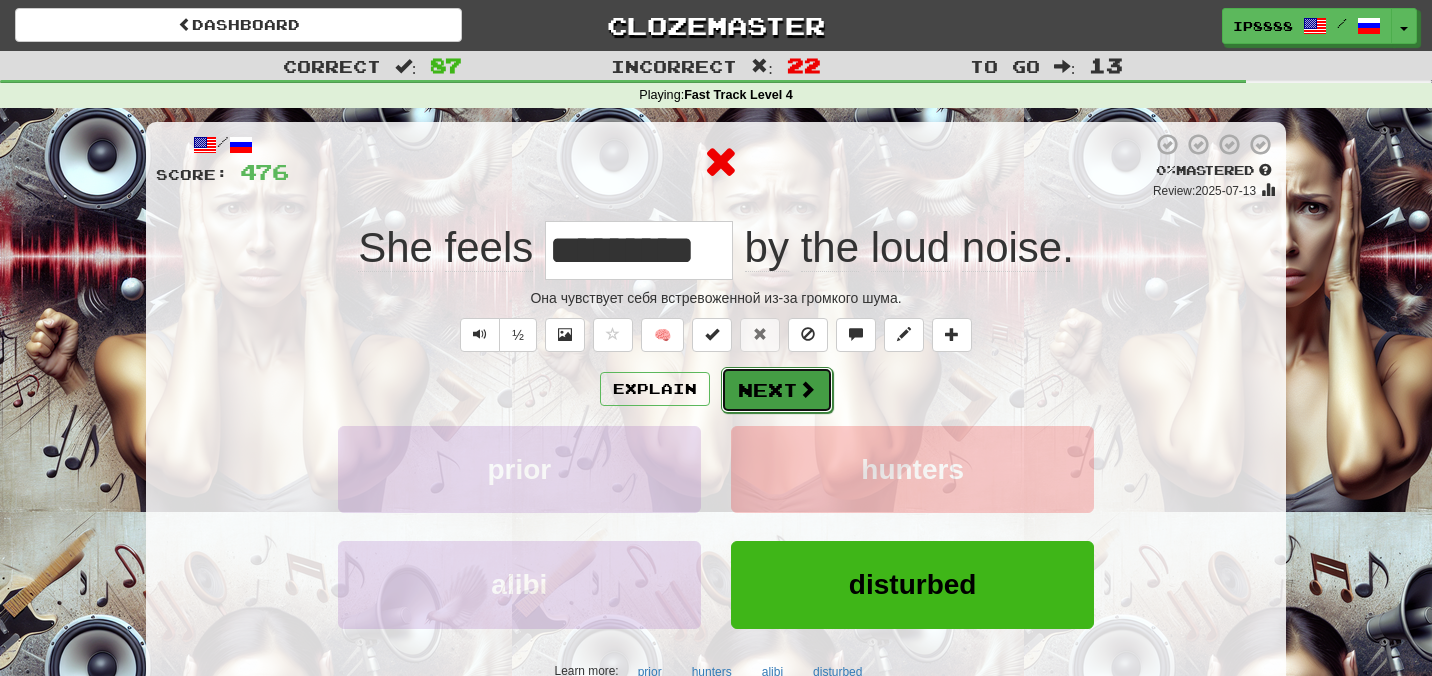 click on "Next" at bounding box center [777, 390] 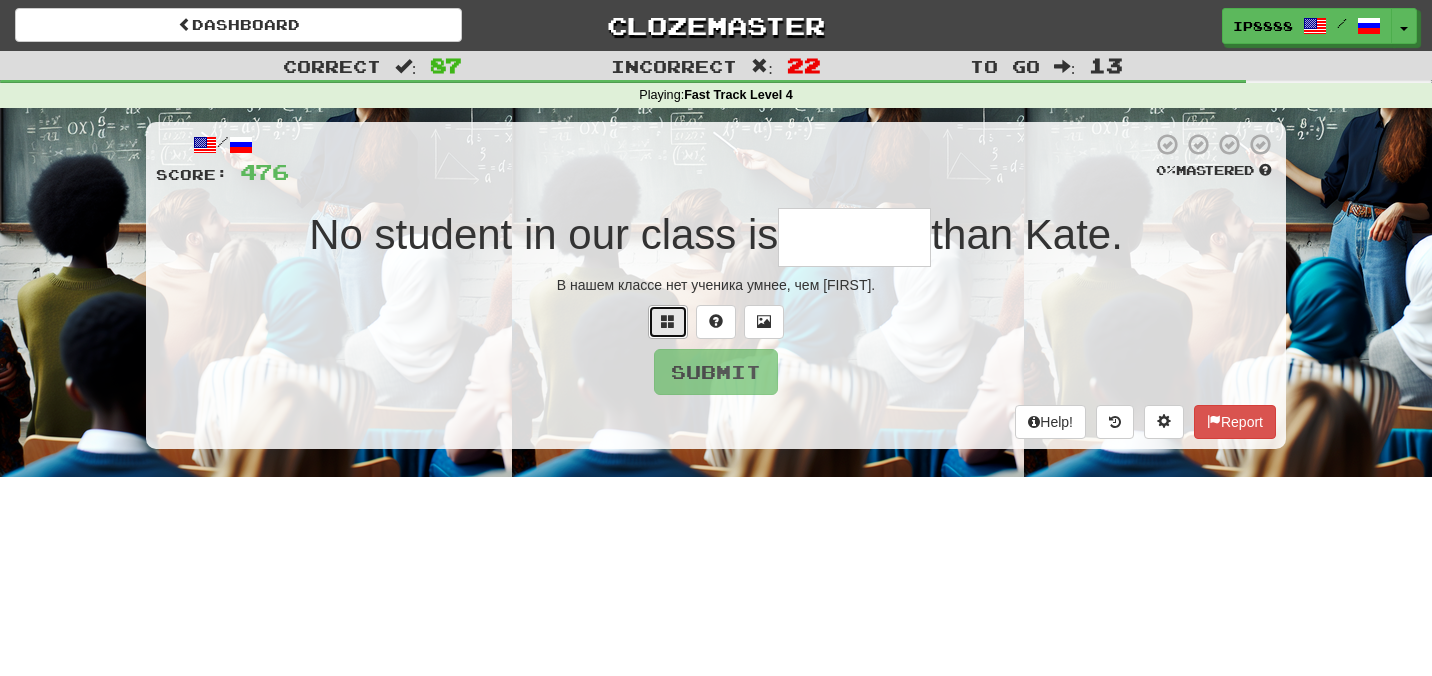 click at bounding box center [668, 321] 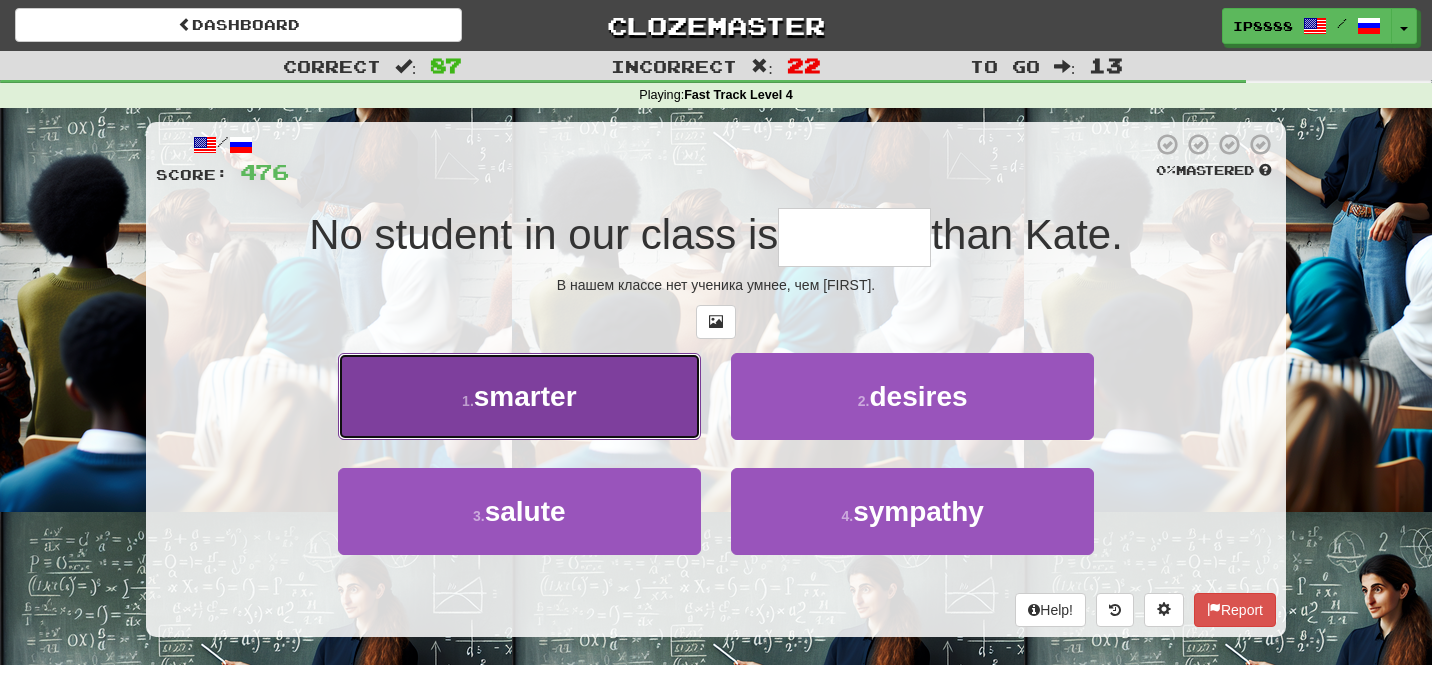 click on "1 .  smarter" at bounding box center [519, 396] 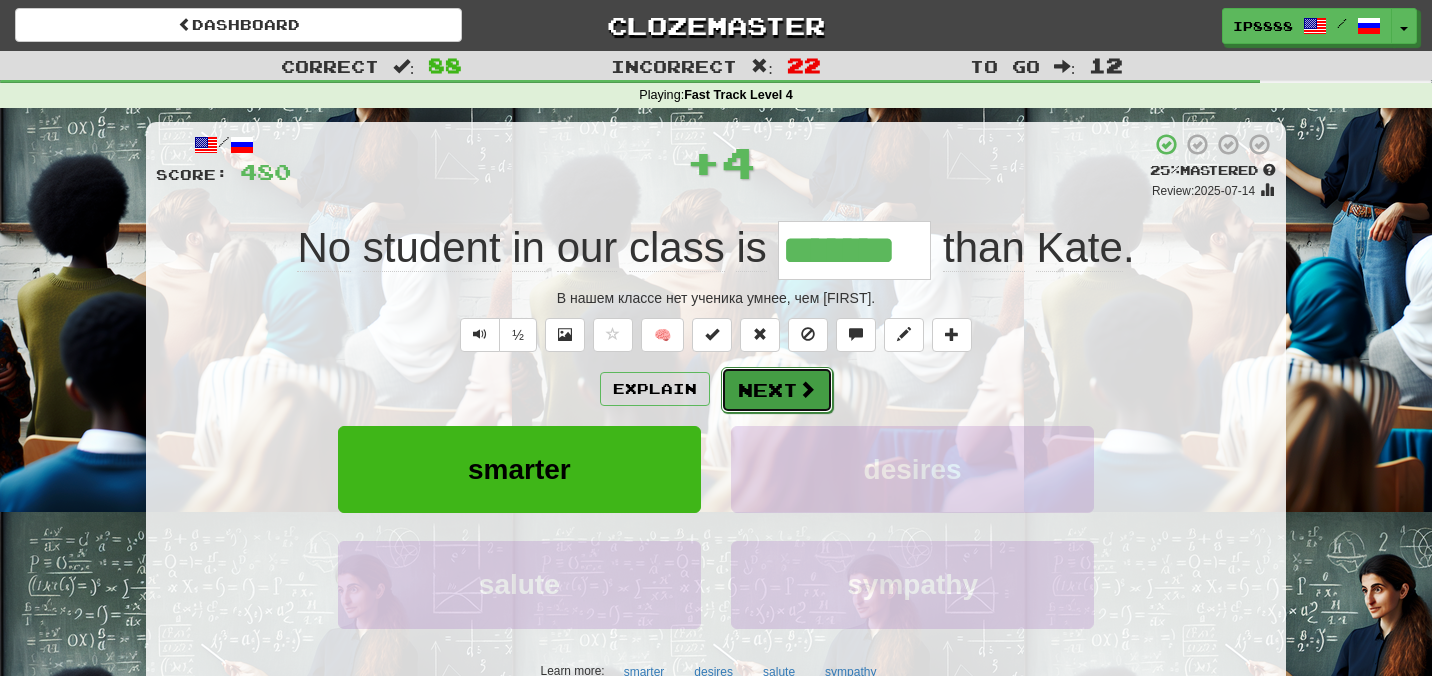 click at bounding box center (807, 389) 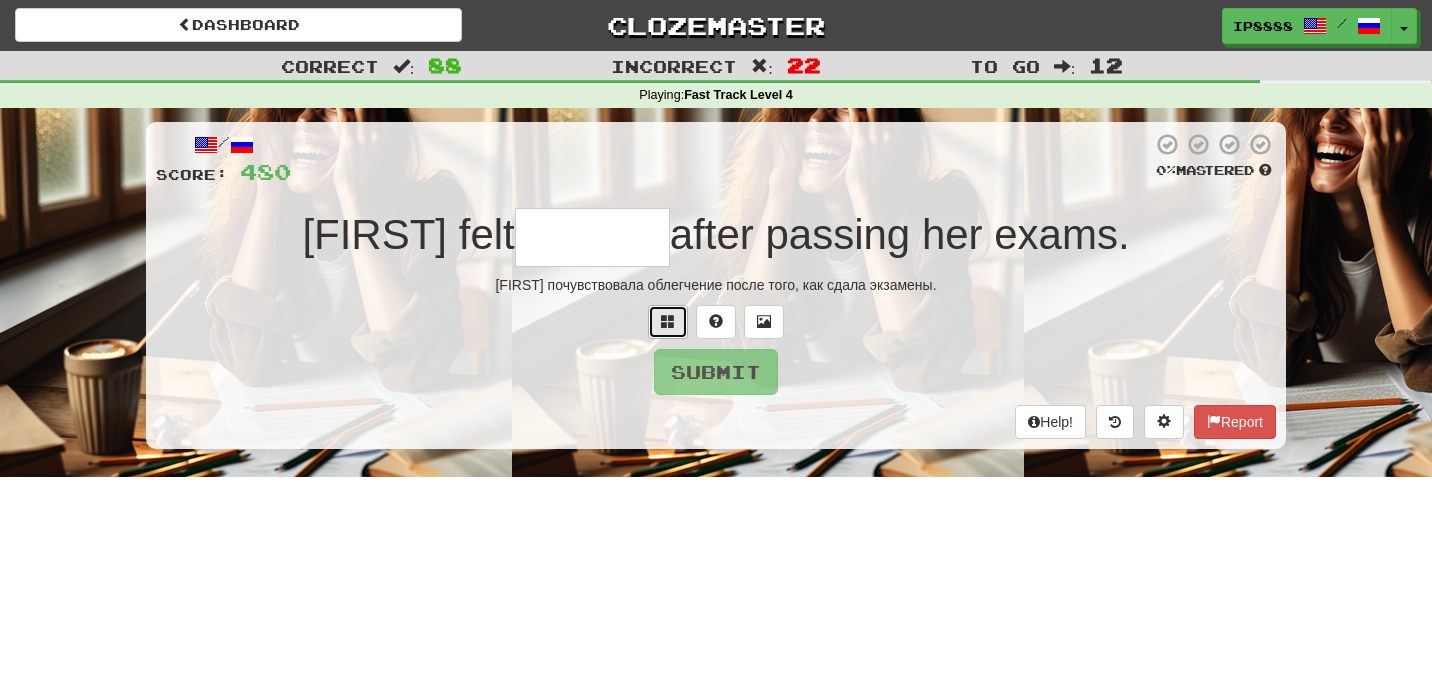 click at bounding box center [668, 321] 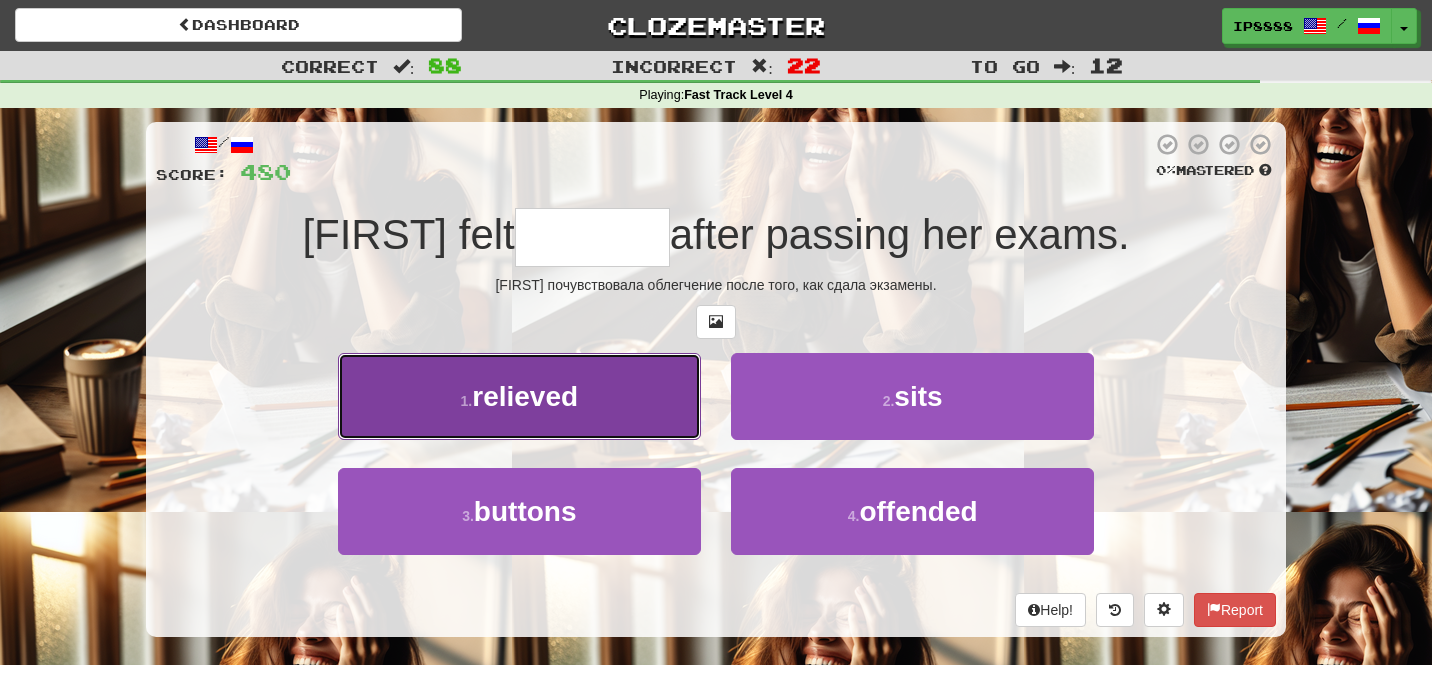 click on "1 .  relieved" at bounding box center (519, 396) 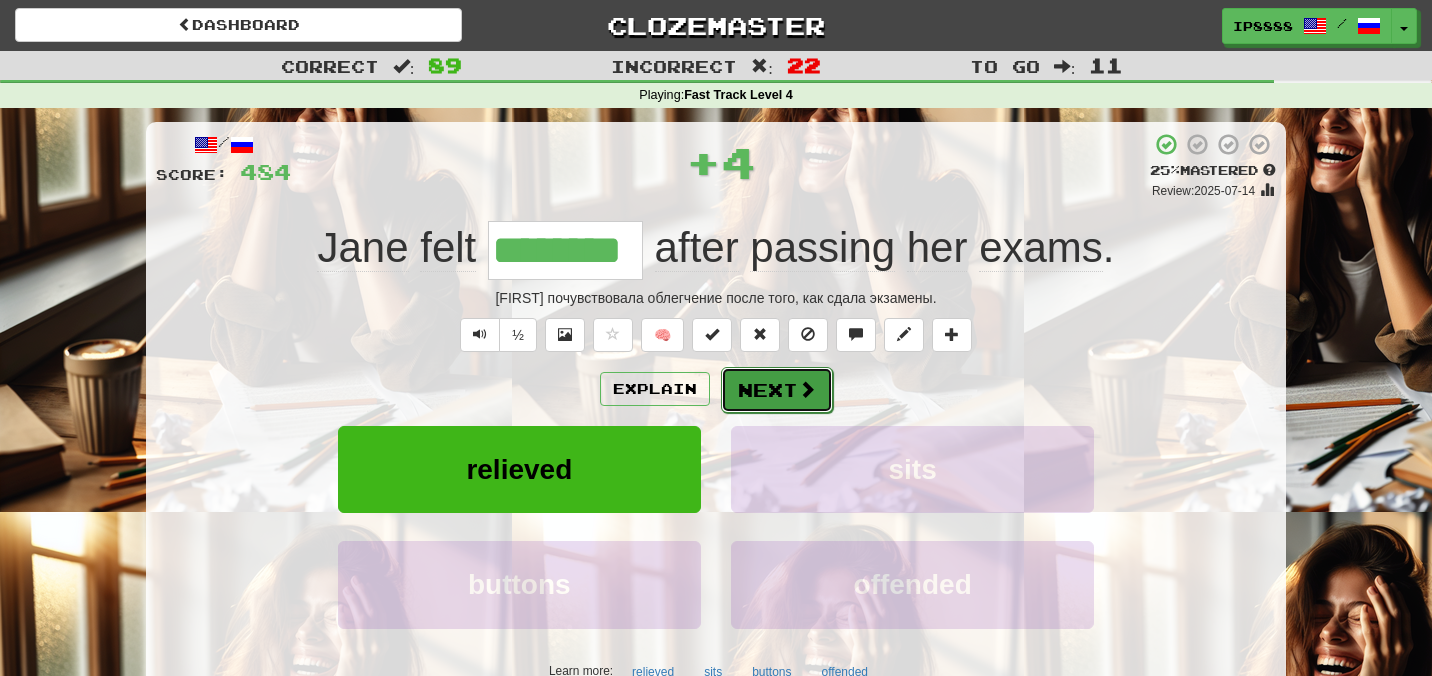 click on "Next" at bounding box center (777, 390) 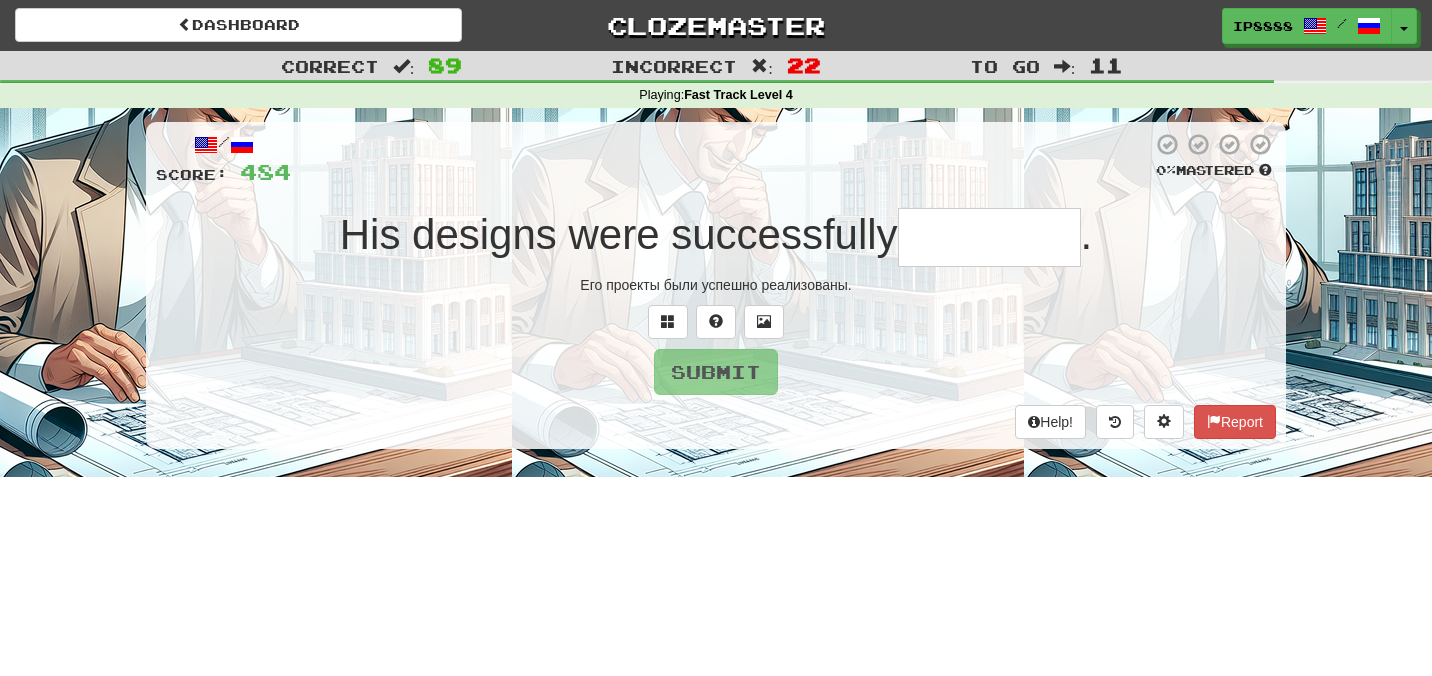 click at bounding box center (716, 322) 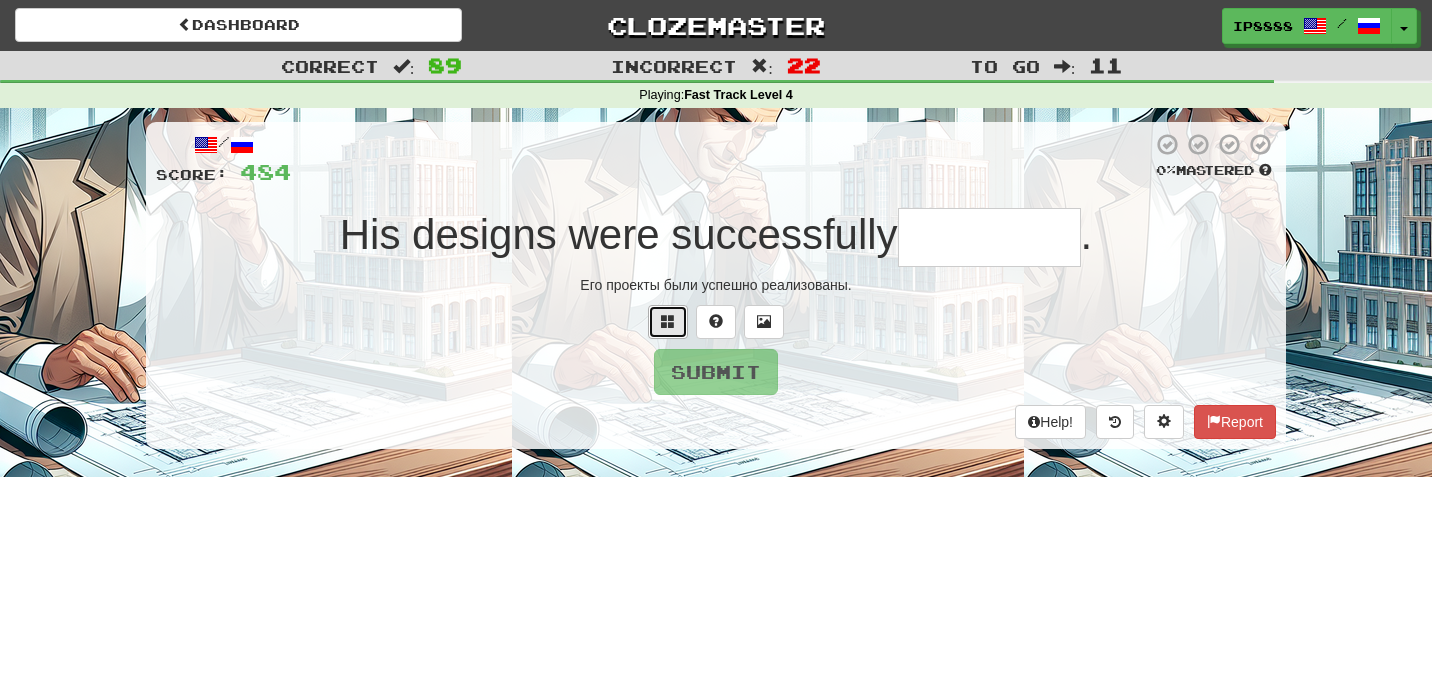 click at bounding box center (668, 321) 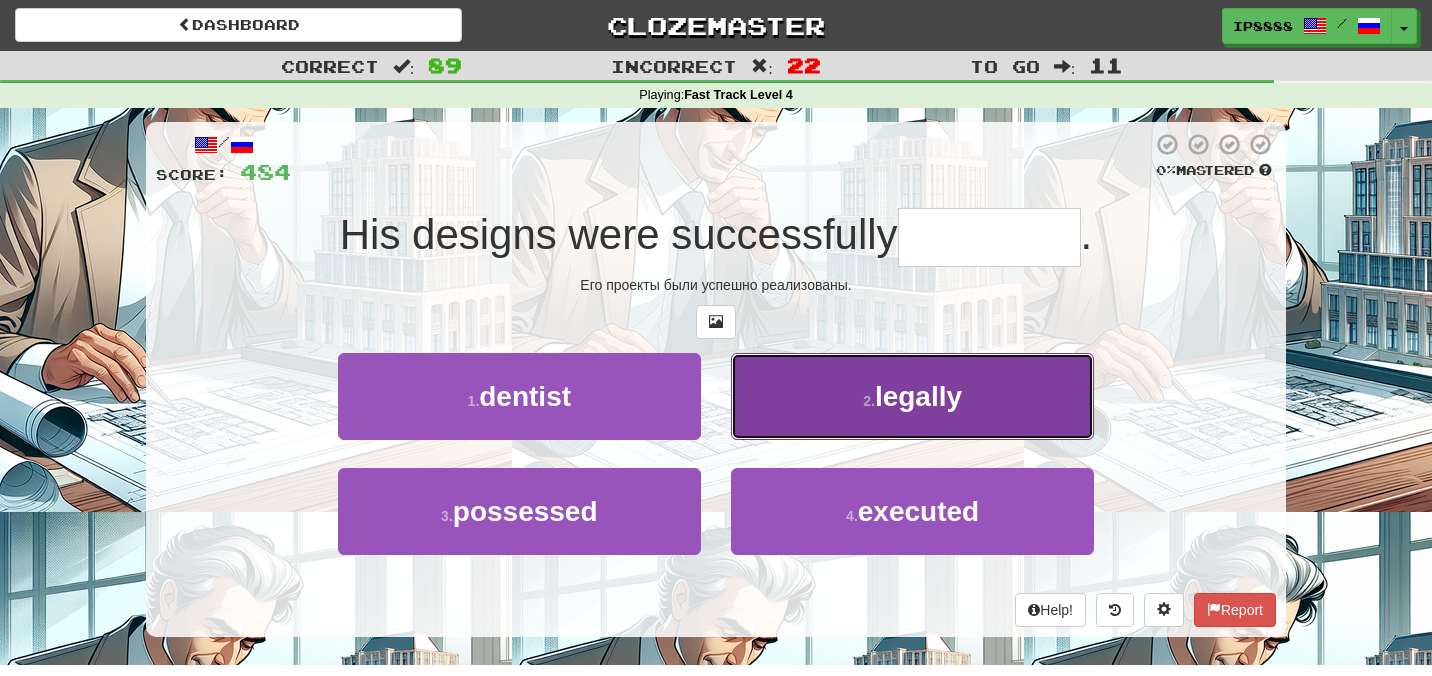 click on "2 .  legally" at bounding box center [912, 396] 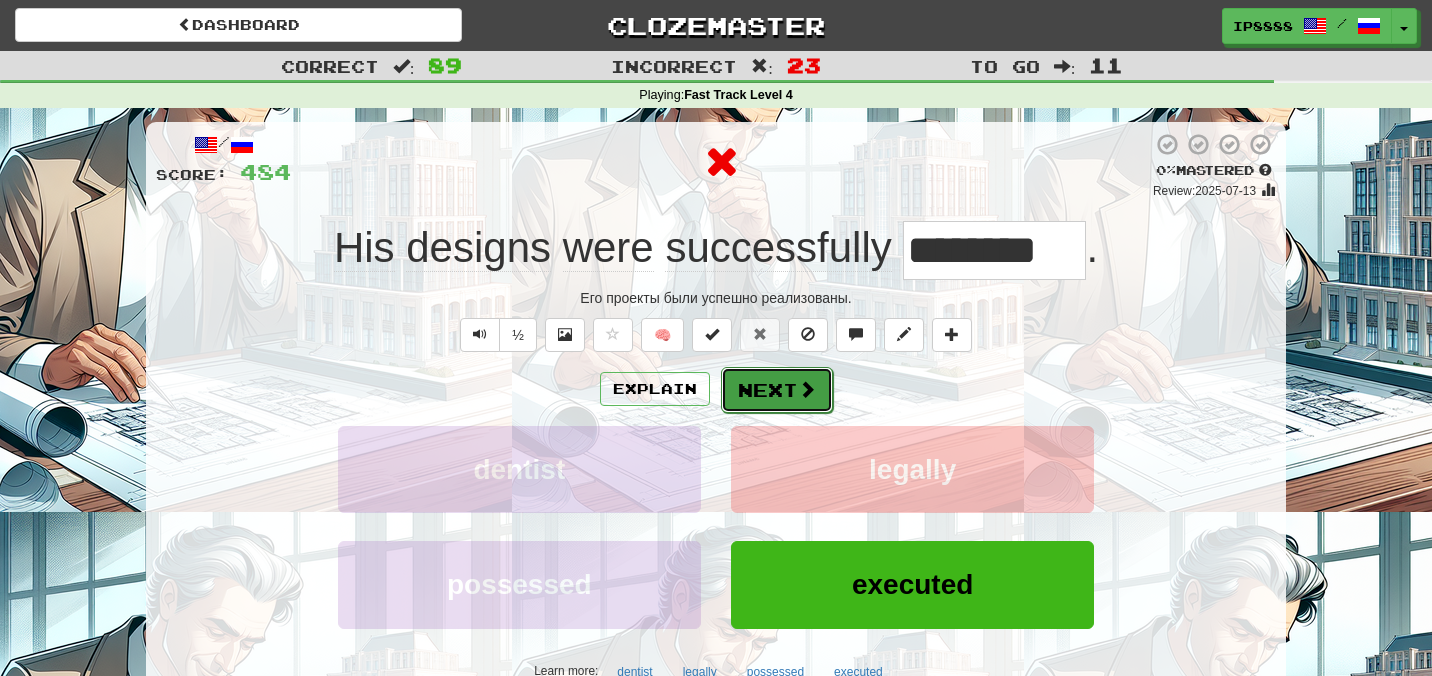 click on "Next" at bounding box center (777, 390) 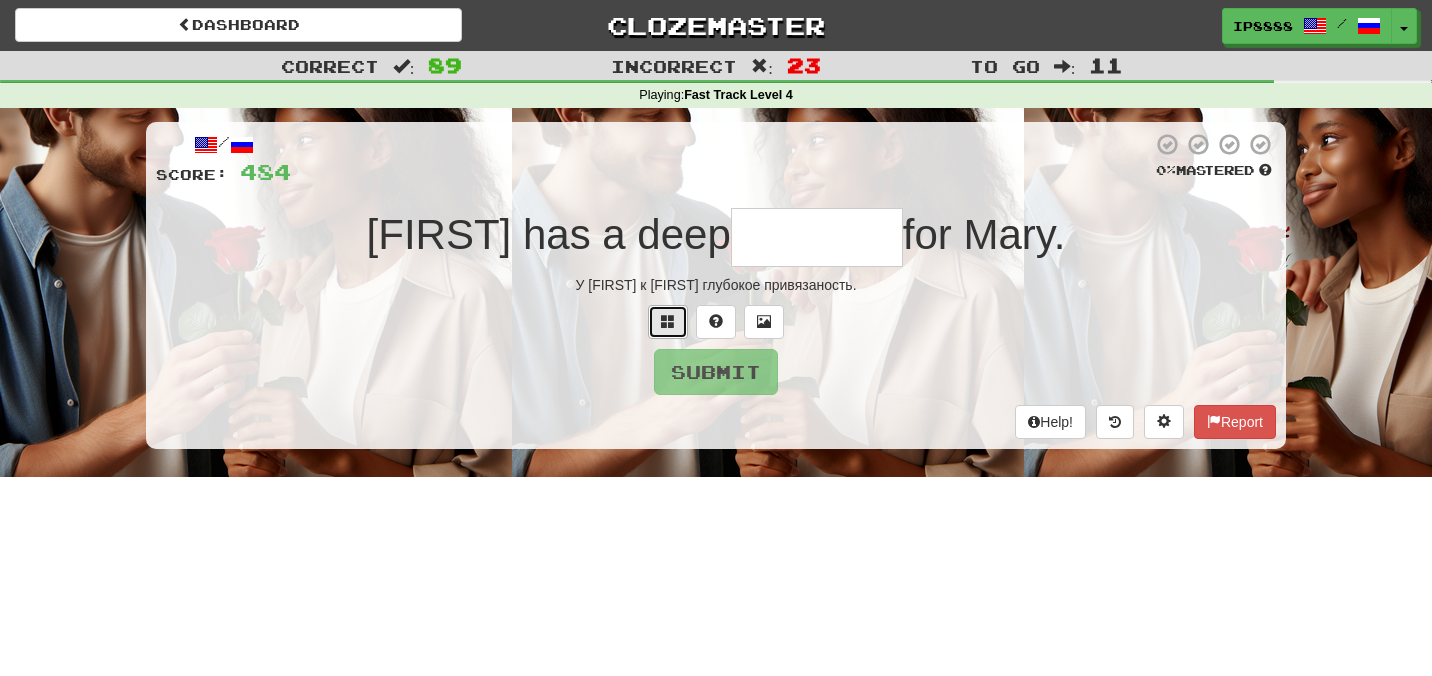 click at bounding box center [668, 322] 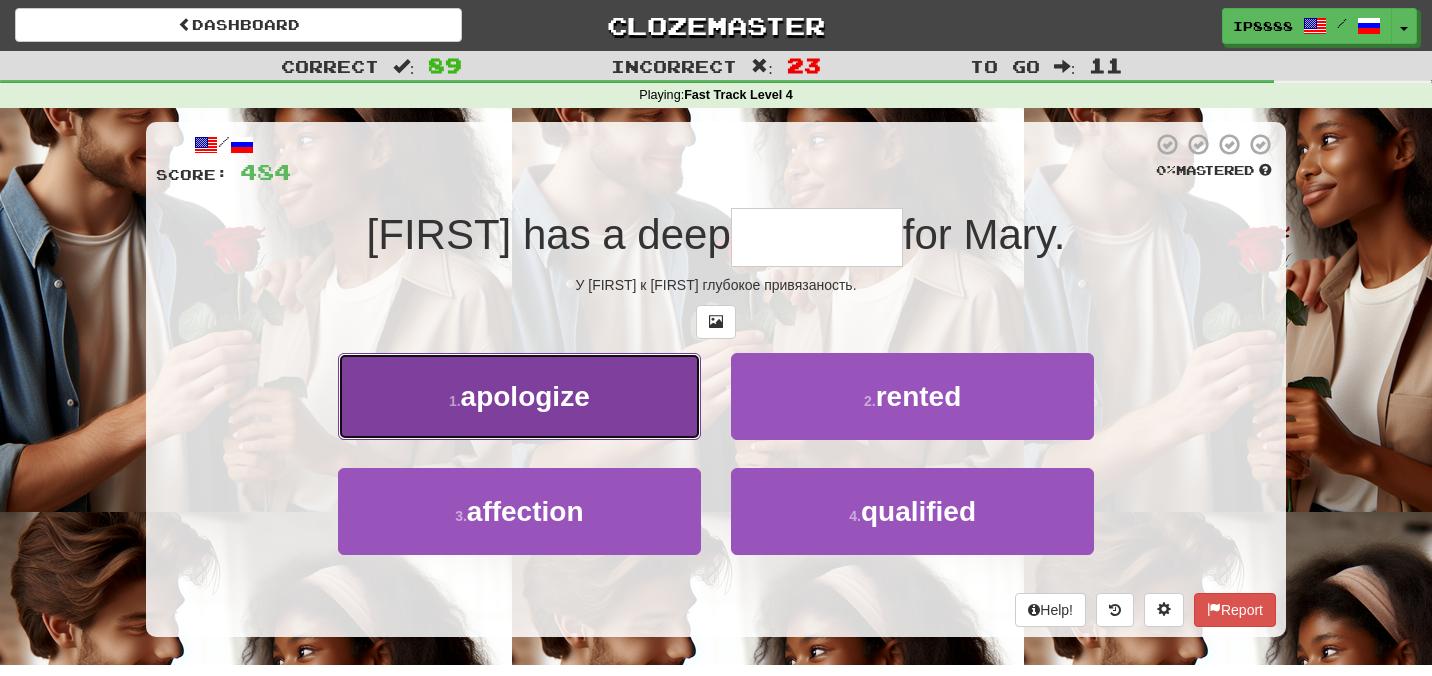 click on "1 .  apologize" at bounding box center [519, 396] 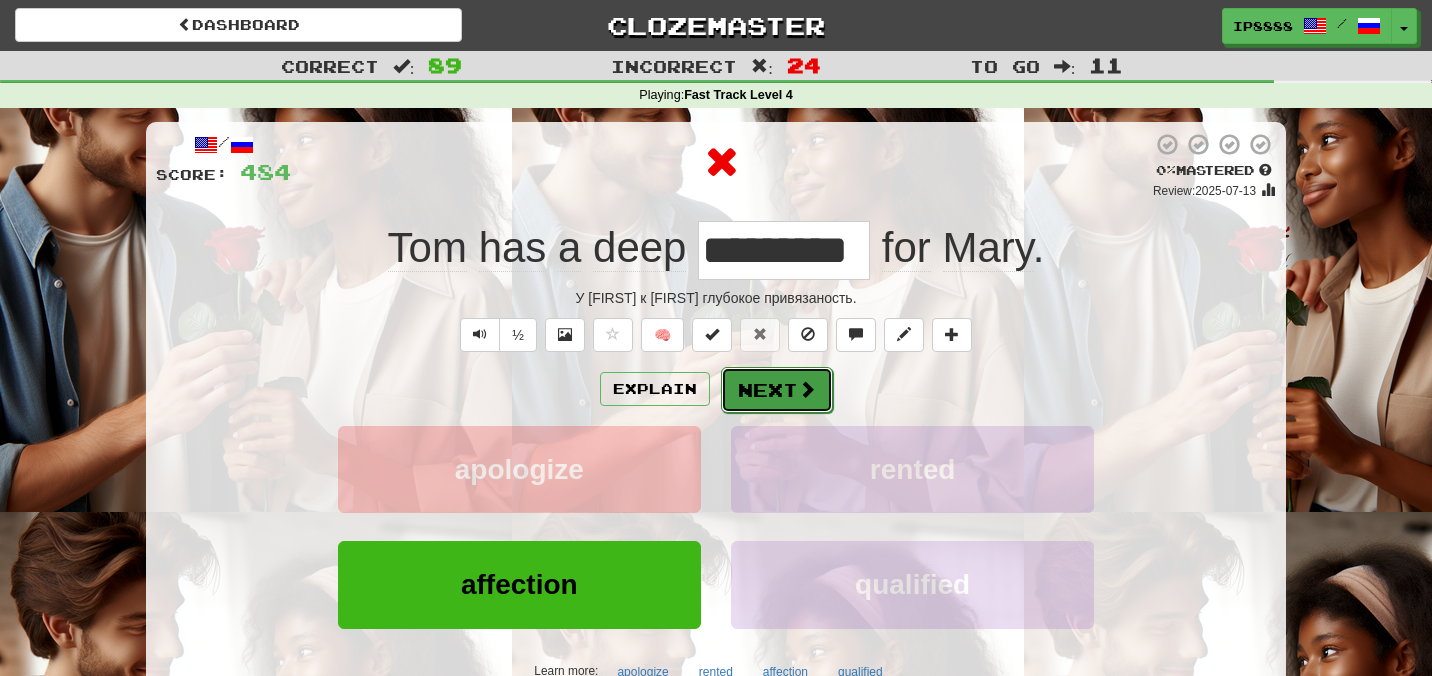 click on "Next" at bounding box center (777, 390) 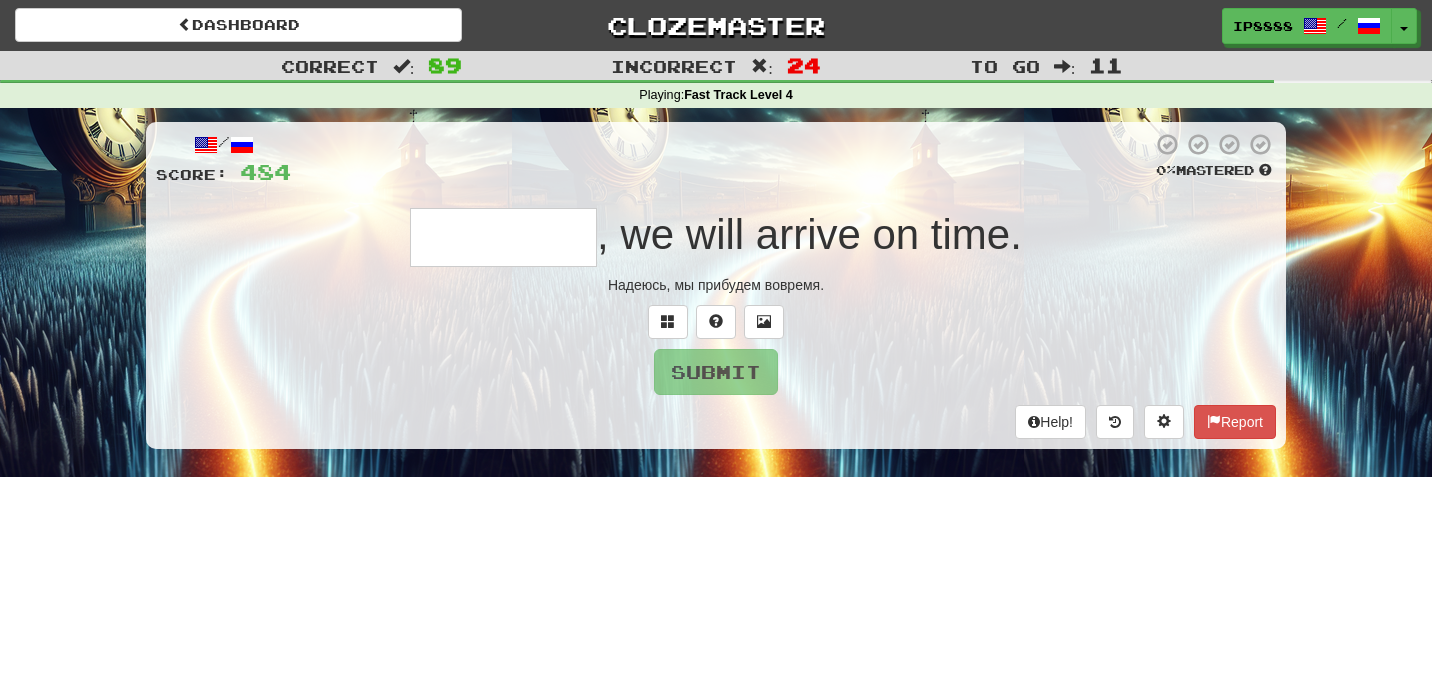 click at bounding box center (716, 322) 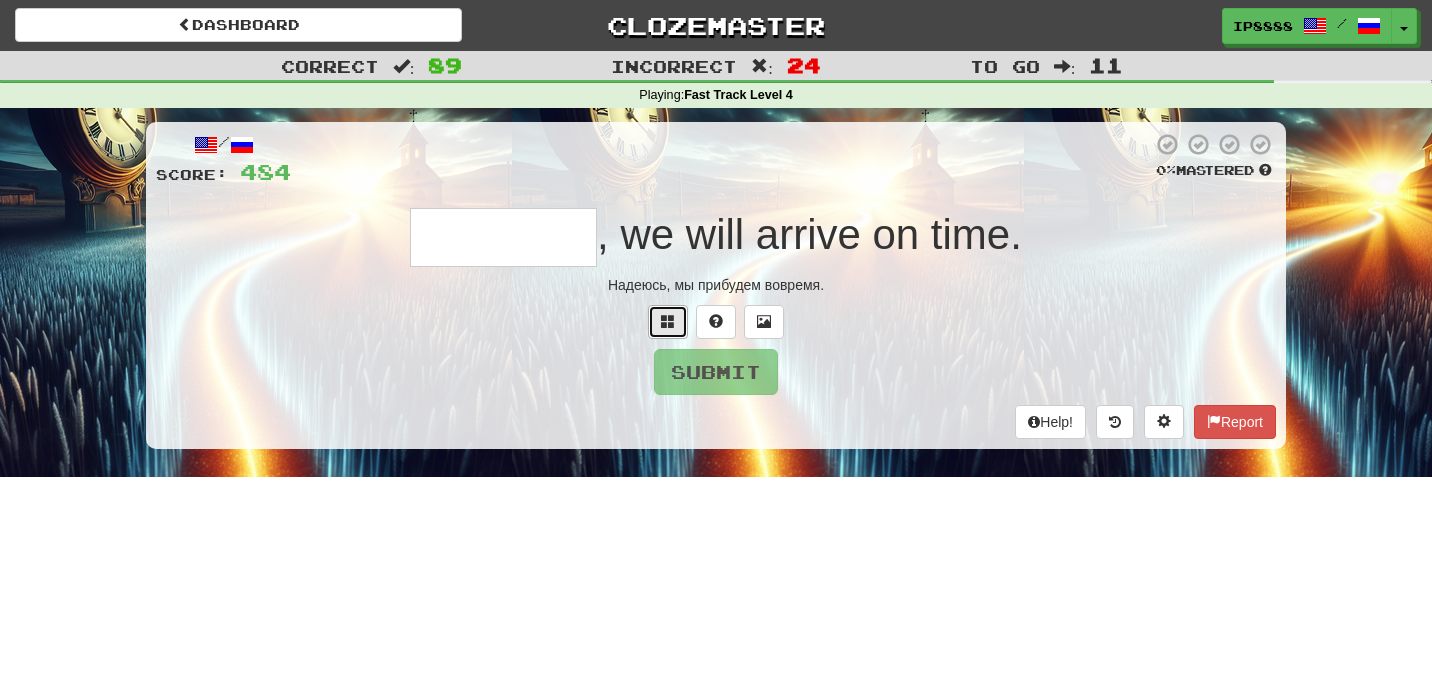 click at bounding box center [668, 321] 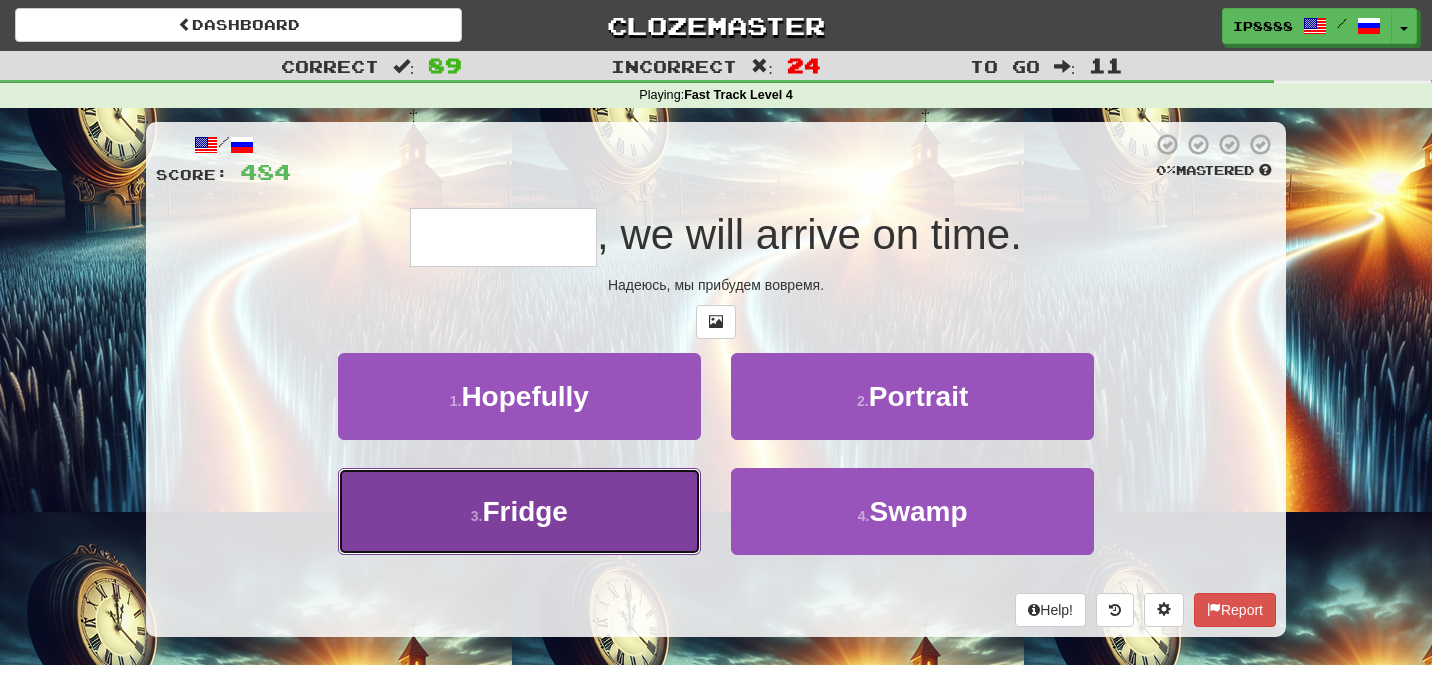 click on "3 .  Fridge" at bounding box center [519, 511] 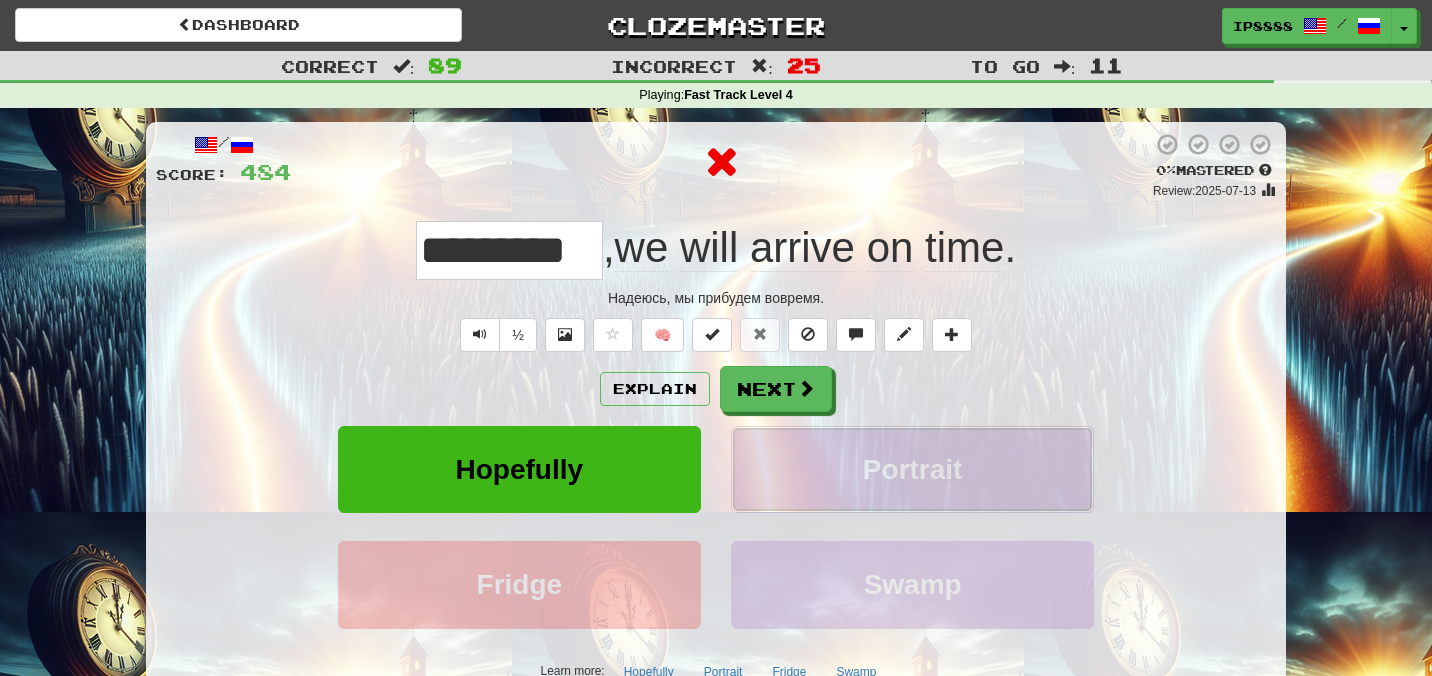 click on "Portrait" at bounding box center [912, 469] 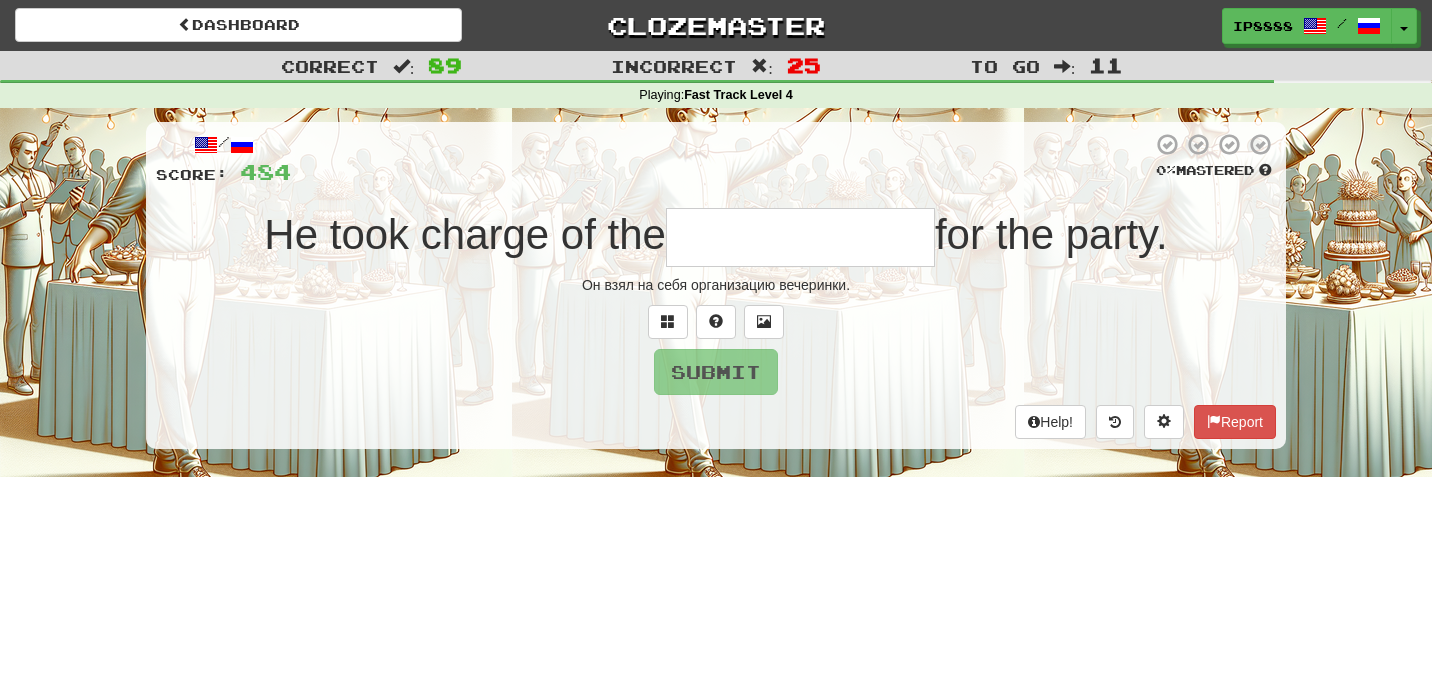 click on "Submit" at bounding box center (716, 372) 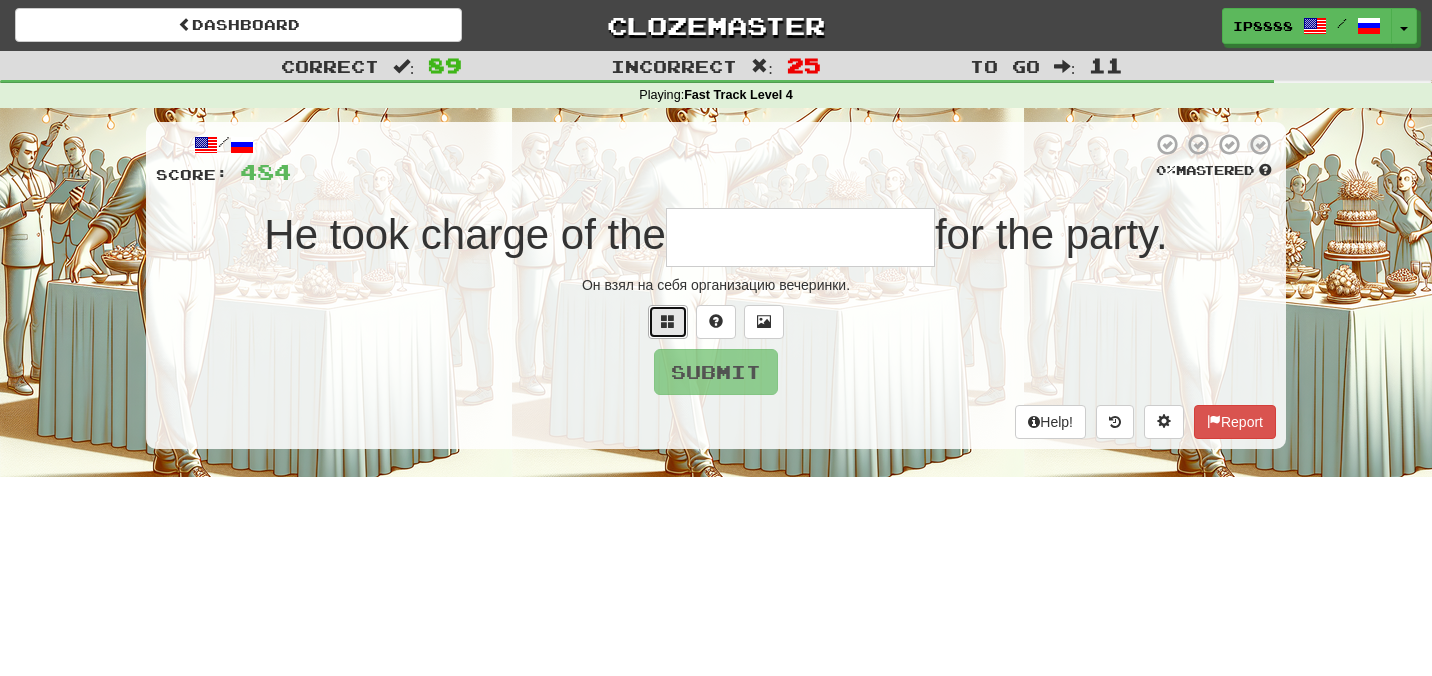 click at bounding box center [668, 322] 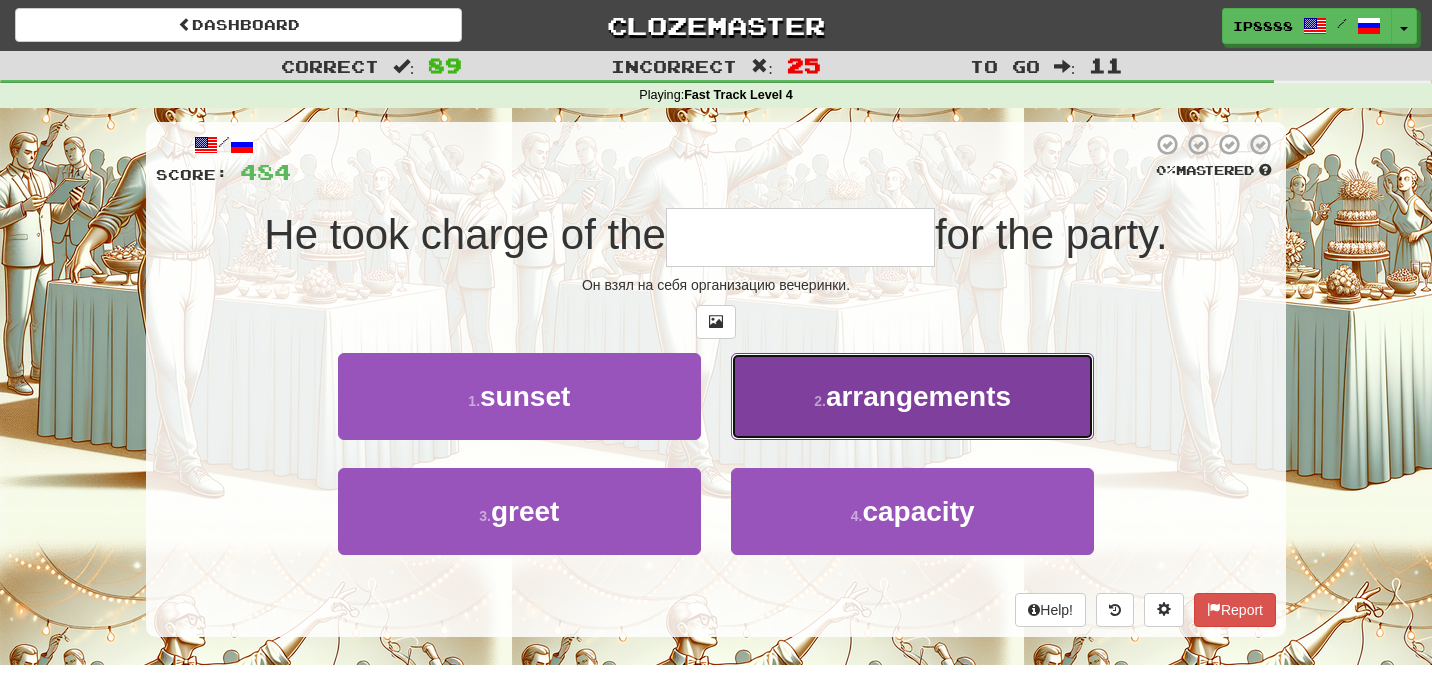 click on "2 .  arrangements" at bounding box center [912, 396] 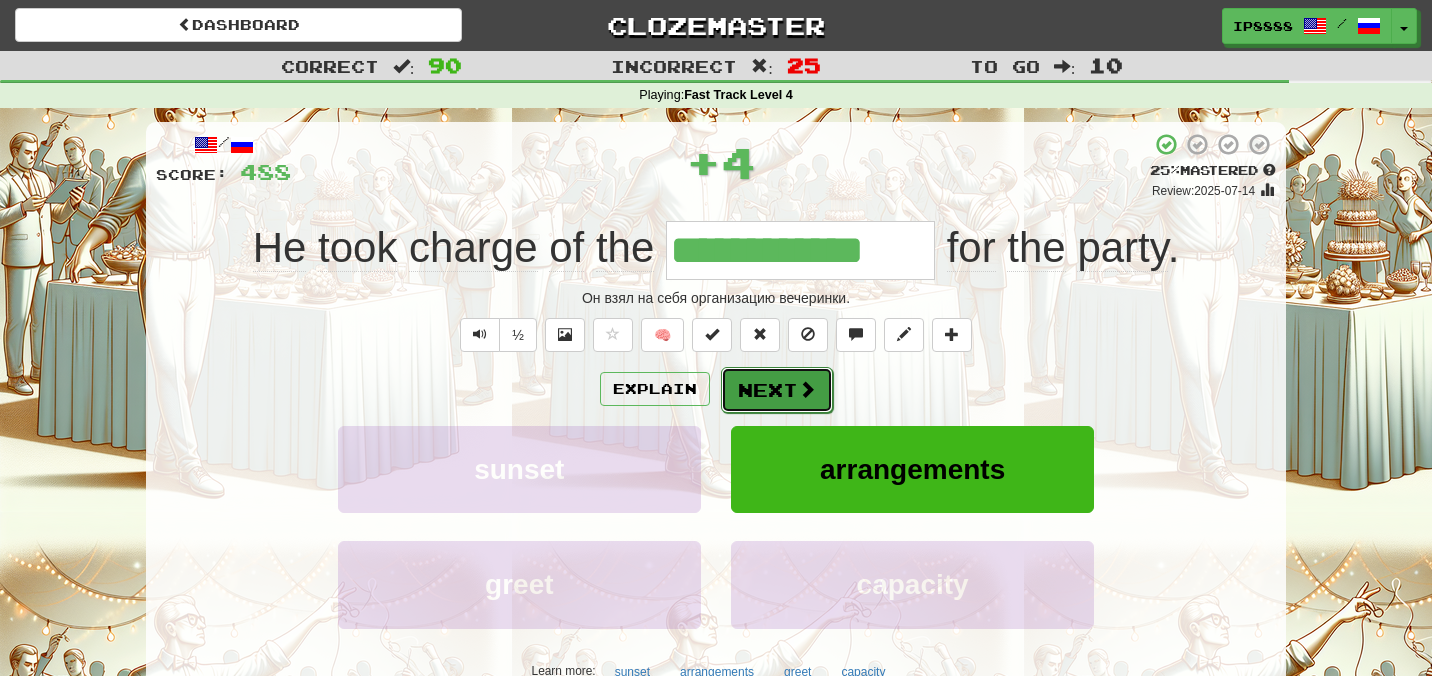 click at bounding box center (807, 389) 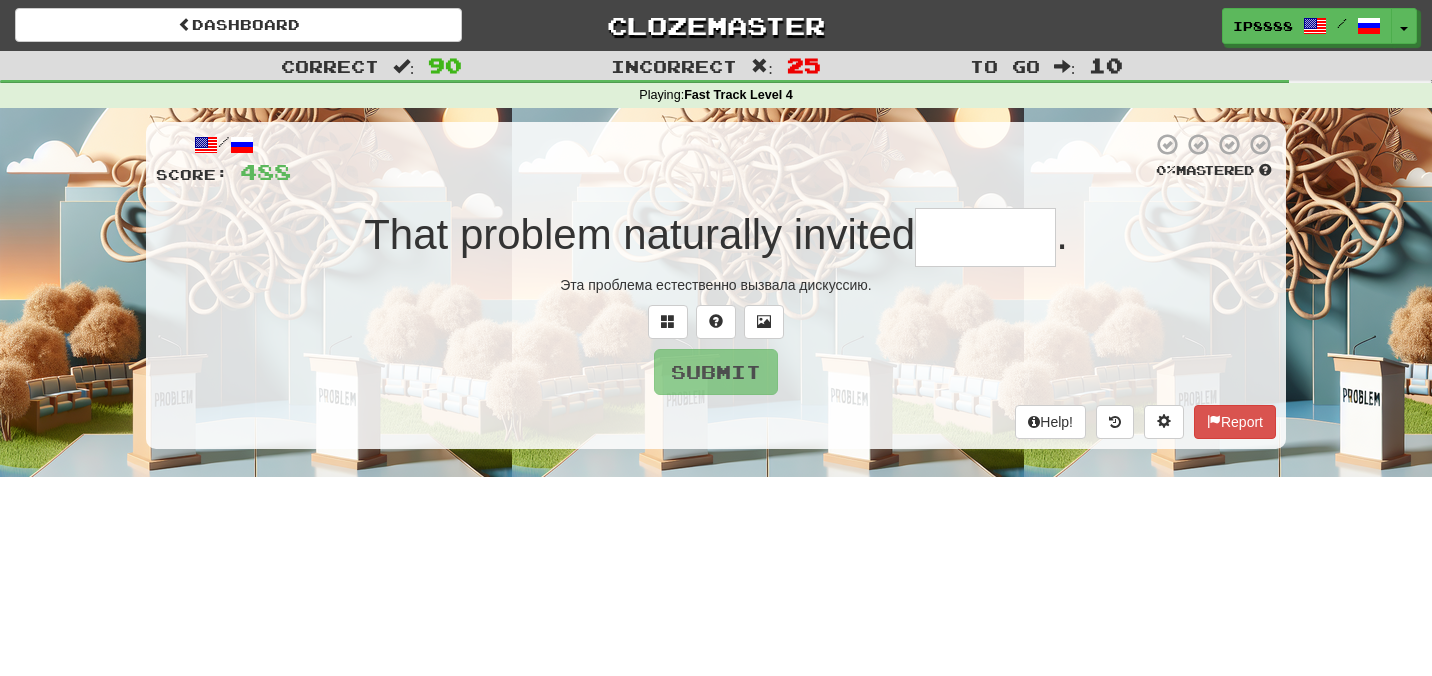 click at bounding box center [985, 237] 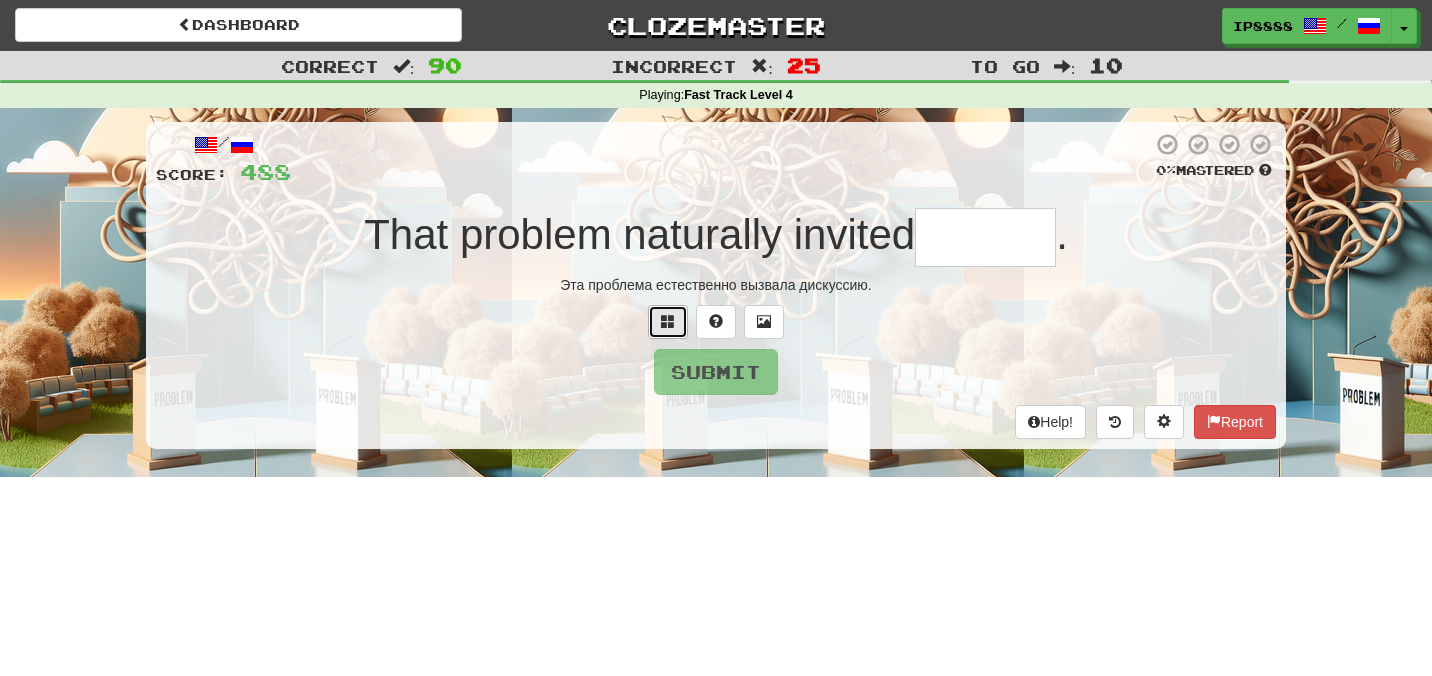 click at bounding box center (668, 322) 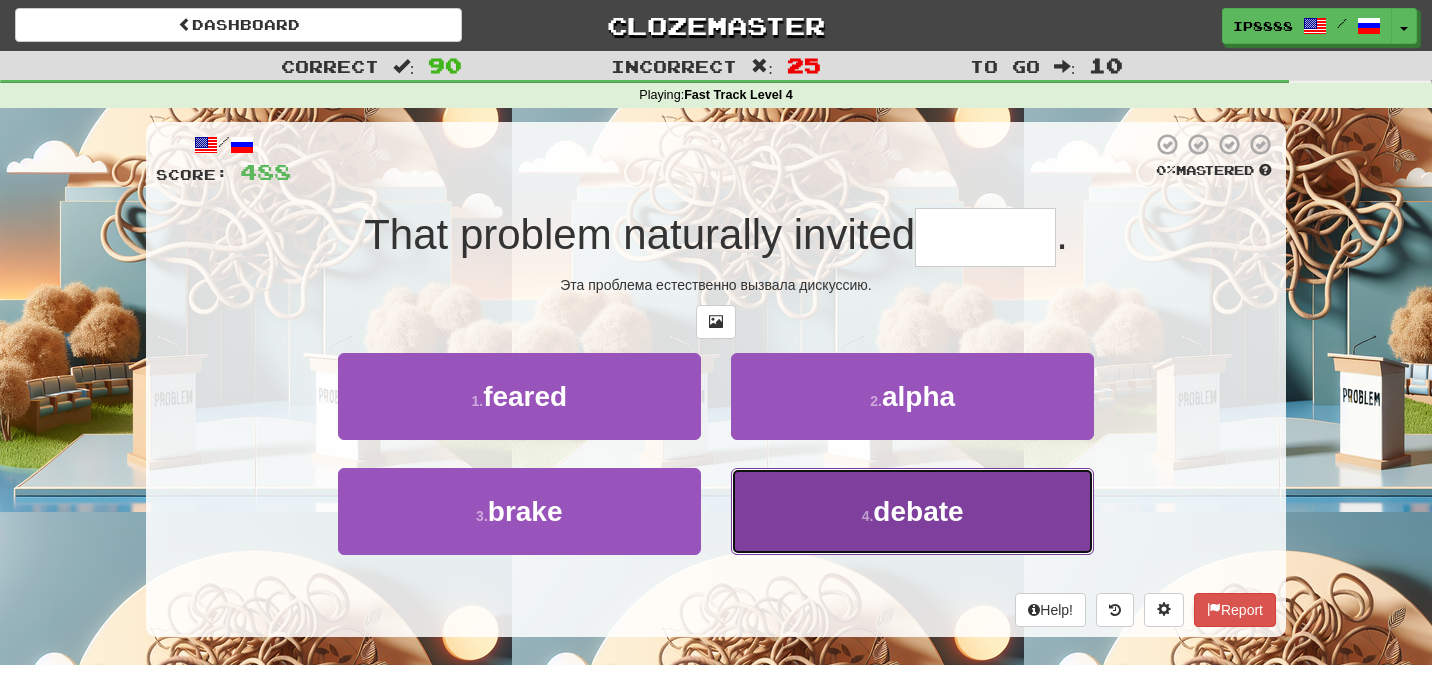 click on "4 .  debate" at bounding box center (912, 511) 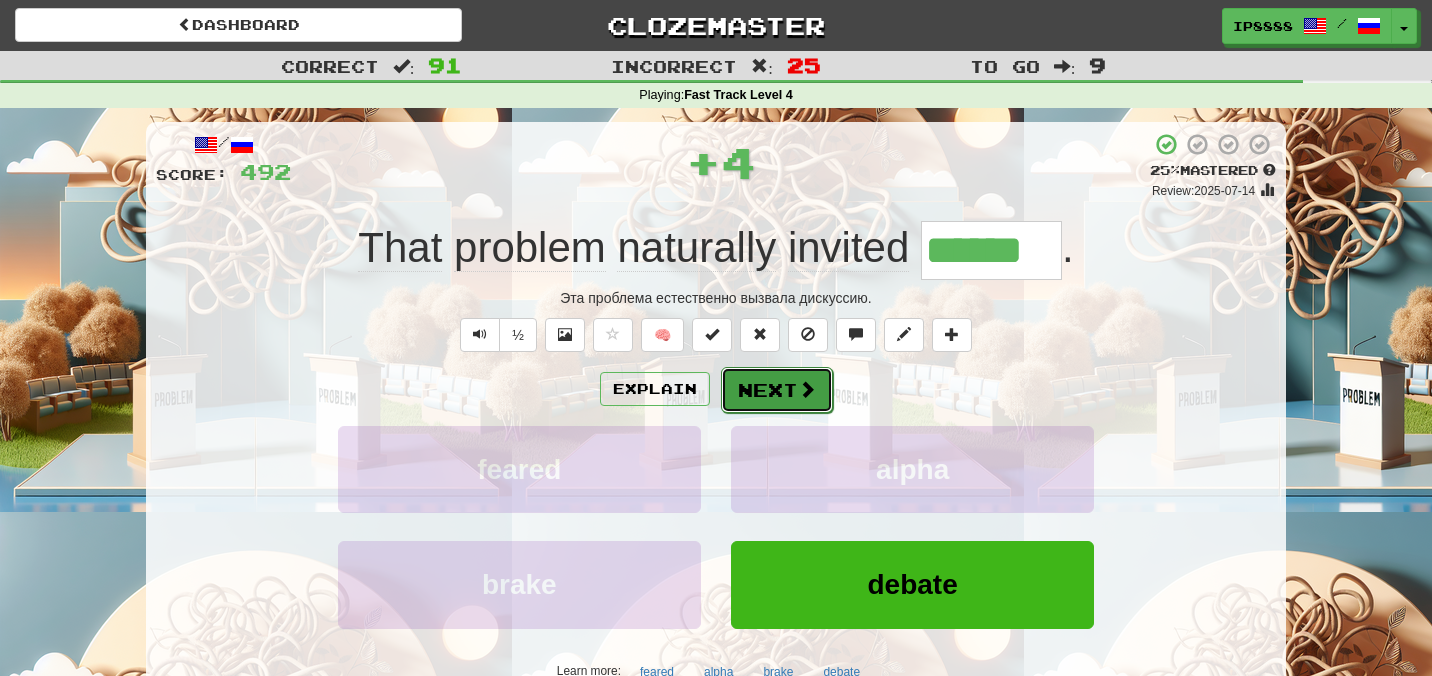 click on "Next" at bounding box center (777, 390) 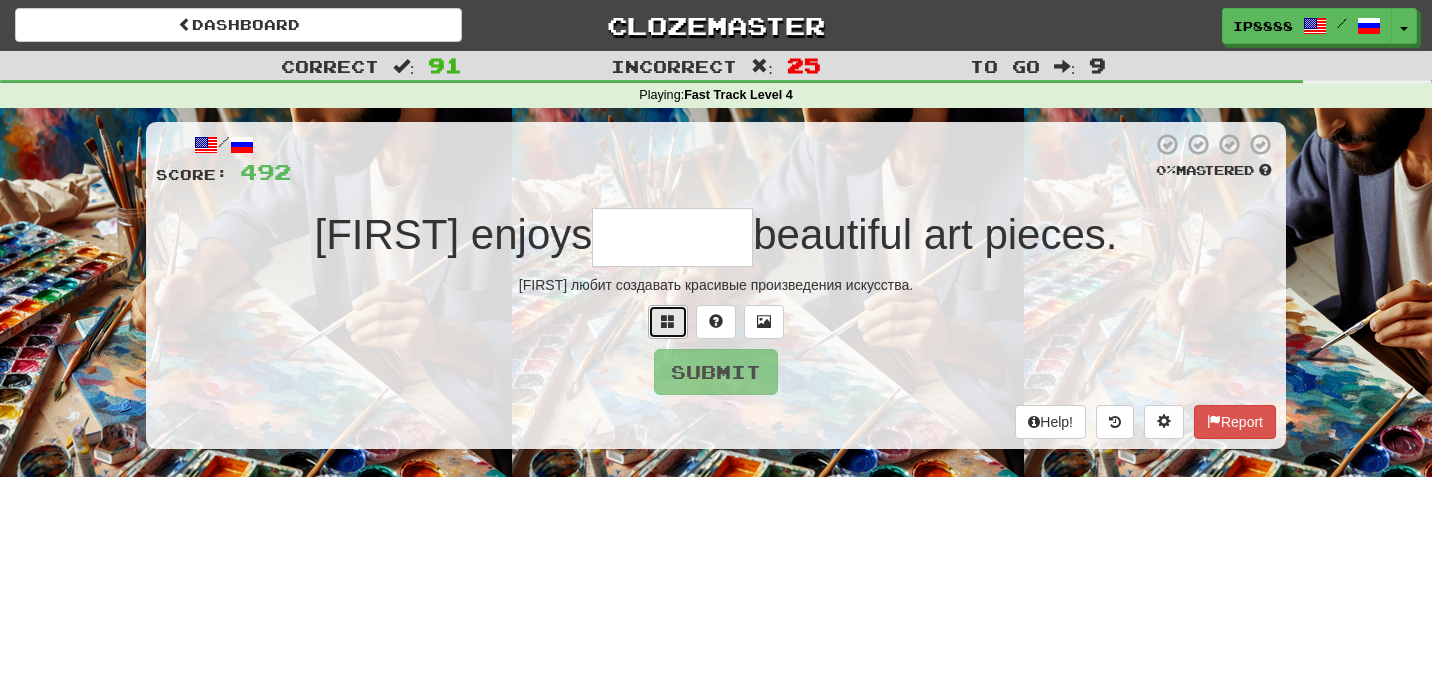 click at bounding box center [668, 321] 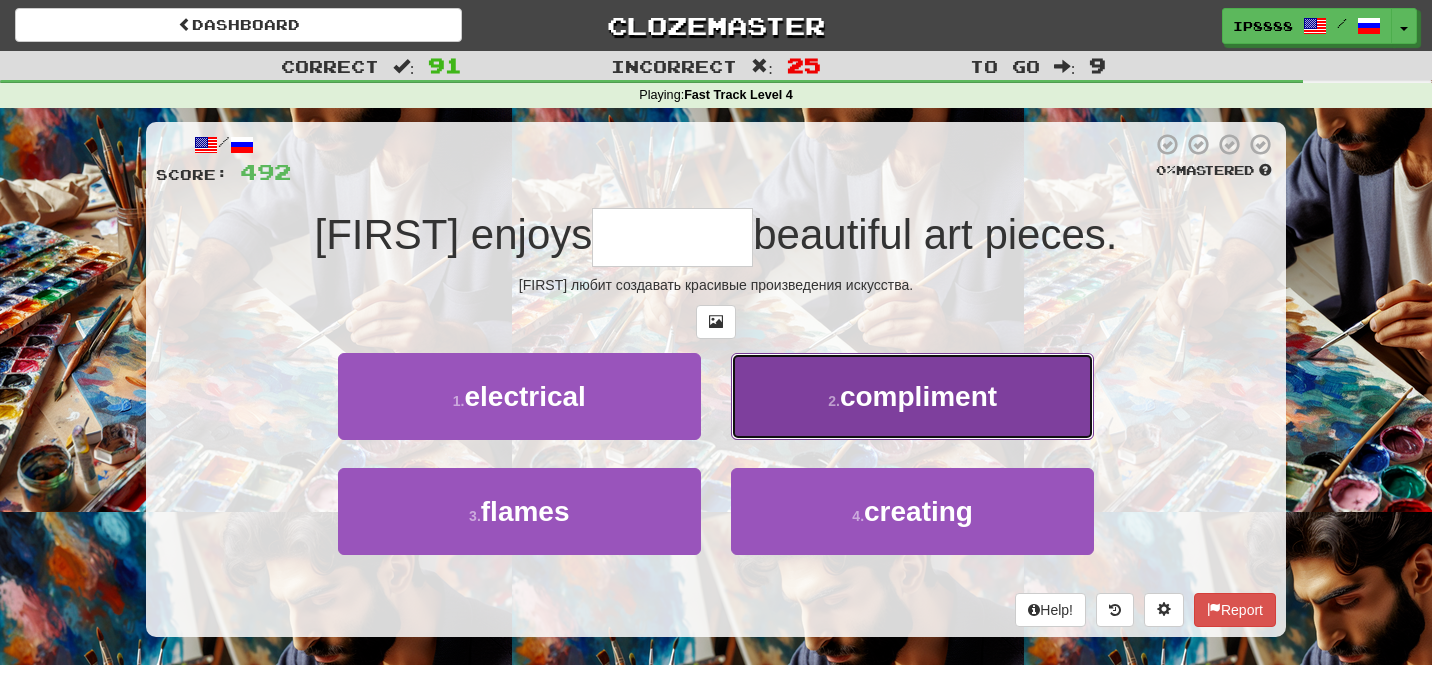 click on "compliment" at bounding box center (918, 396) 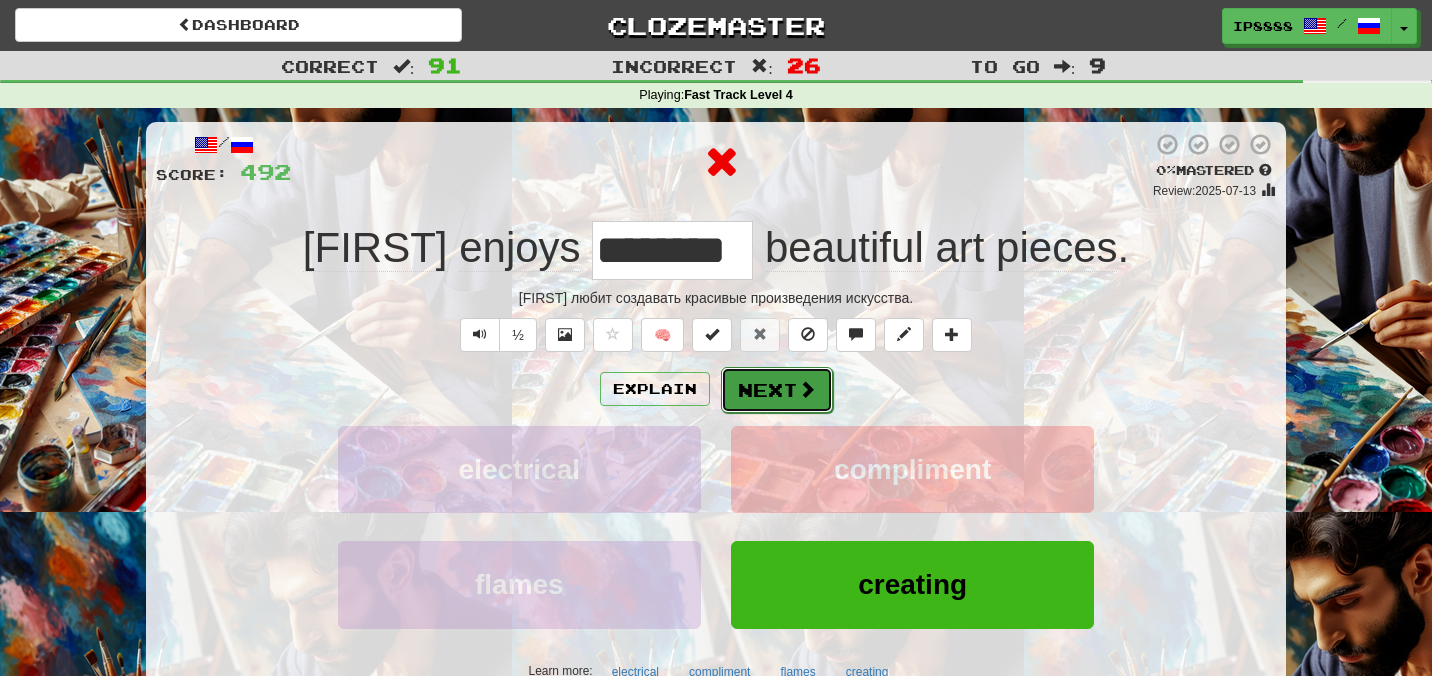 click on "Next" at bounding box center [777, 390] 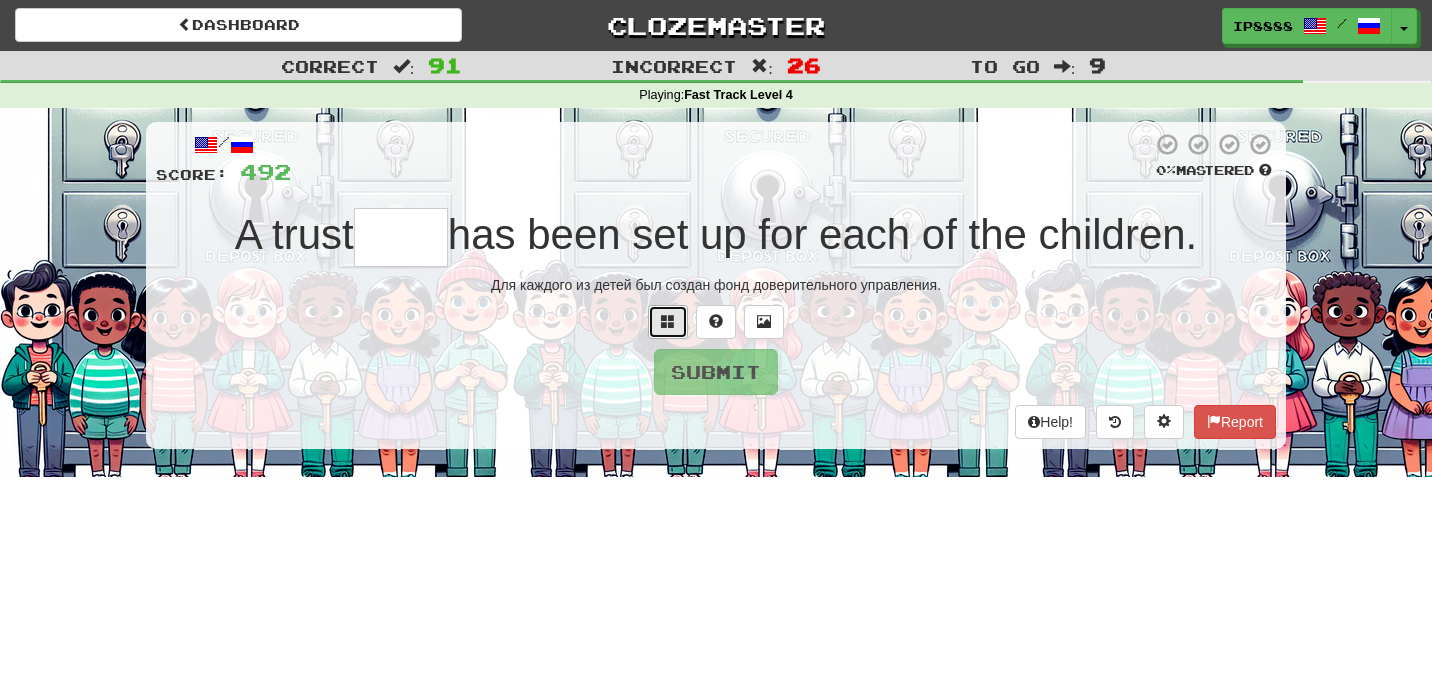 click at bounding box center [668, 321] 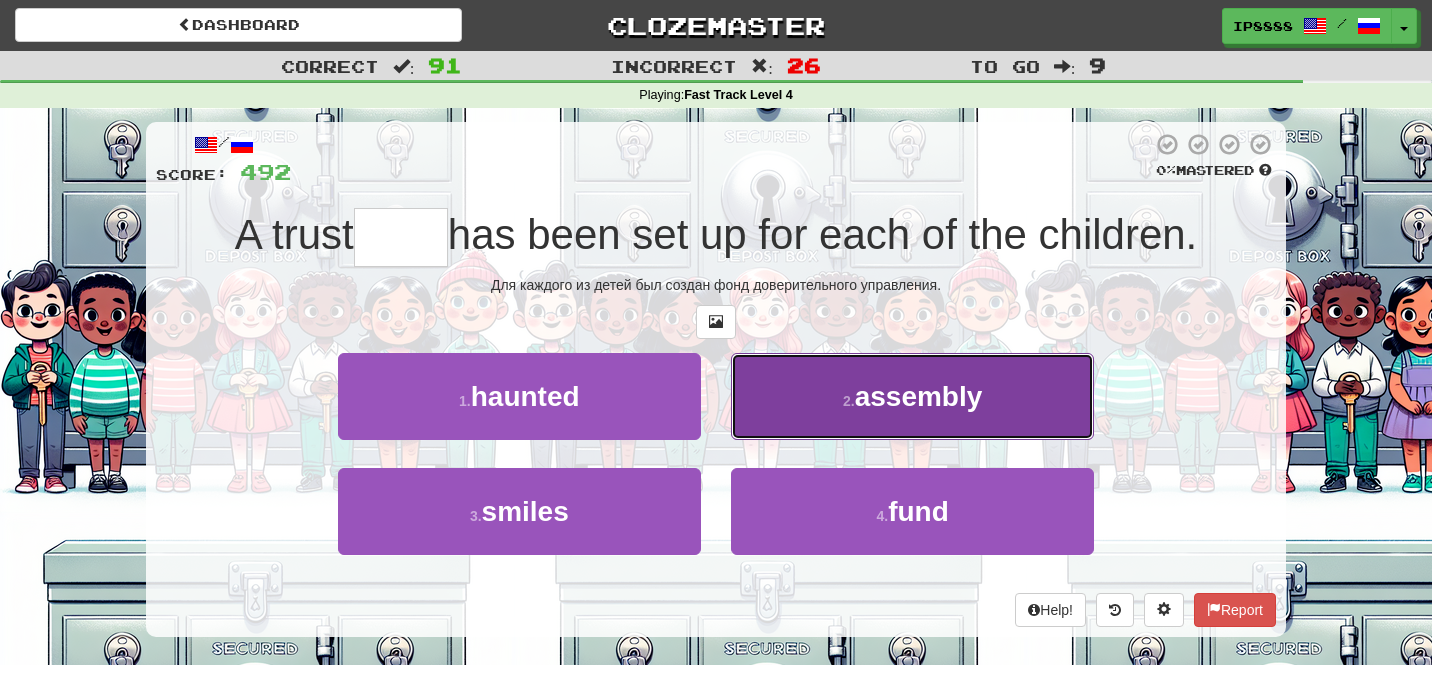 click on "2 .  assembly" at bounding box center (912, 396) 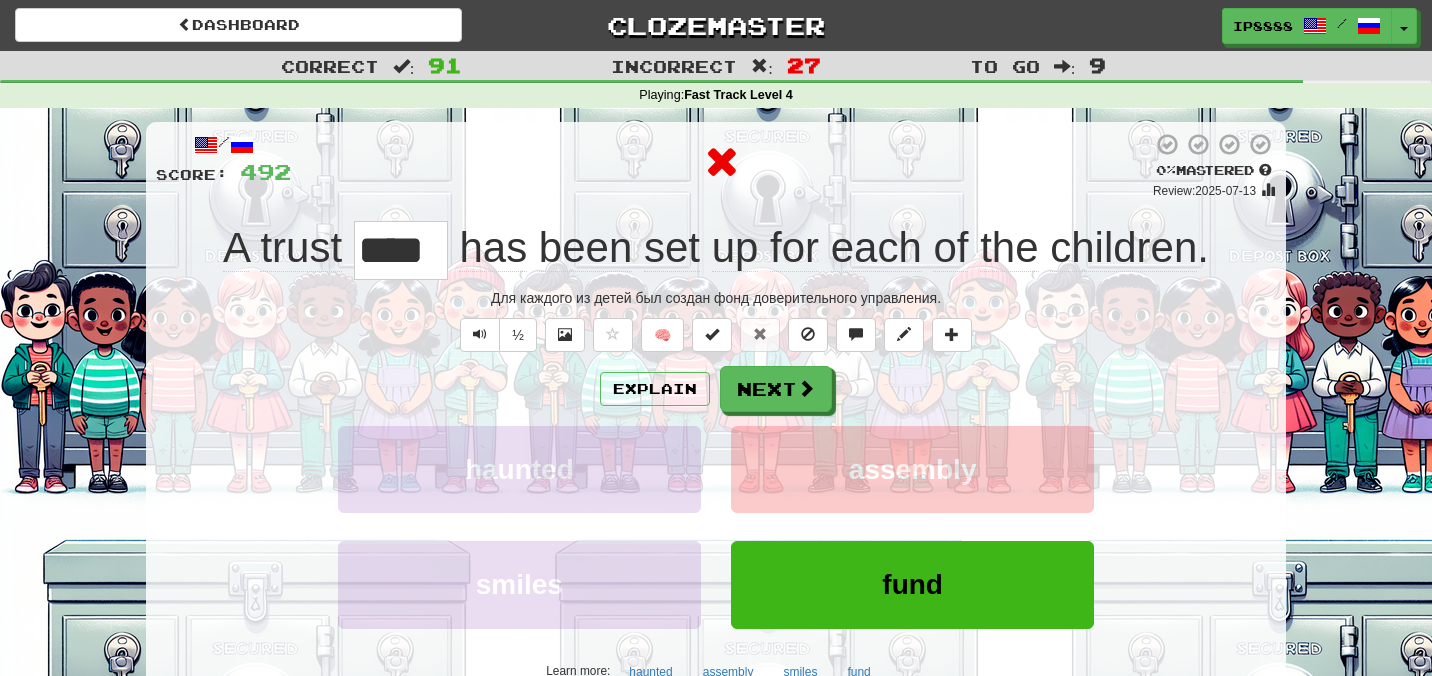 click on "/  Score:   492 0 %  Mastered Review:  2025-07-13 A   trust   ****   has   been   set   up   for   each   of   the   children . Для каждого из детей был создан фонд доверительного управления. ½ 🧠 Explain Next haunted assembly smiles fund Learn more: haunted assembly smiles fund  Help!  Report" at bounding box center [716, 431] 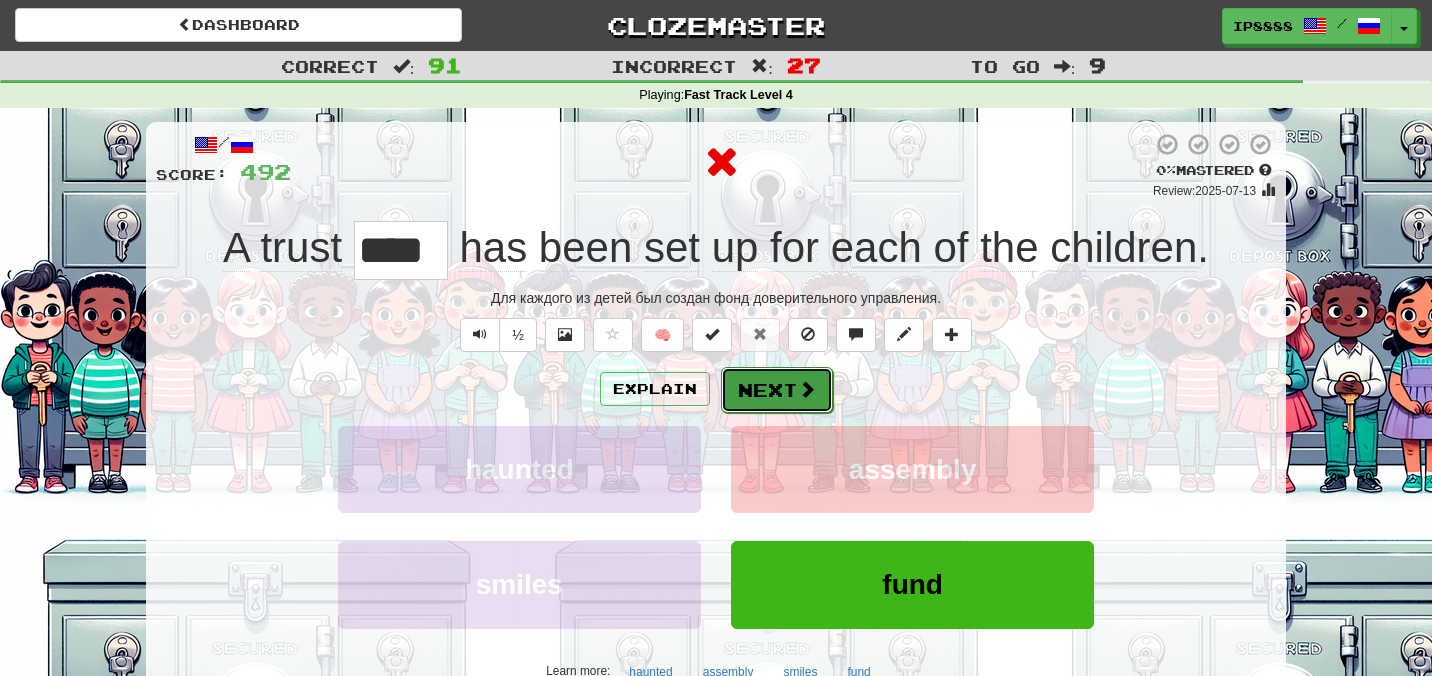 click on "Next" at bounding box center (777, 390) 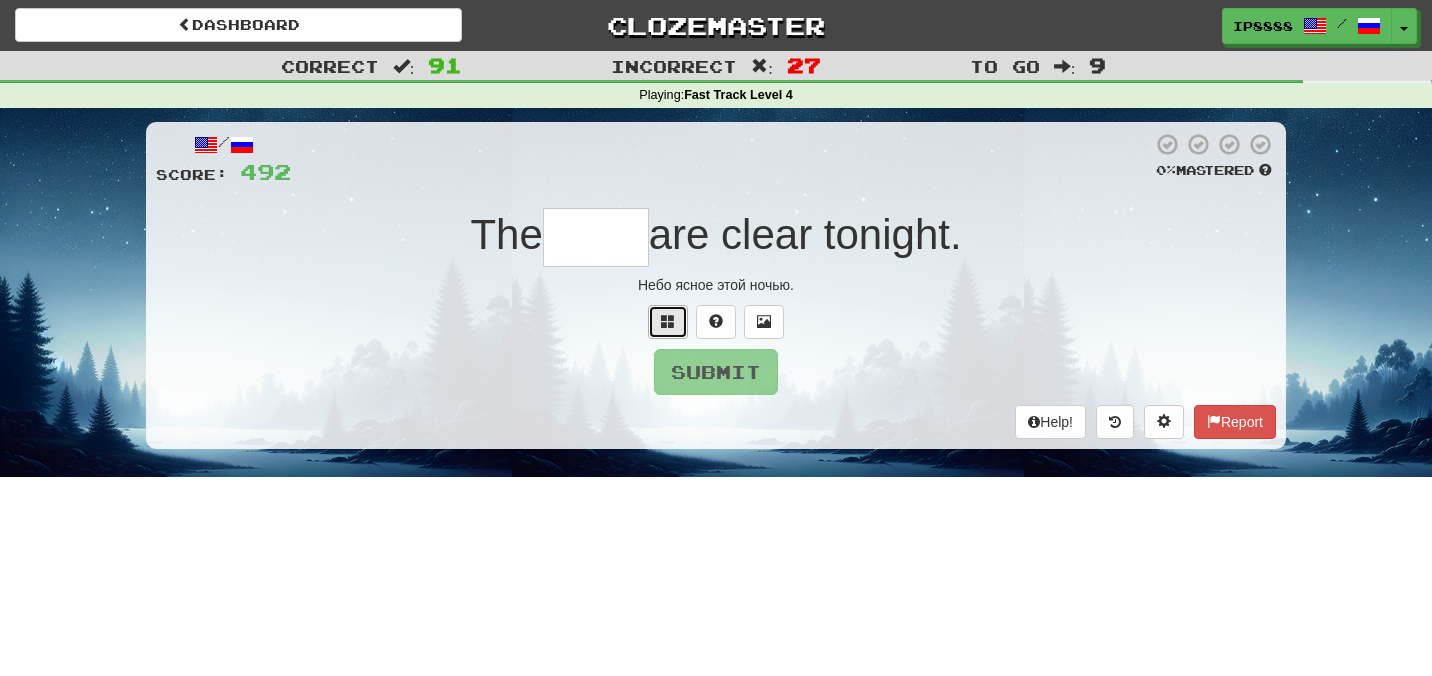 click at bounding box center [668, 321] 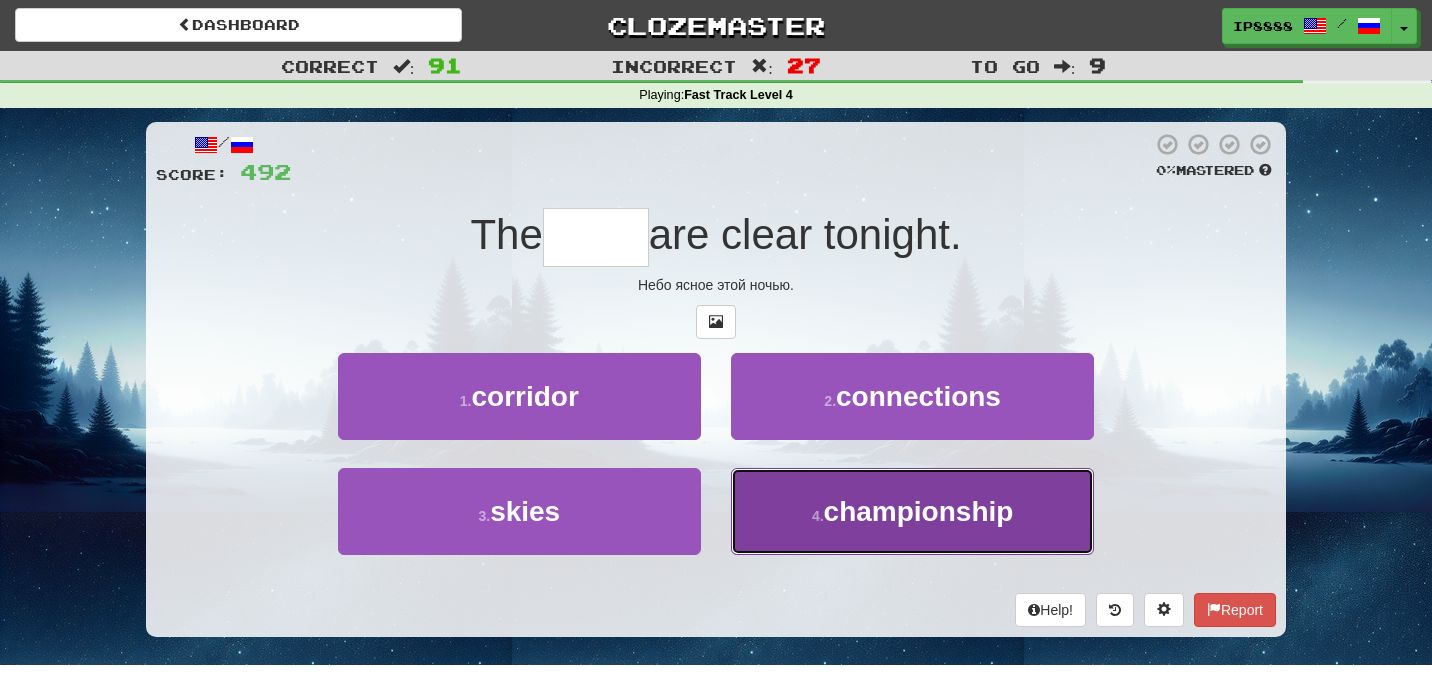 click on "4 .  championship" at bounding box center [912, 511] 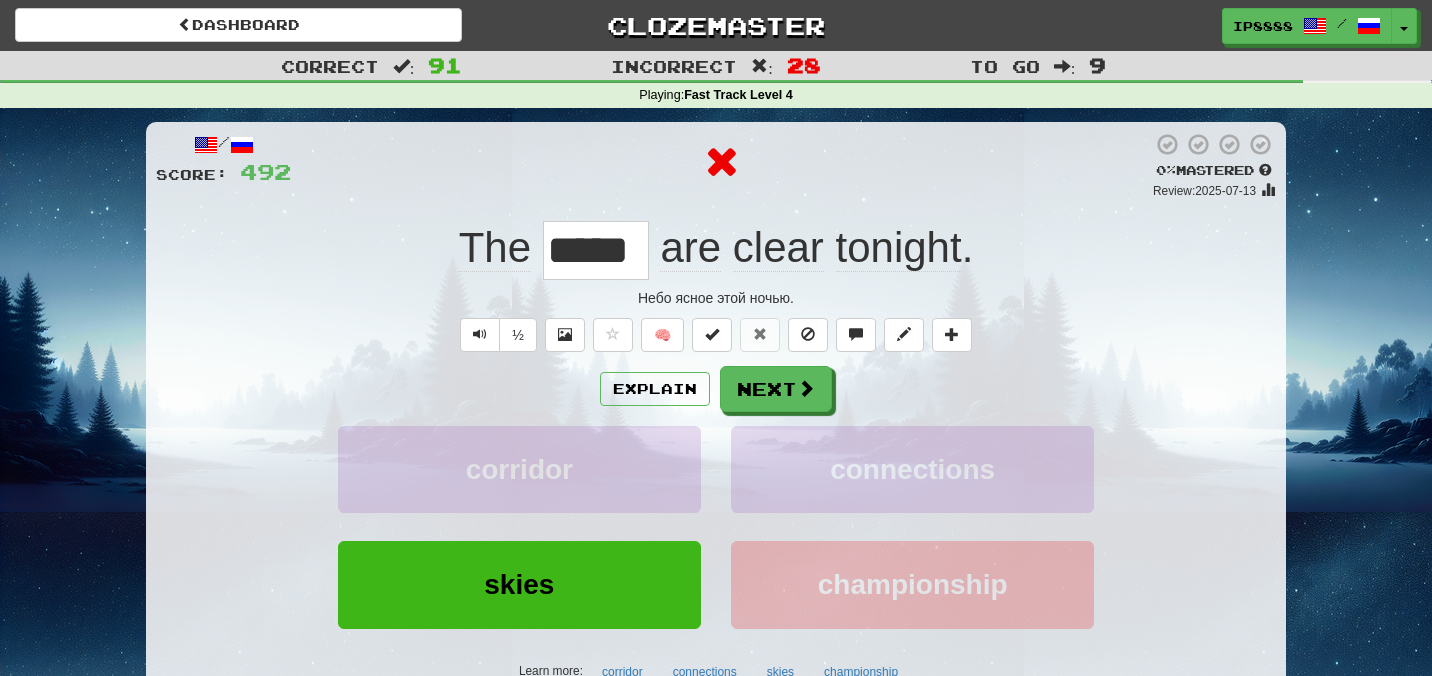 click on "Explain Next corridor connections skies championship Learn more: corridor connections skies championship" at bounding box center (716, 526) 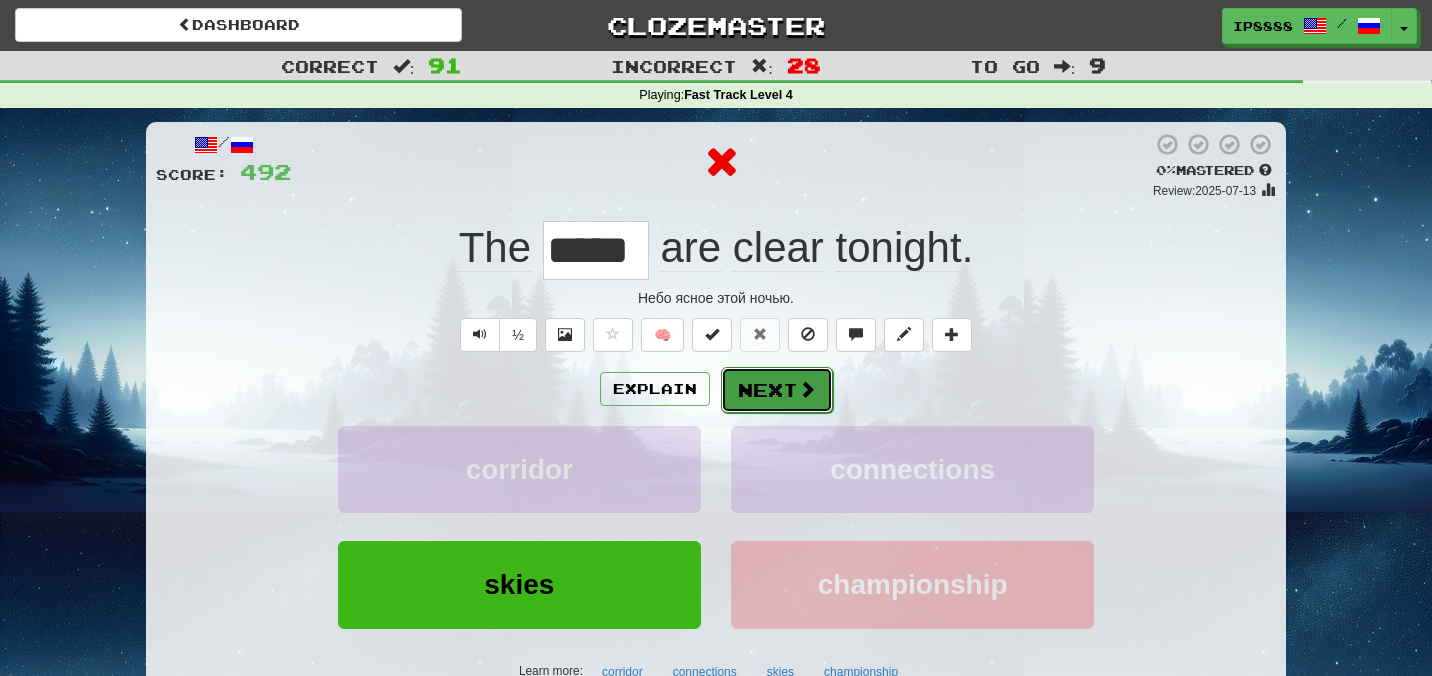 click on "Next" at bounding box center [777, 390] 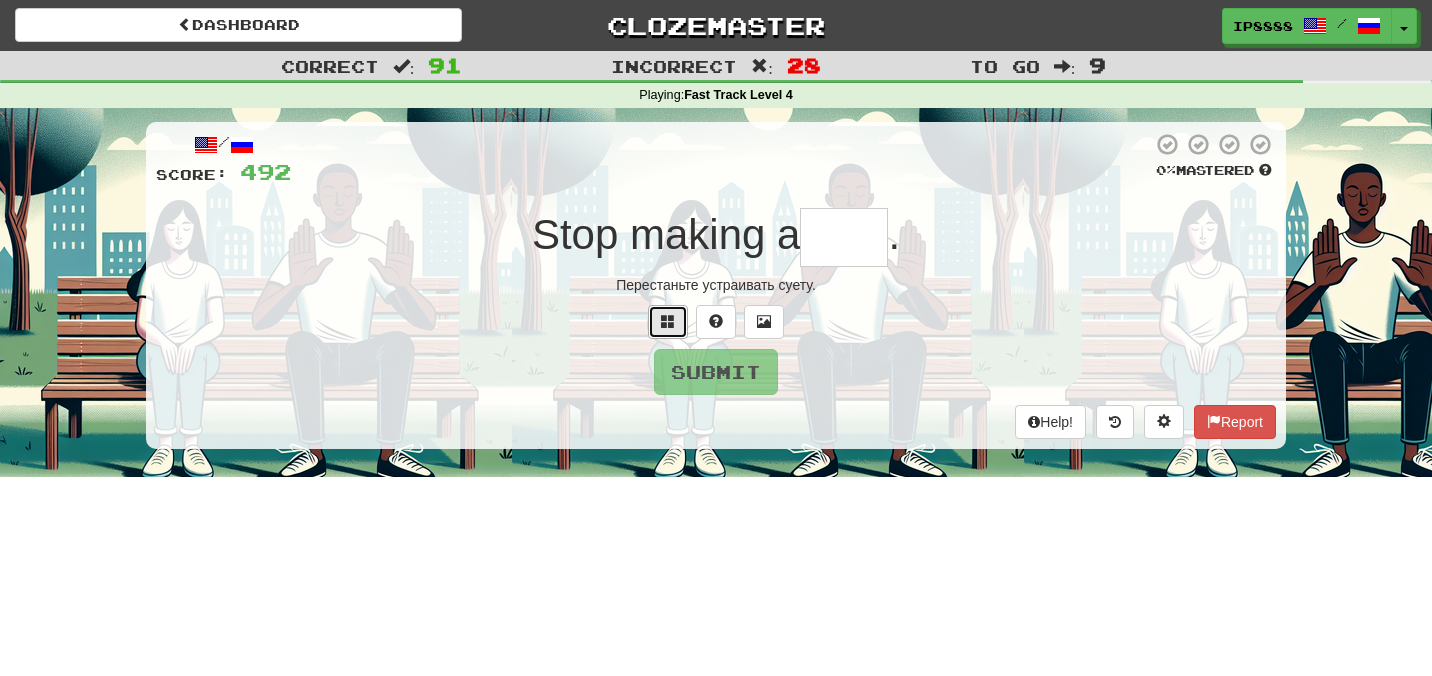 click at bounding box center [668, 321] 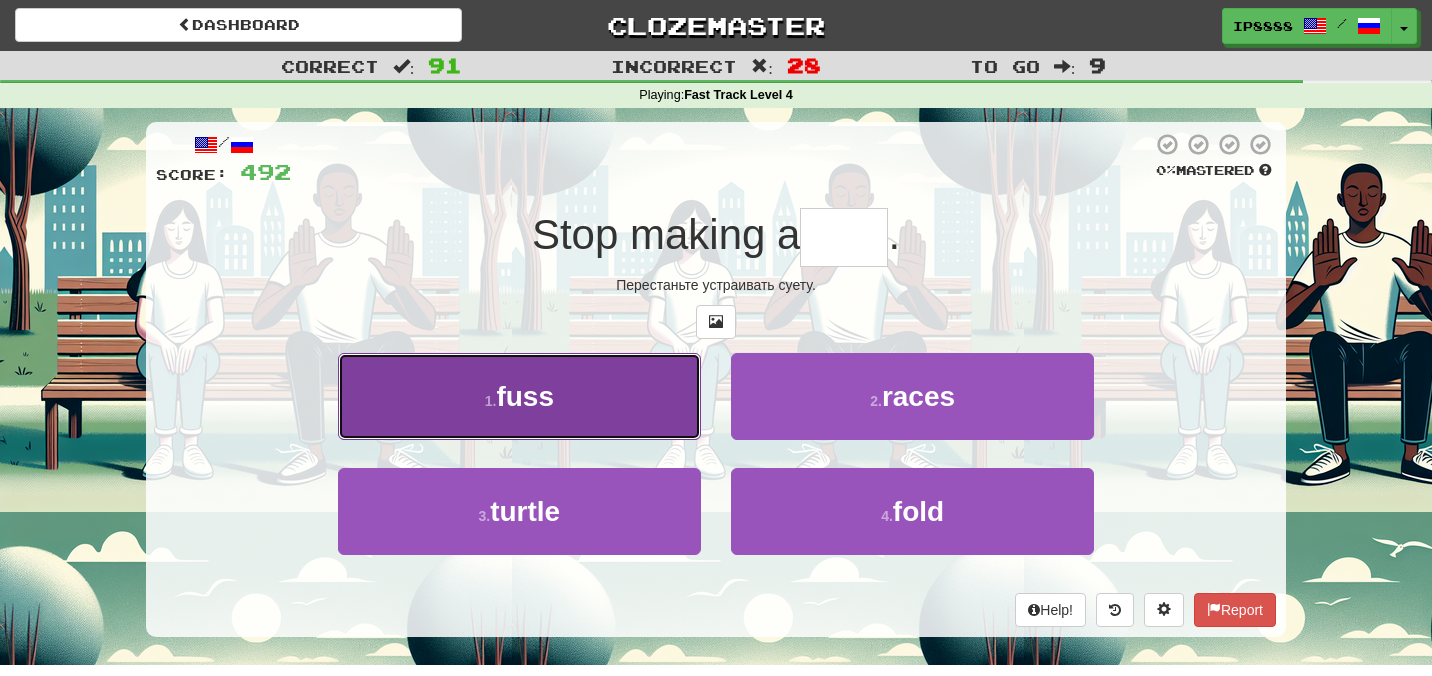 click on "1 .  fuss" at bounding box center (519, 396) 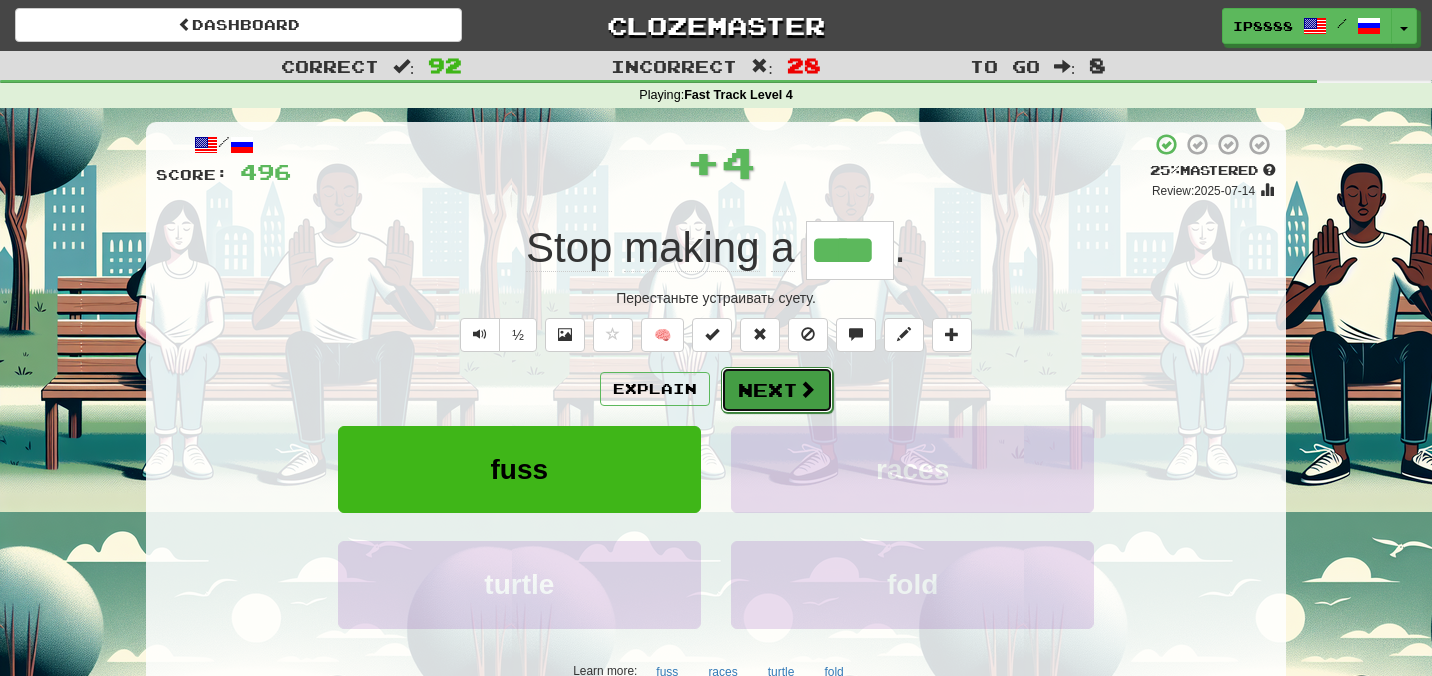 click on "Next" at bounding box center (777, 390) 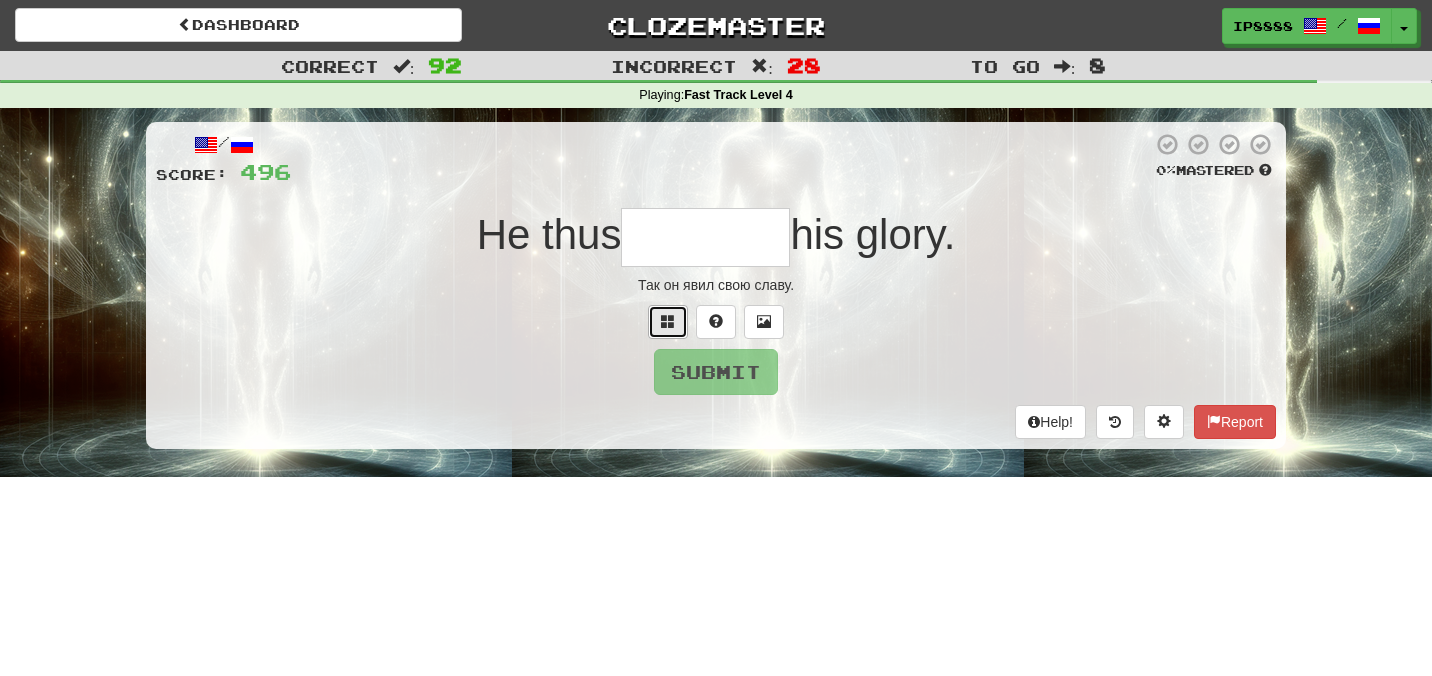 click at bounding box center (668, 322) 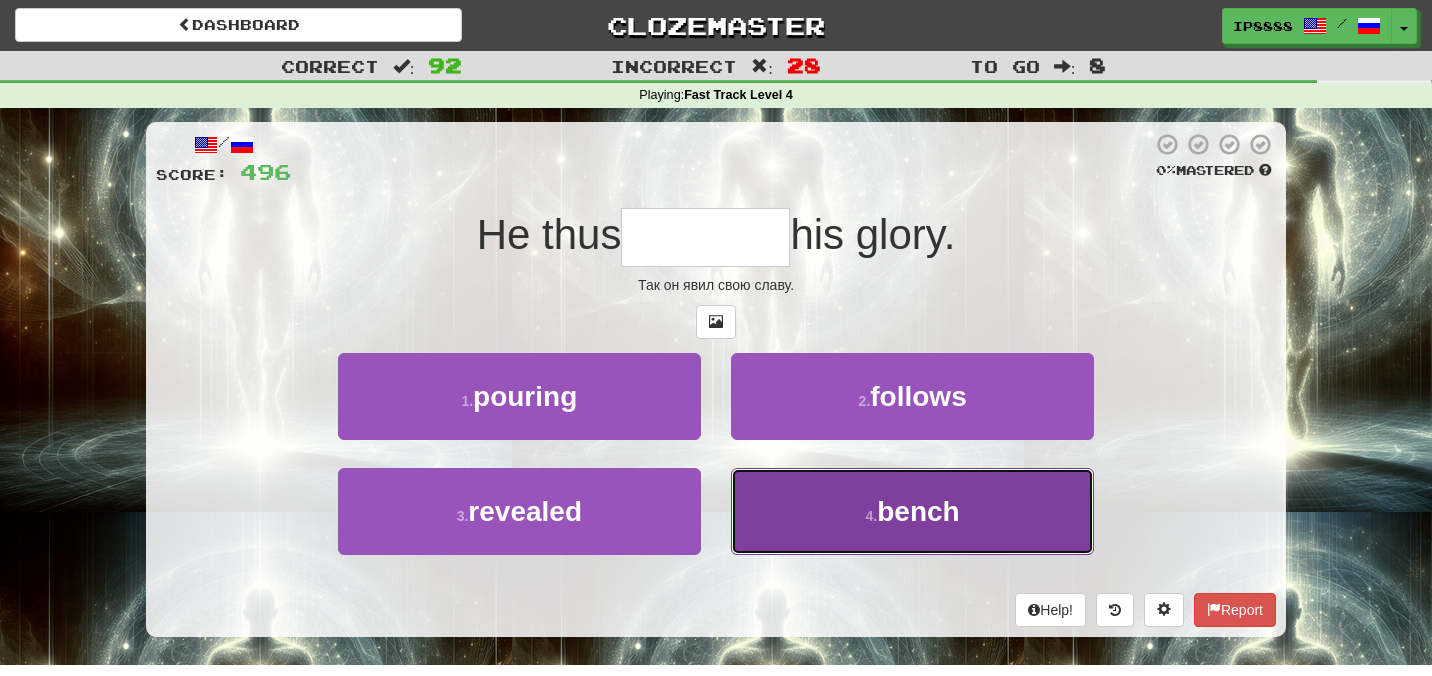 click on "4 .  bench" at bounding box center (912, 511) 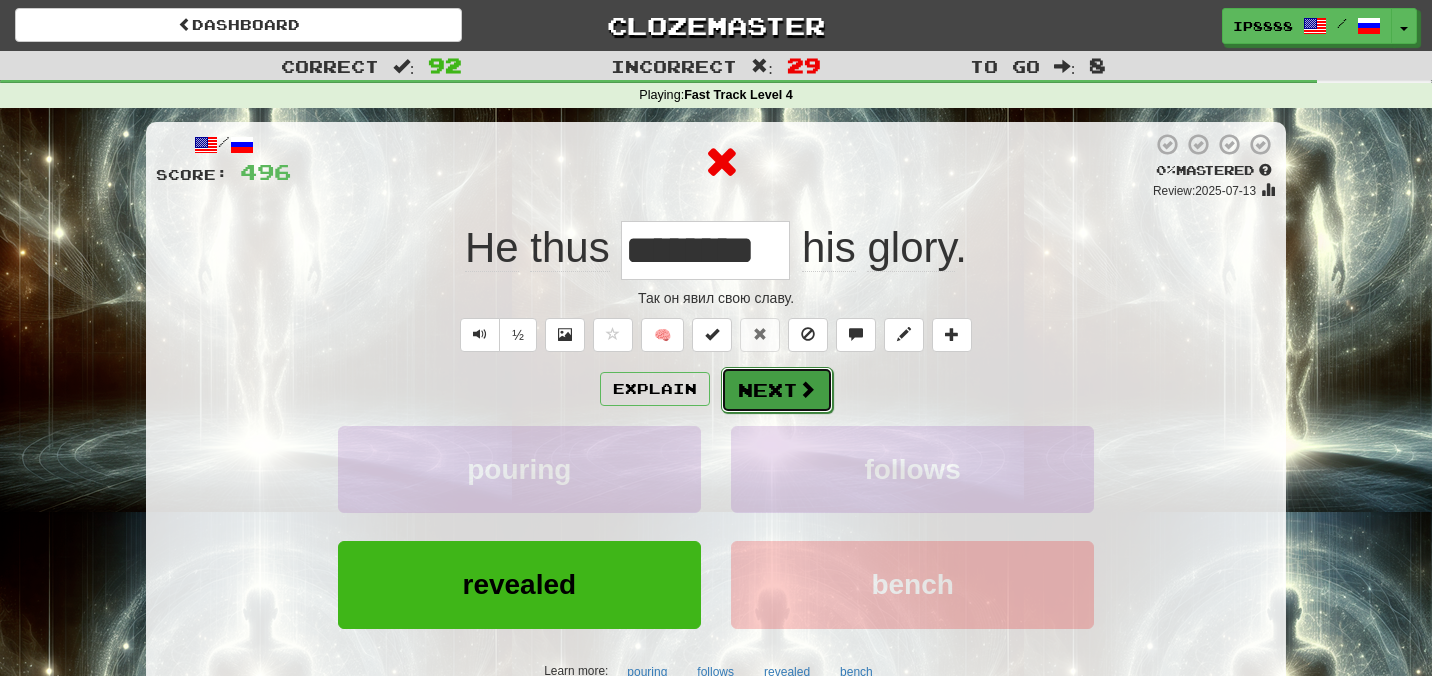 click on "Next" at bounding box center (777, 390) 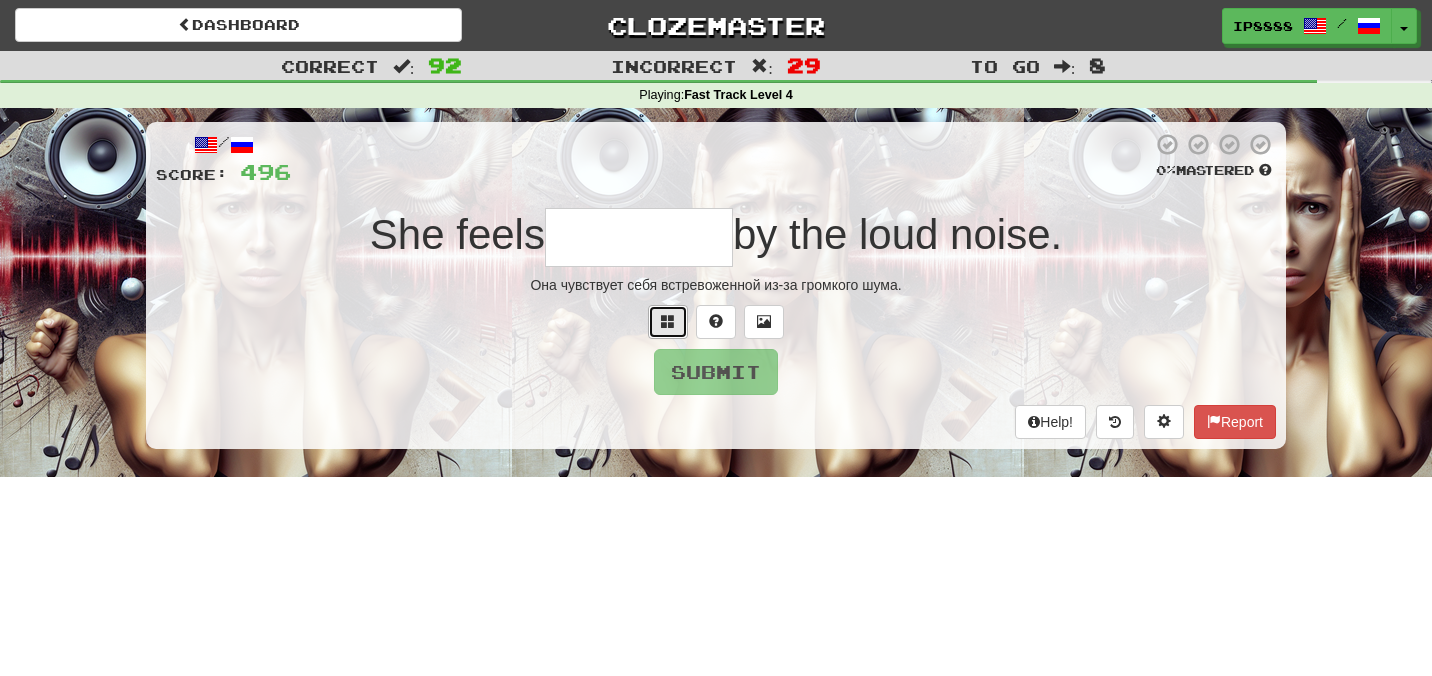 click at bounding box center (668, 322) 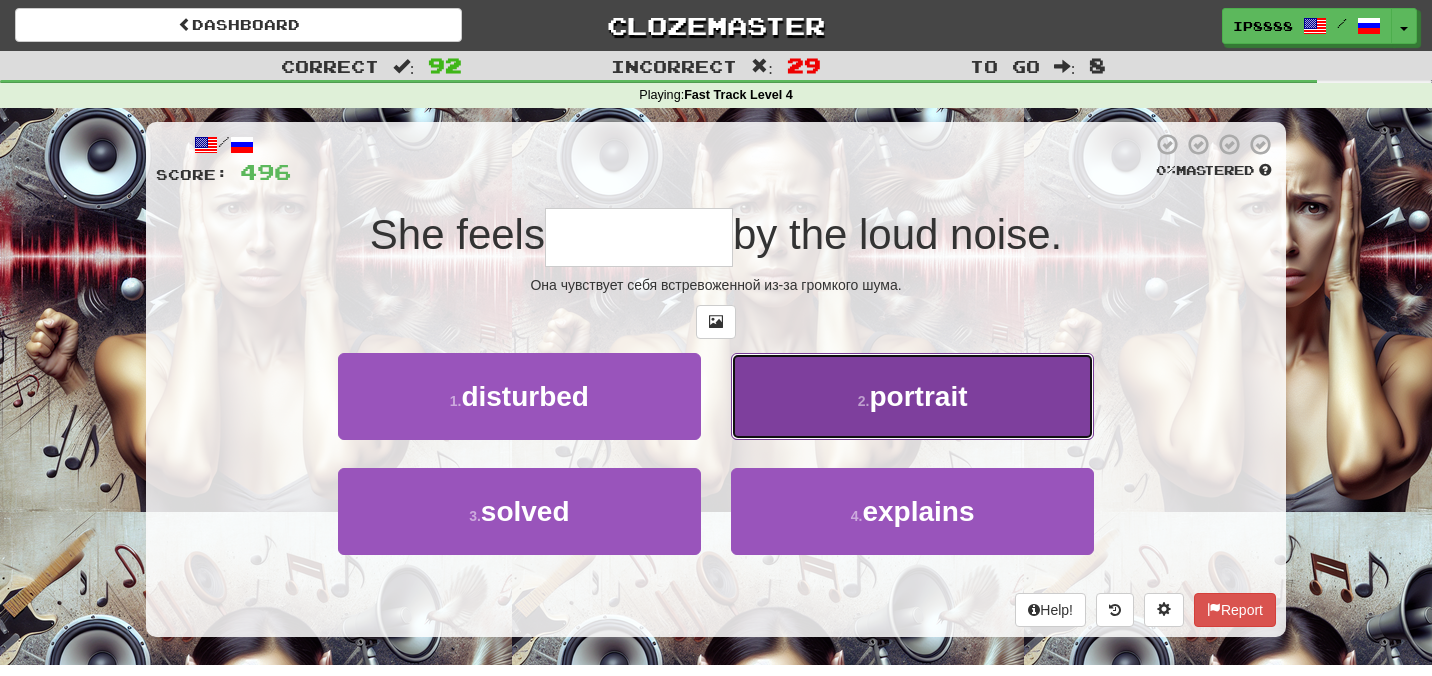click on "2 .  portrait" at bounding box center (912, 396) 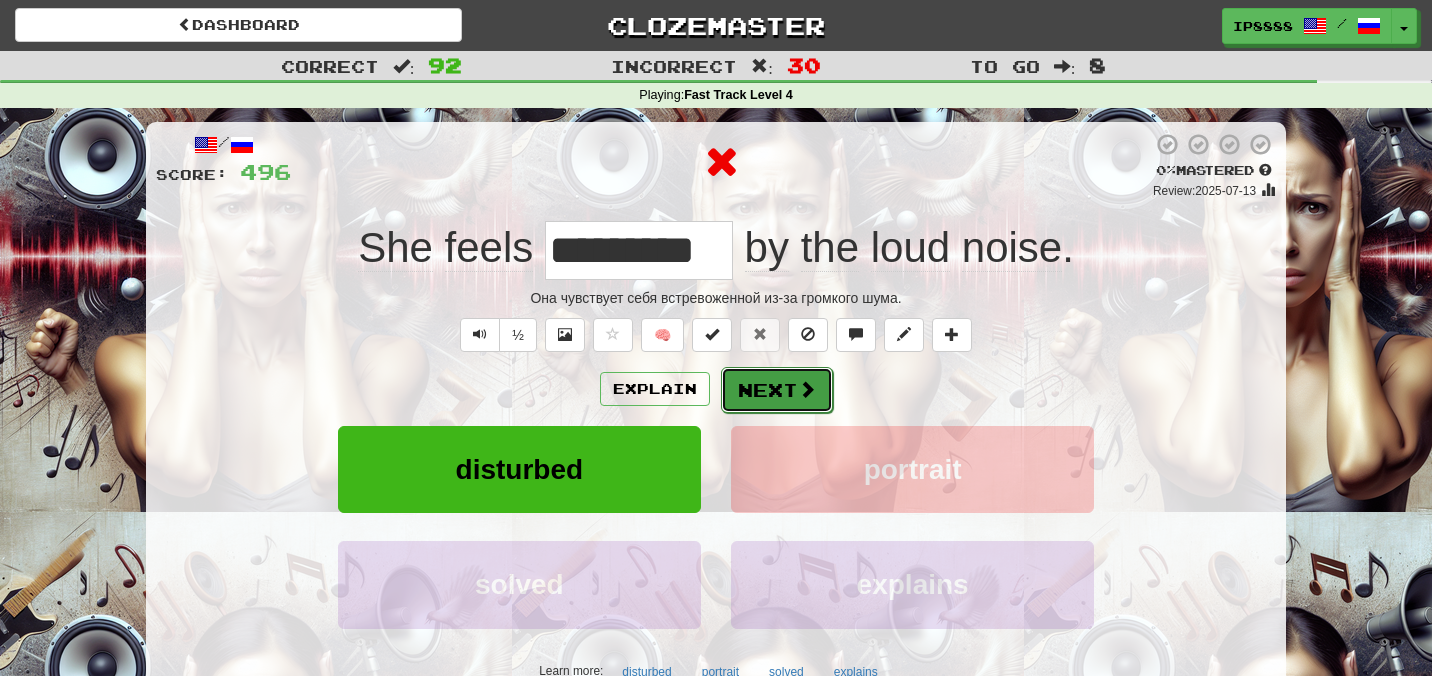 click on "Next" at bounding box center [777, 390] 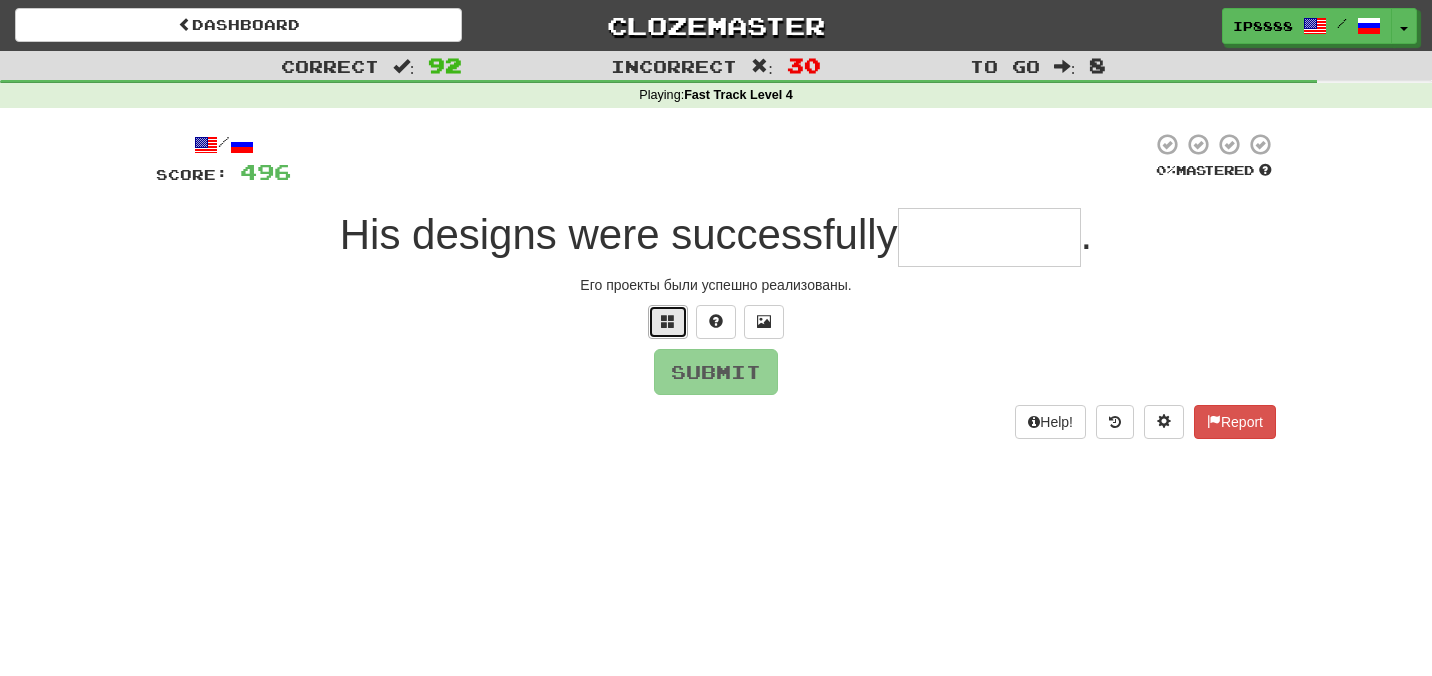 click at bounding box center [668, 322] 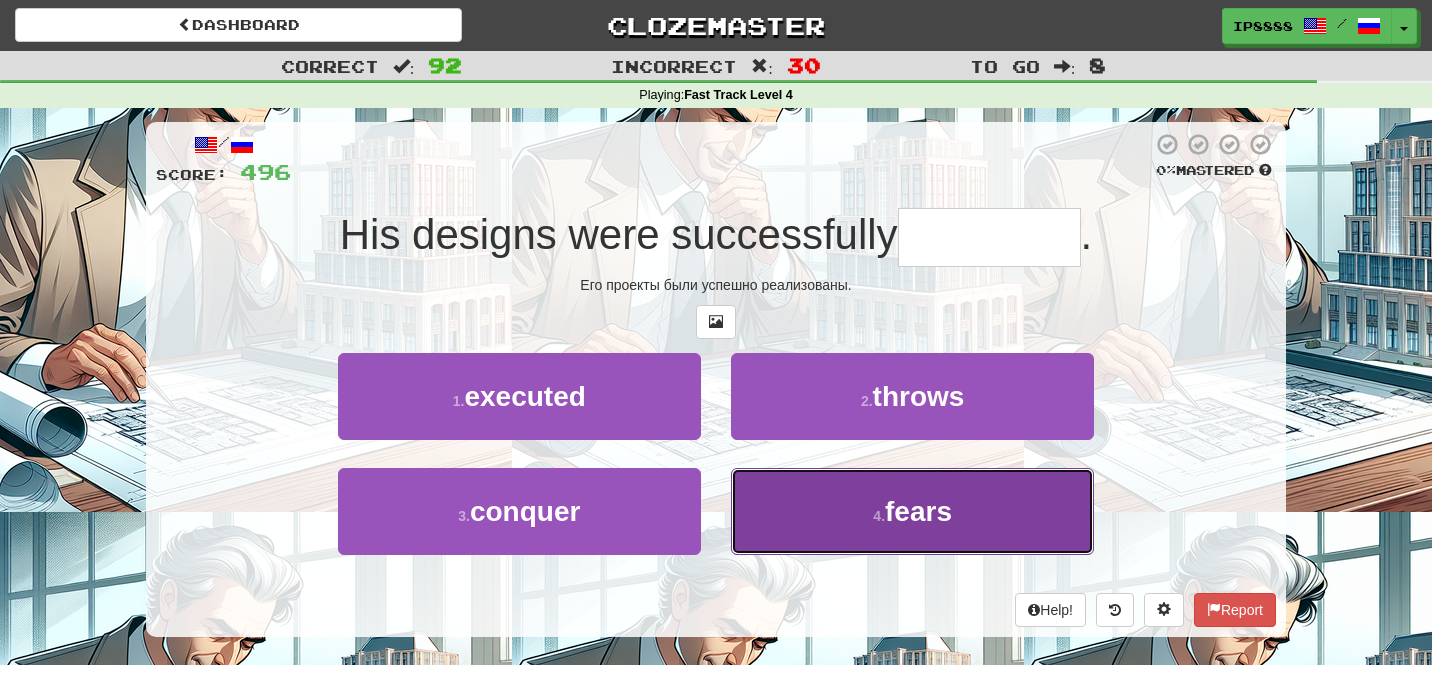 click on "4 .  fears" at bounding box center (912, 511) 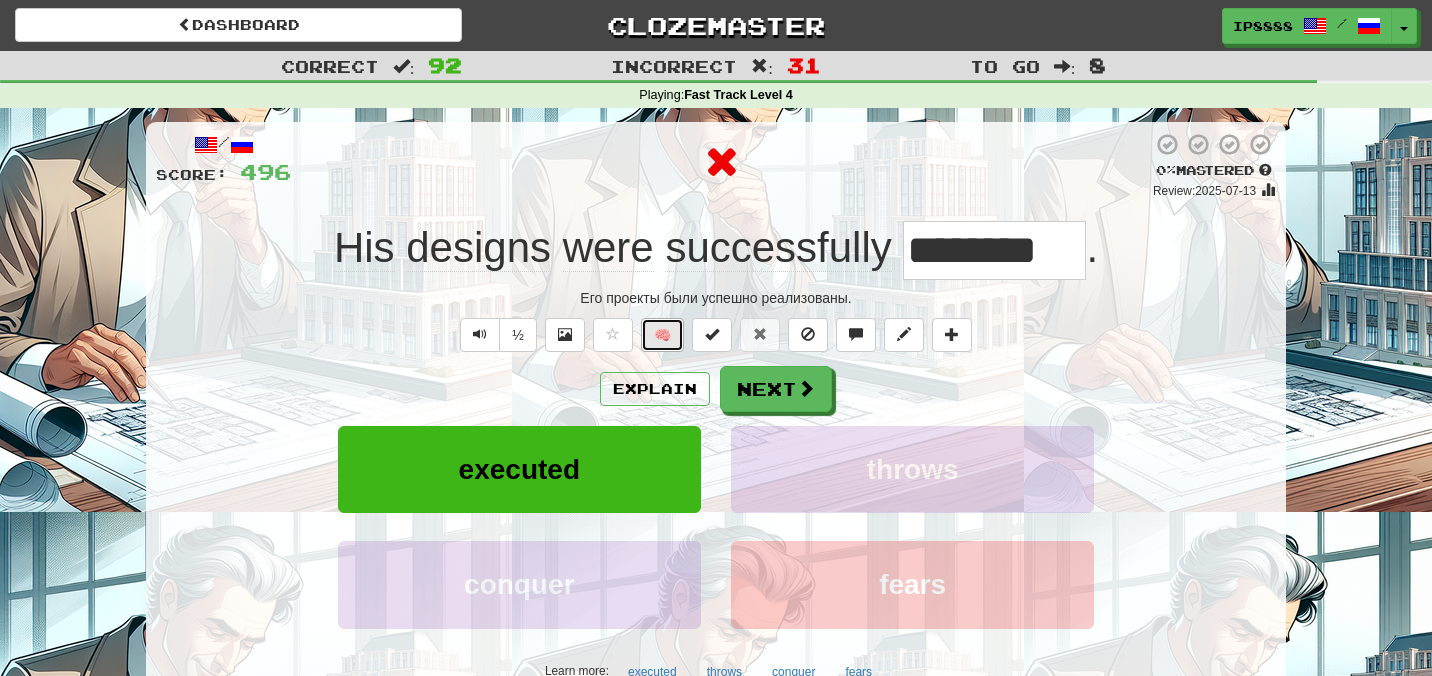 click on "🧠" at bounding box center (662, 335) 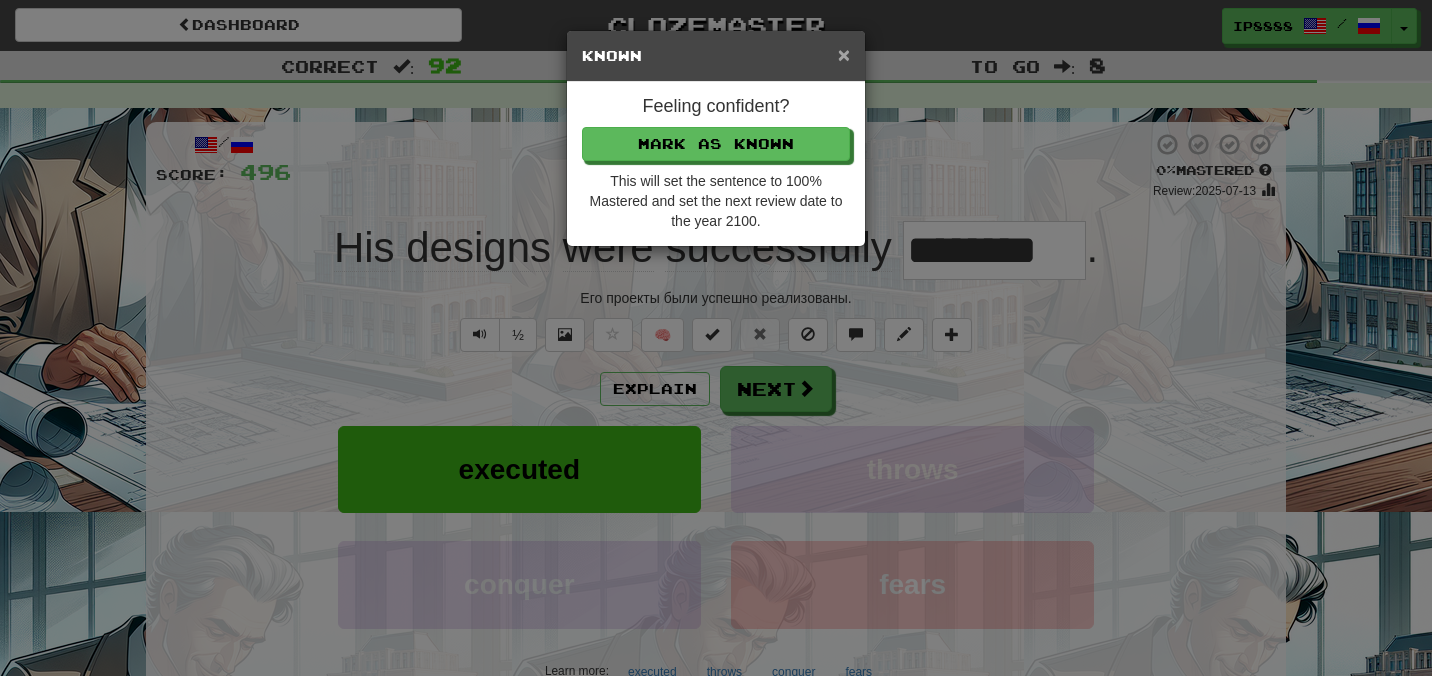 click on "×" at bounding box center [844, 54] 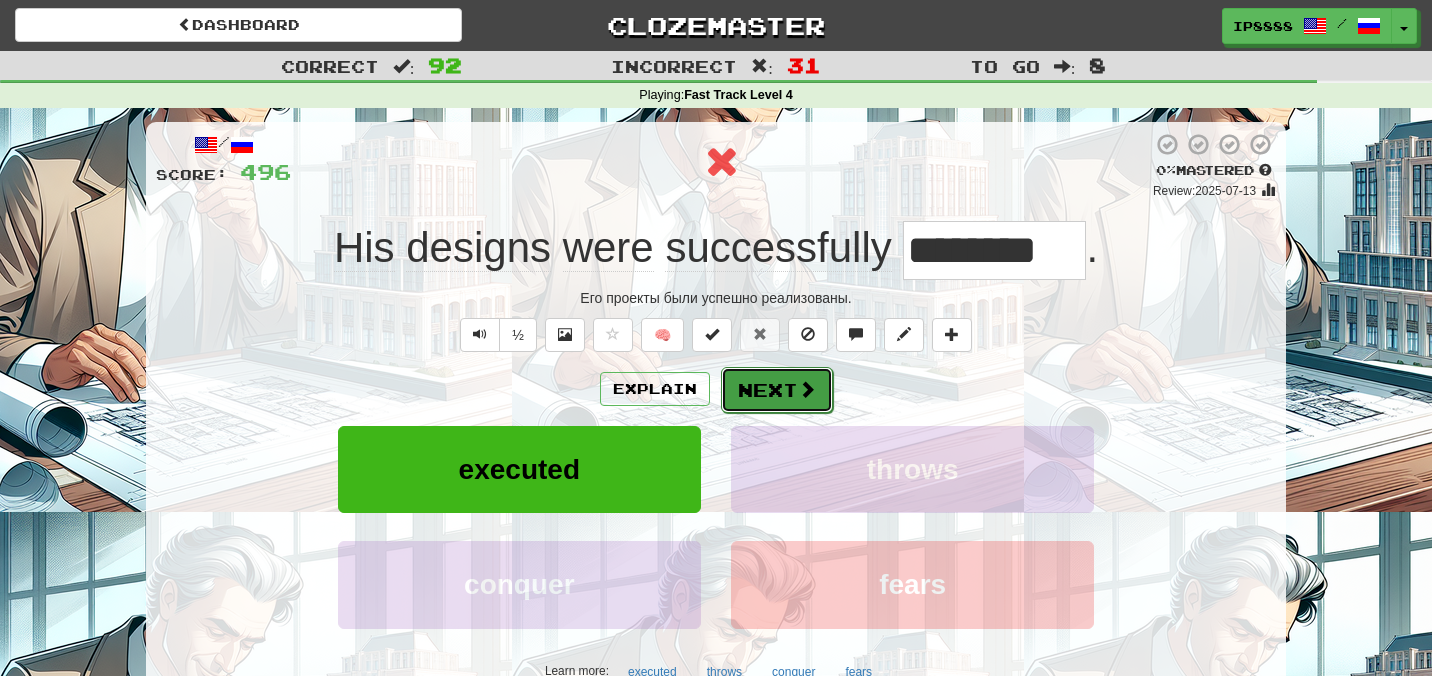 click at bounding box center [807, 389] 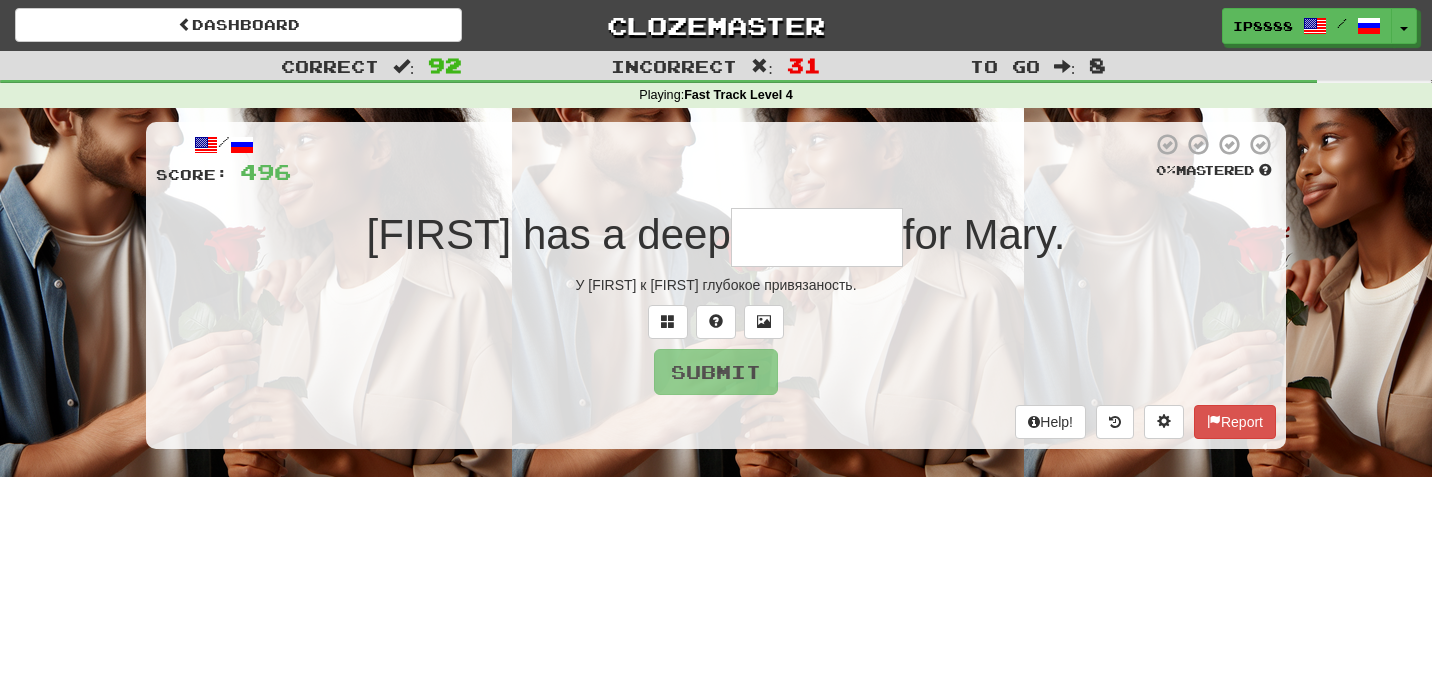 click at bounding box center [716, 322] 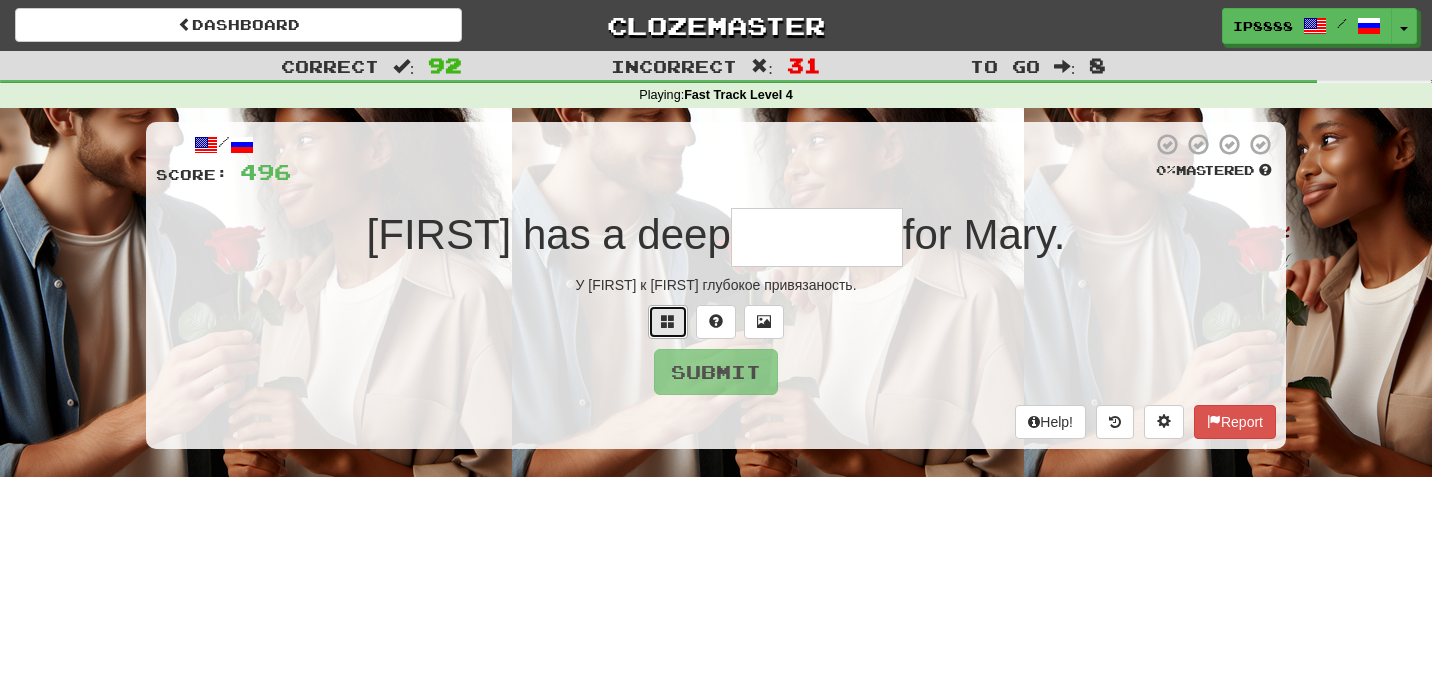 click at bounding box center (668, 322) 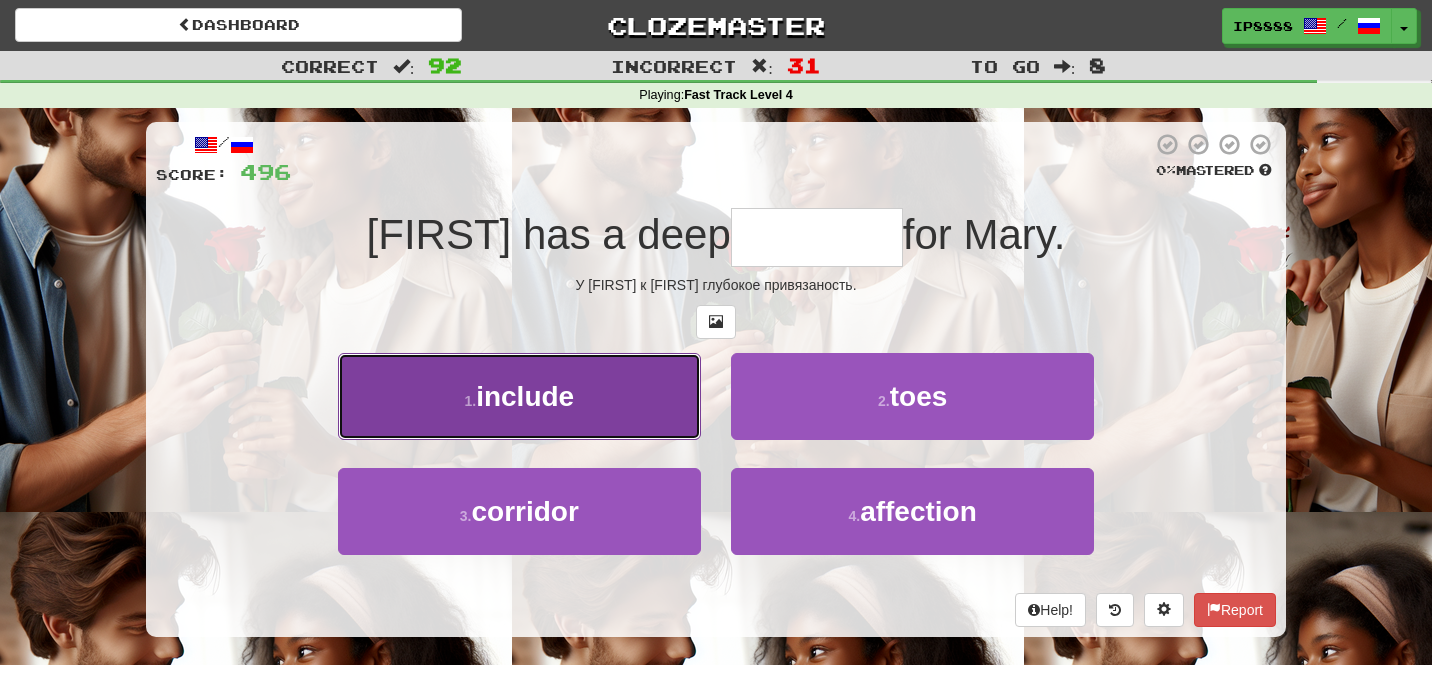 click on "1 .  include" at bounding box center (519, 396) 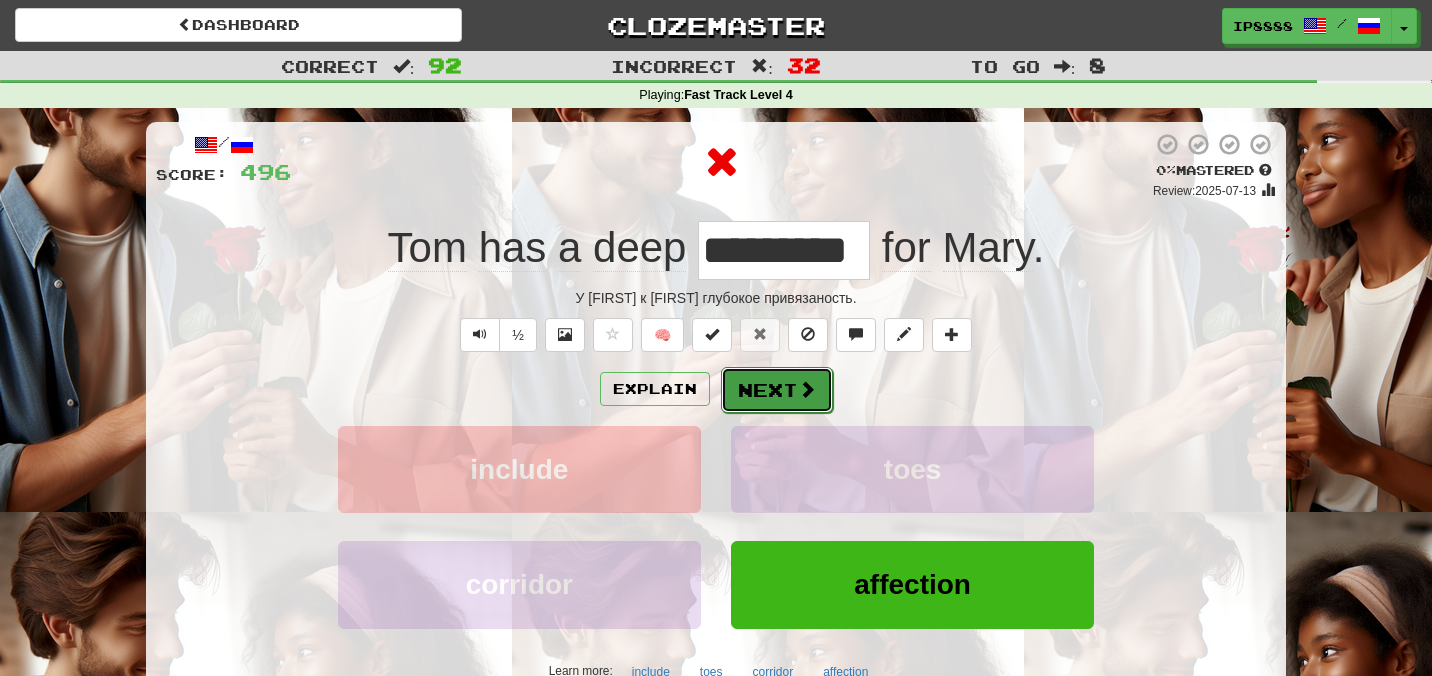 click on "Next" at bounding box center [777, 390] 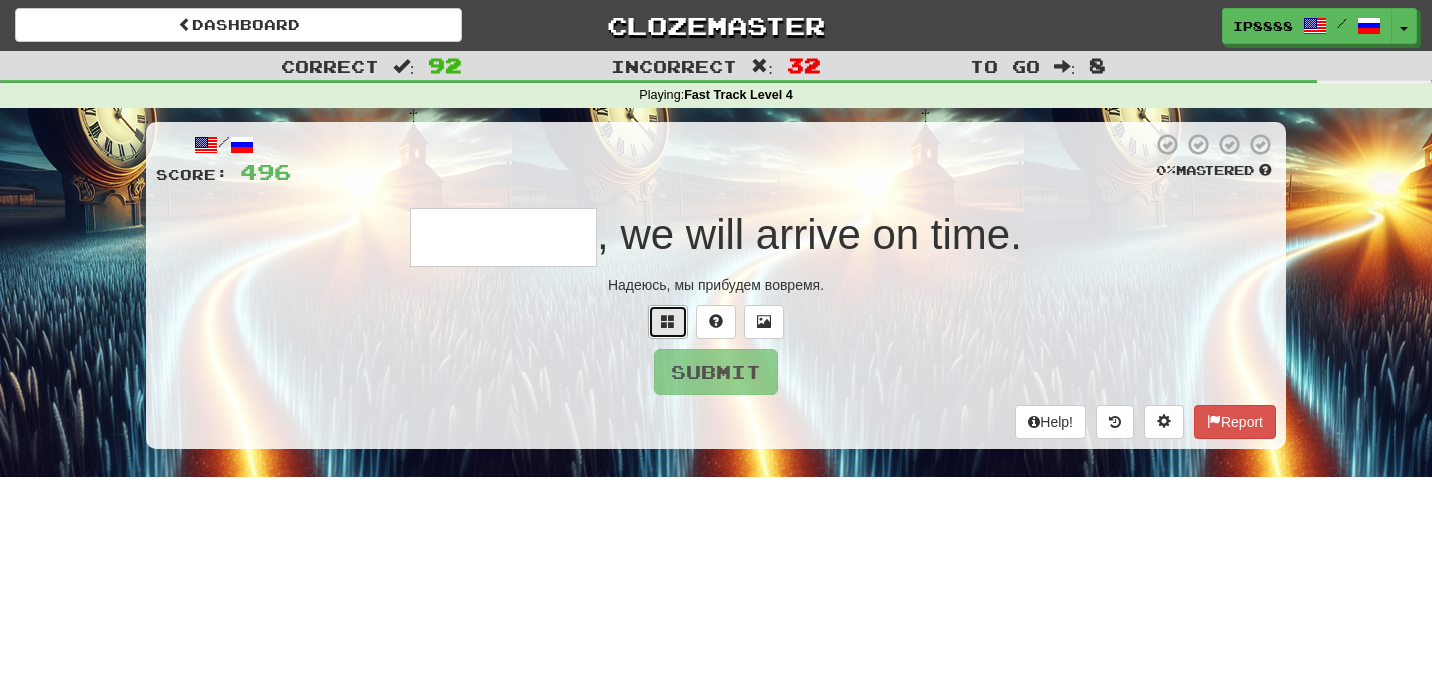 click at bounding box center [668, 322] 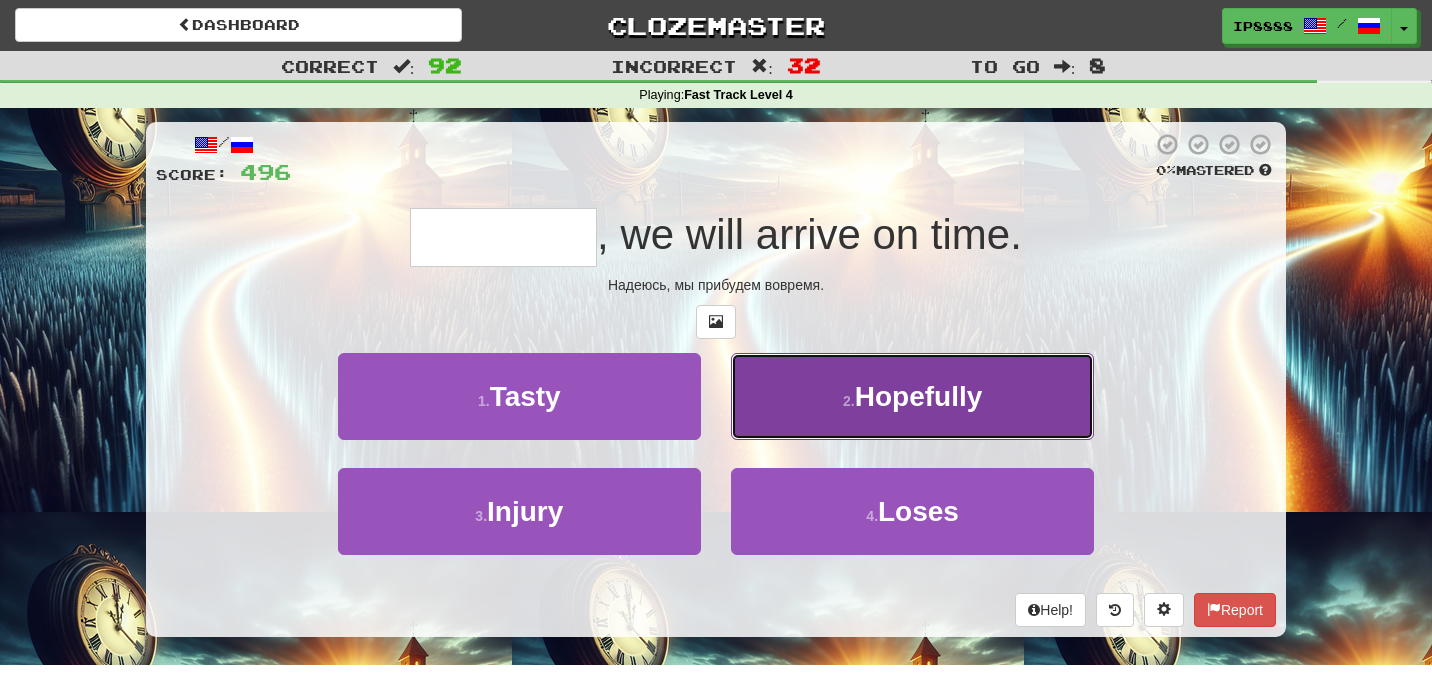 click on "2 .  Hopefully" at bounding box center [912, 396] 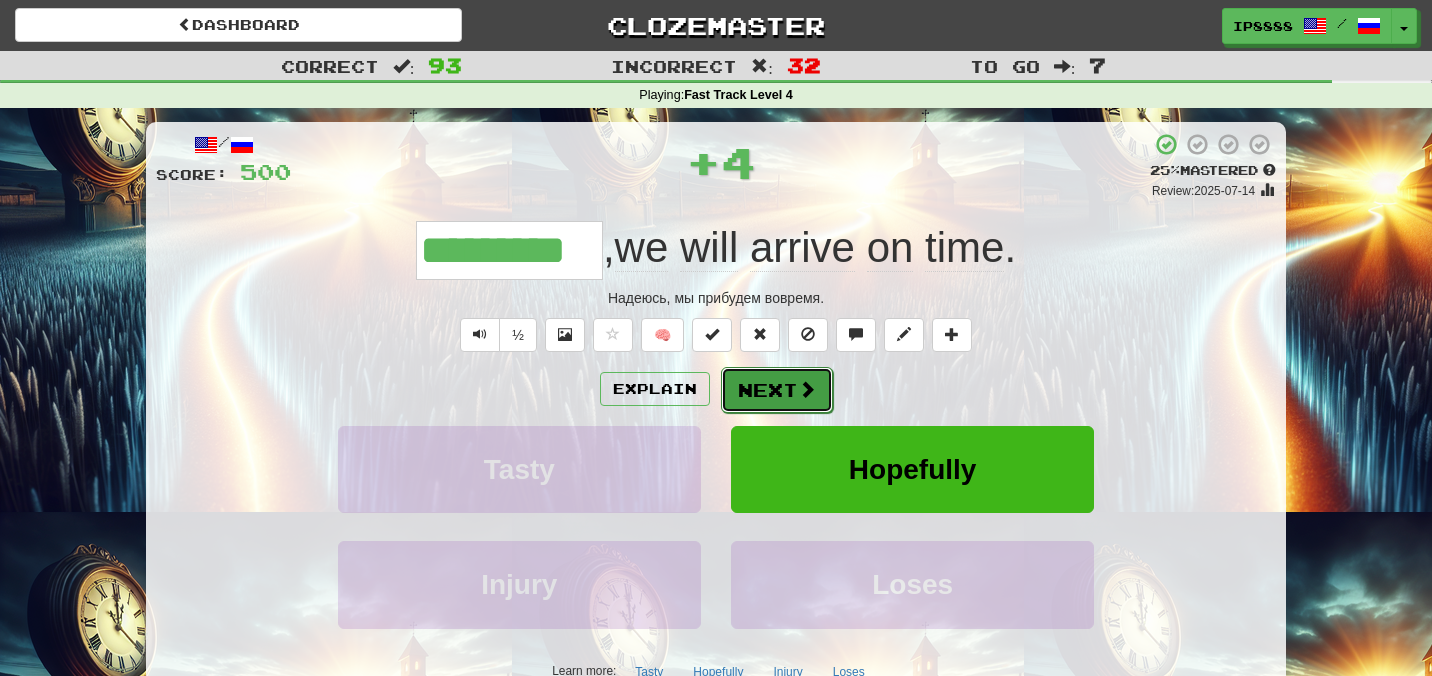 click on "Next" at bounding box center (777, 390) 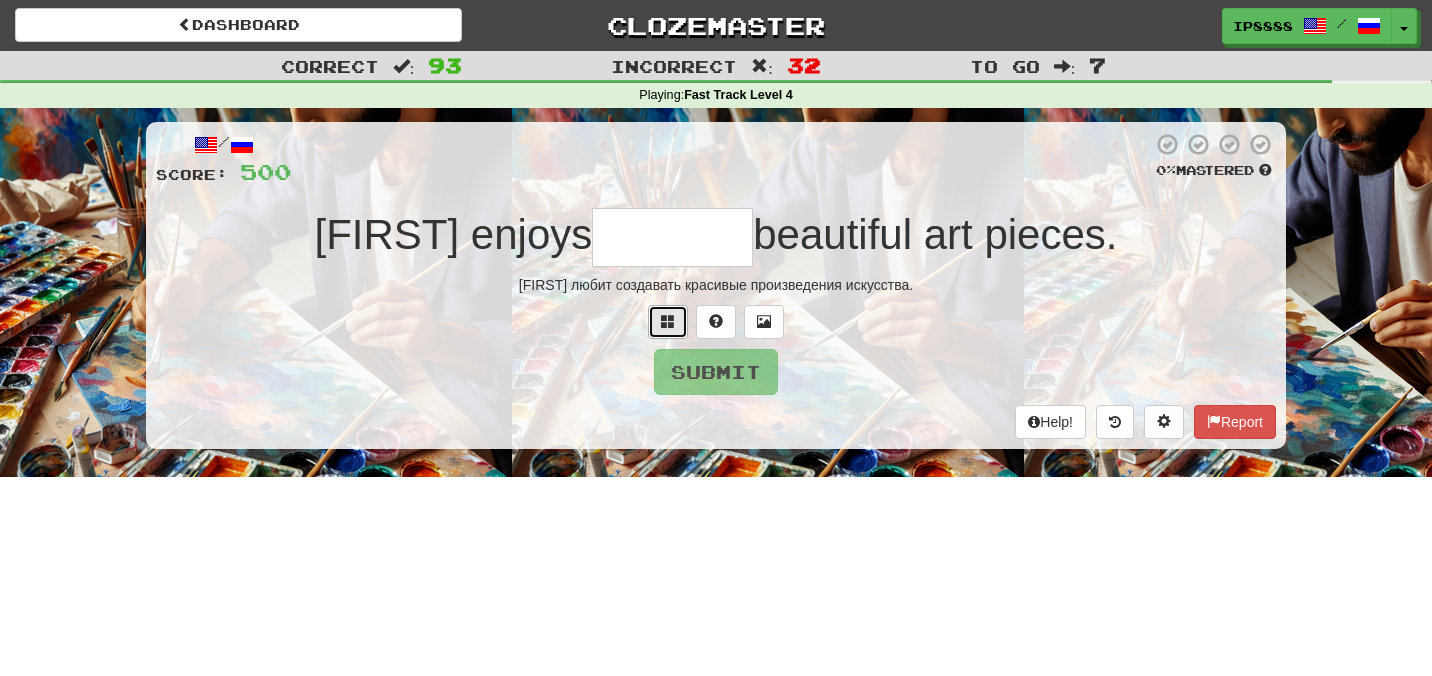 click at bounding box center (668, 321) 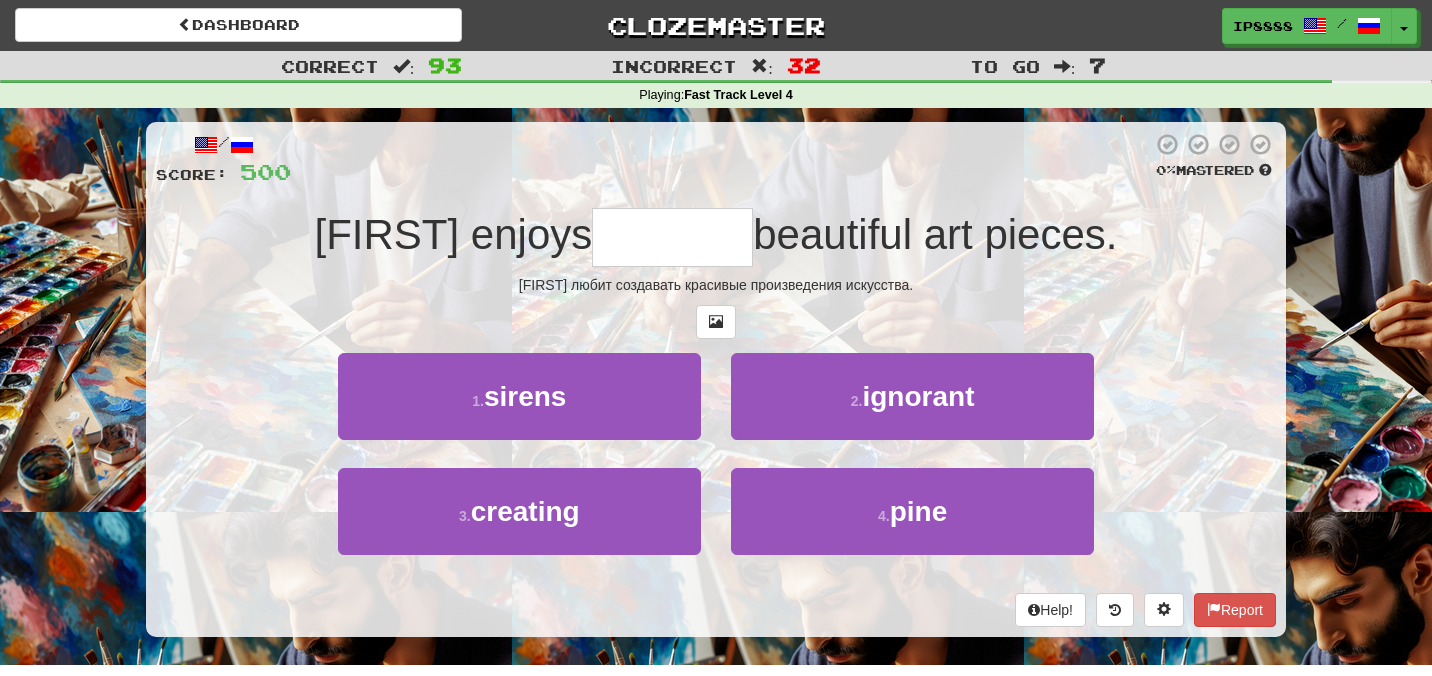 click on "4 .  pine" at bounding box center [912, 525] 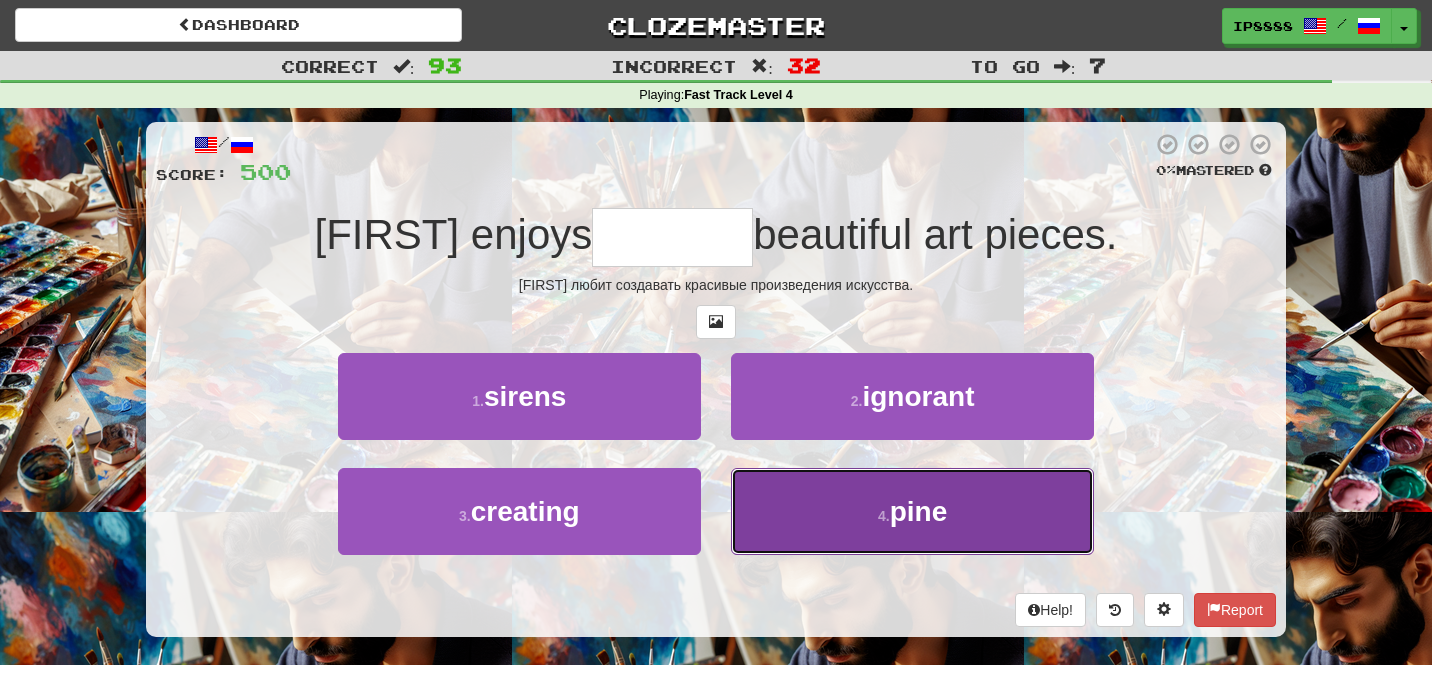 click on "4 .  pine" at bounding box center (912, 511) 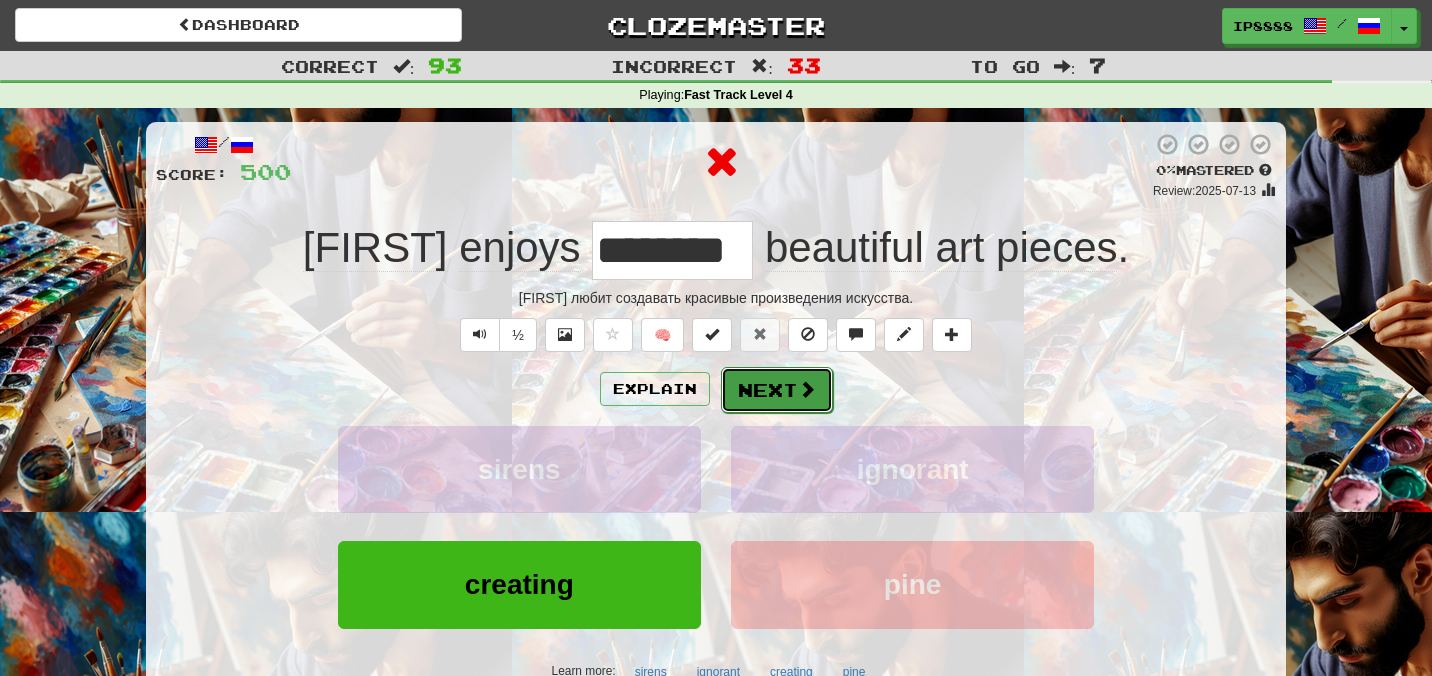 click on "Next" at bounding box center (777, 390) 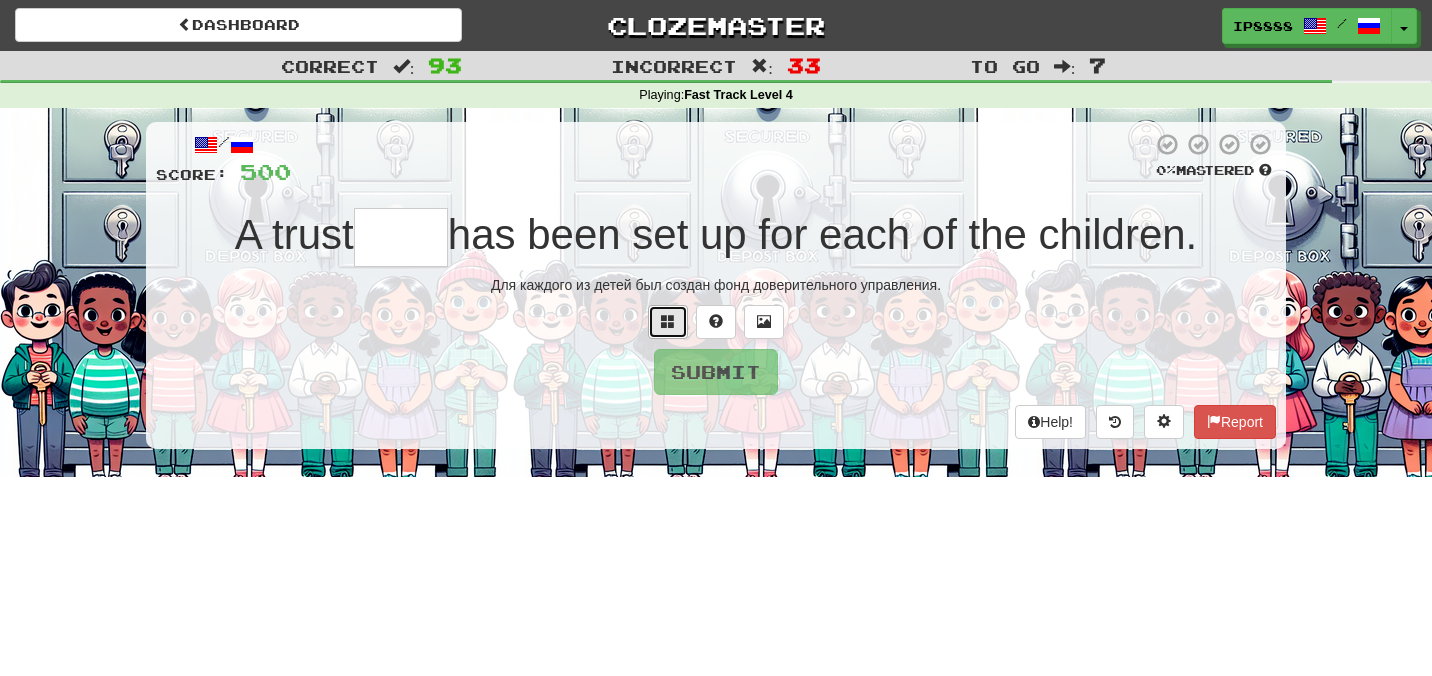 click at bounding box center (668, 321) 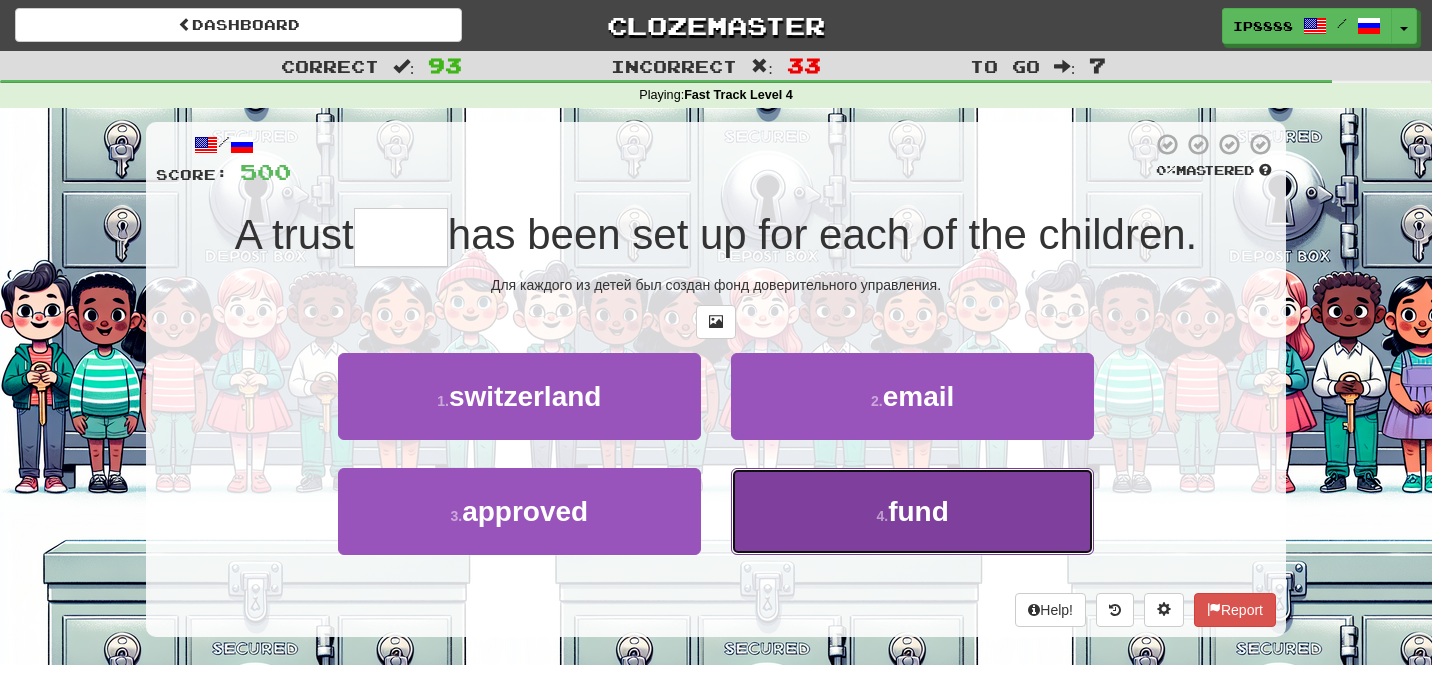 click on "4 .  fund" at bounding box center (912, 511) 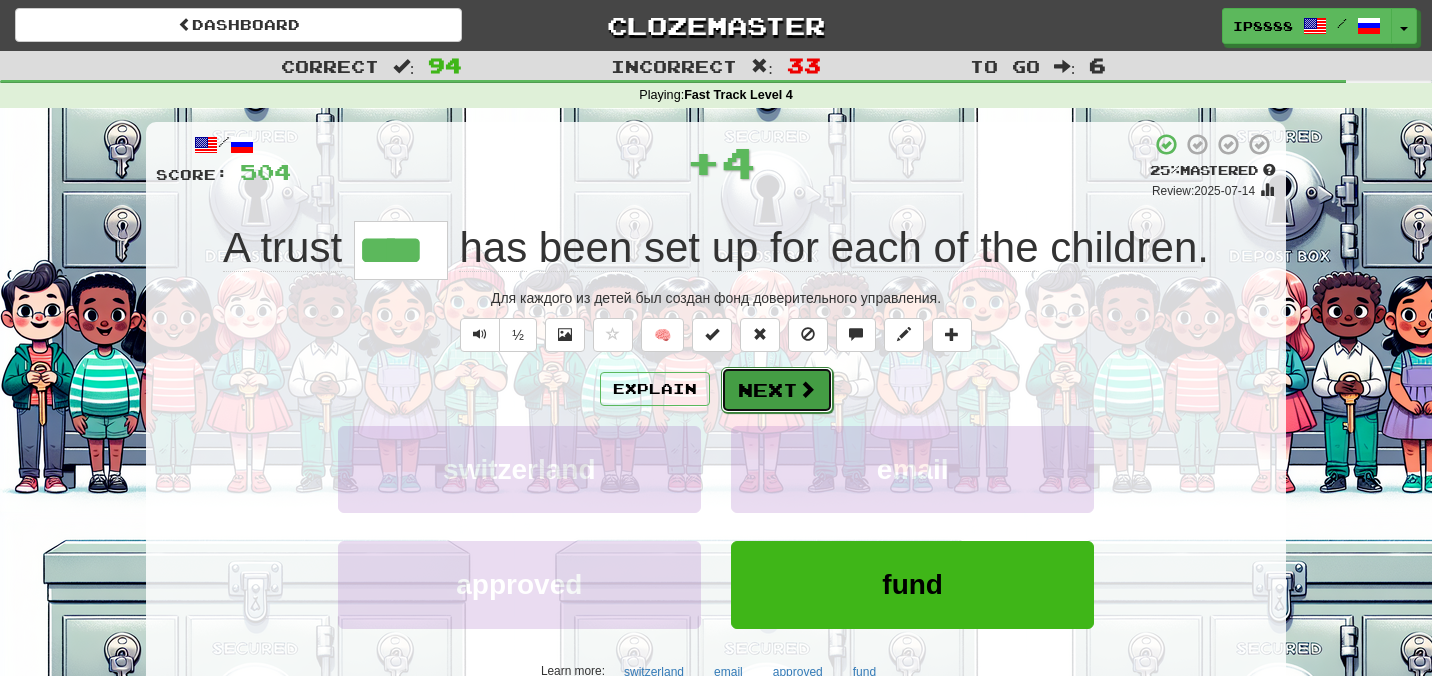 click on "Next" at bounding box center [777, 390] 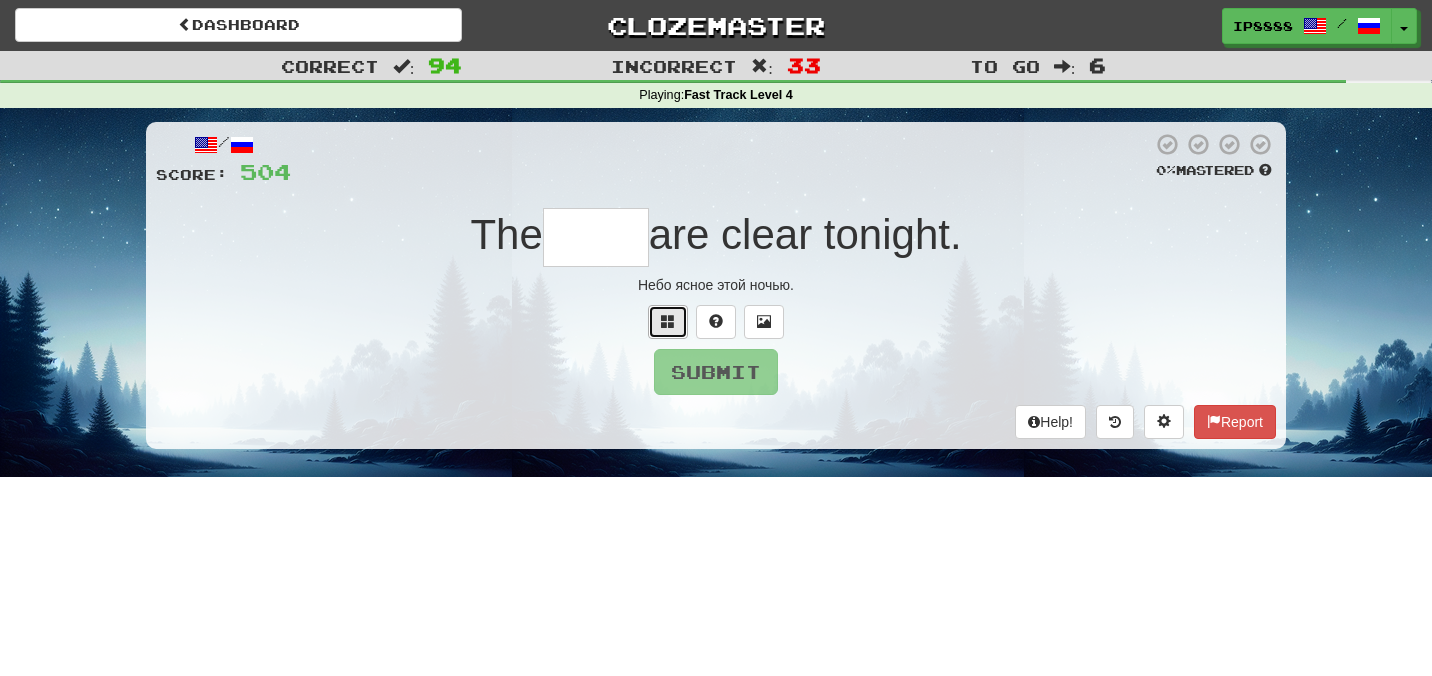 click at bounding box center [668, 322] 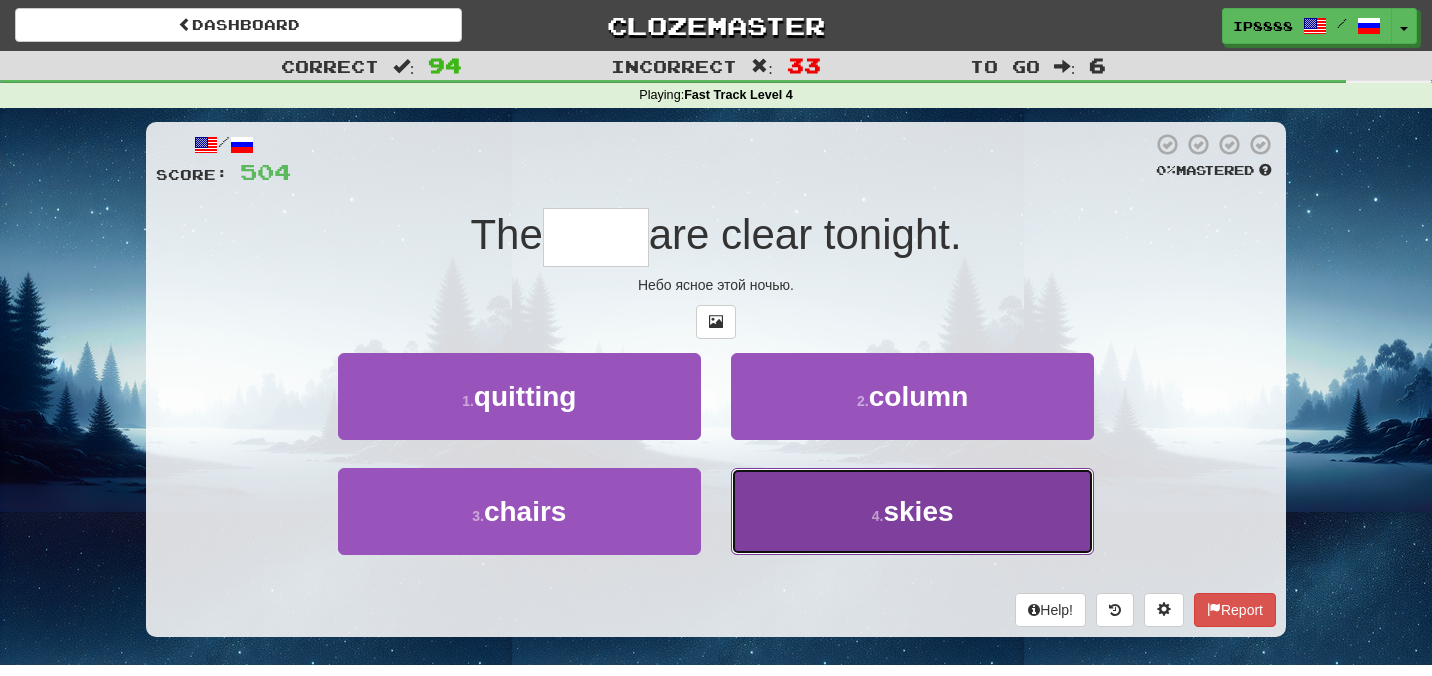 click on "4 .  skies" at bounding box center (912, 511) 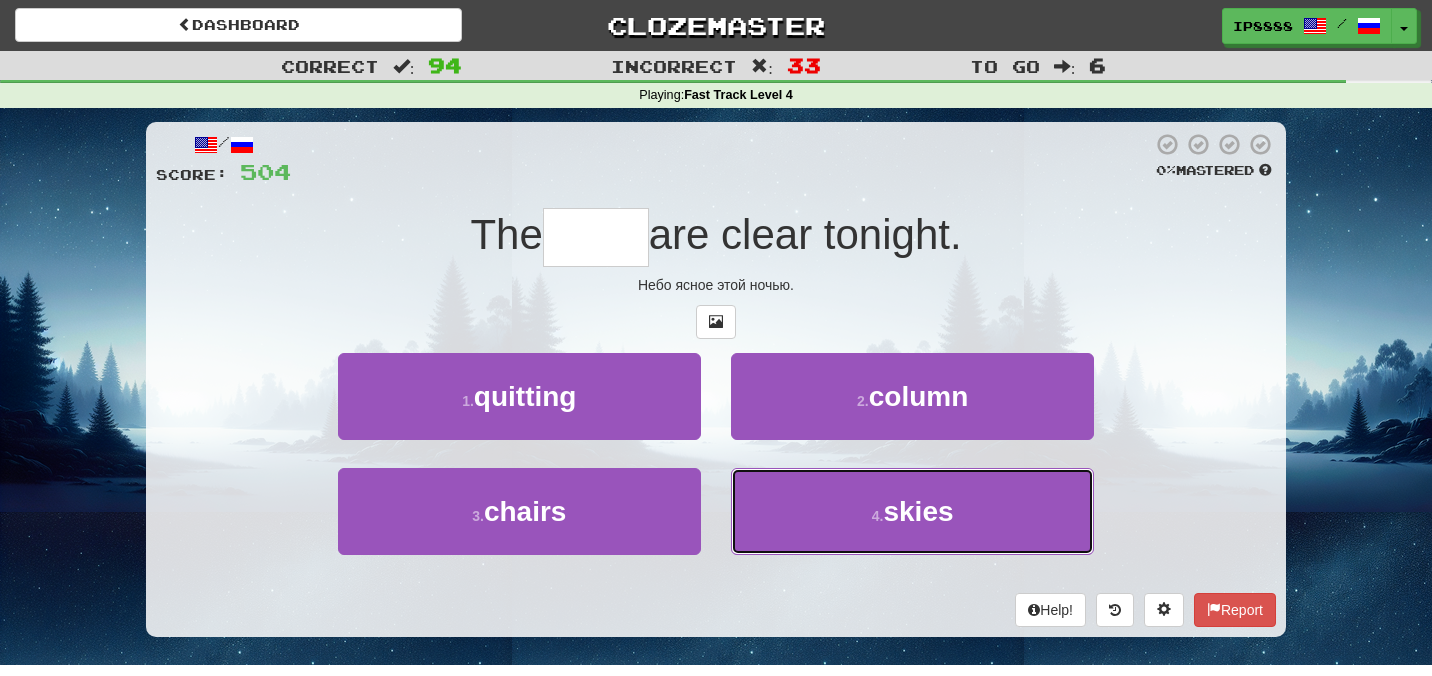 type on "*****" 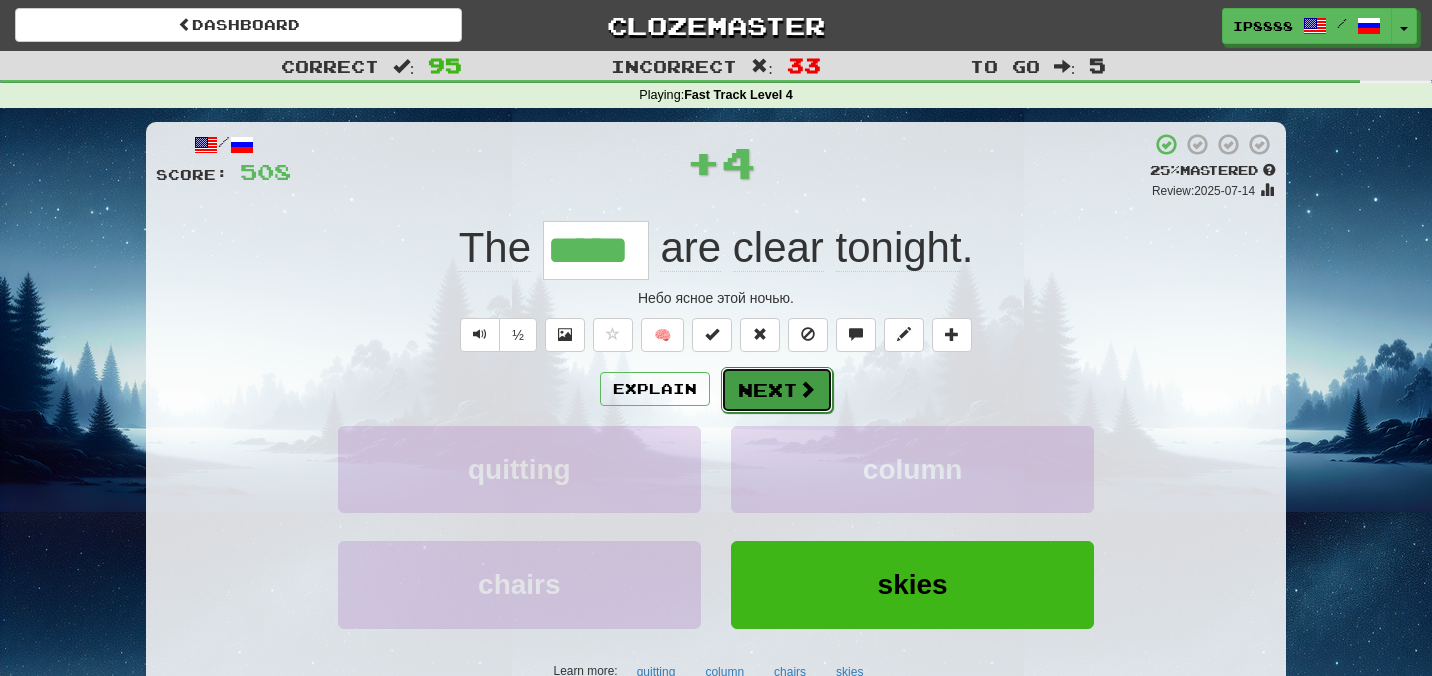 click on "Next" at bounding box center (777, 390) 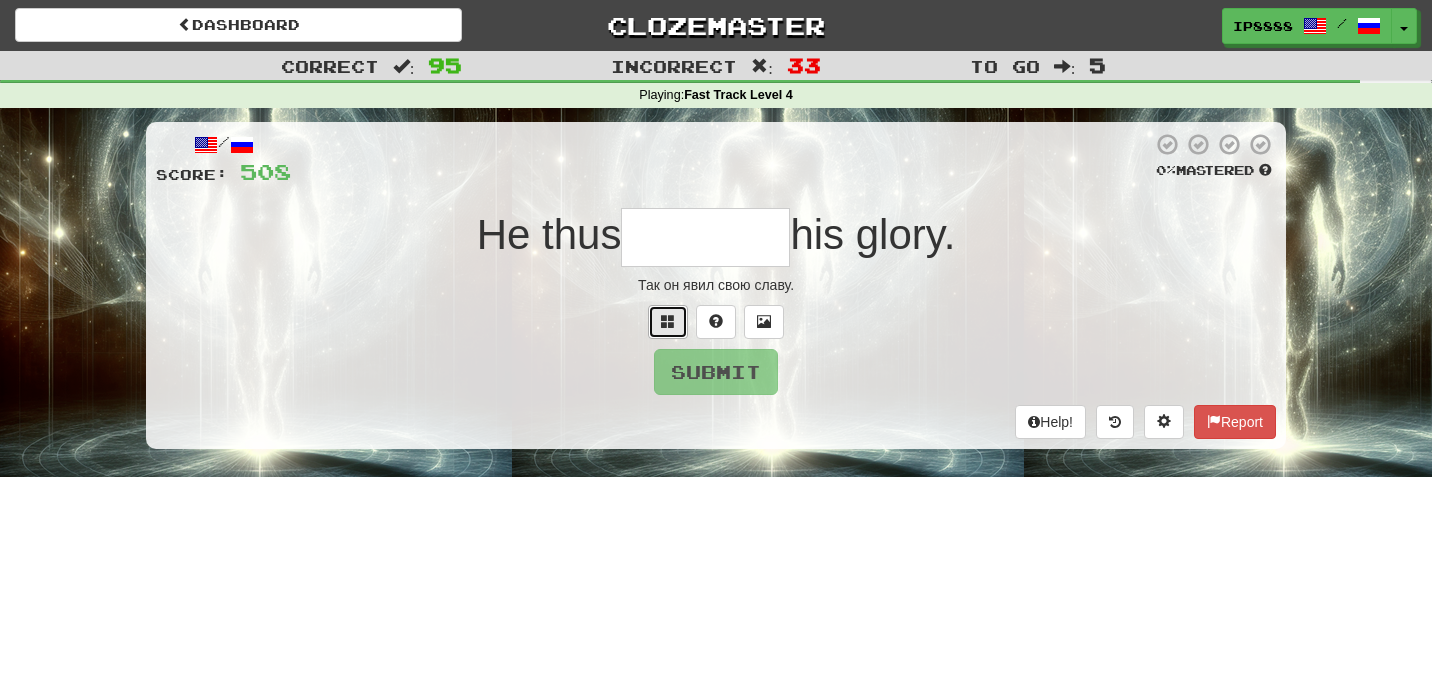click at bounding box center [668, 321] 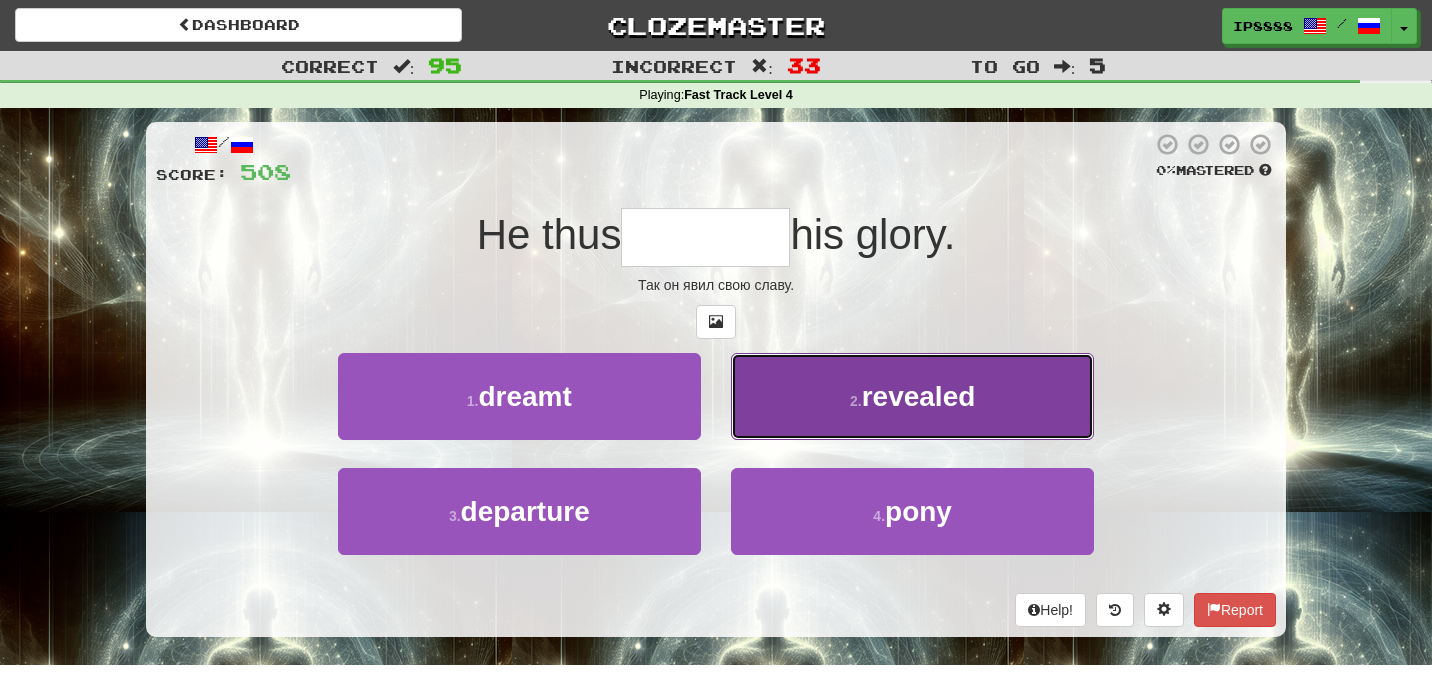 click on "2 .  revealed" at bounding box center [912, 396] 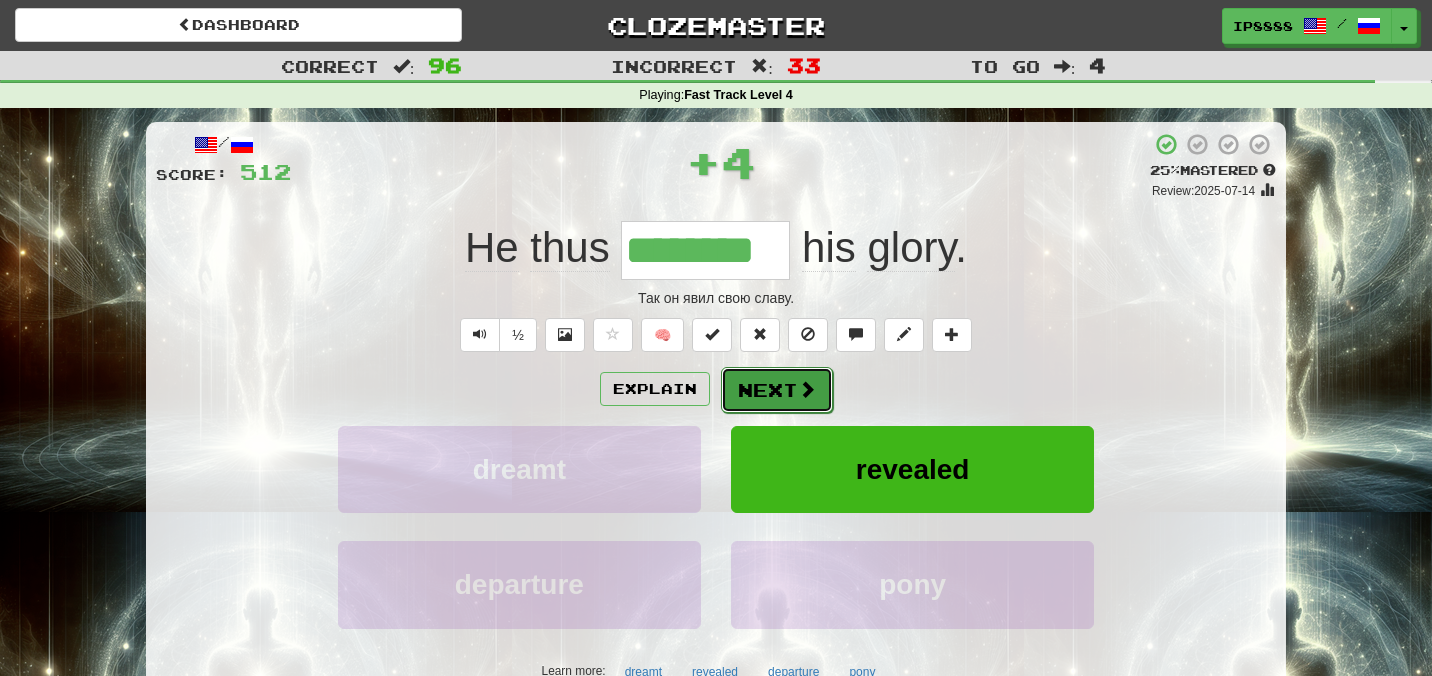 click on "Next" at bounding box center [777, 390] 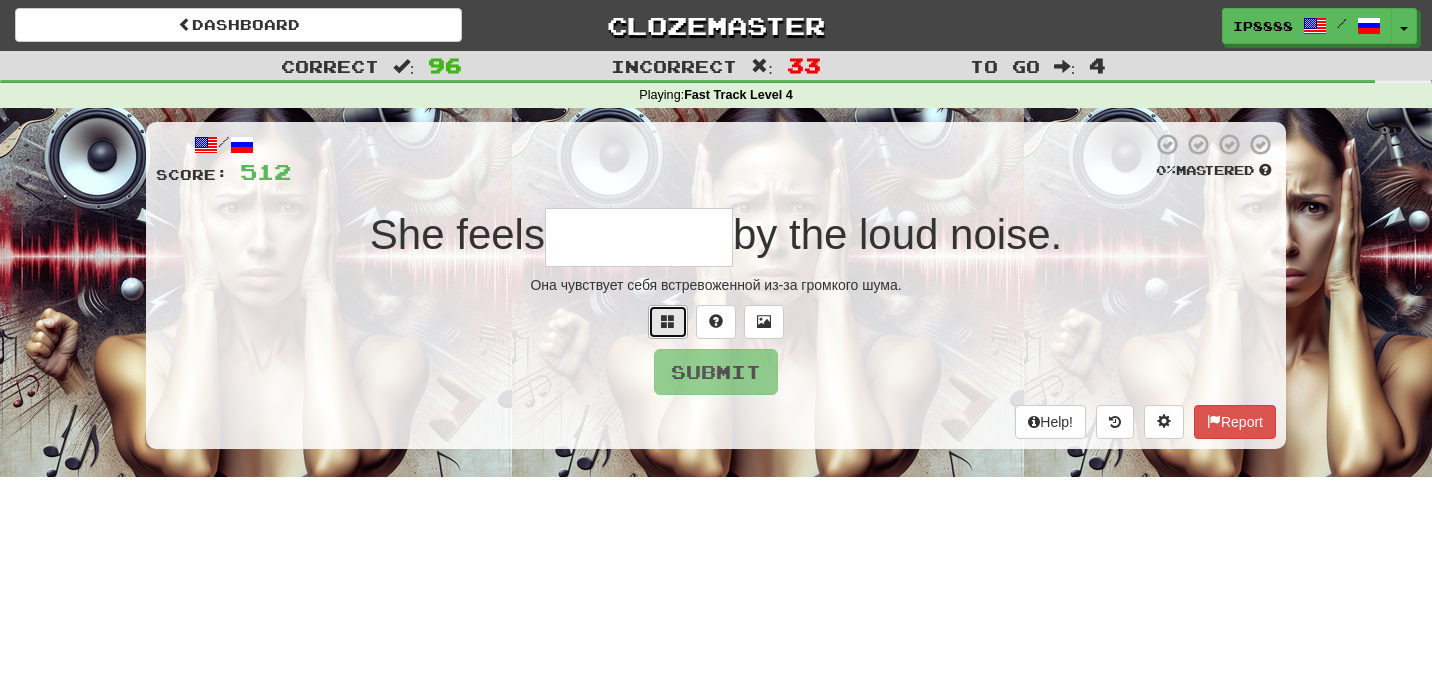 click at bounding box center (668, 322) 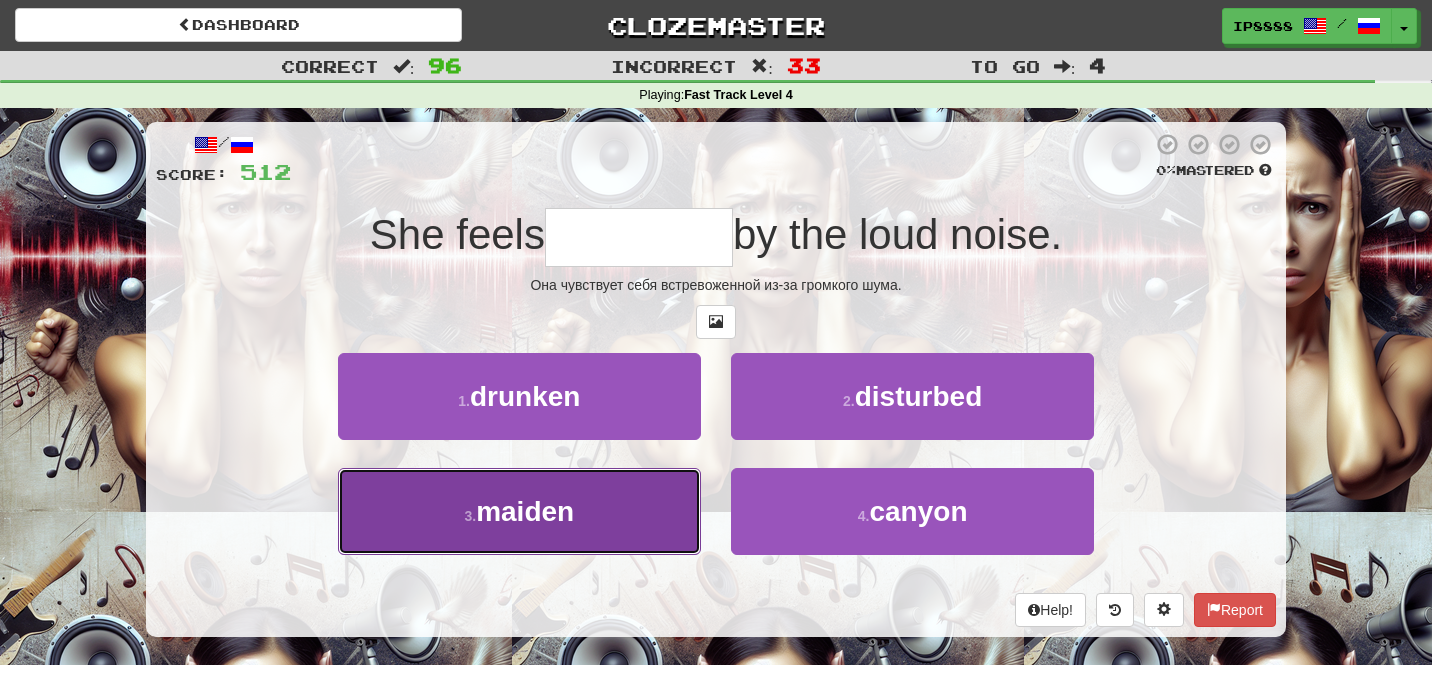 click on "3 .  maiden" at bounding box center (519, 511) 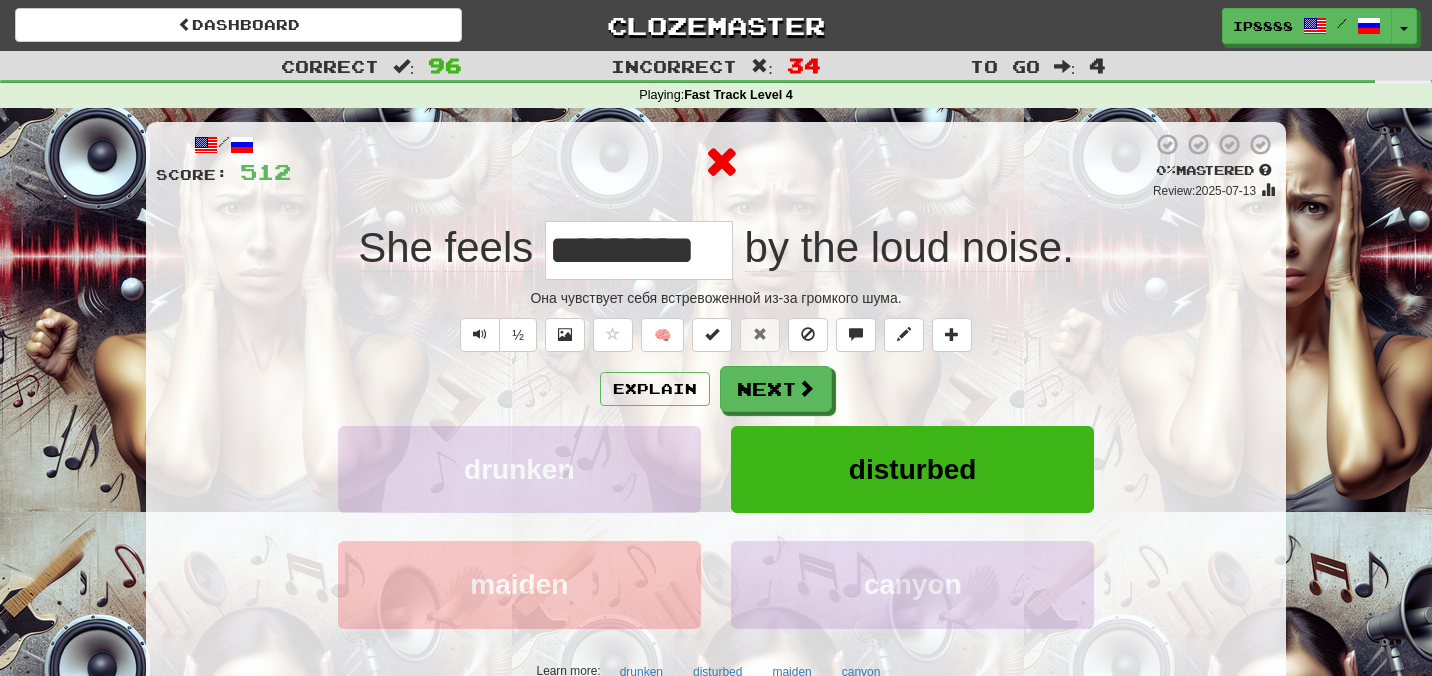 click on "Explain Next drunken disturbed maiden canyon Learn more: drunken disturbed maiden canyon" at bounding box center (716, 526) 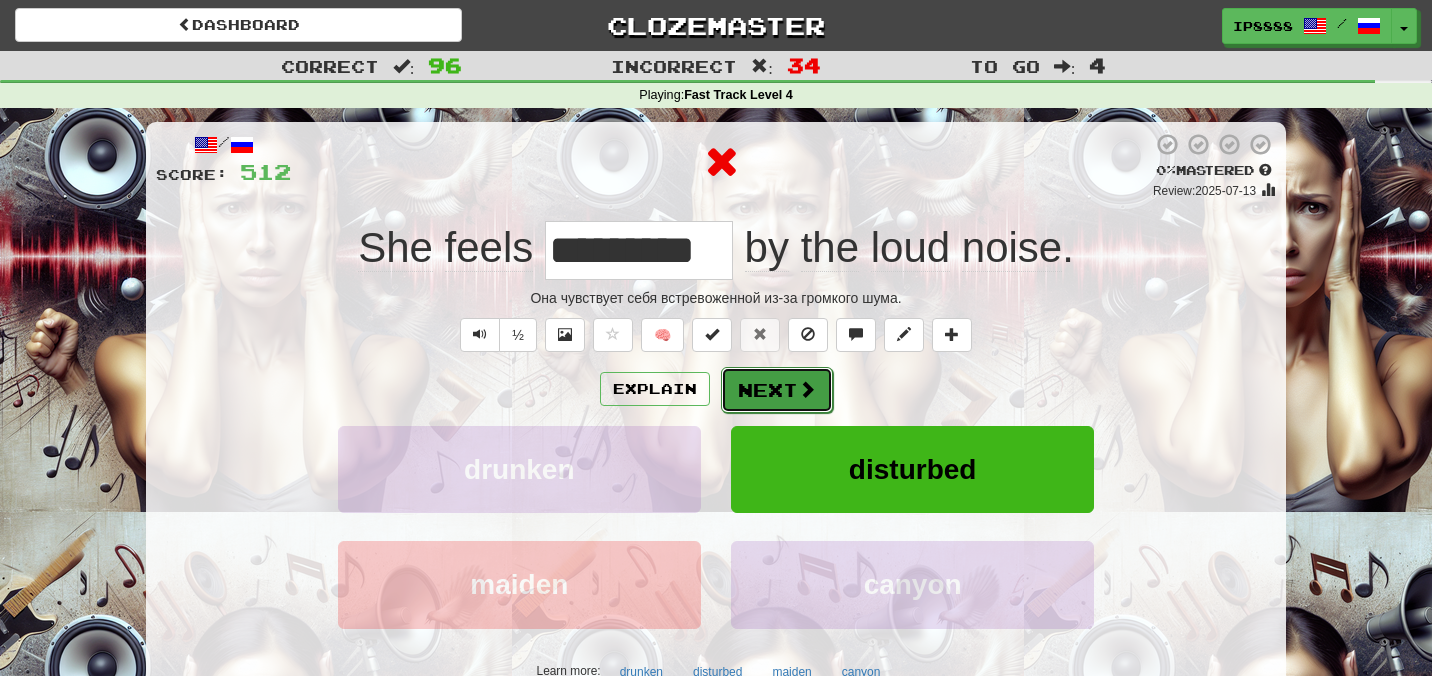 click on "Next" at bounding box center [777, 390] 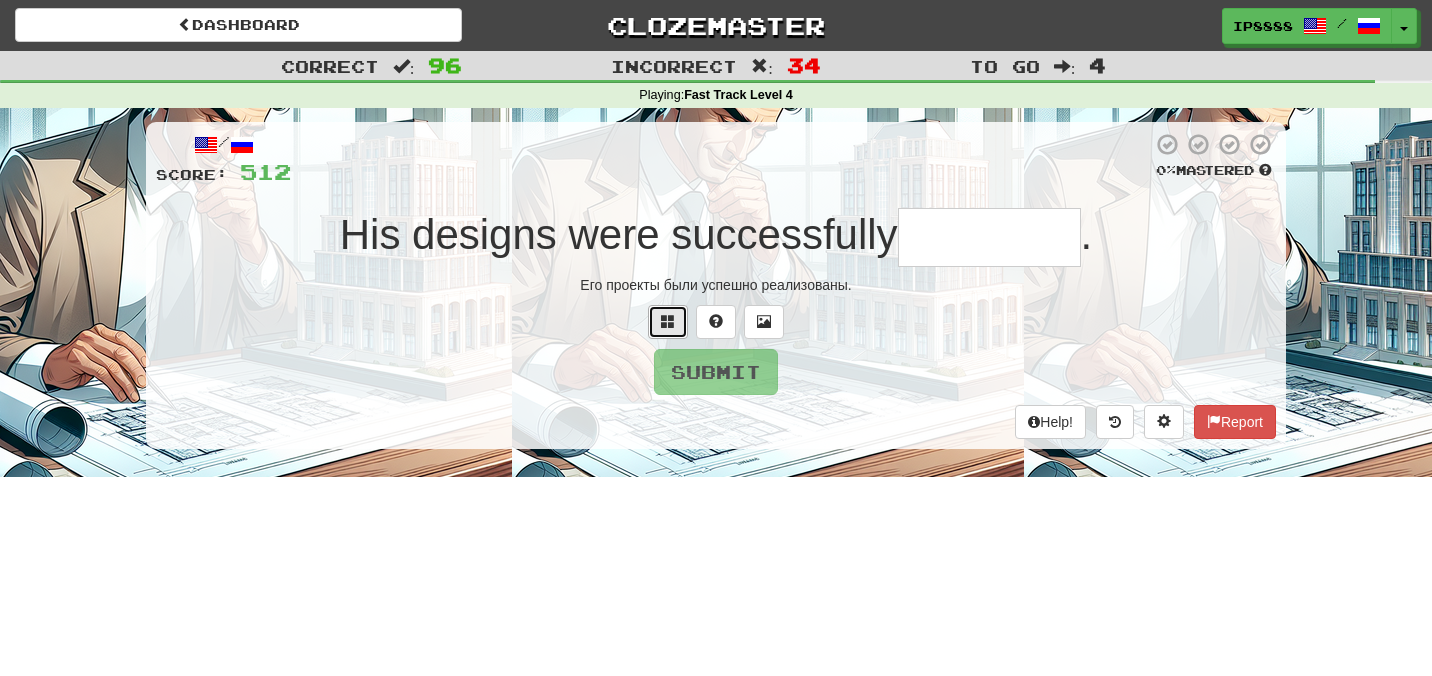 click at bounding box center [668, 322] 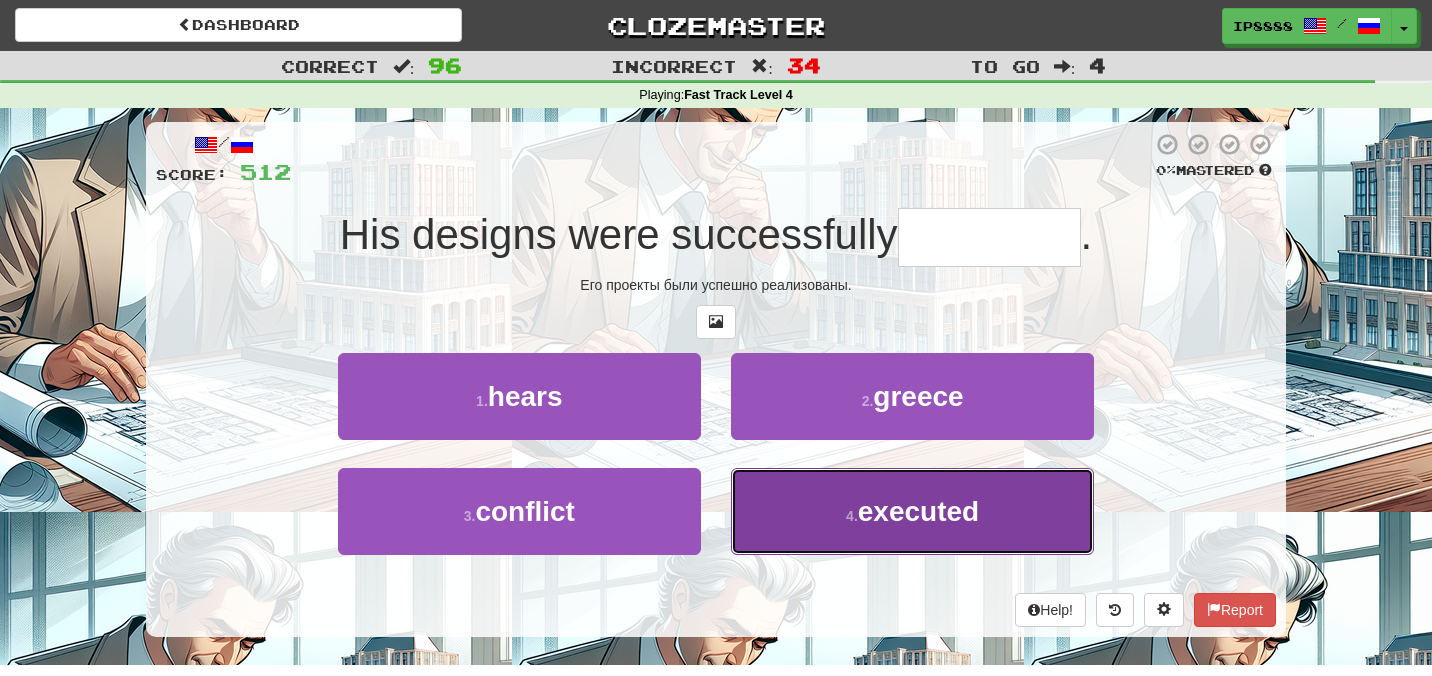 click on "4 .  executed" at bounding box center (912, 511) 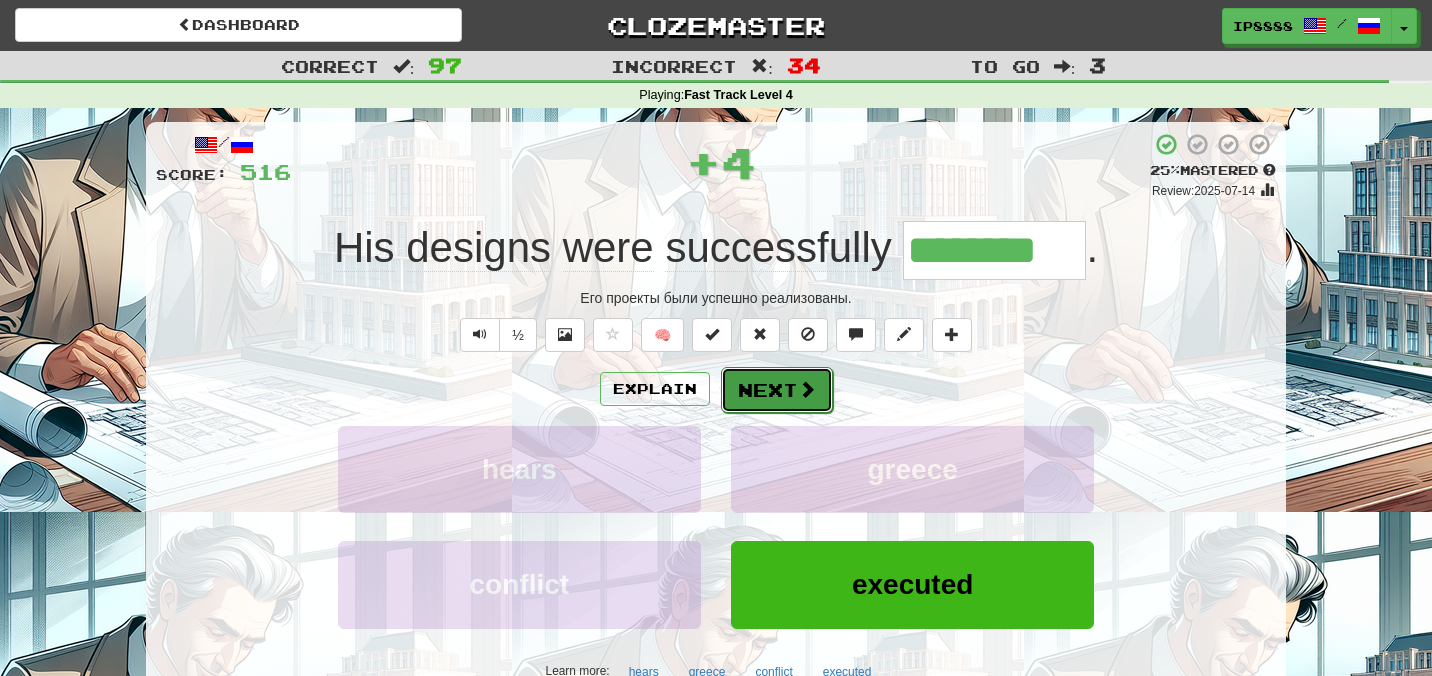 click on "Next" at bounding box center (777, 390) 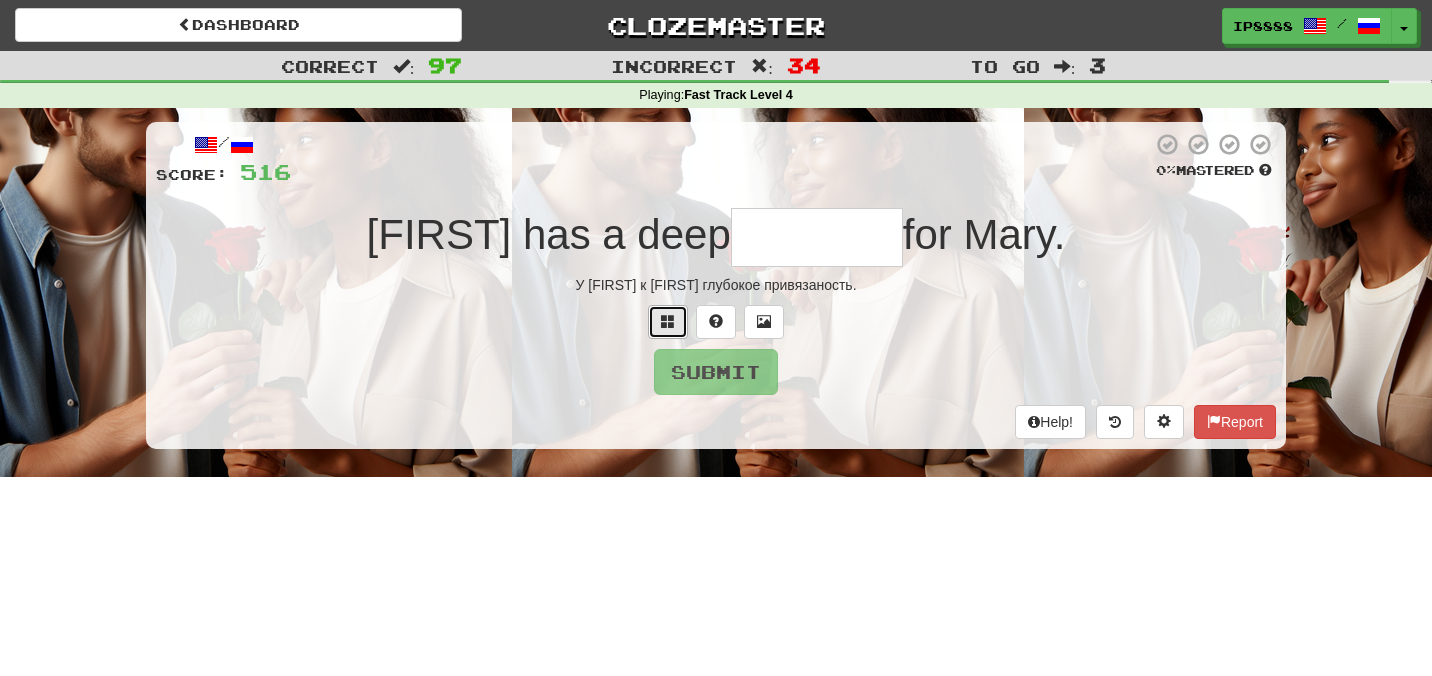 click at bounding box center (668, 321) 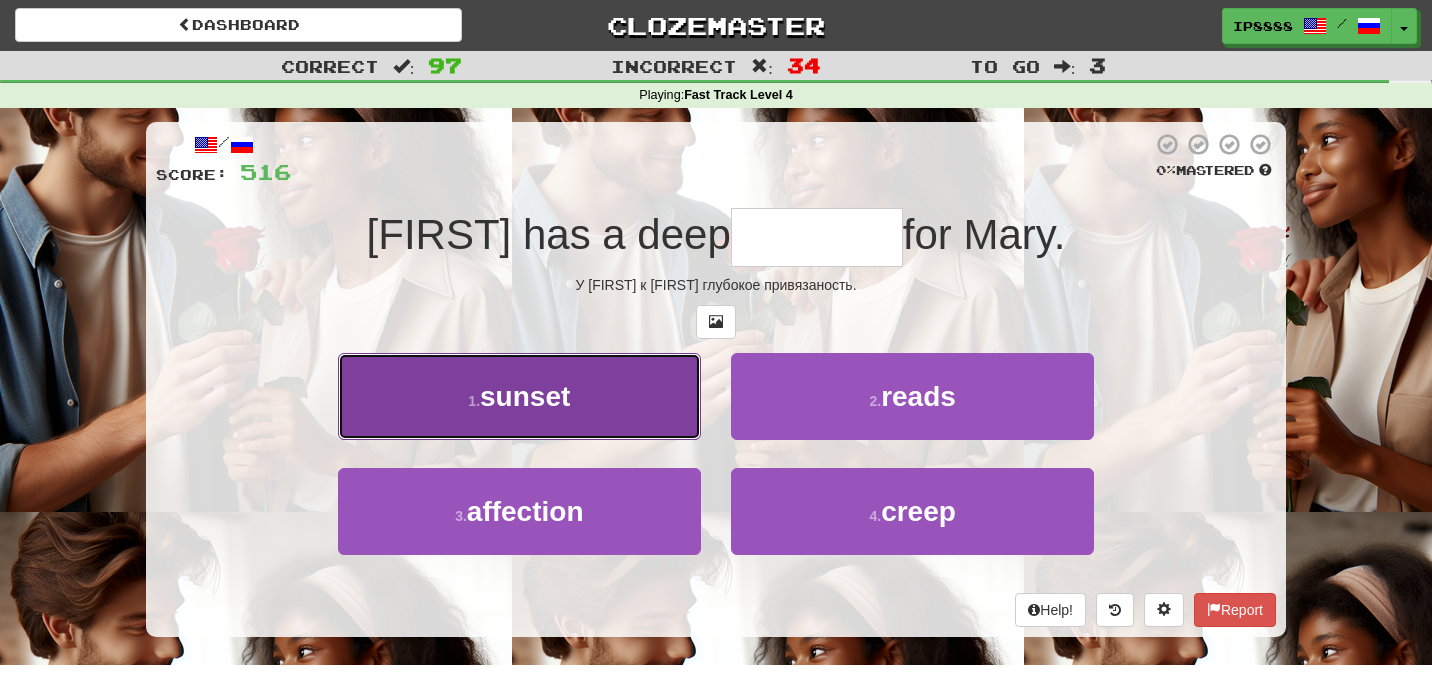 click on "1 .  sunset" at bounding box center [519, 396] 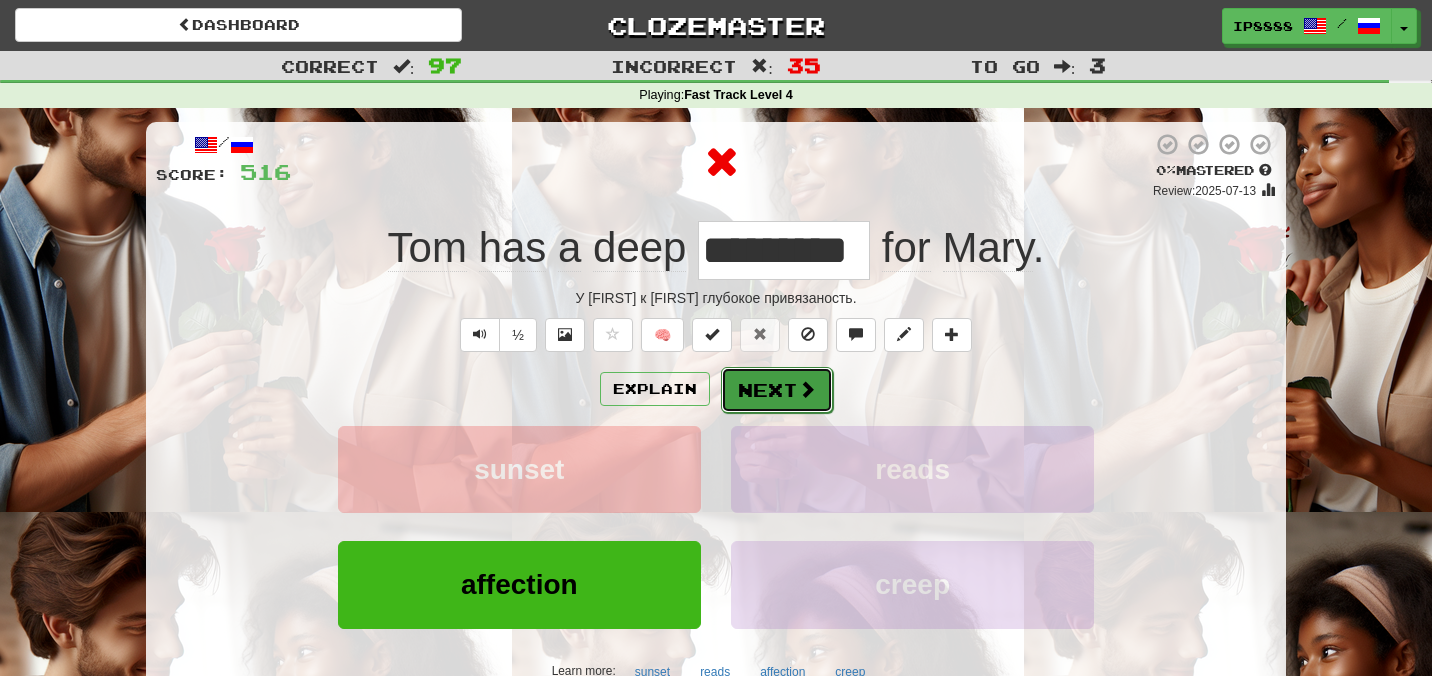 click on "Next" at bounding box center (777, 390) 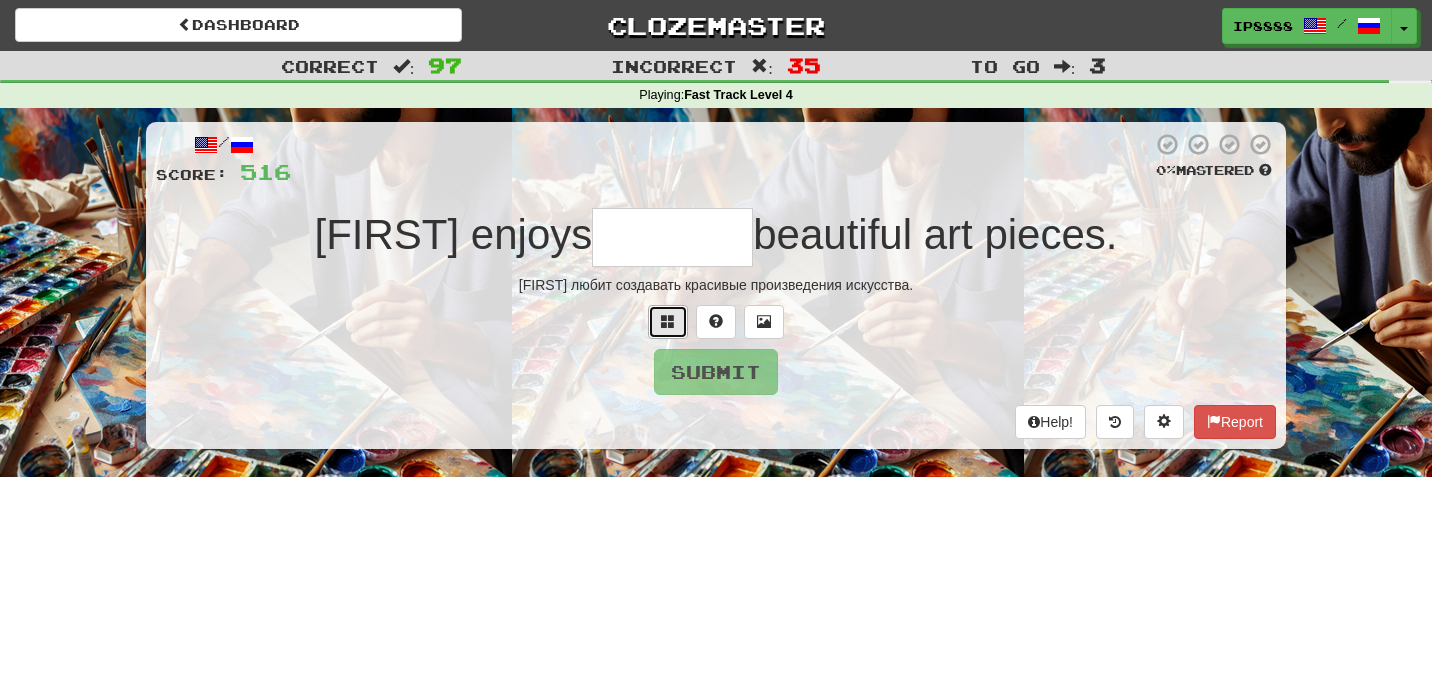 click at bounding box center (668, 322) 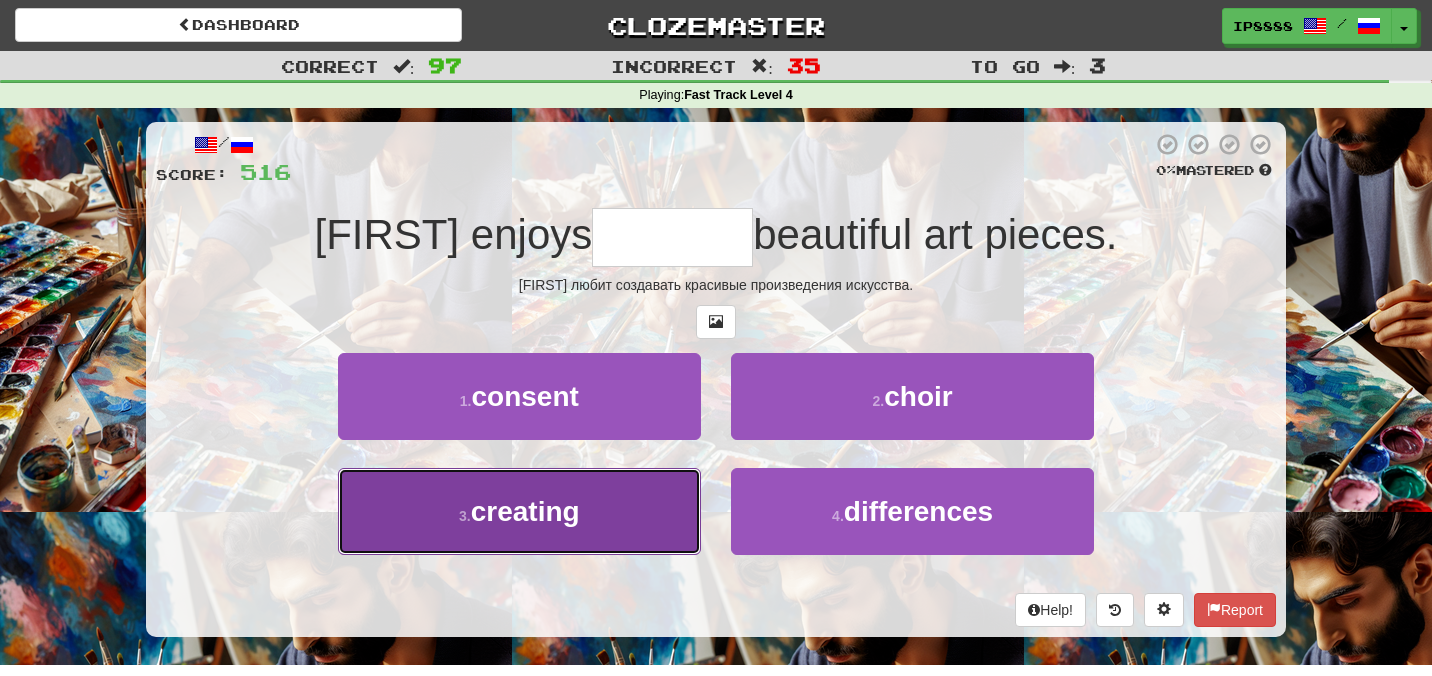 click on "3 .  creating" at bounding box center [519, 511] 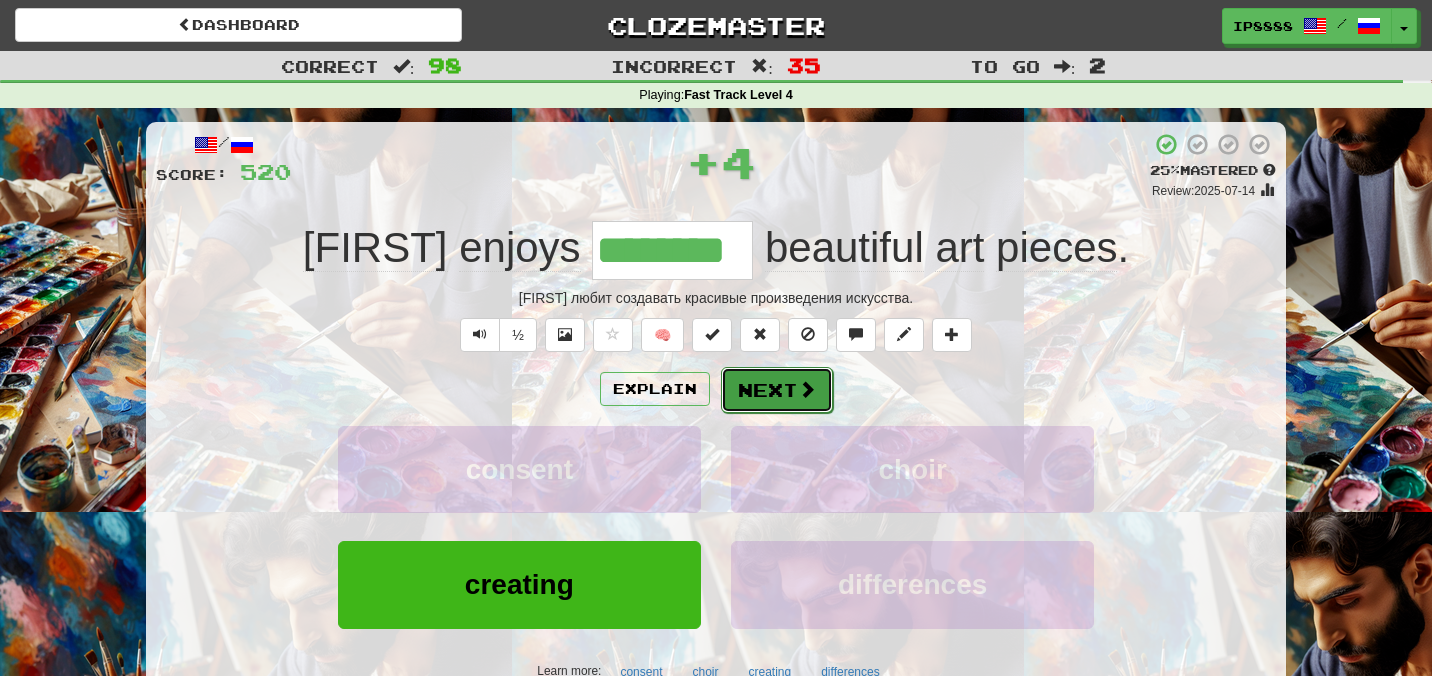 click on "Next" at bounding box center (777, 390) 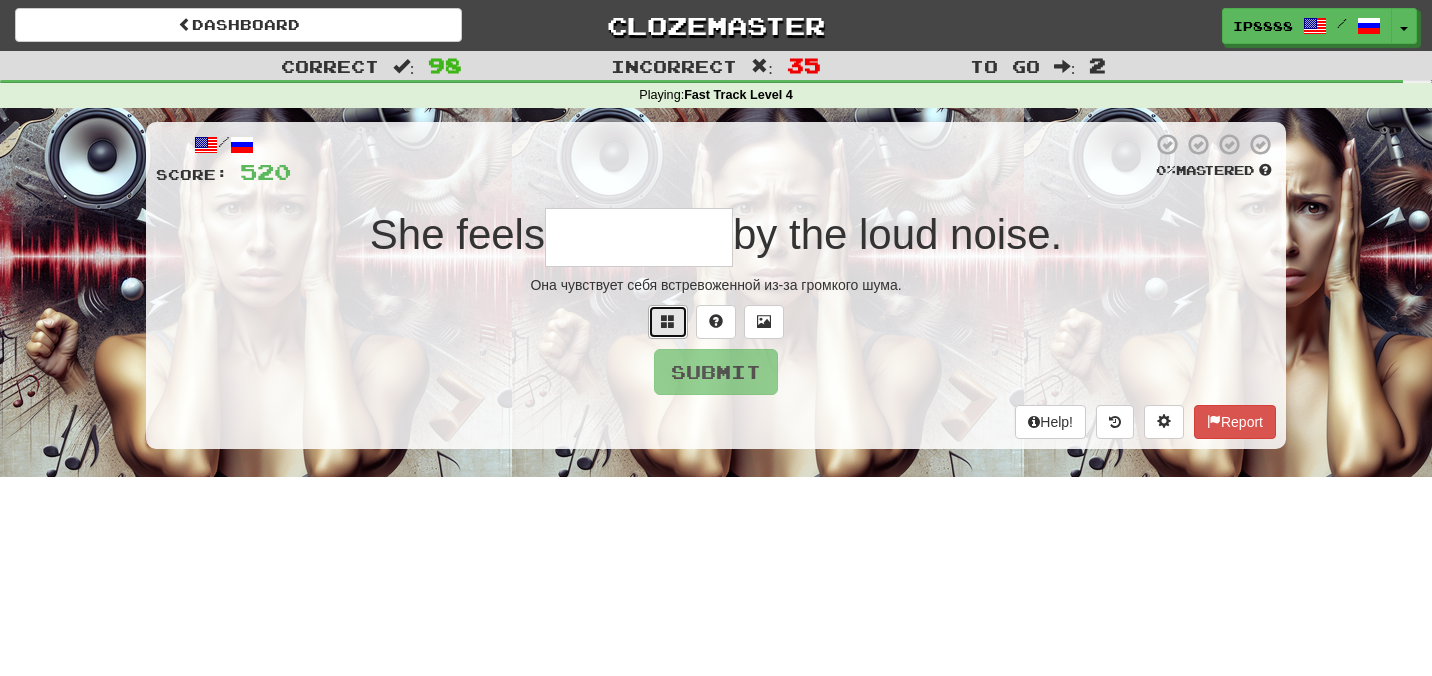 click at bounding box center (668, 322) 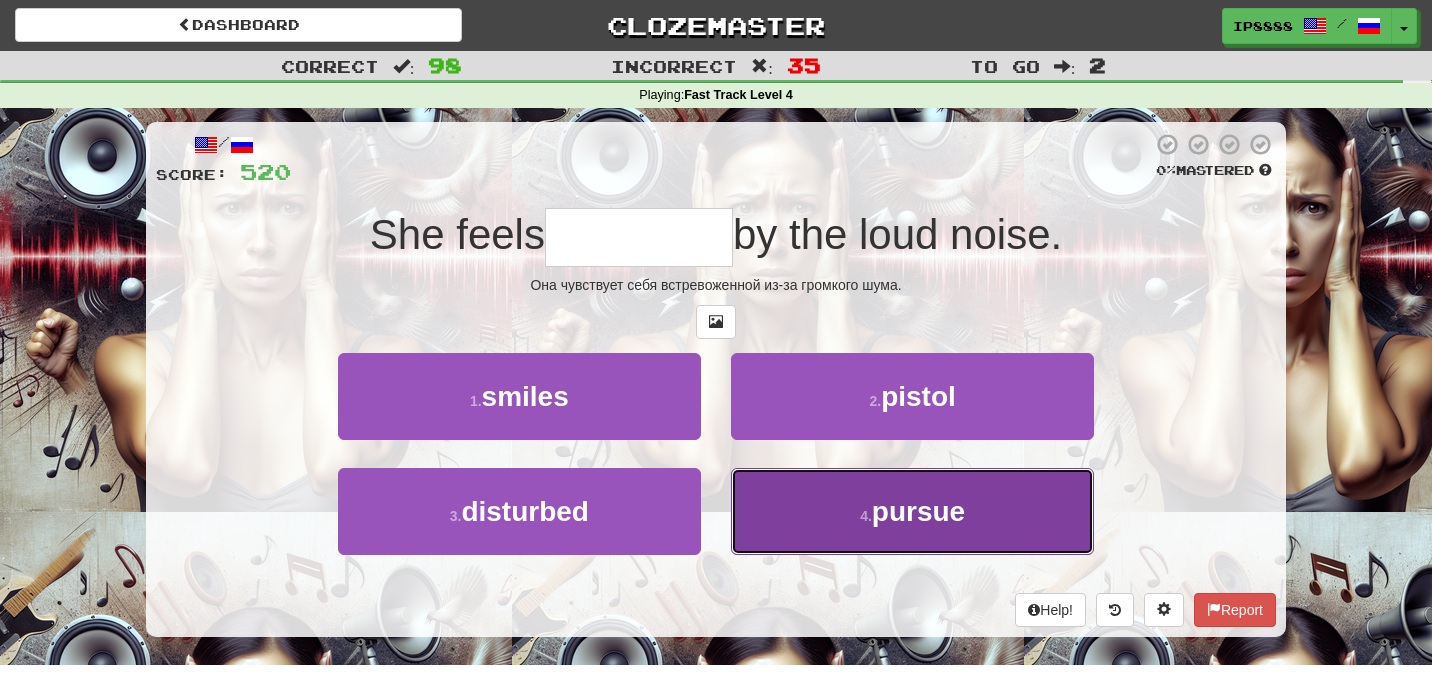 click on "4 .  pursue" at bounding box center (912, 511) 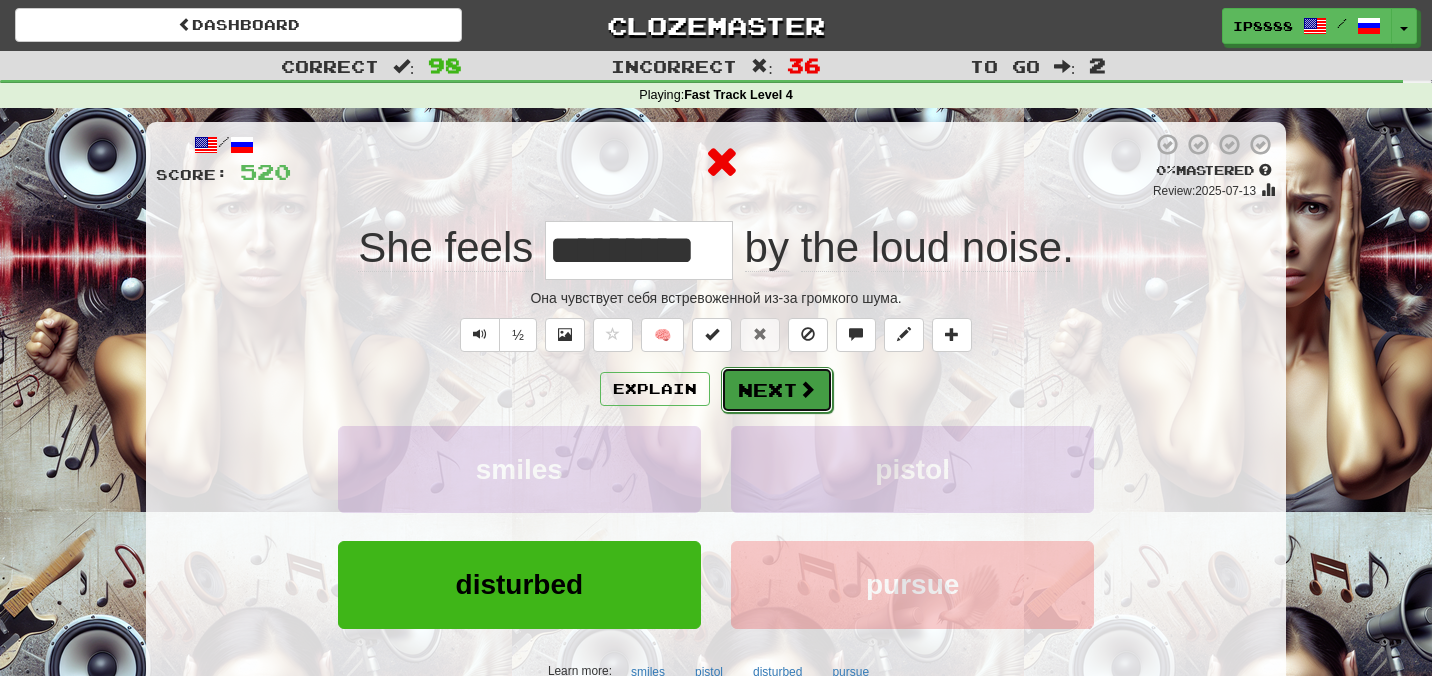 click on "Next" at bounding box center [777, 390] 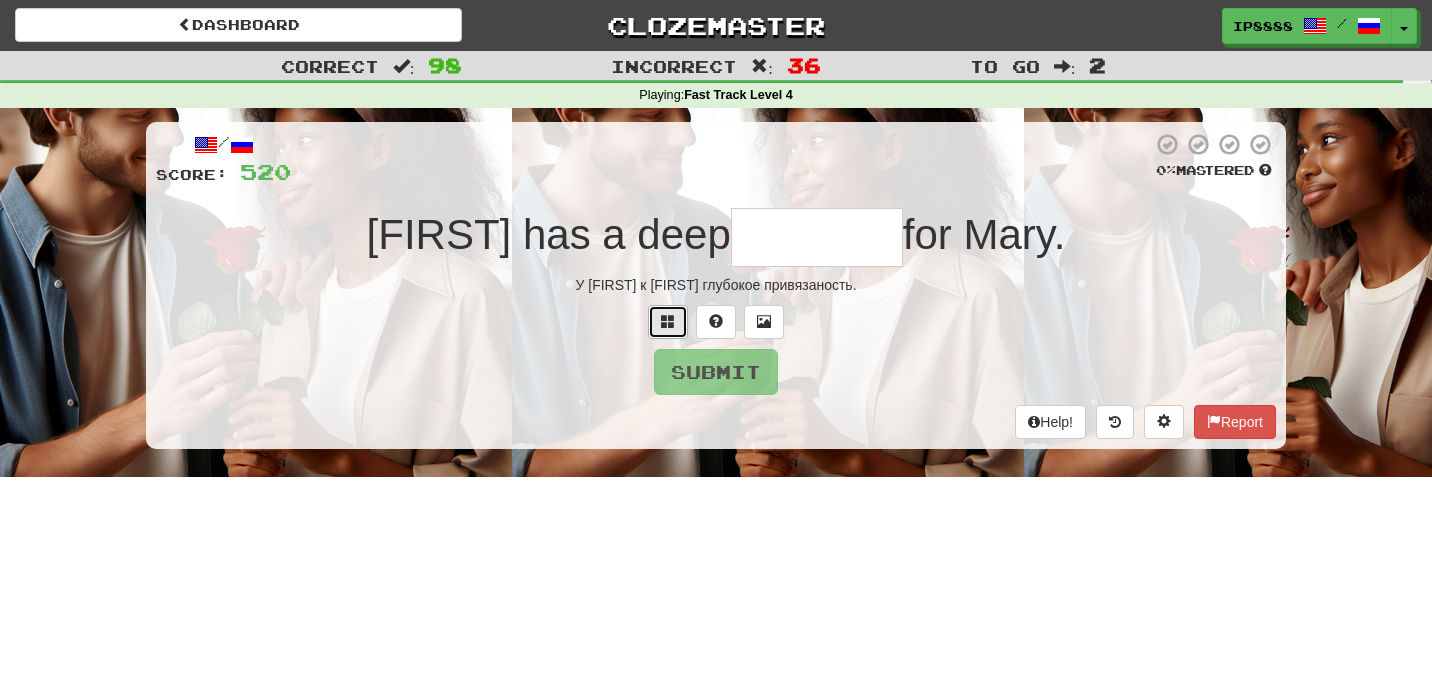 click at bounding box center (668, 322) 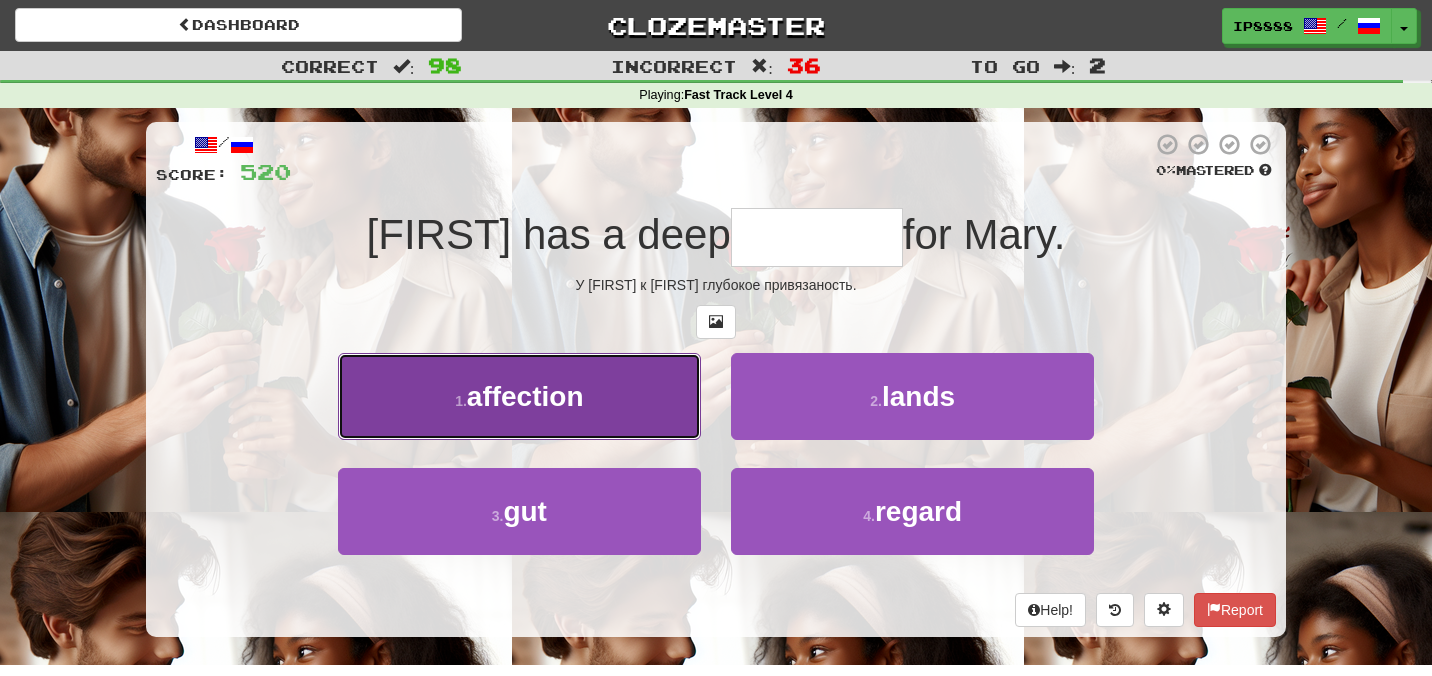 click on "1 .  affection" at bounding box center [519, 396] 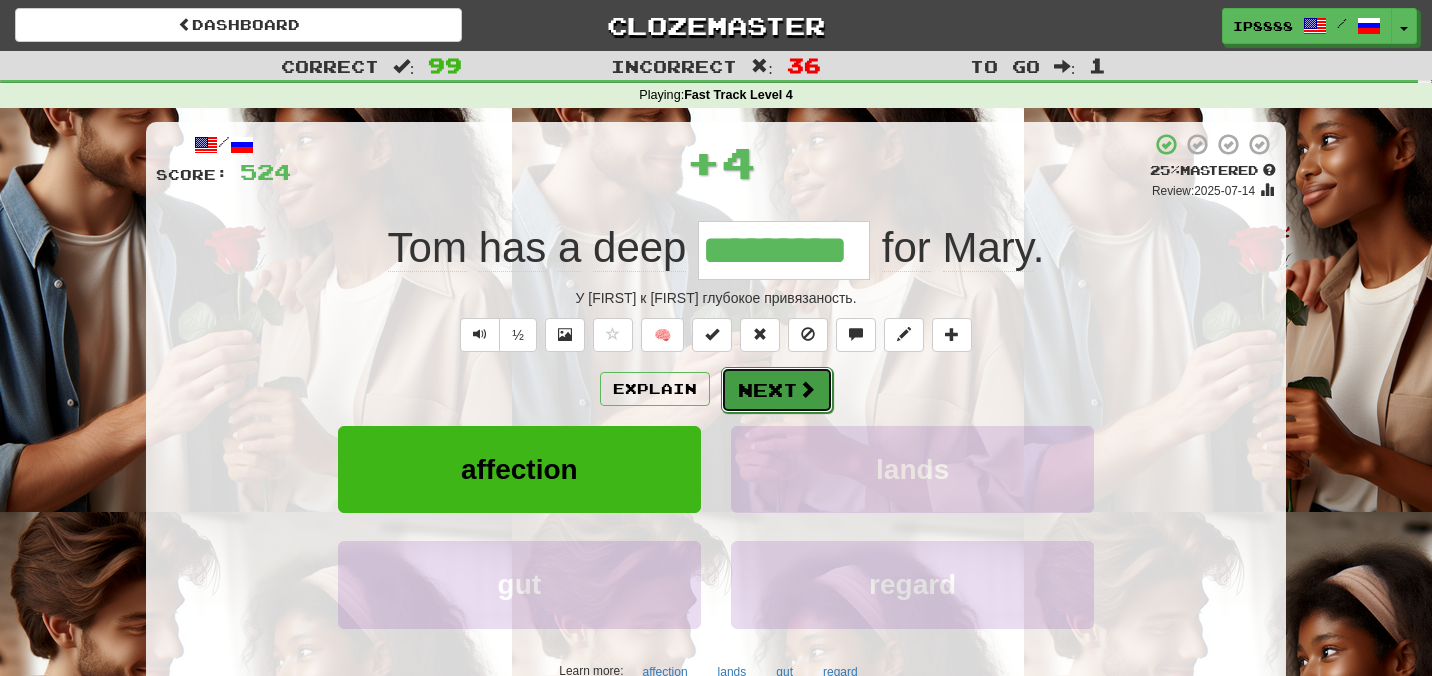 click on "Next" at bounding box center [777, 390] 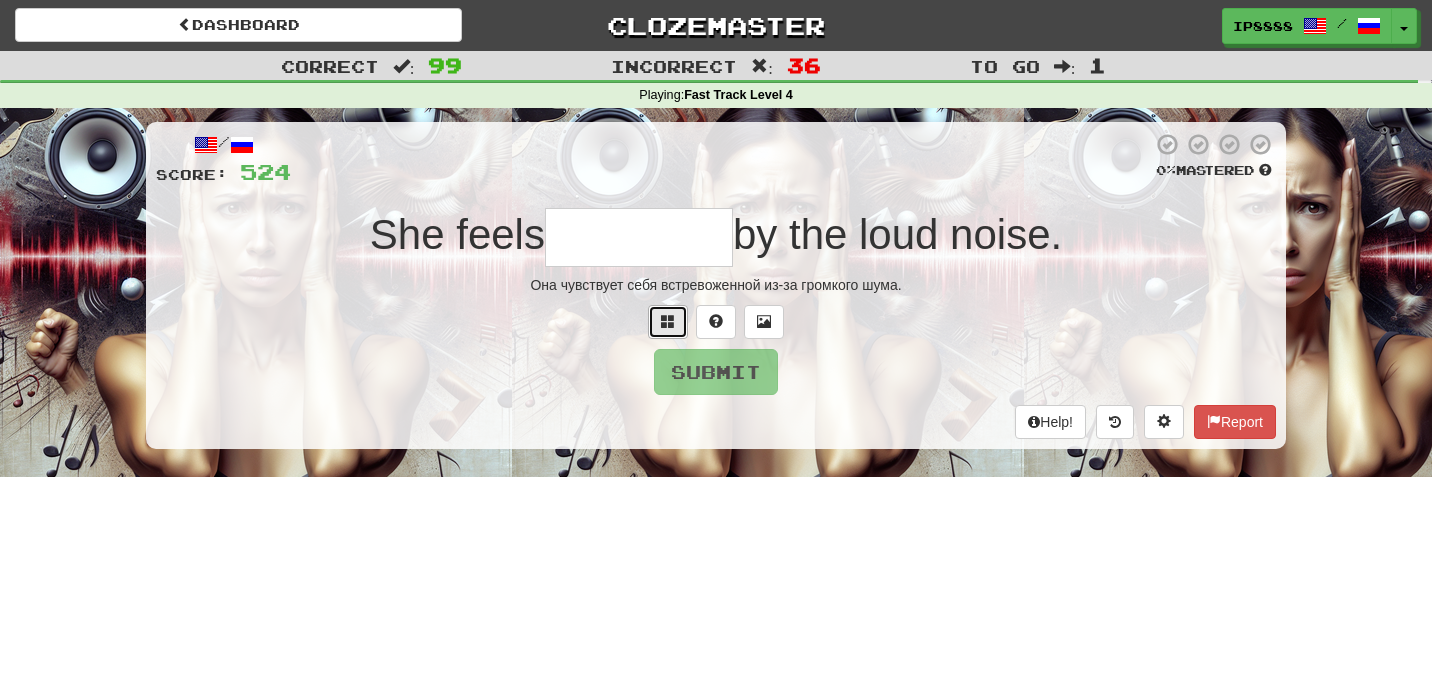 click at bounding box center (668, 322) 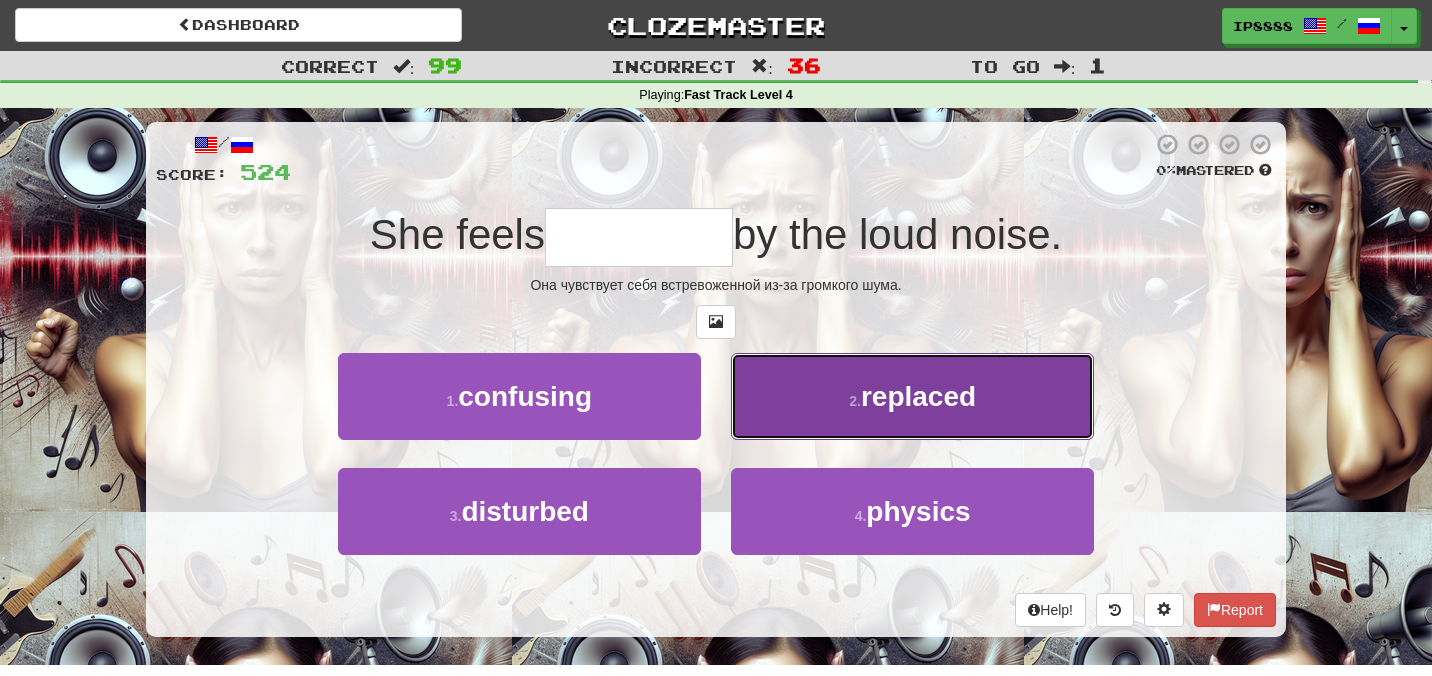 click on "2 .  replaced" at bounding box center [912, 396] 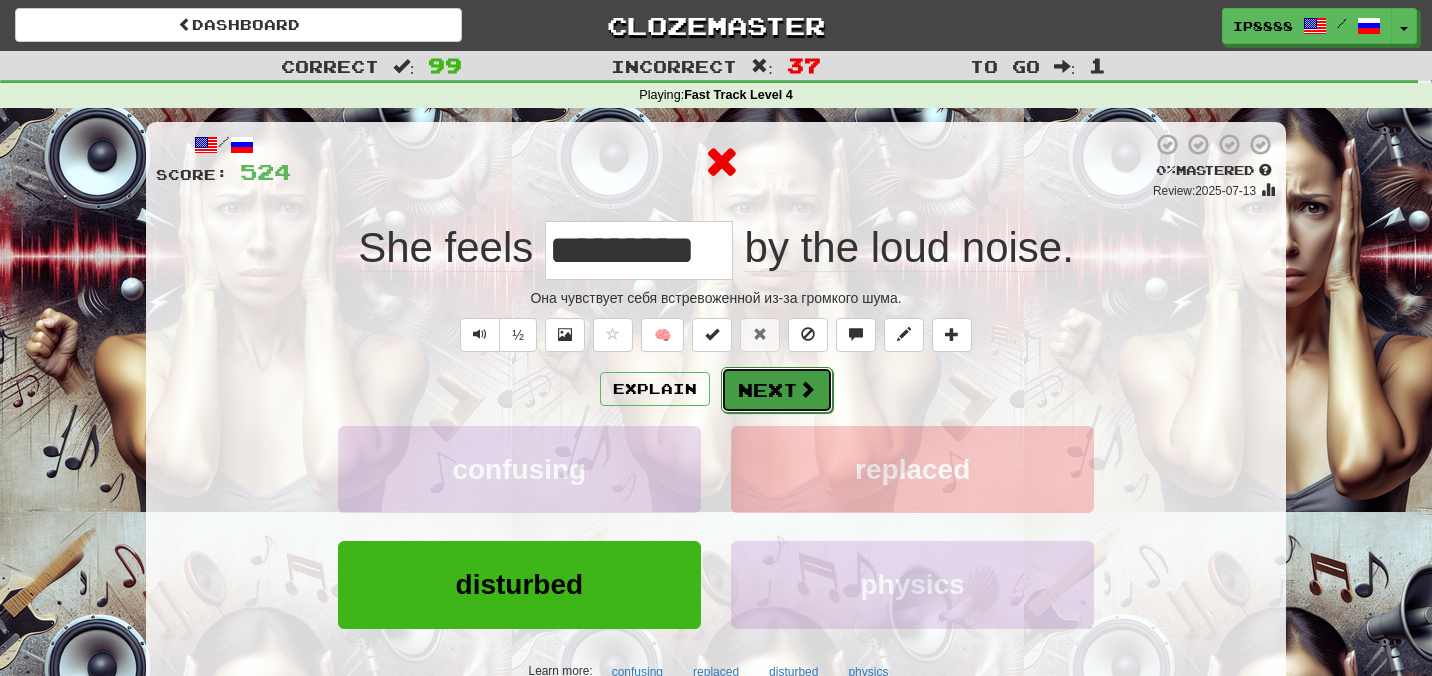 click on "Next" at bounding box center [777, 390] 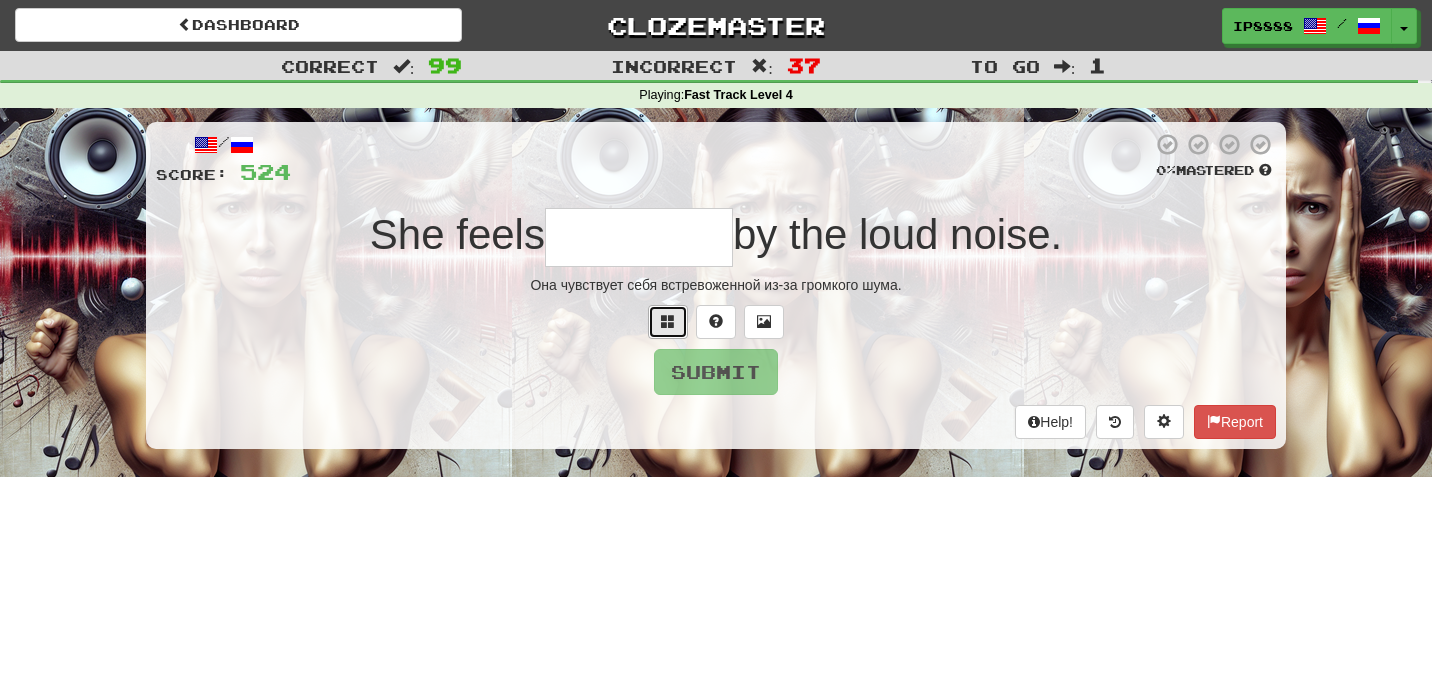 click at bounding box center (668, 321) 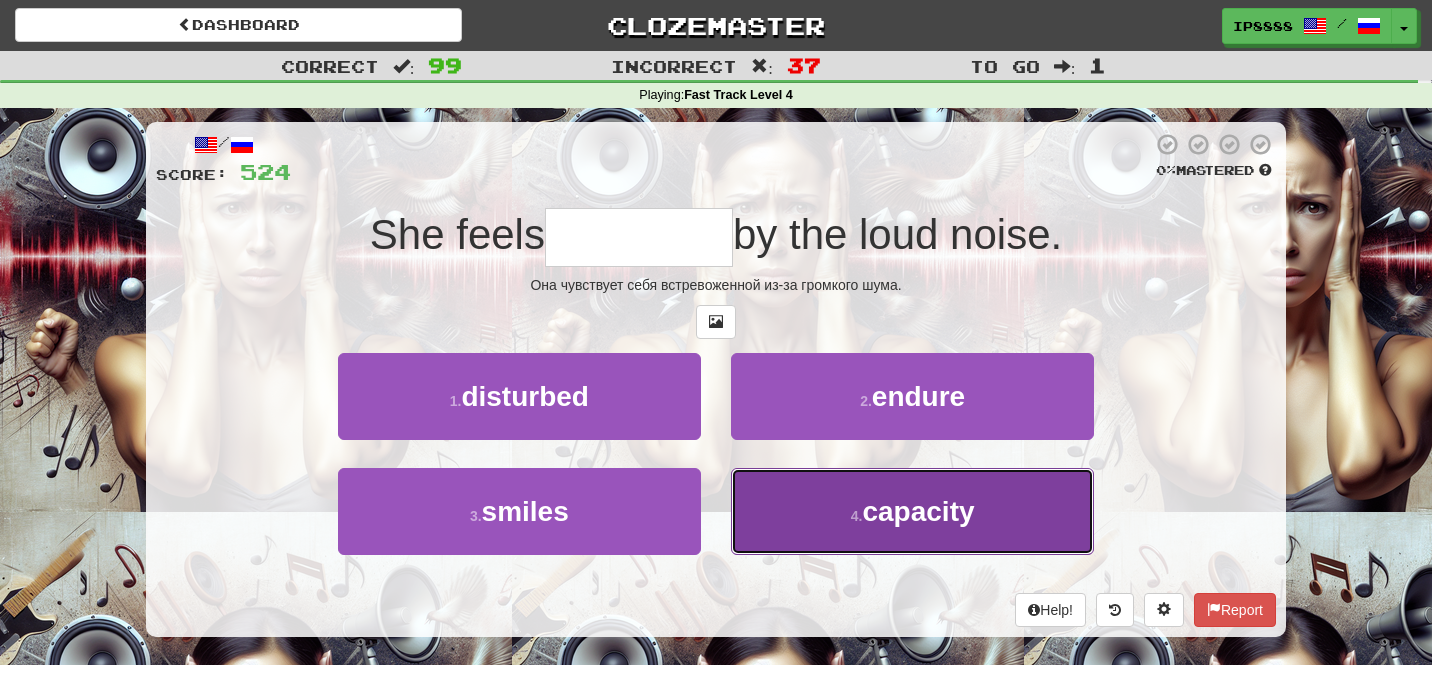 click on "4 .  capacity" at bounding box center (912, 511) 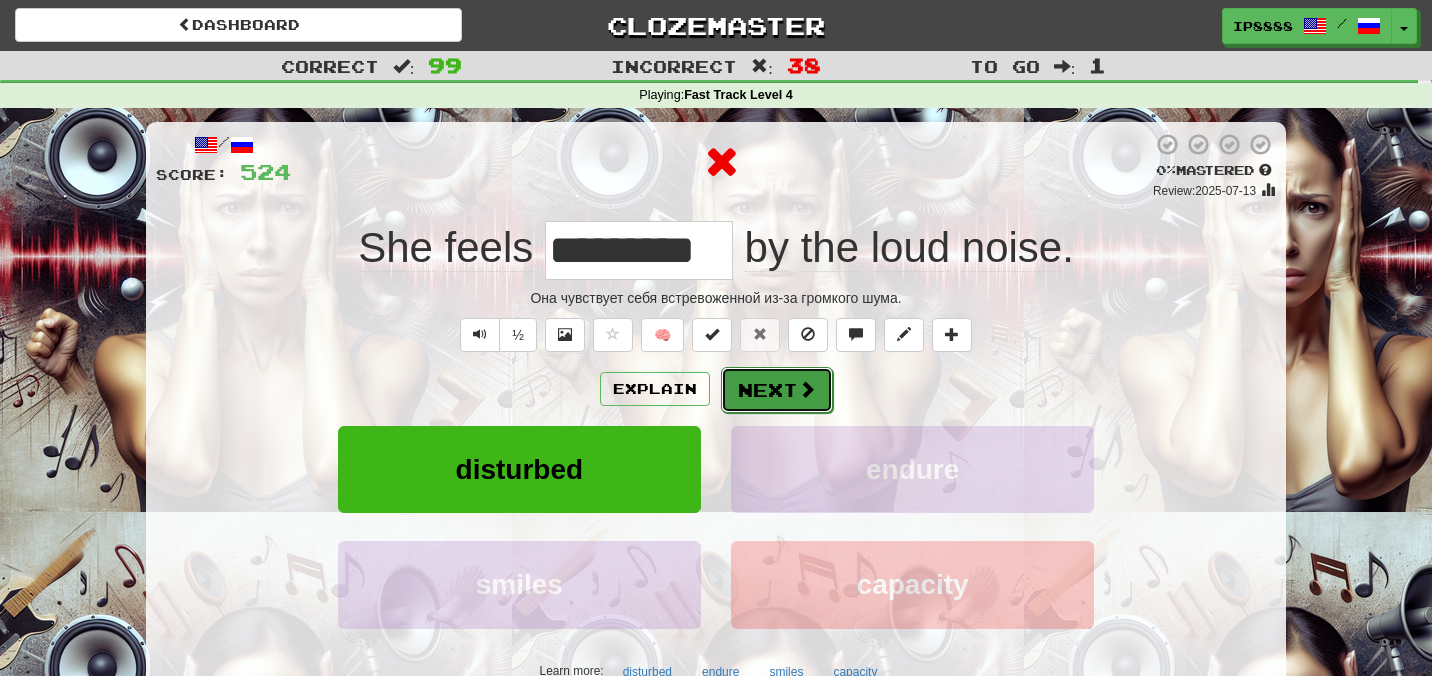 click on "Next" at bounding box center [777, 390] 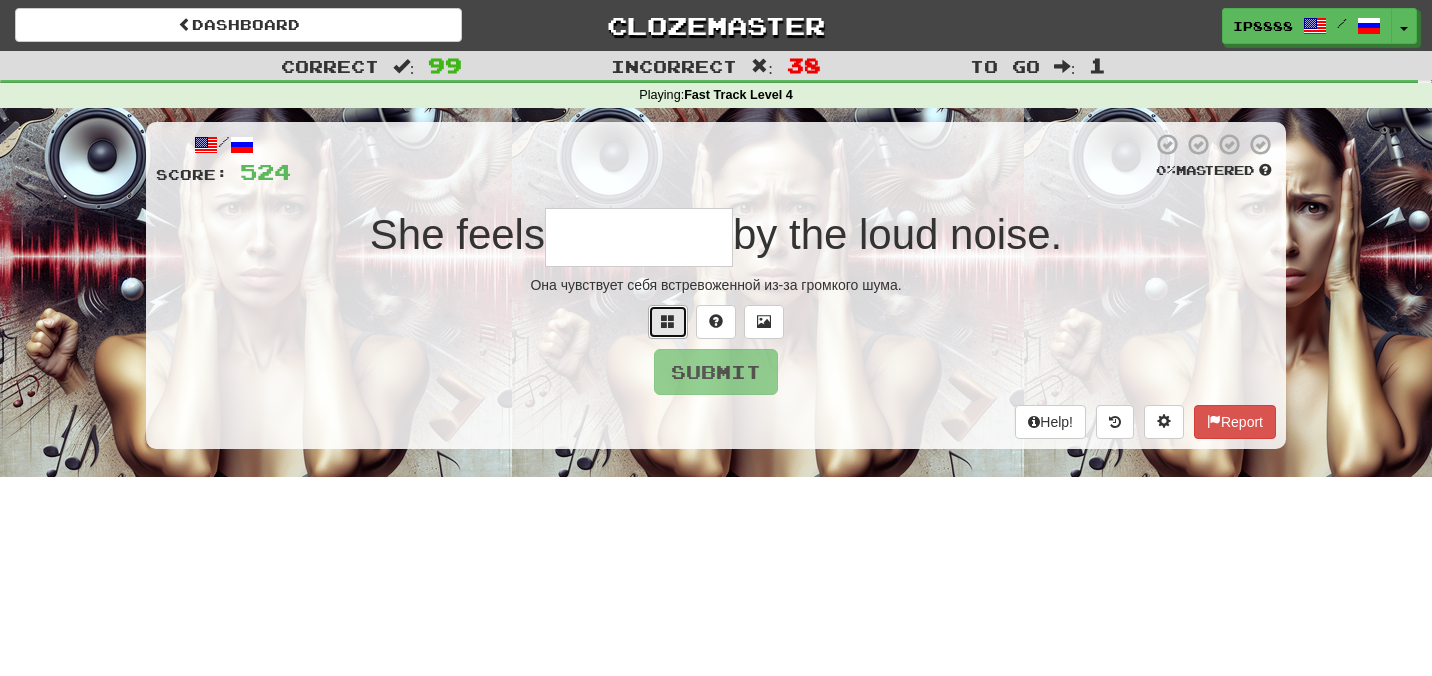 click at bounding box center [668, 321] 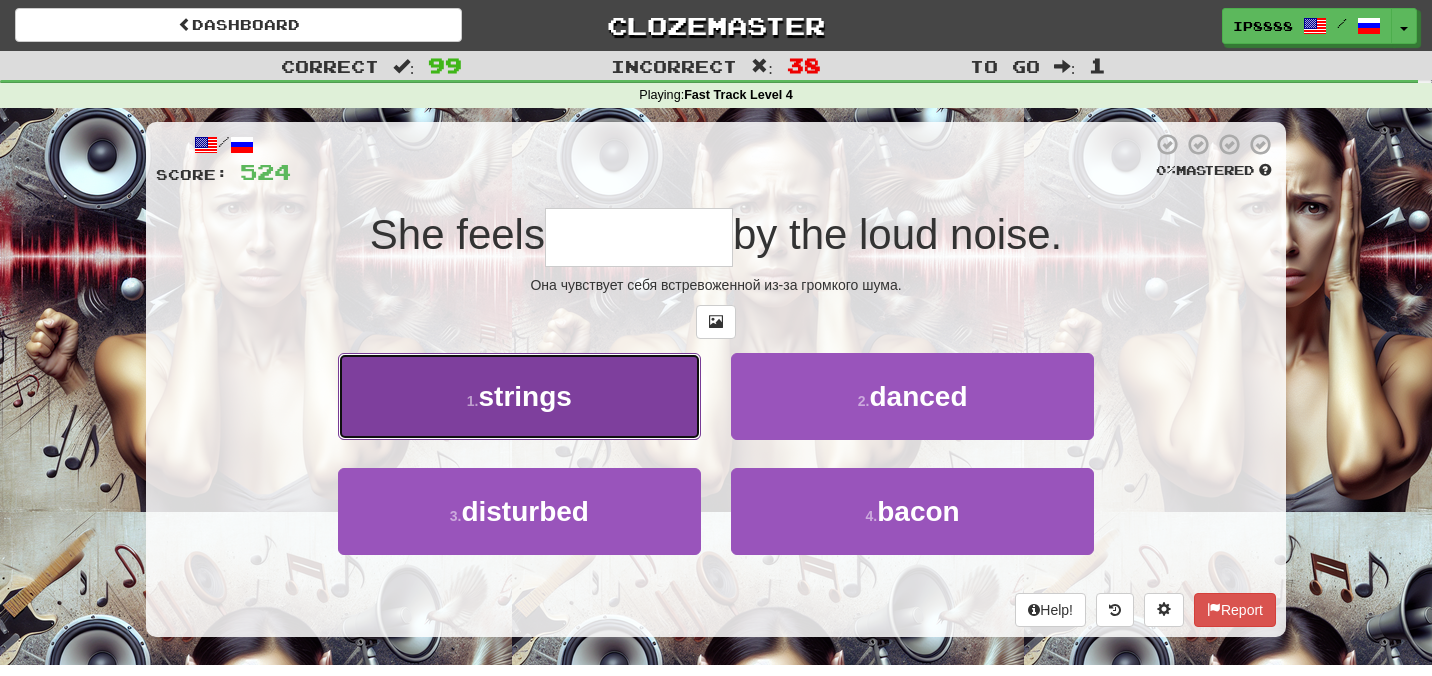 click on "1 .  strings" at bounding box center [519, 396] 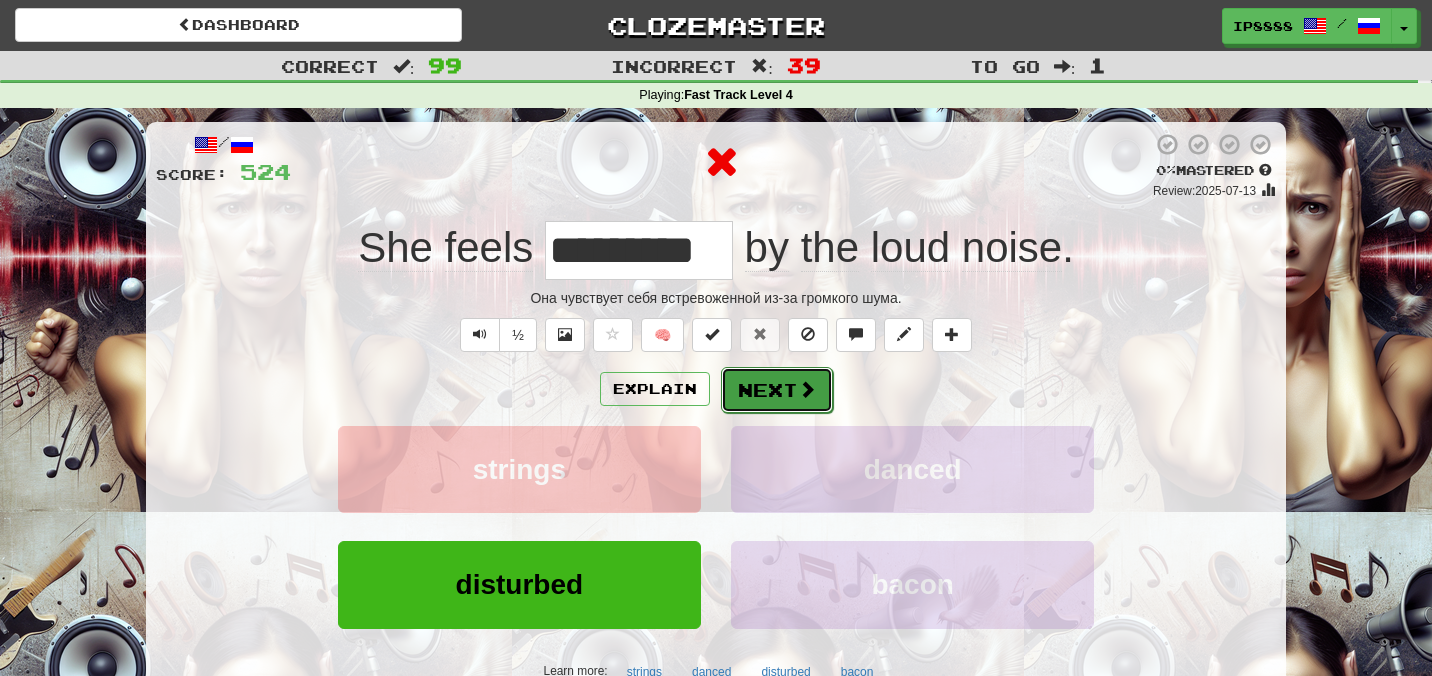 click on "Next" at bounding box center (777, 390) 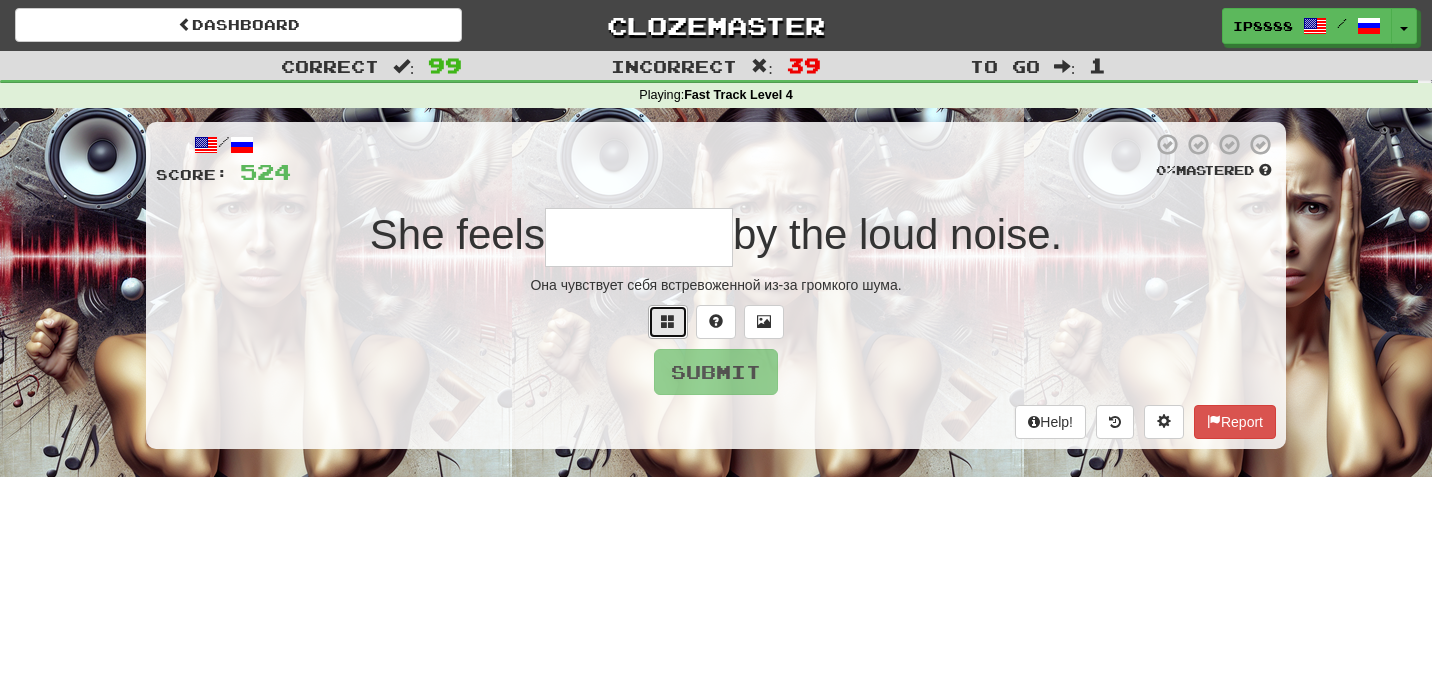 click at bounding box center (668, 321) 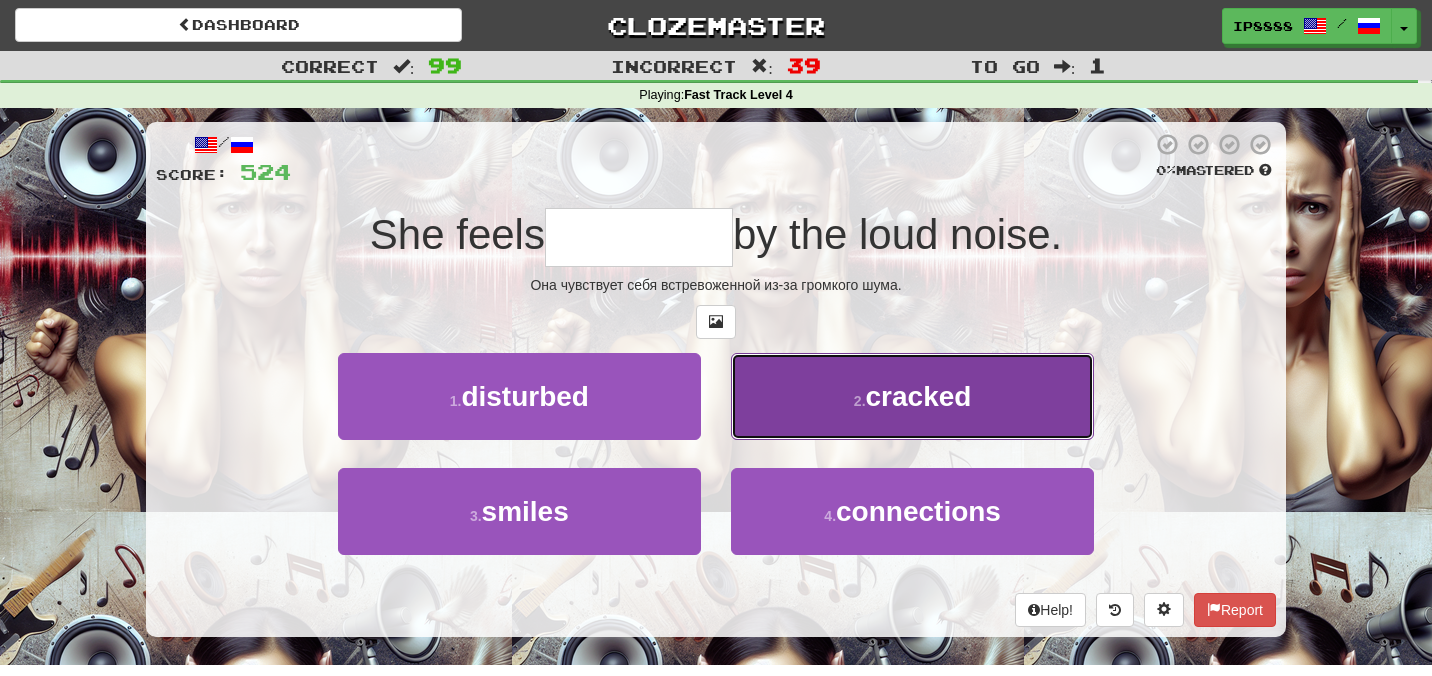 click on "2 .  cracked" at bounding box center [912, 396] 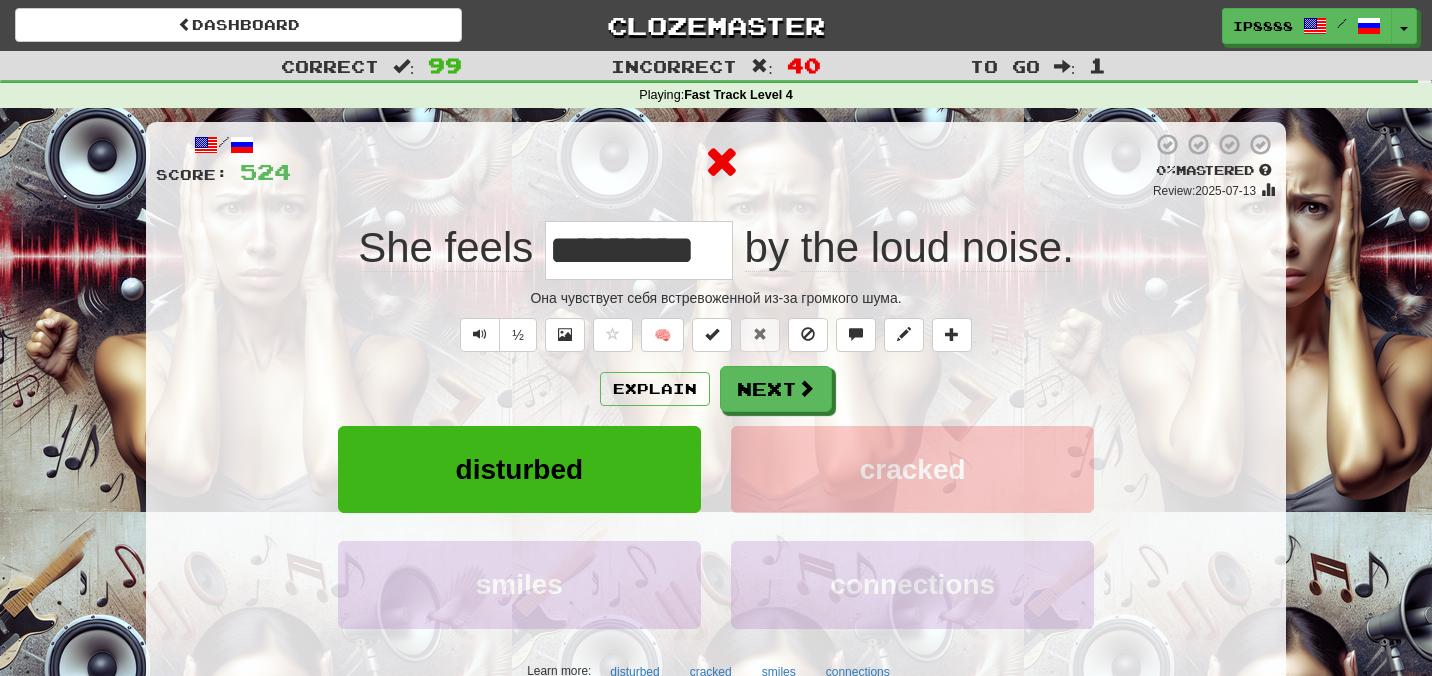 click on "🧠" at bounding box center (782, 334) 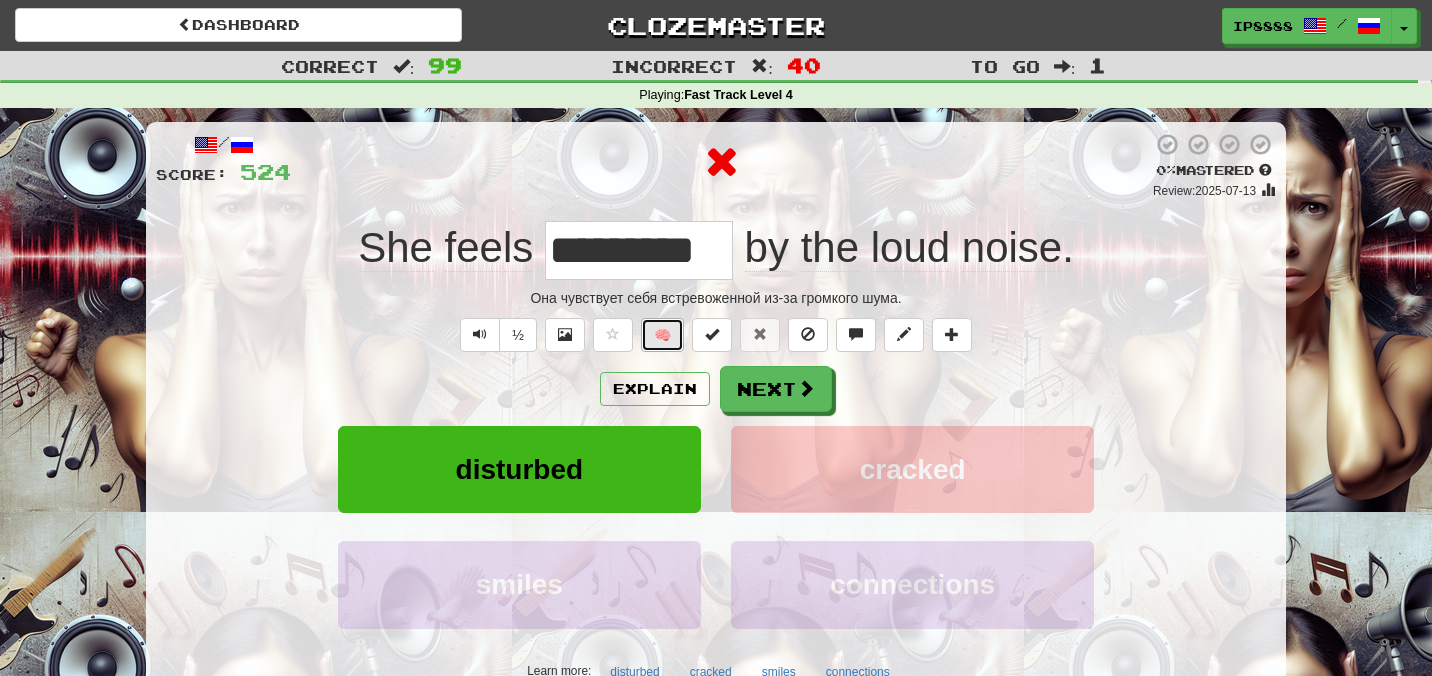 click on "🧠" at bounding box center (662, 335) 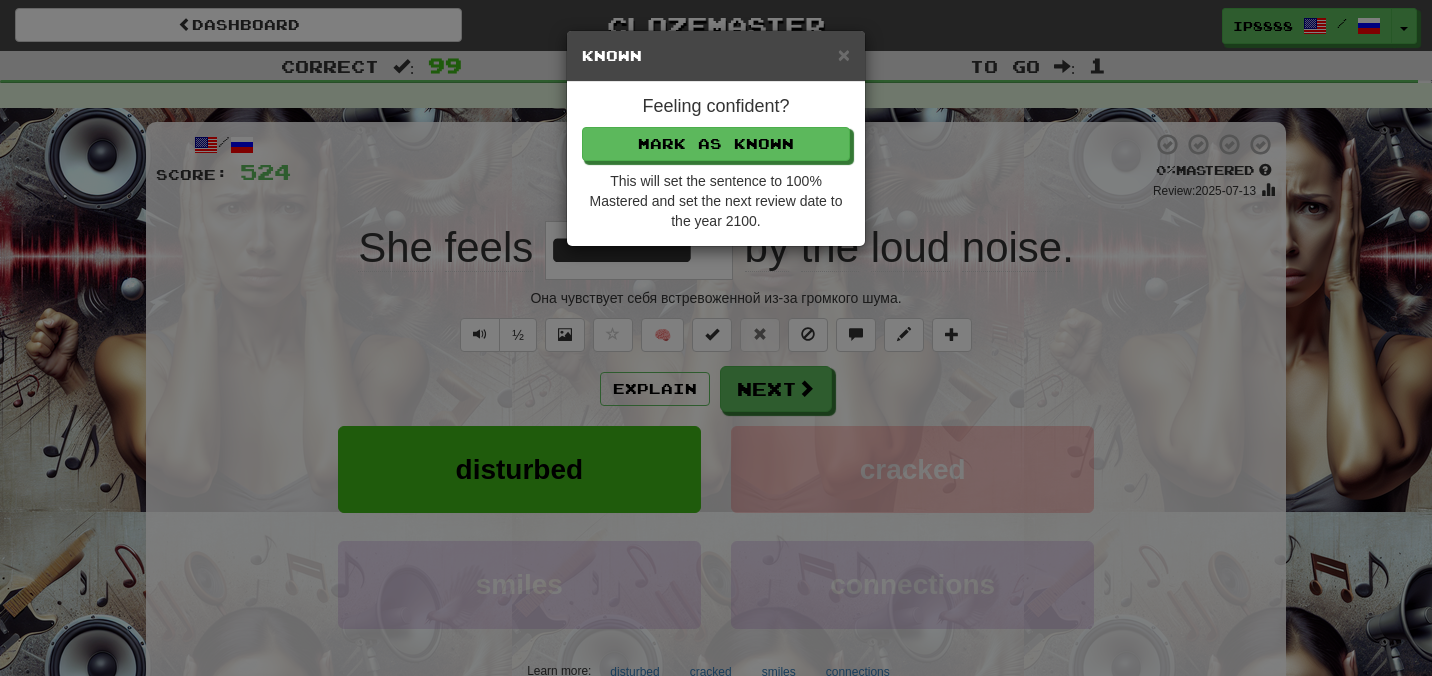 click on "Known" at bounding box center [716, 56] 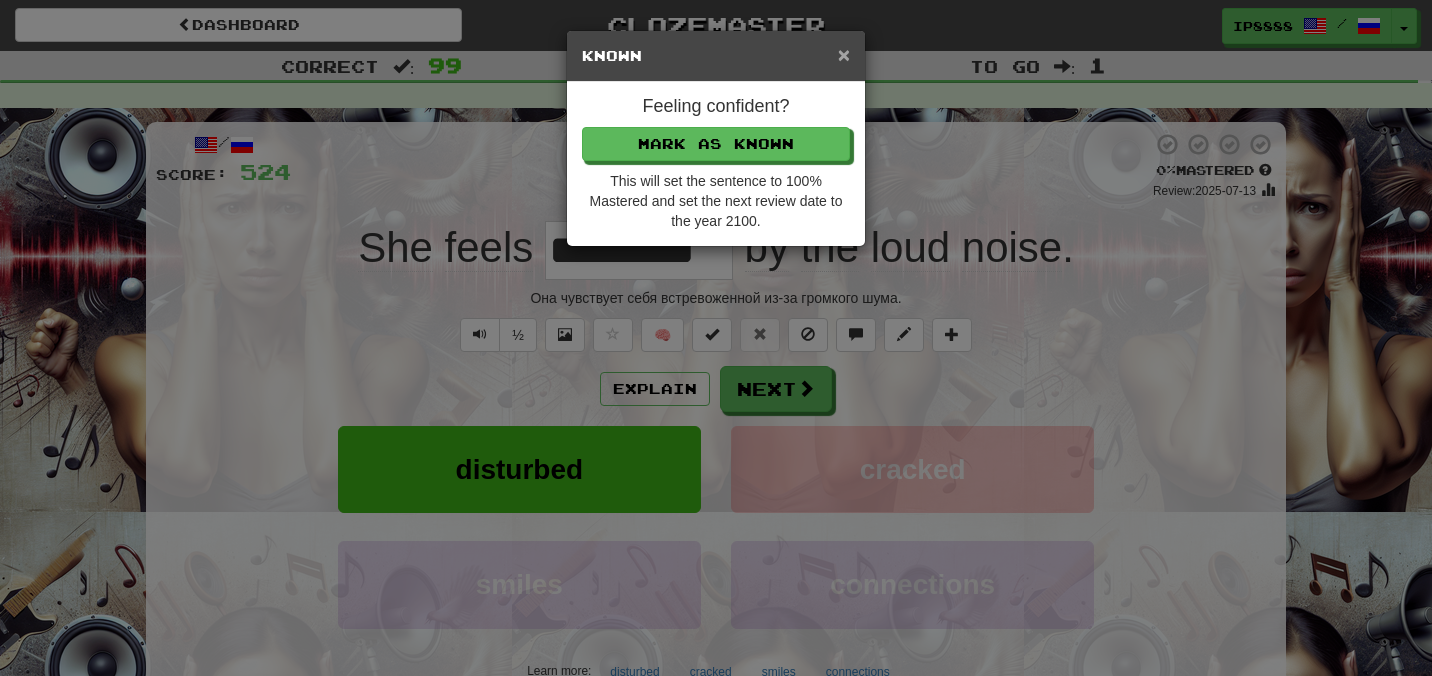 click on "×" at bounding box center [844, 54] 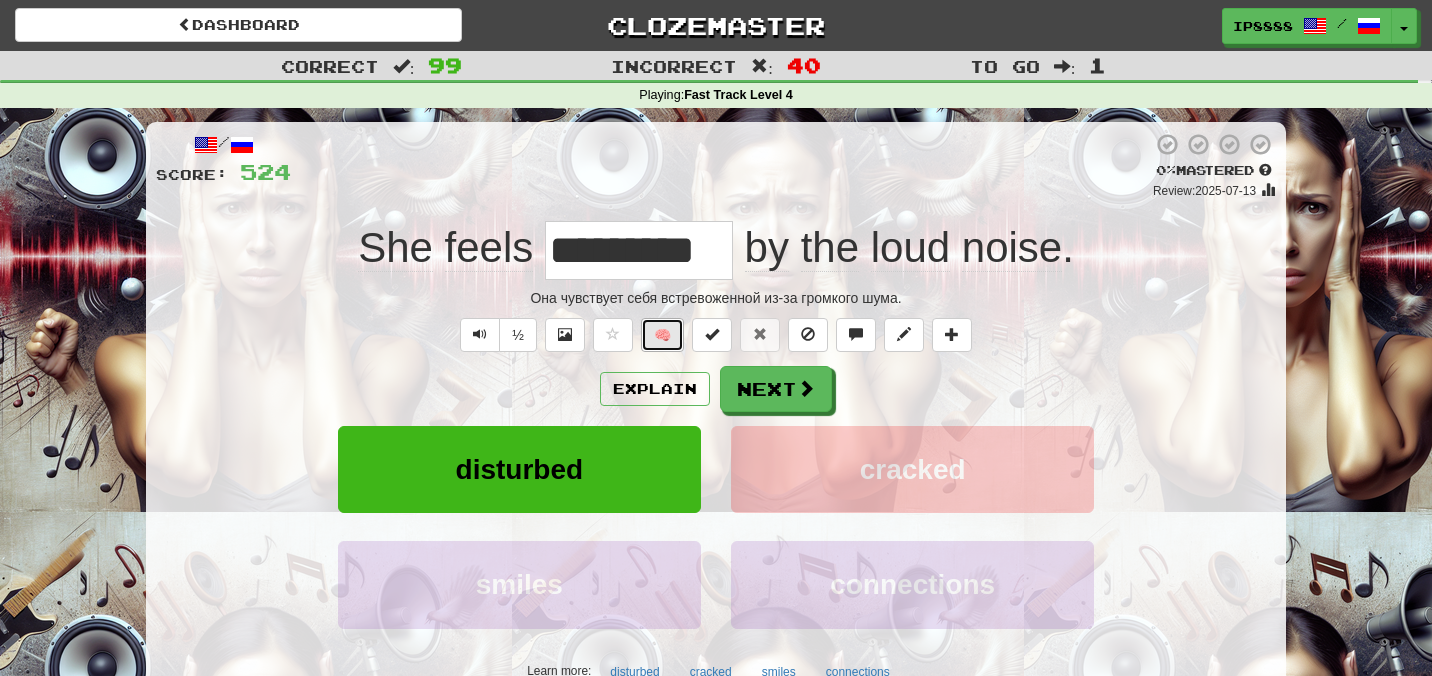 click on "🧠" at bounding box center (662, 335) 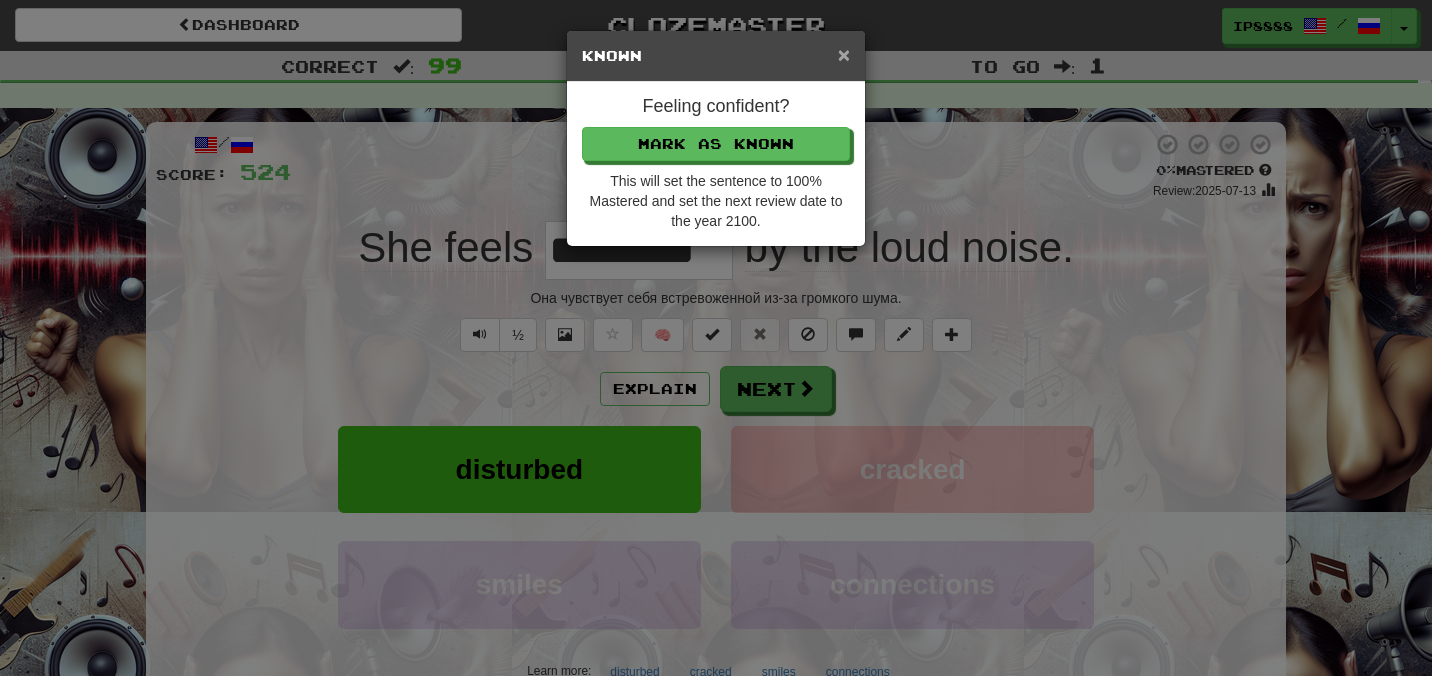 click on "×" at bounding box center [844, 54] 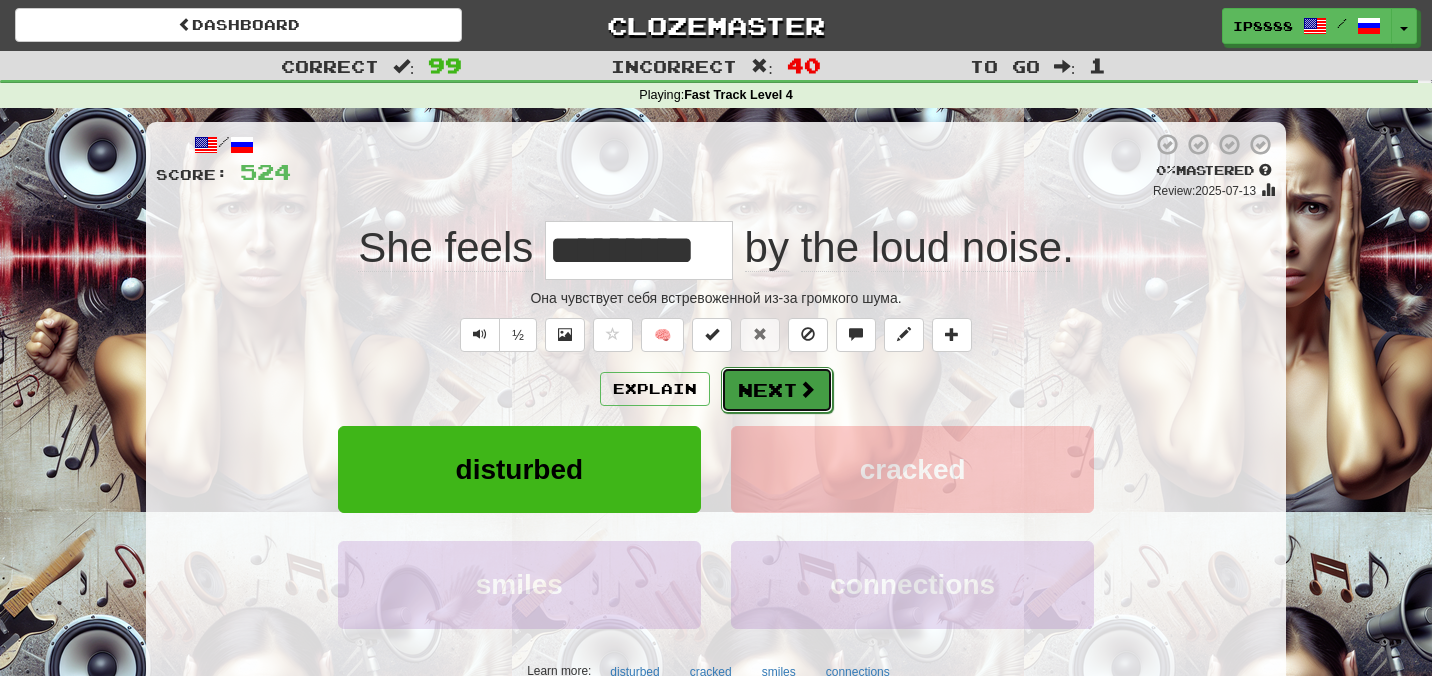 click on "Next" at bounding box center [777, 390] 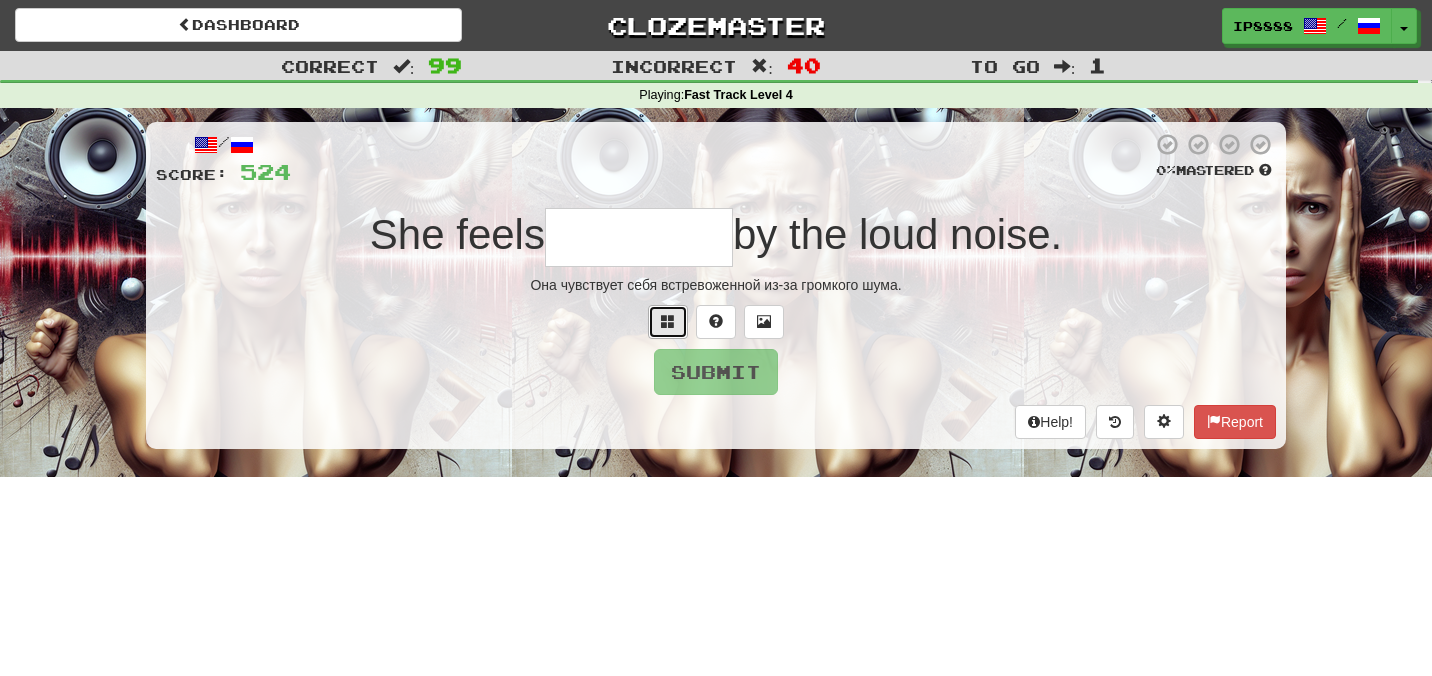 click at bounding box center [668, 322] 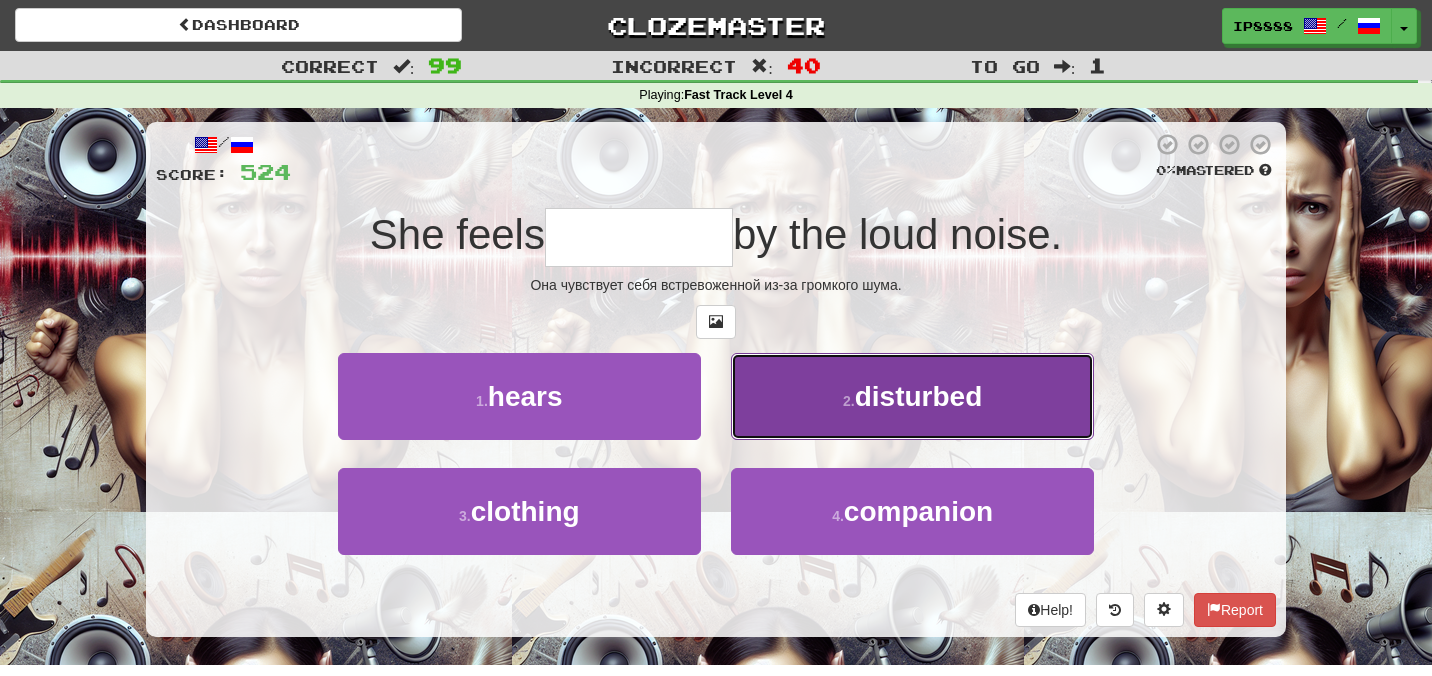 click on "2 .  disturbed" at bounding box center (912, 396) 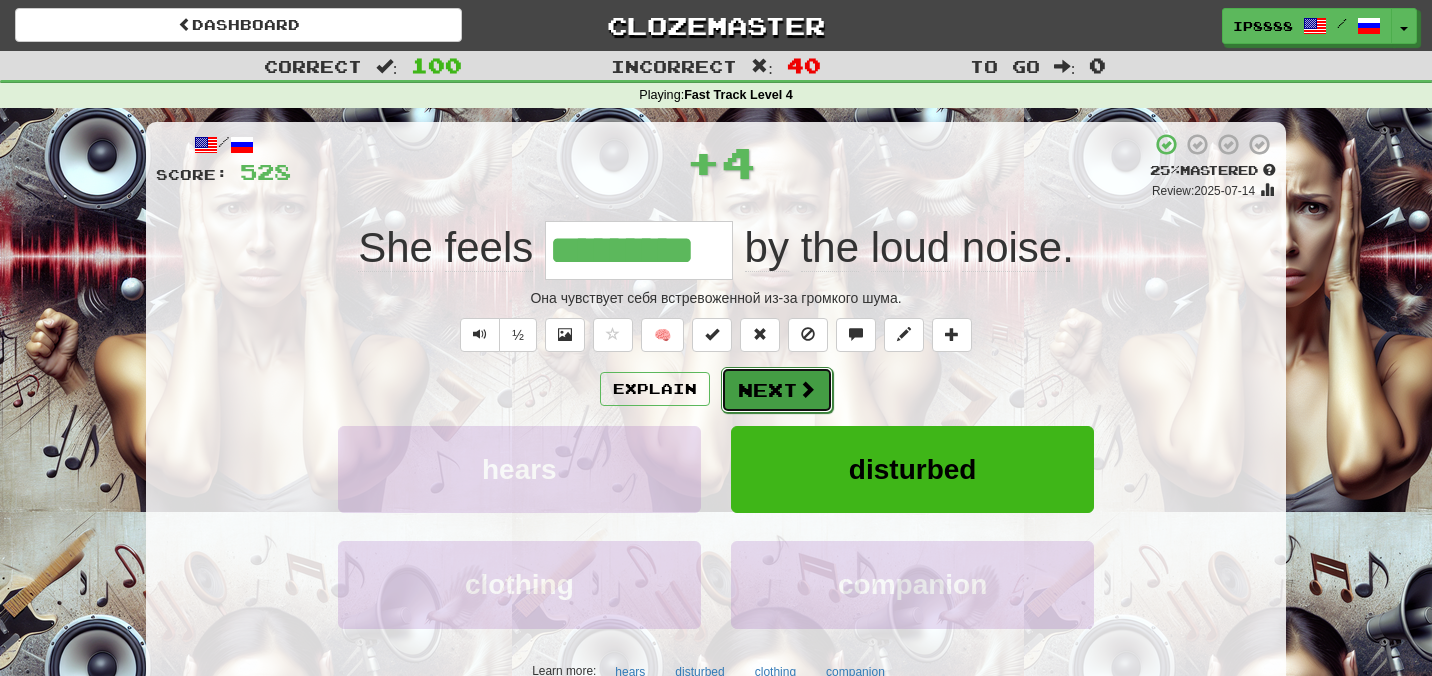 click on "Next" at bounding box center (777, 390) 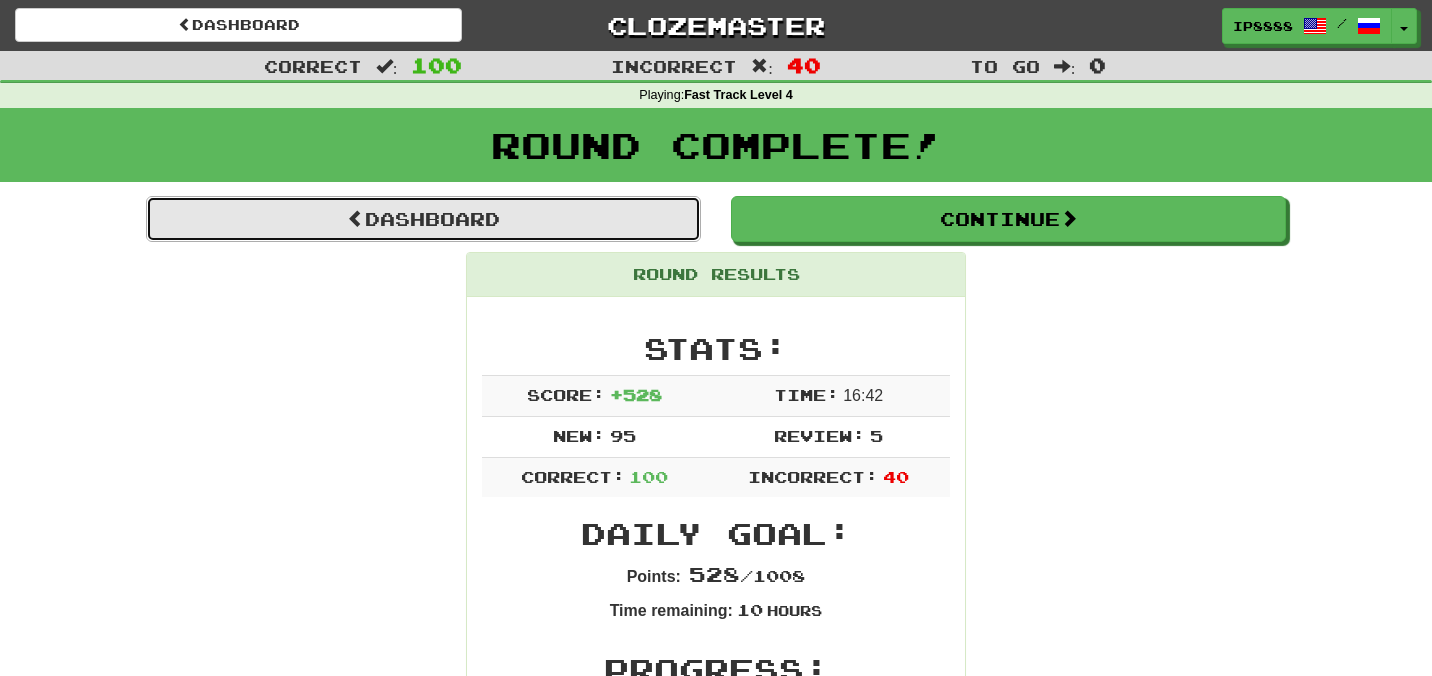 click on "Dashboard" at bounding box center (423, 219) 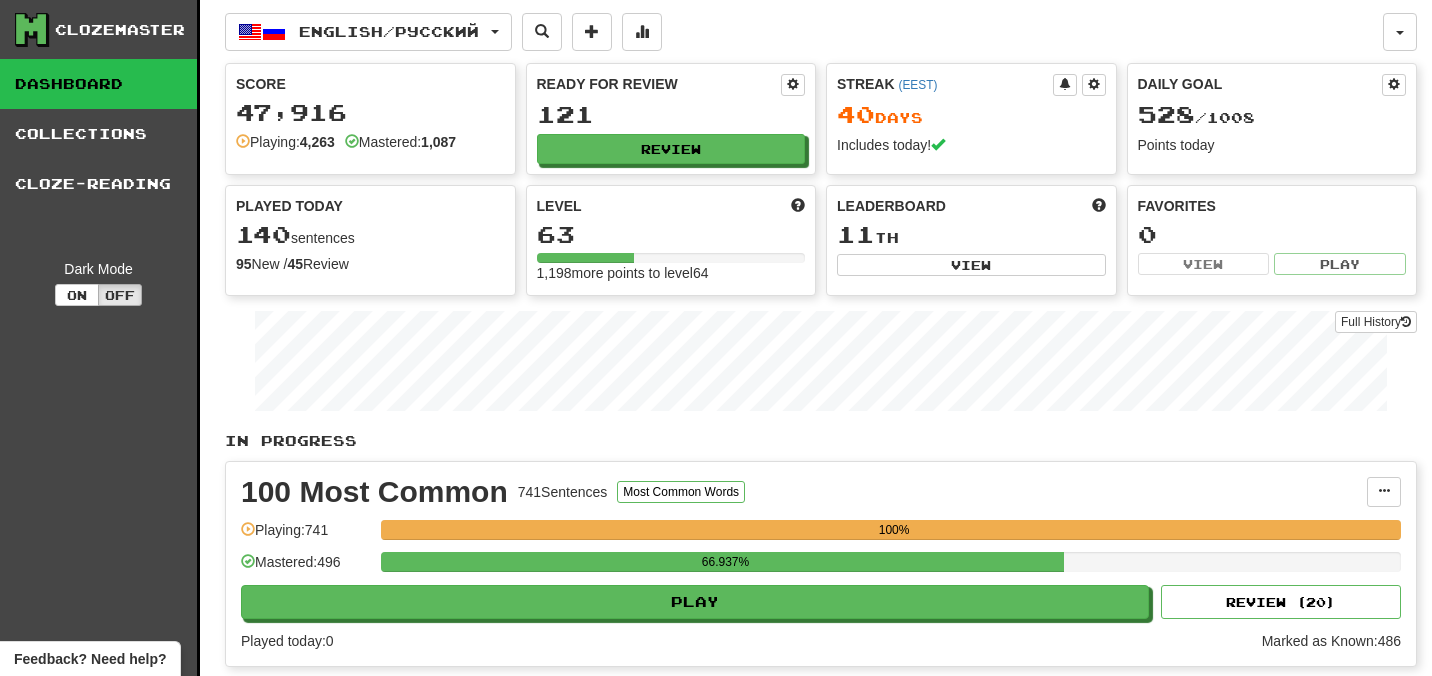 scroll, scrollTop: 0, scrollLeft: 0, axis: both 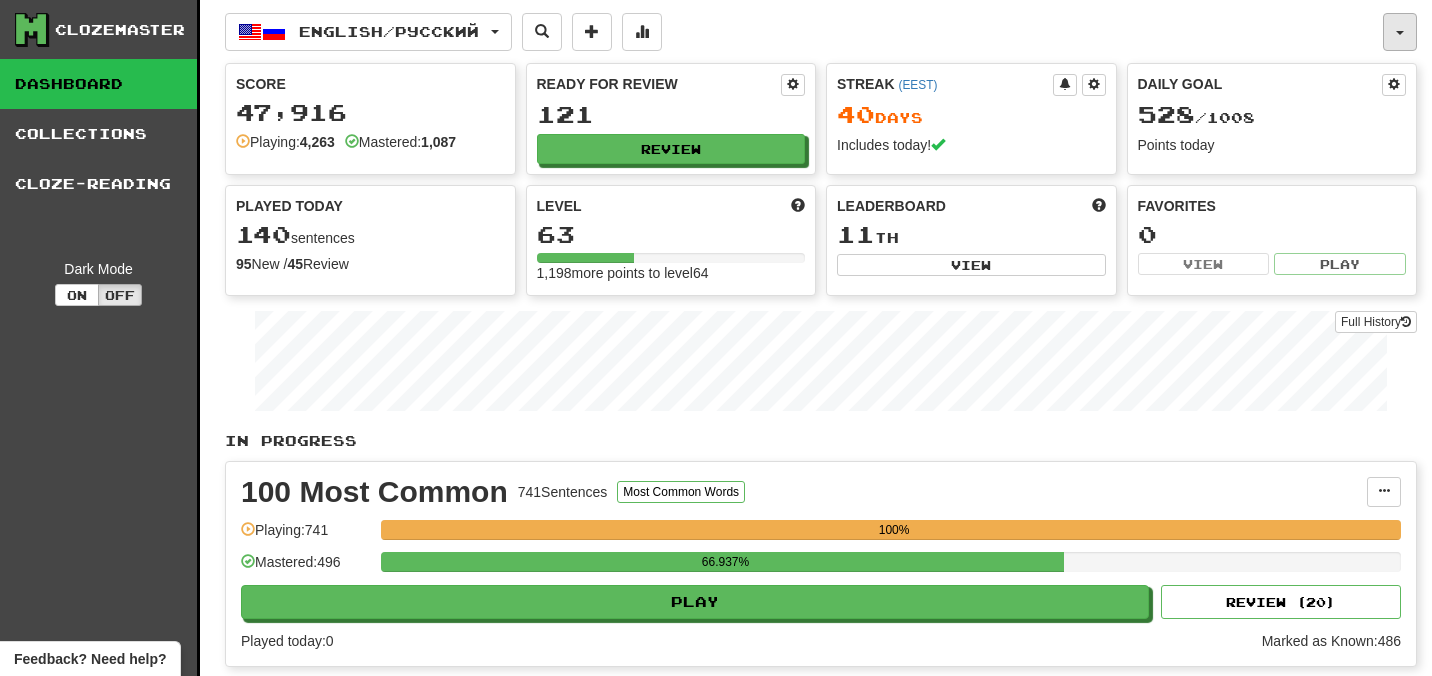 click at bounding box center (1400, 32) 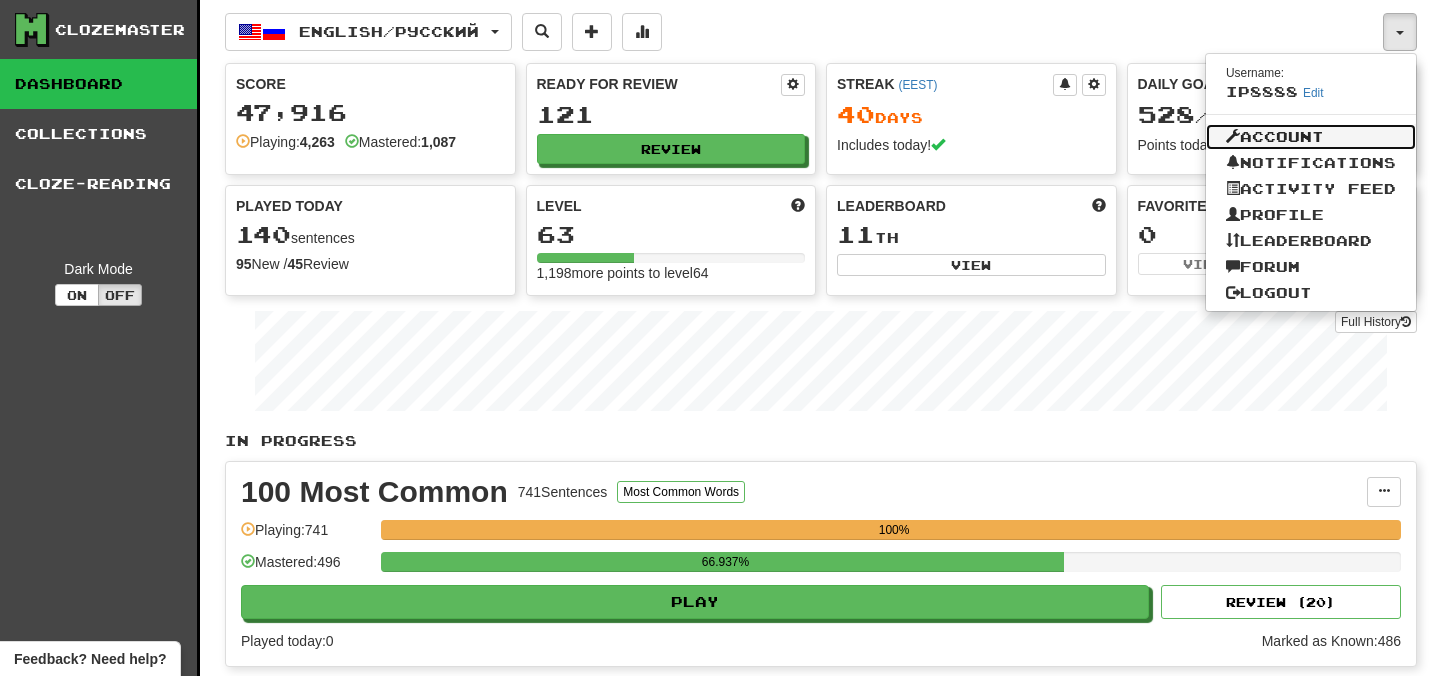 click on "Account" at bounding box center (1311, 137) 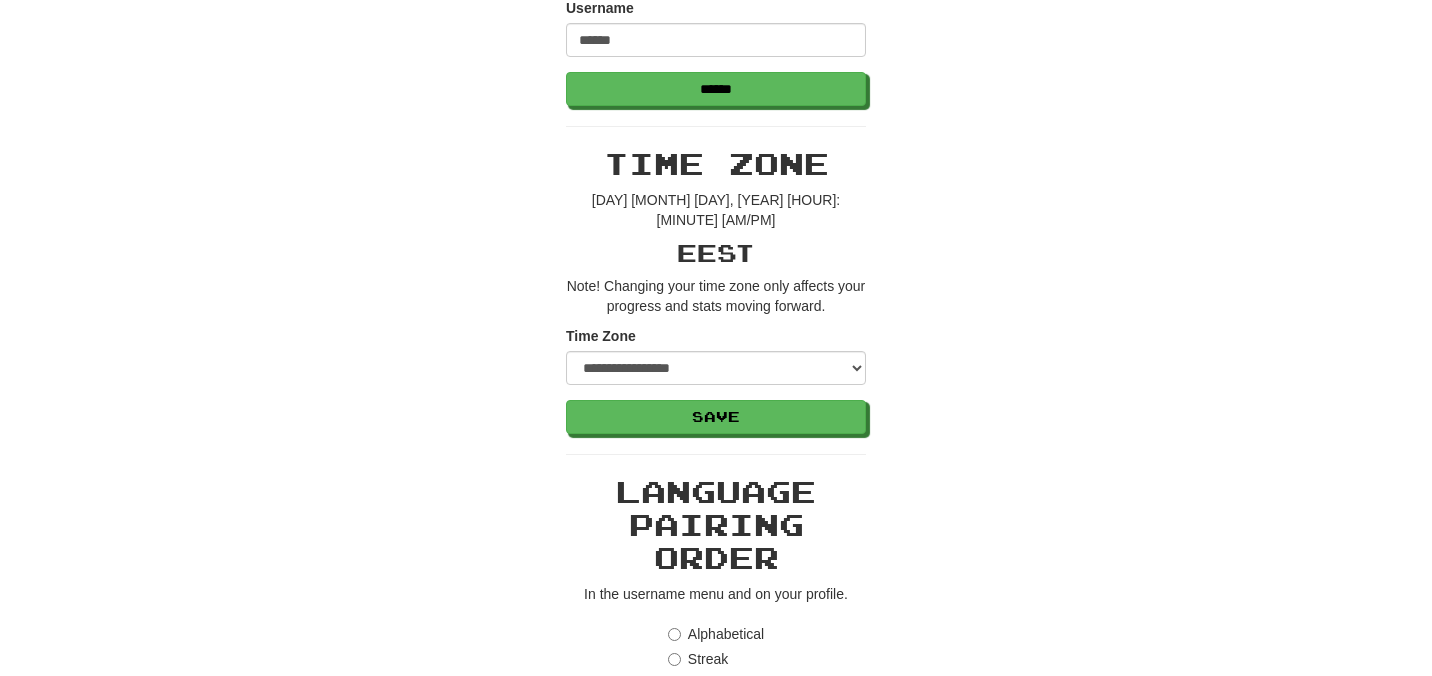 scroll, scrollTop: 0, scrollLeft: 0, axis: both 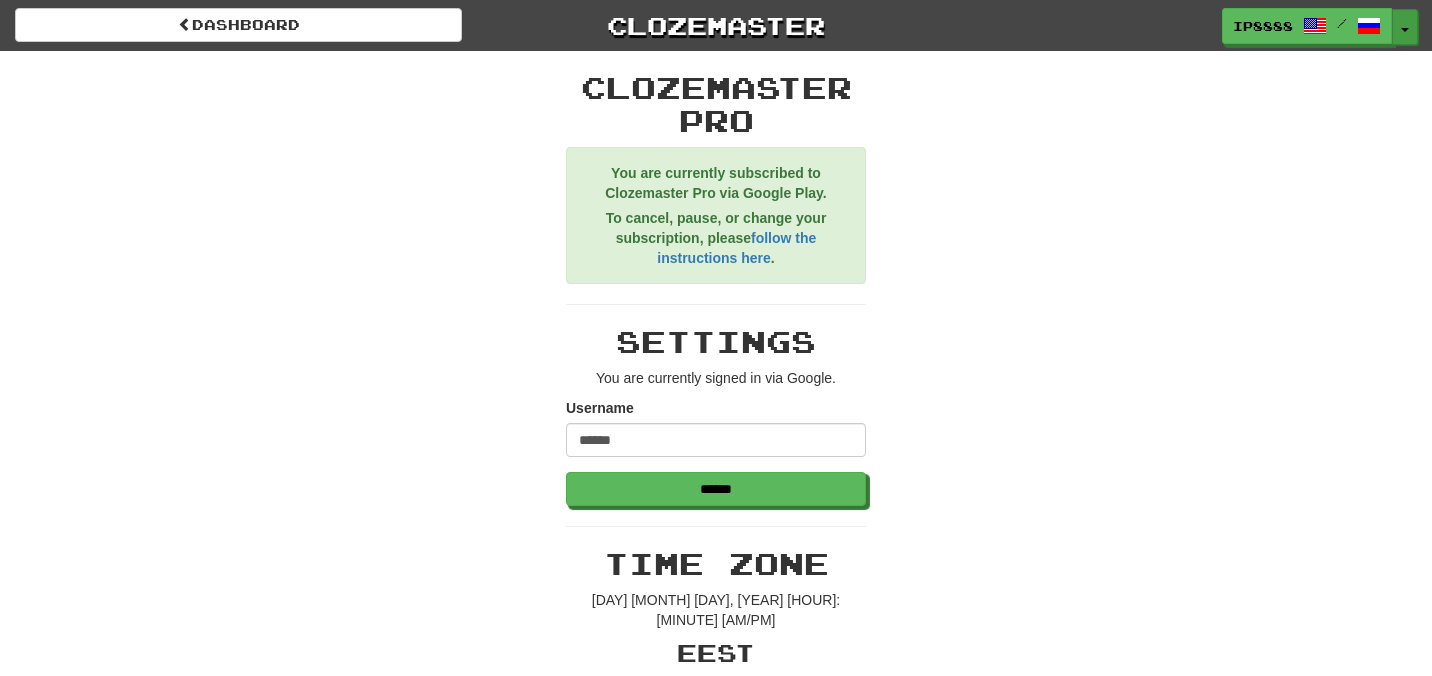 click on "Toggle Dropdown" at bounding box center (1405, 27) 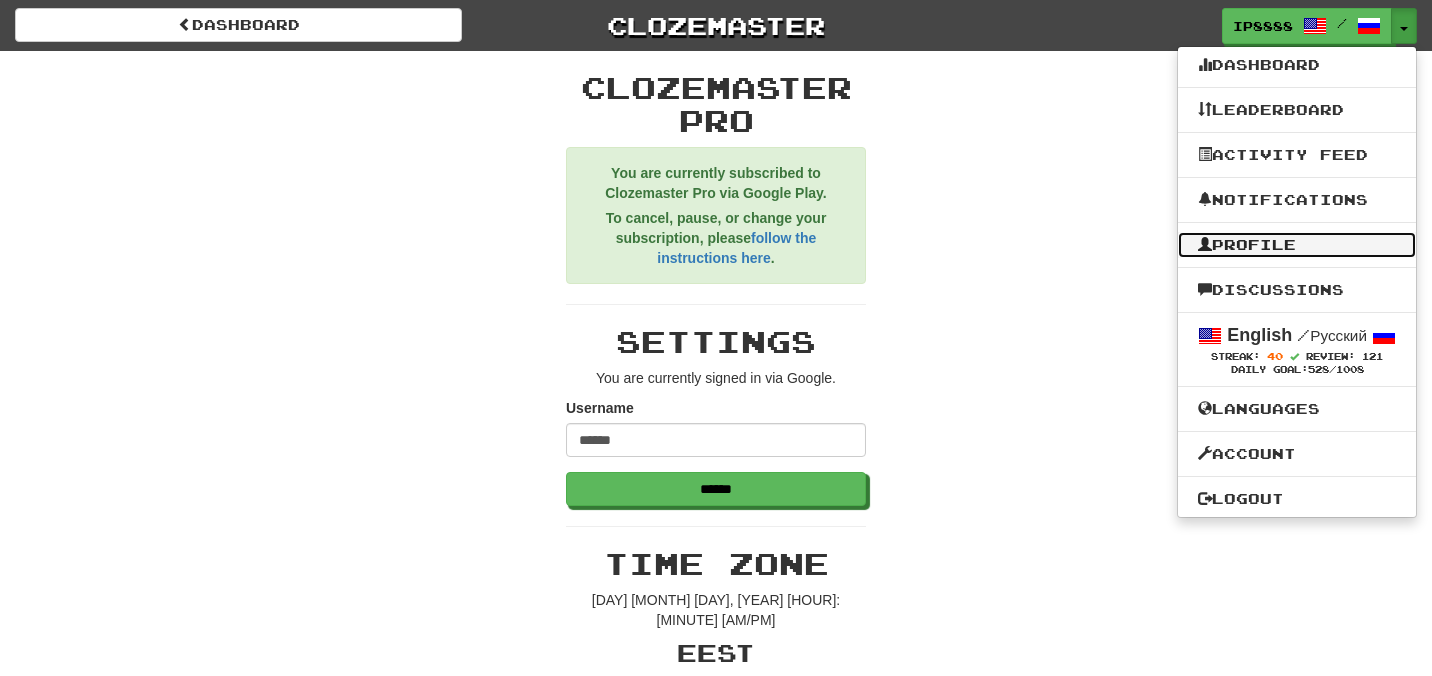 click on "Profile" at bounding box center [1297, 245] 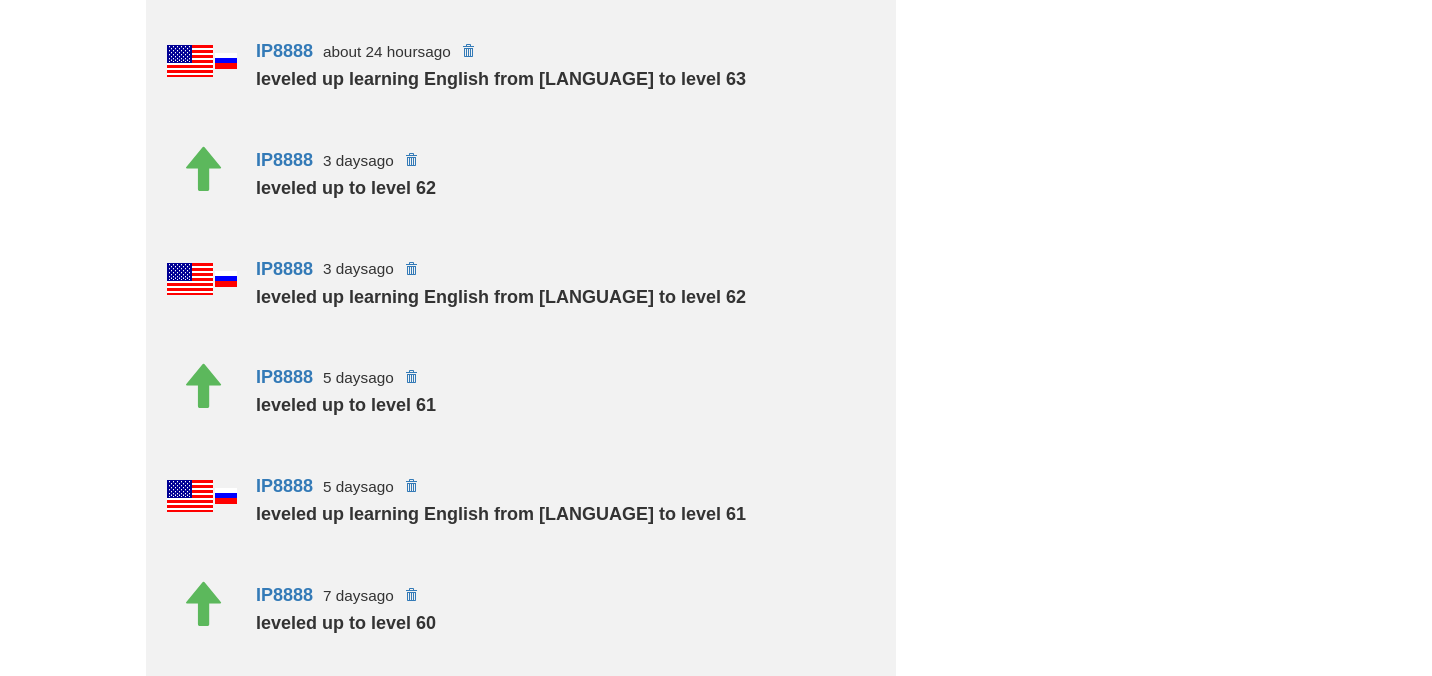 scroll, scrollTop: 1801, scrollLeft: 0, axis: vertical 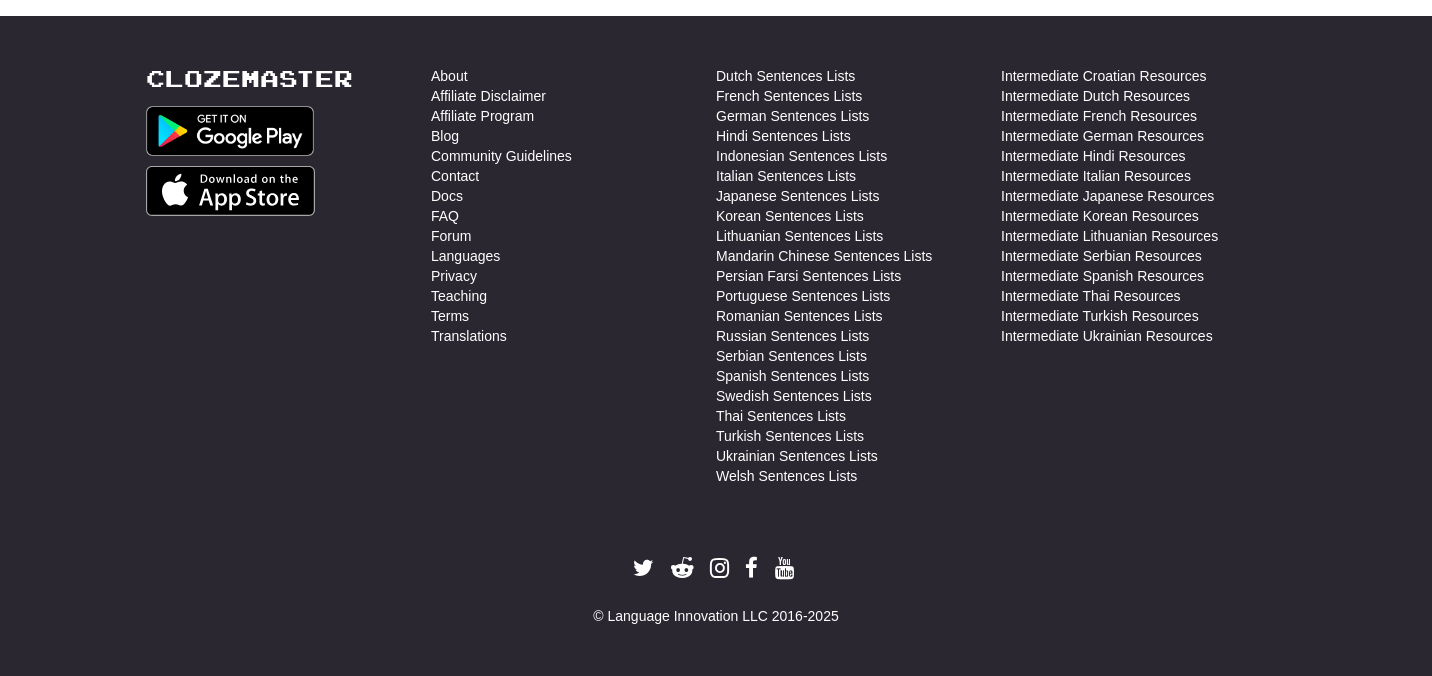 click on "Intermediate Croatian Resources
Intermediate Dutch Resources
Intermediate French Resources
Intermediate German Resources
Intermediate Hindi Resources
Intermediate Italian Resources
Intermediate Japanese Resources
Intermediate Korean Resources
Intermediate Lithuanian Resources
Intermediate Serbian Resources
Intermediate Spanish Resources
Intermediate Thai Resources
Intermediate Turkish Resources
Intermediate Ukrainian Resources" at bounding box center [1143, 281] 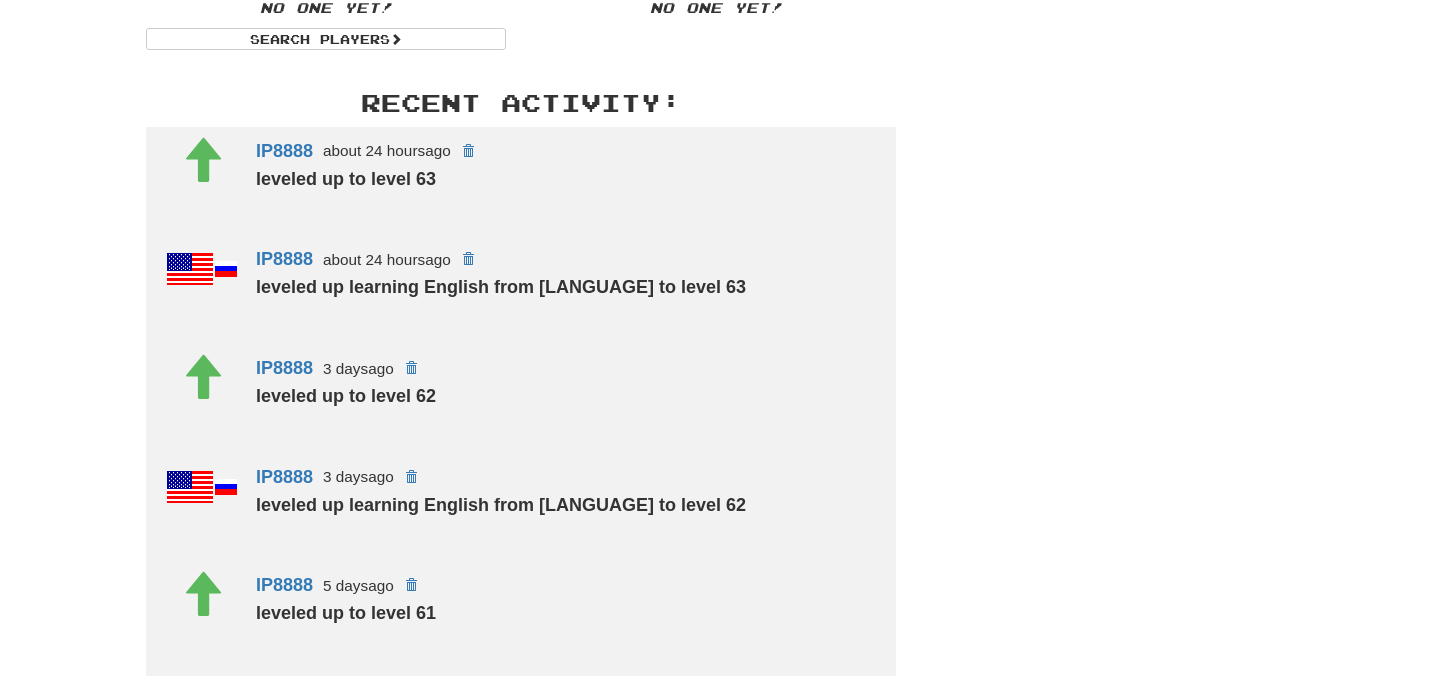 scroll, scrollTop: 0, scrollLeft: 0, axis: both 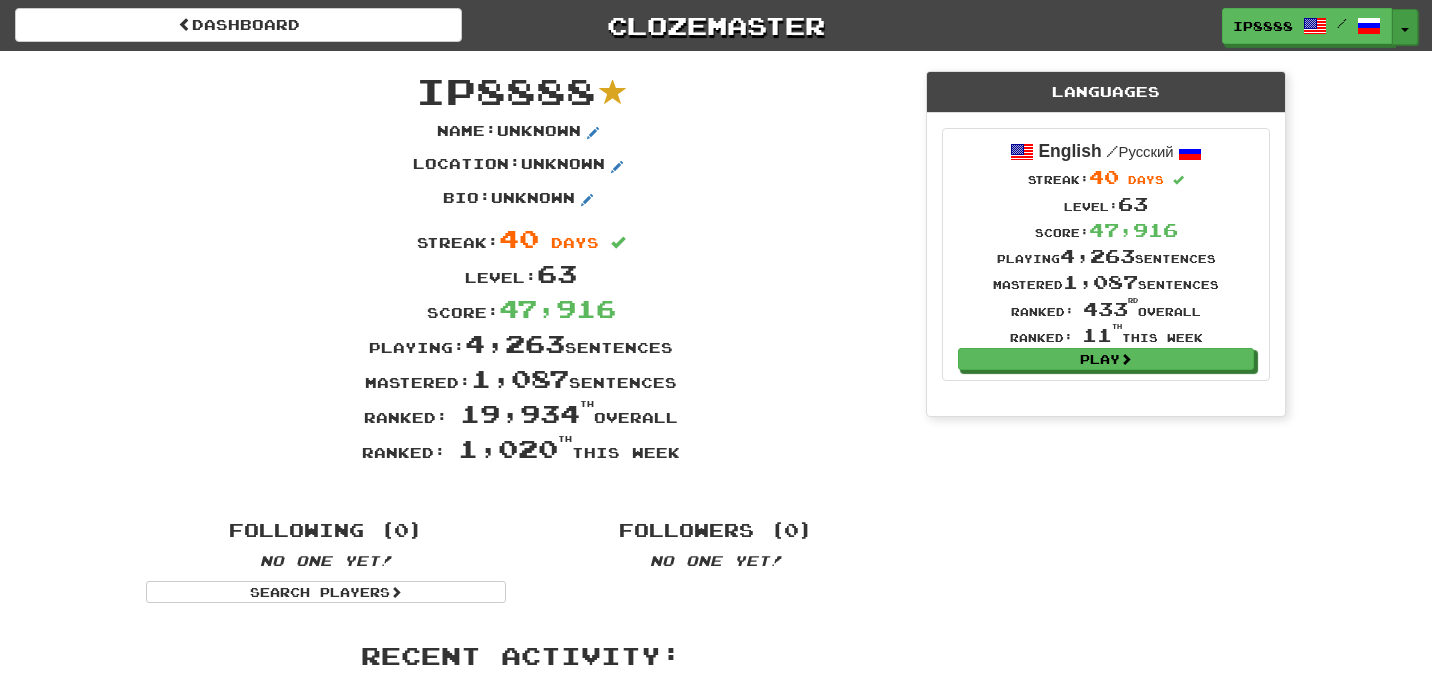 click on "Toggle Dropdown" at bounding box center (1405, 27) 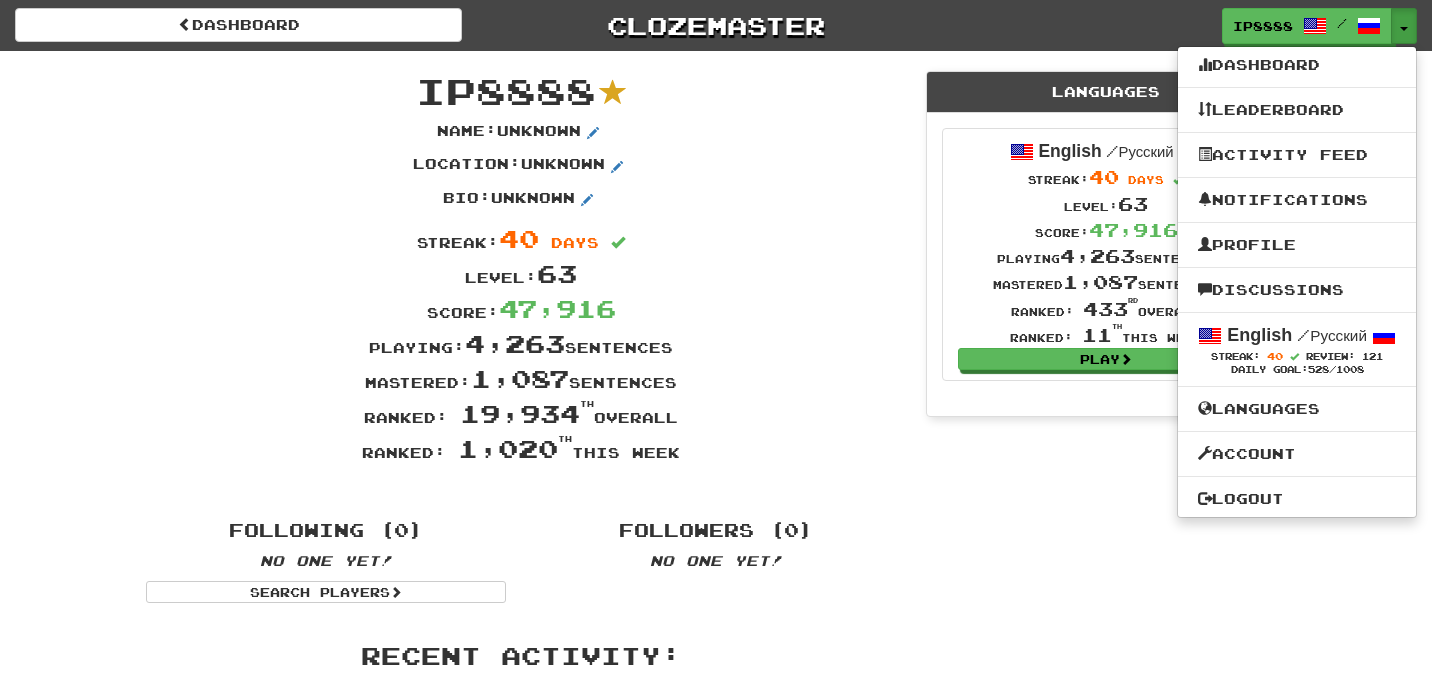 click on "Dashboard
Leaderboard
Activity Feed
Notifications
Profile
Discussions
English
/
Русский
Streak:
40
Review:
121
Daily Goal:  528 /1008
Languages
Account
Logout" at bounding box center (1297, 282) 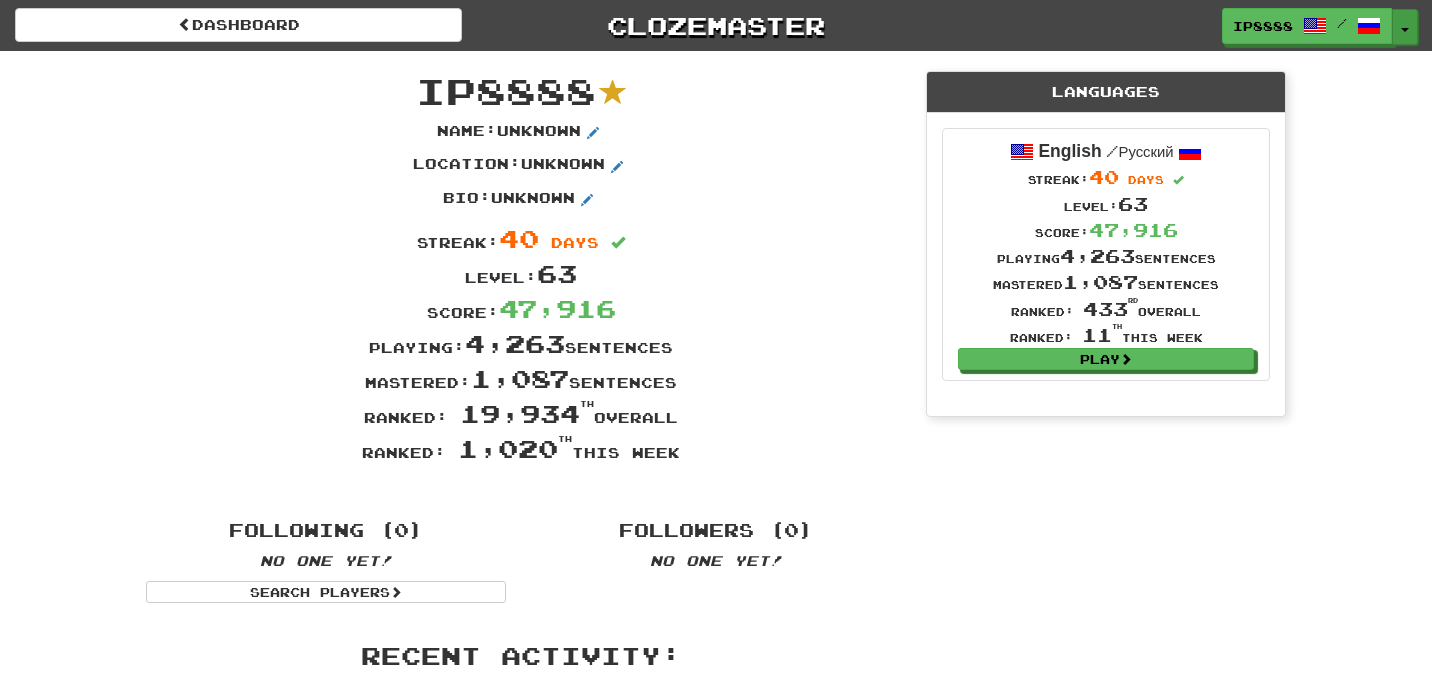 click at bounding box center [1405, 30] 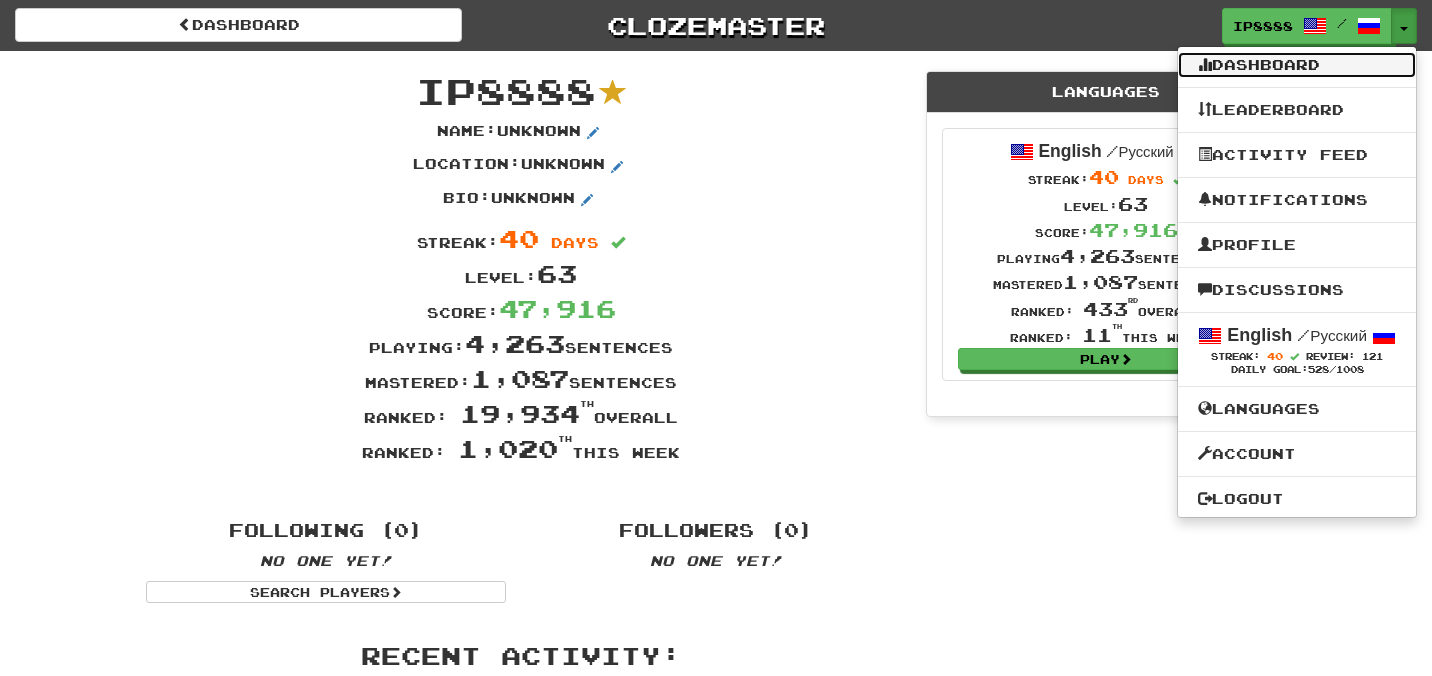 click on "Dashboard" at bounding box center [1297, 65] 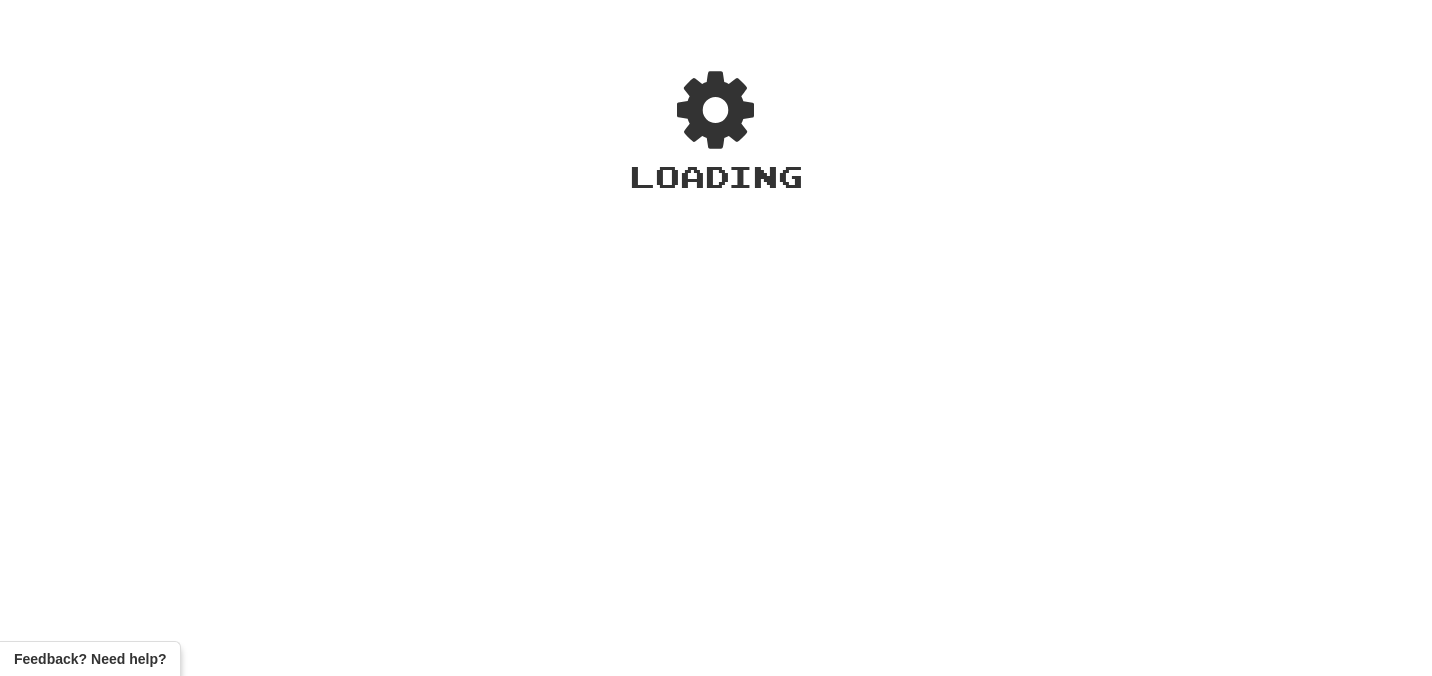 scroll, scrollTop: 0, scrollLeft: 0, axis: both 